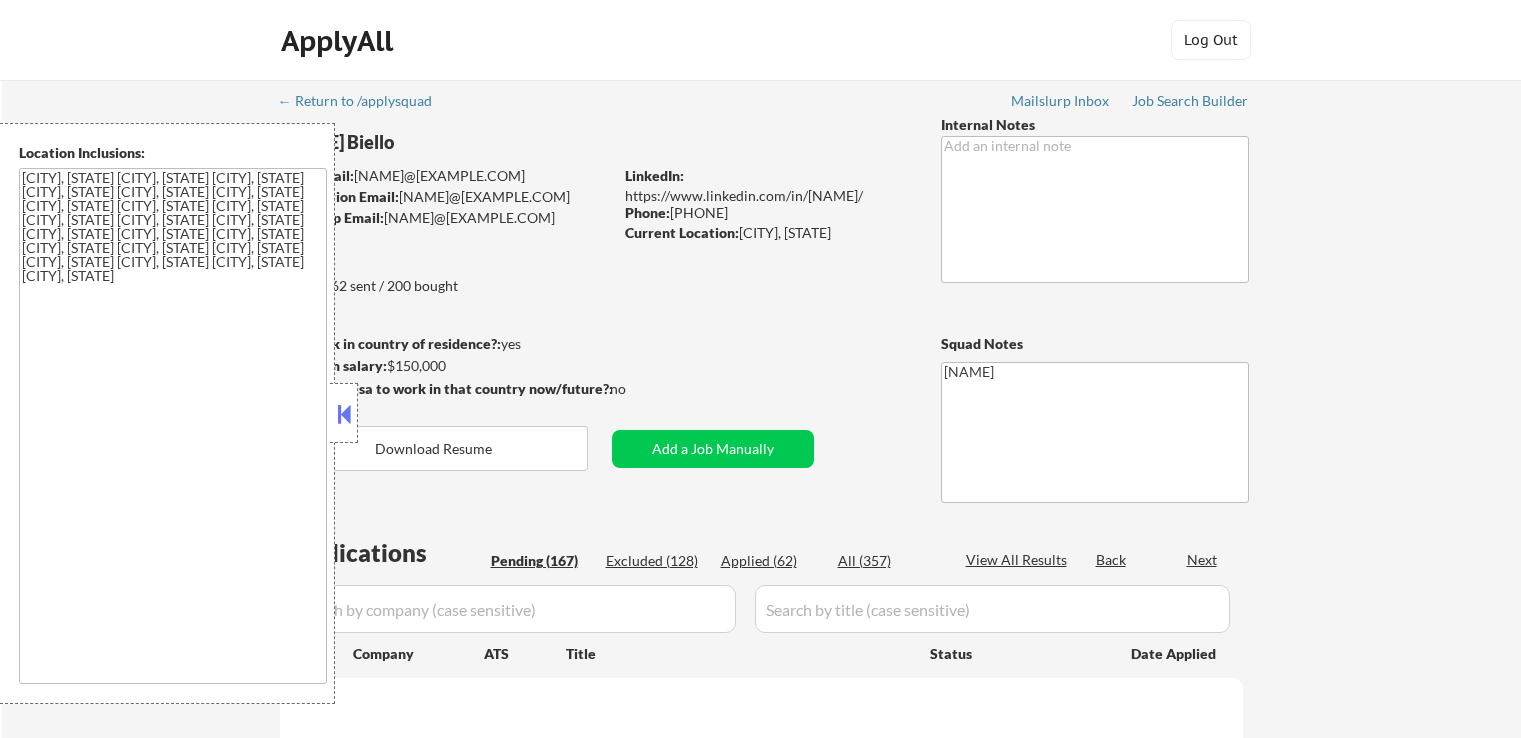scroll, scrollTop: 0, scrollLeft: 0, axis: both 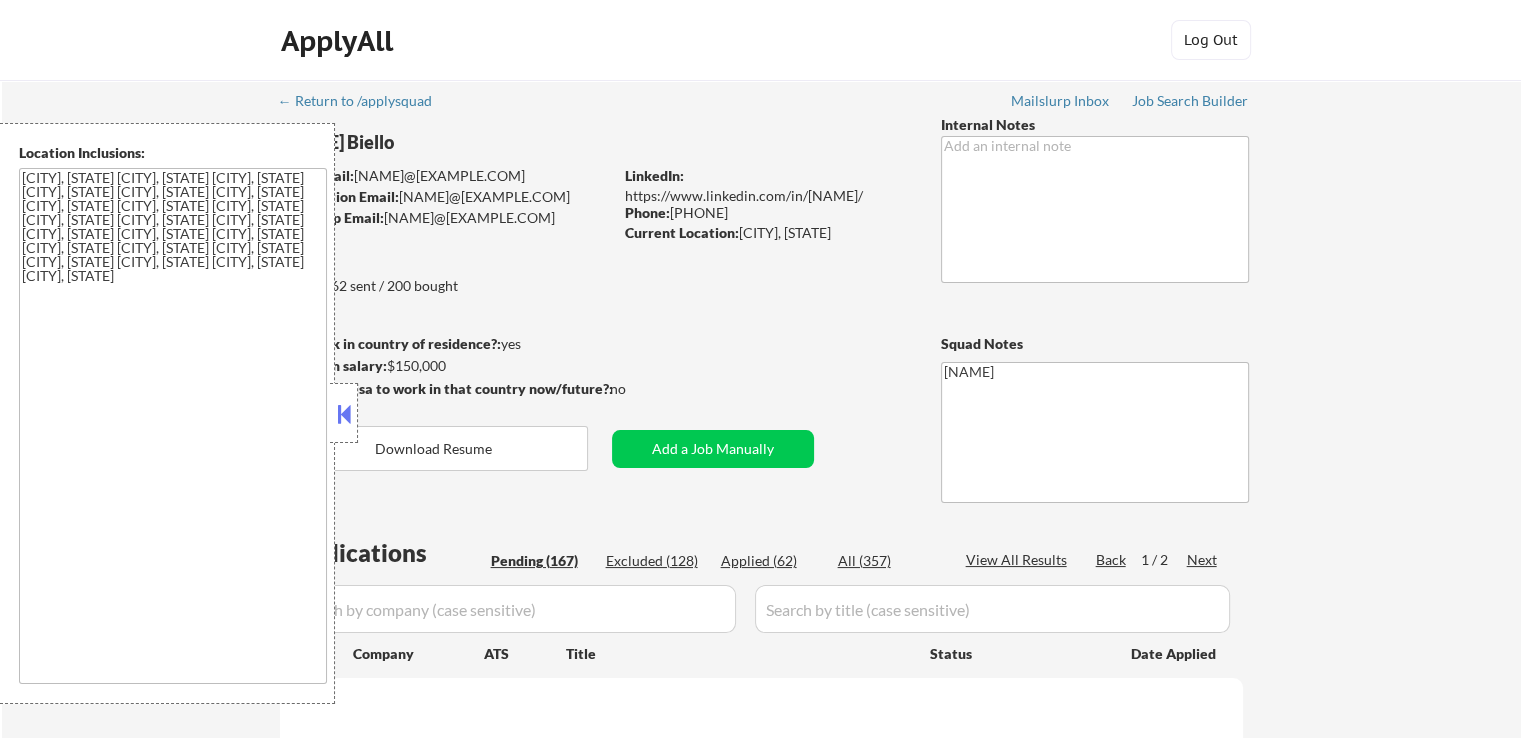 select on ""pending"" 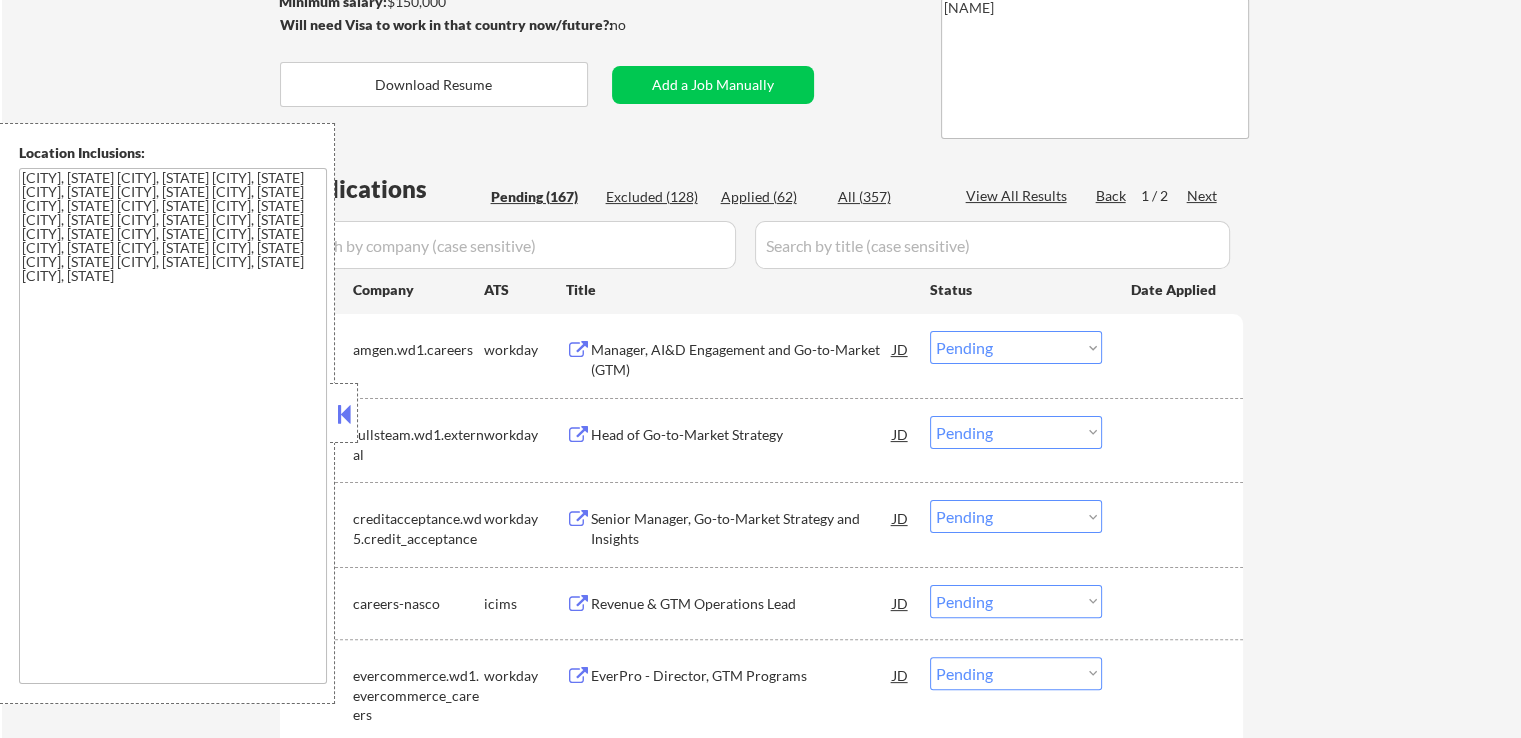 scroll, scrollTop: 400, scrollLeft: 0, axis: vertical 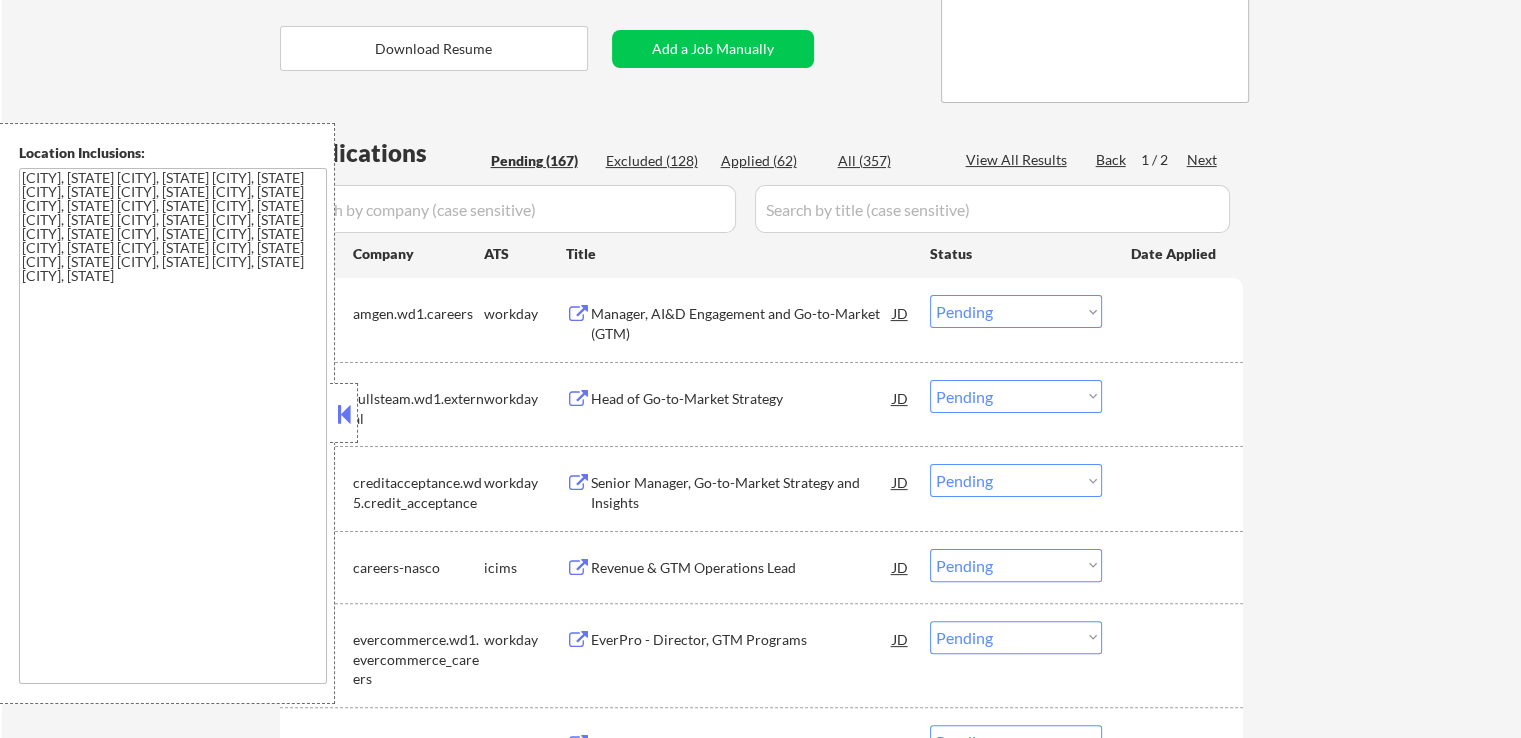 click at bounding box center [344, 414] 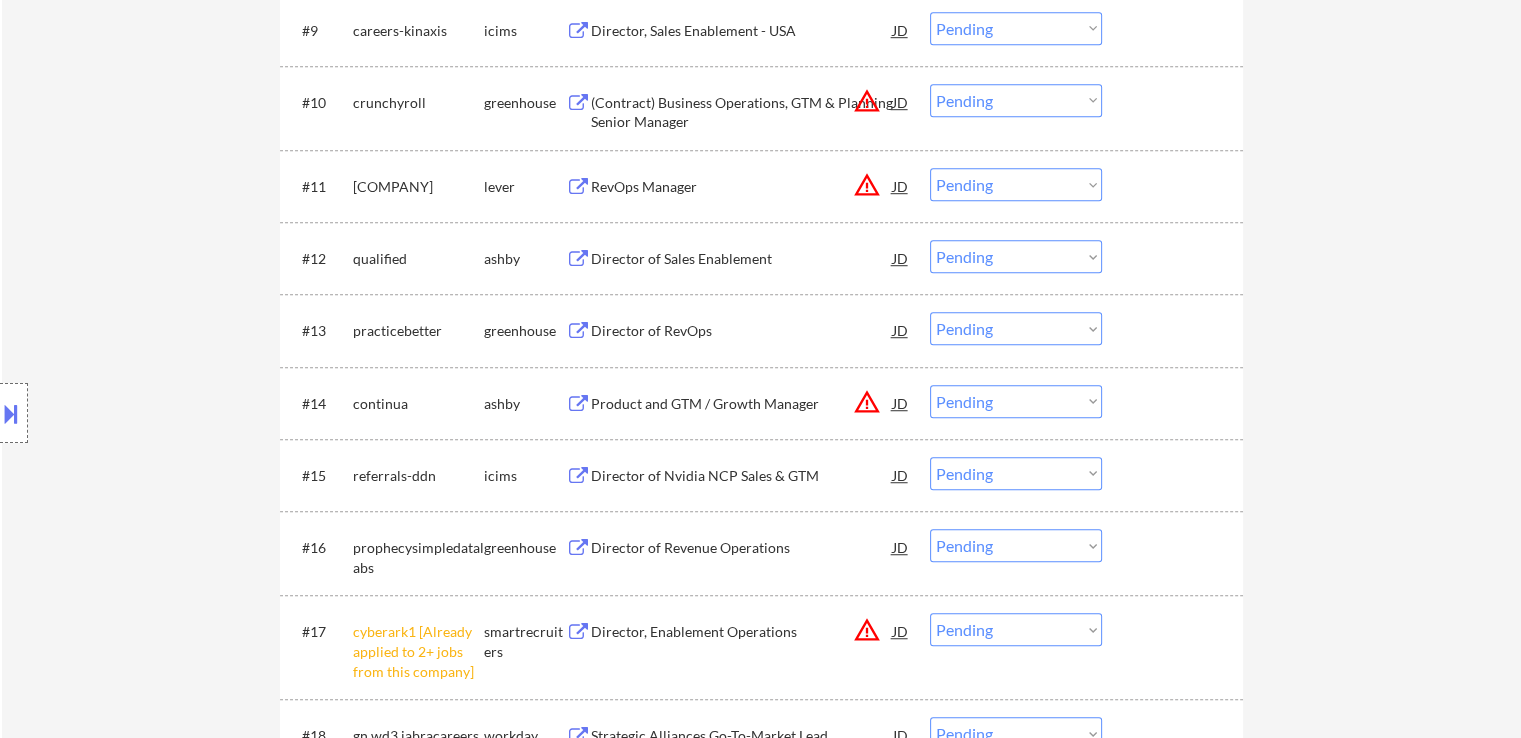 scroll, scrollTop: 1300, scrollLeft: 0, axis: vertical 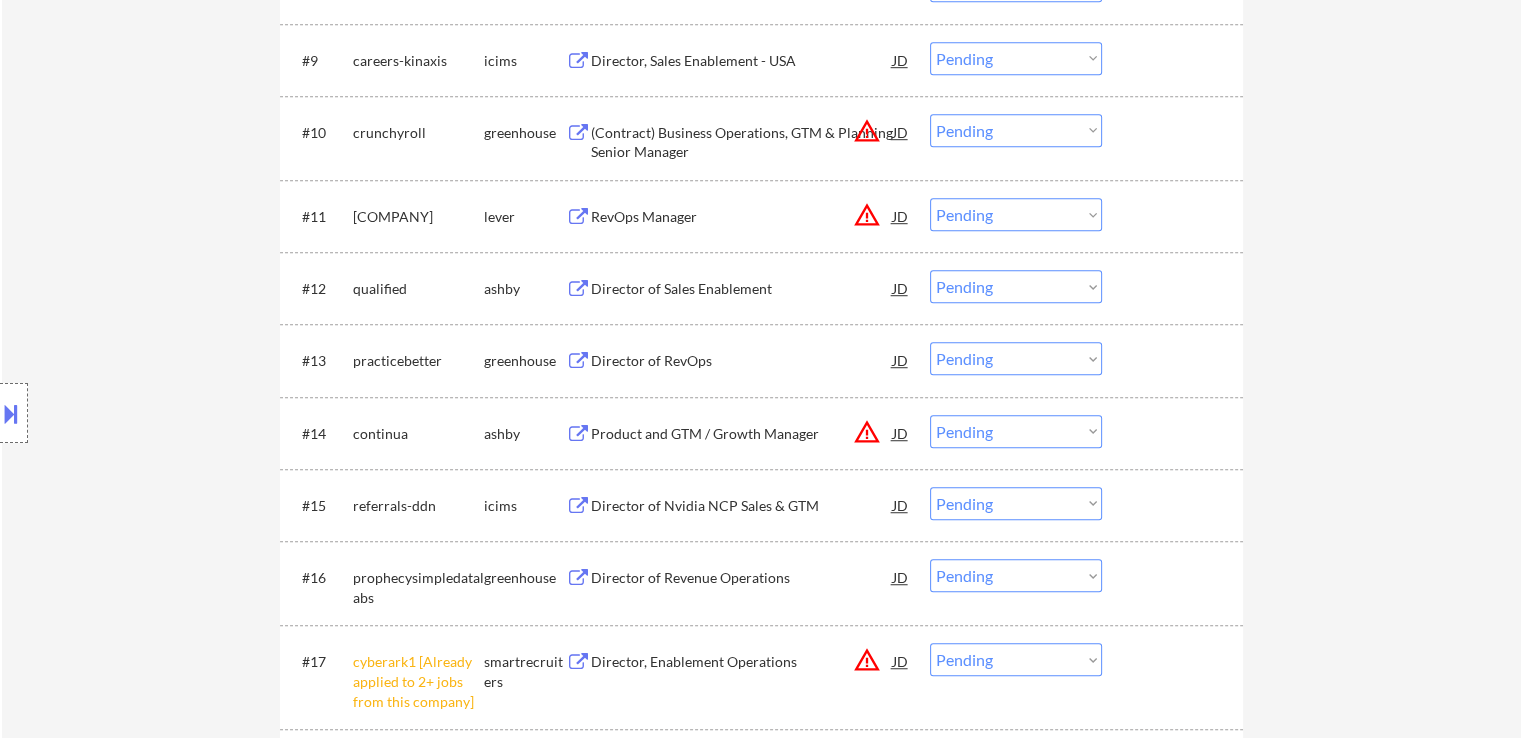 click on "Director of Sales Enablement" at bounding box center [742, 289] 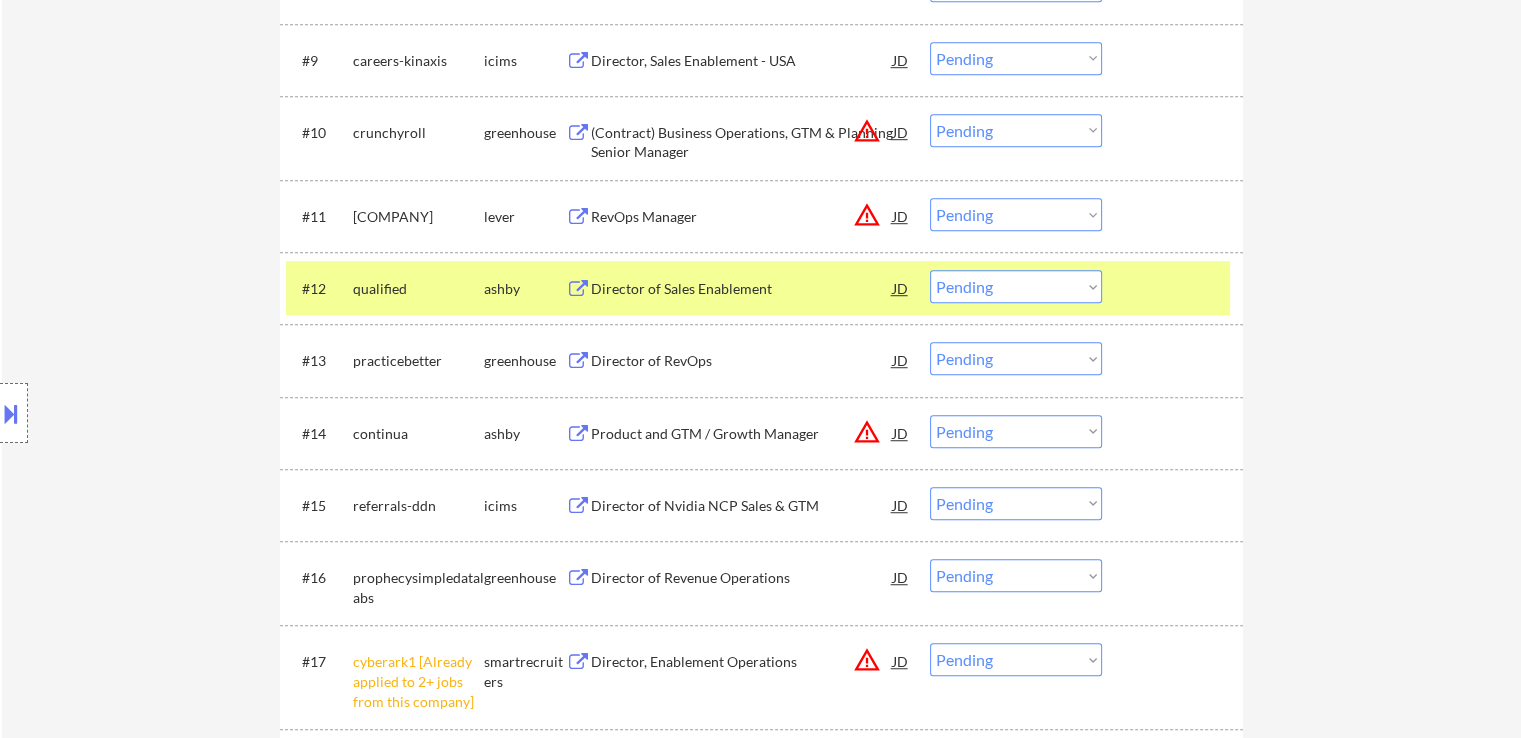 click on "RevOps Manager" at bounding box center [742, 217] 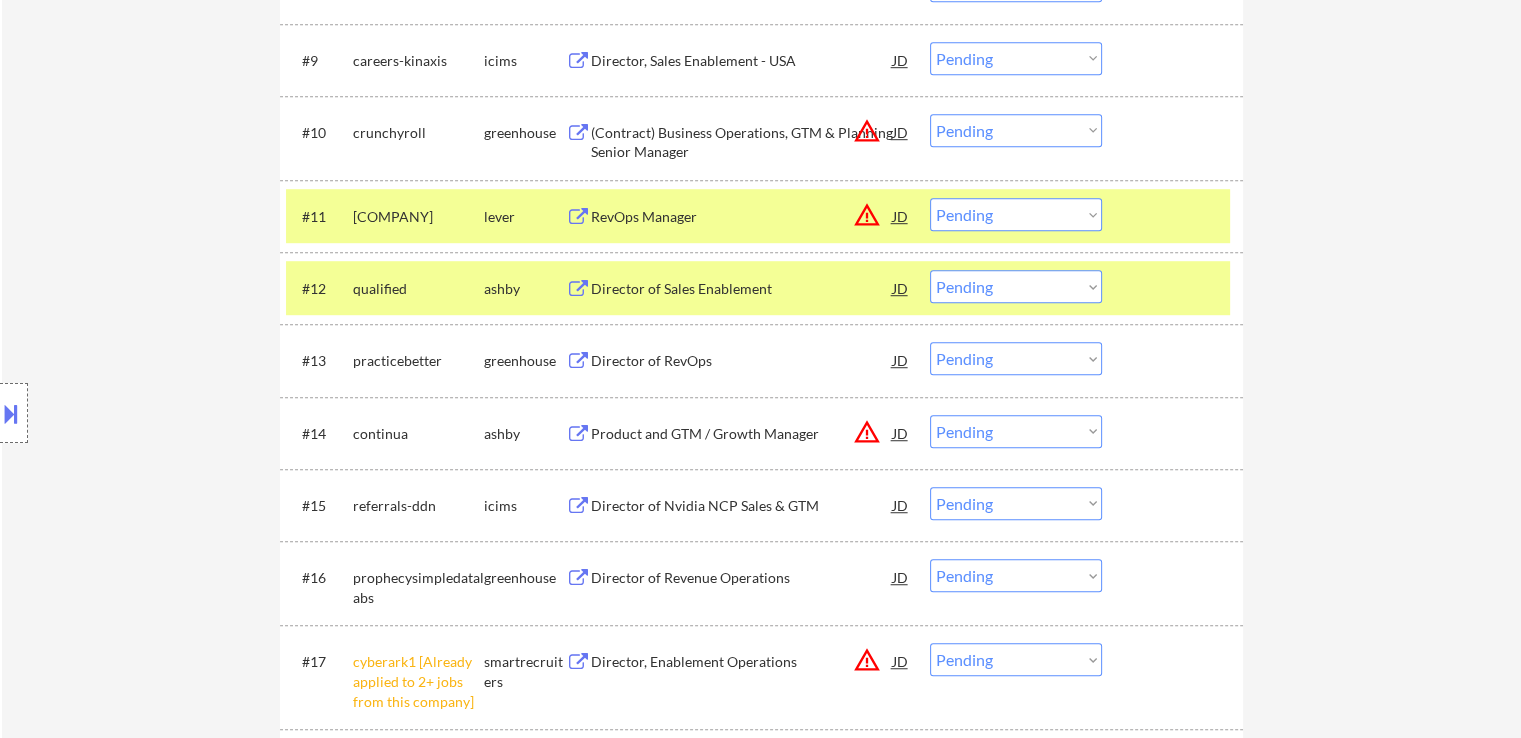 click on "Product and GTM / Growth Manager" at bounding box center (742, 434) 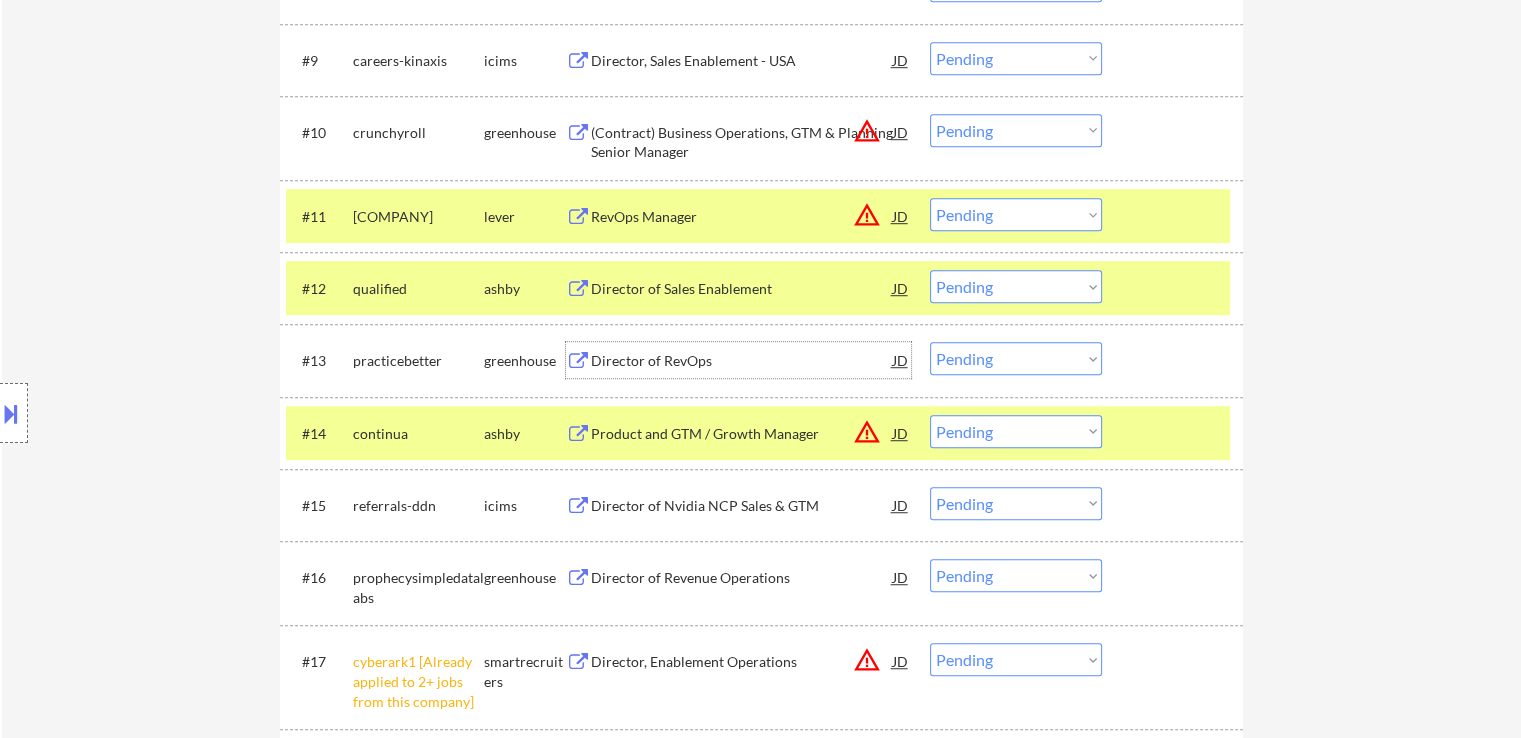 click on "Director of RevOps" at bounding box center (742, 361) 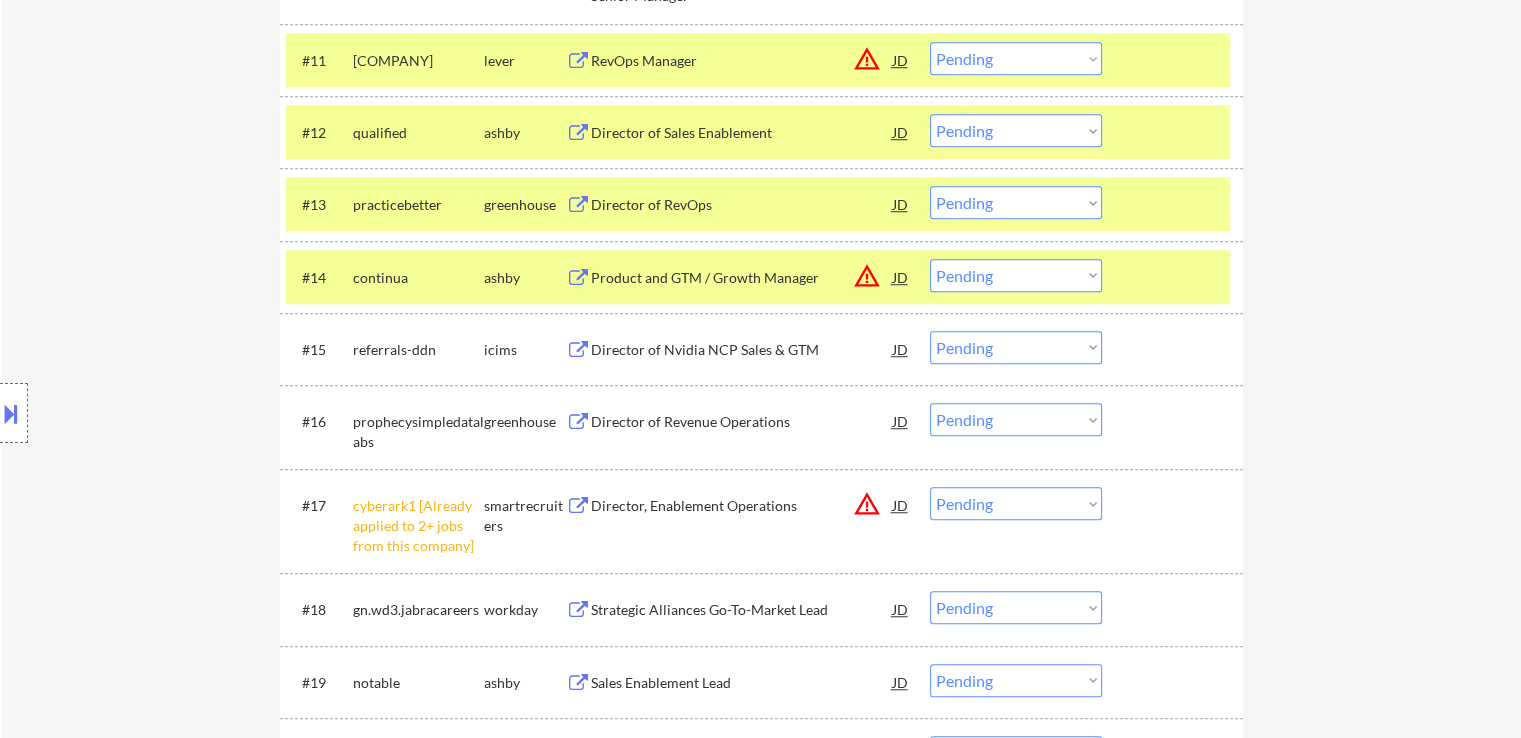 scroll, scrollTop: 1500, scrollLeft: 0, axis: vertical 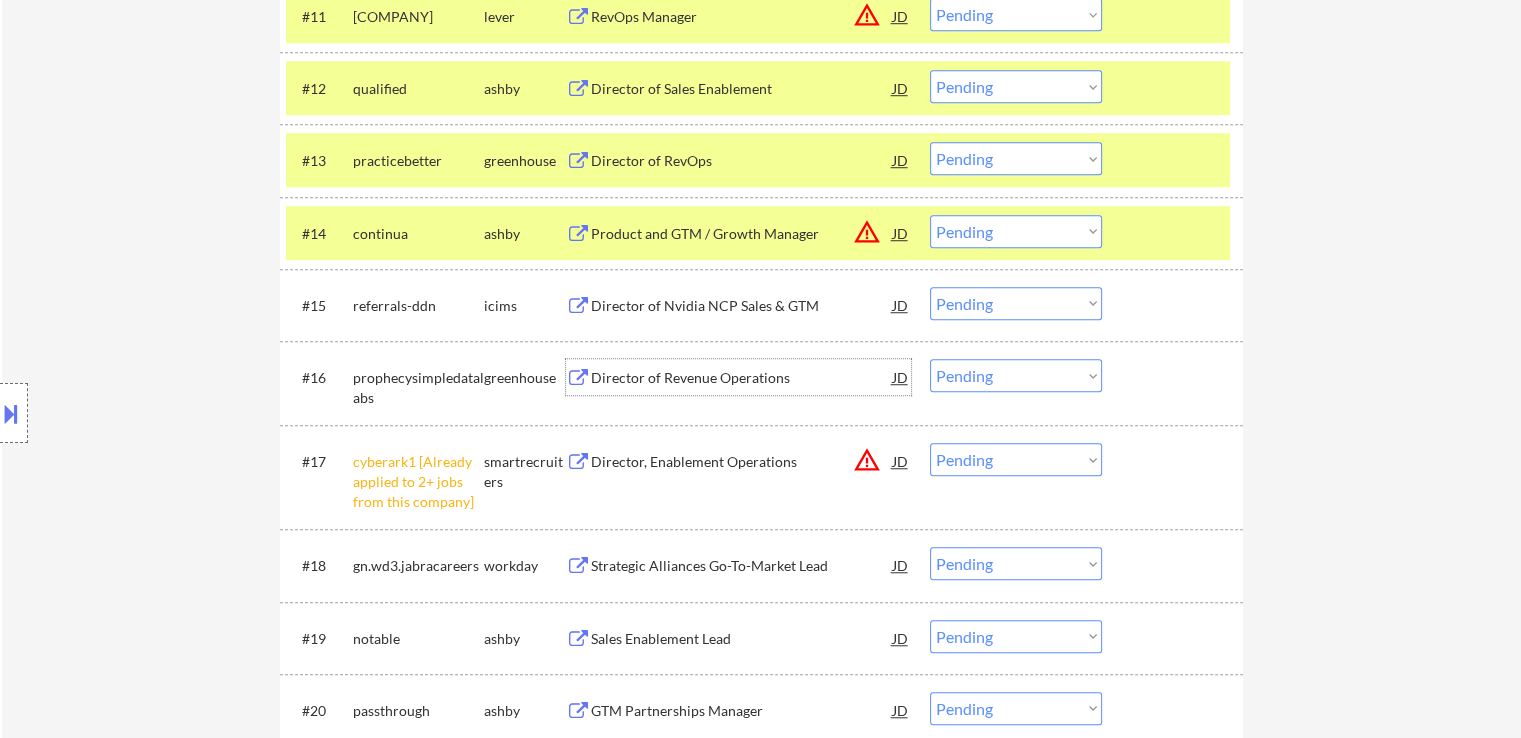click on "Director of Revenue Operations" at bounding box center [742, 378] 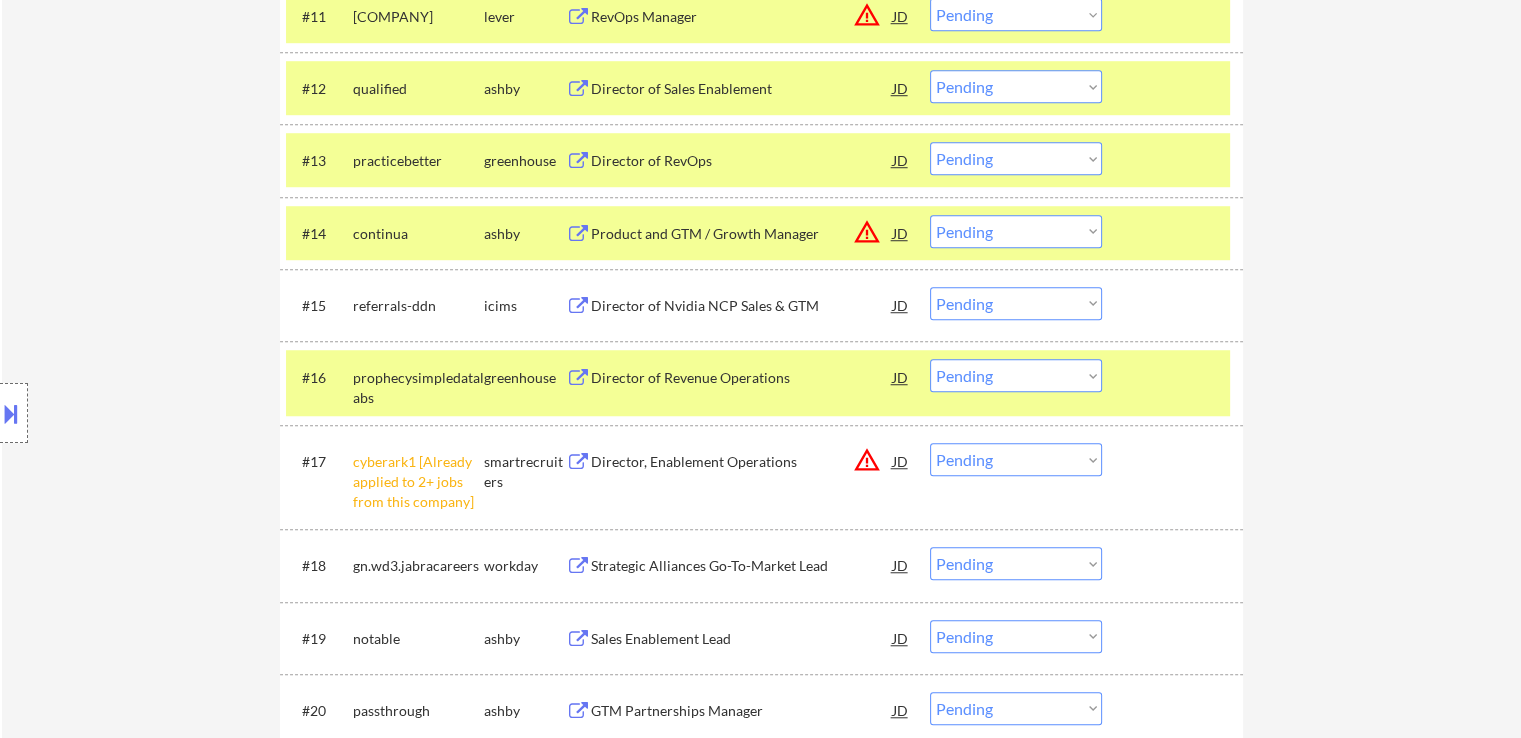 click on "Choose an option... Pending Applied Excluded (Questions) Excluded (Expired) Excluded (Location) Excluded (Bad Match) Excluded (Blocklist) Excluded (Salary) Excluded (Other)" at bounding box center [1016, 459] 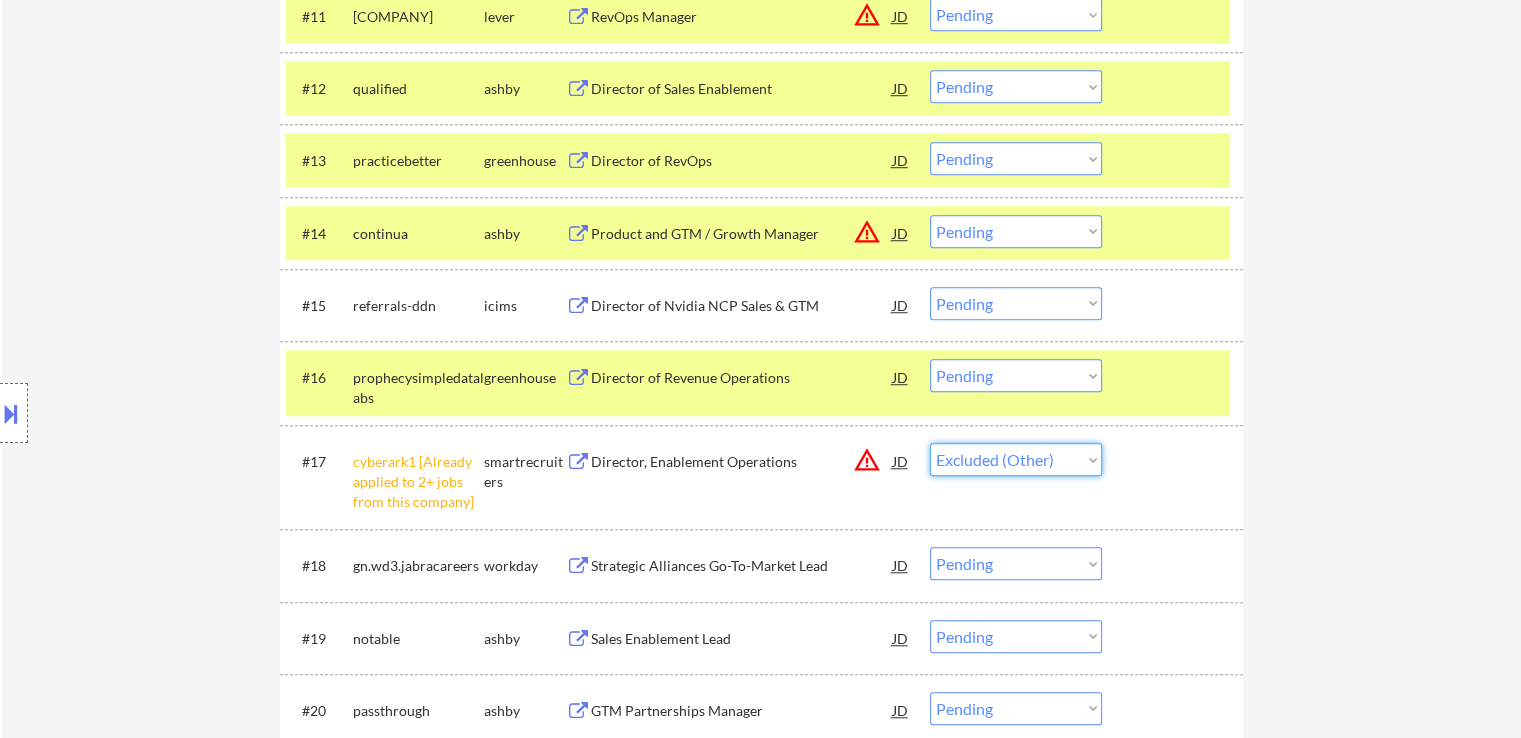 click on "Choose an option... Pending Applied Excluded (Questions) Excluded (Expired) Excluded (Location) Excluded (Bad Match) Excluded (Blocklist) Excluded (Salary) Excluded (Other)" at bounding box center [1016, 459] 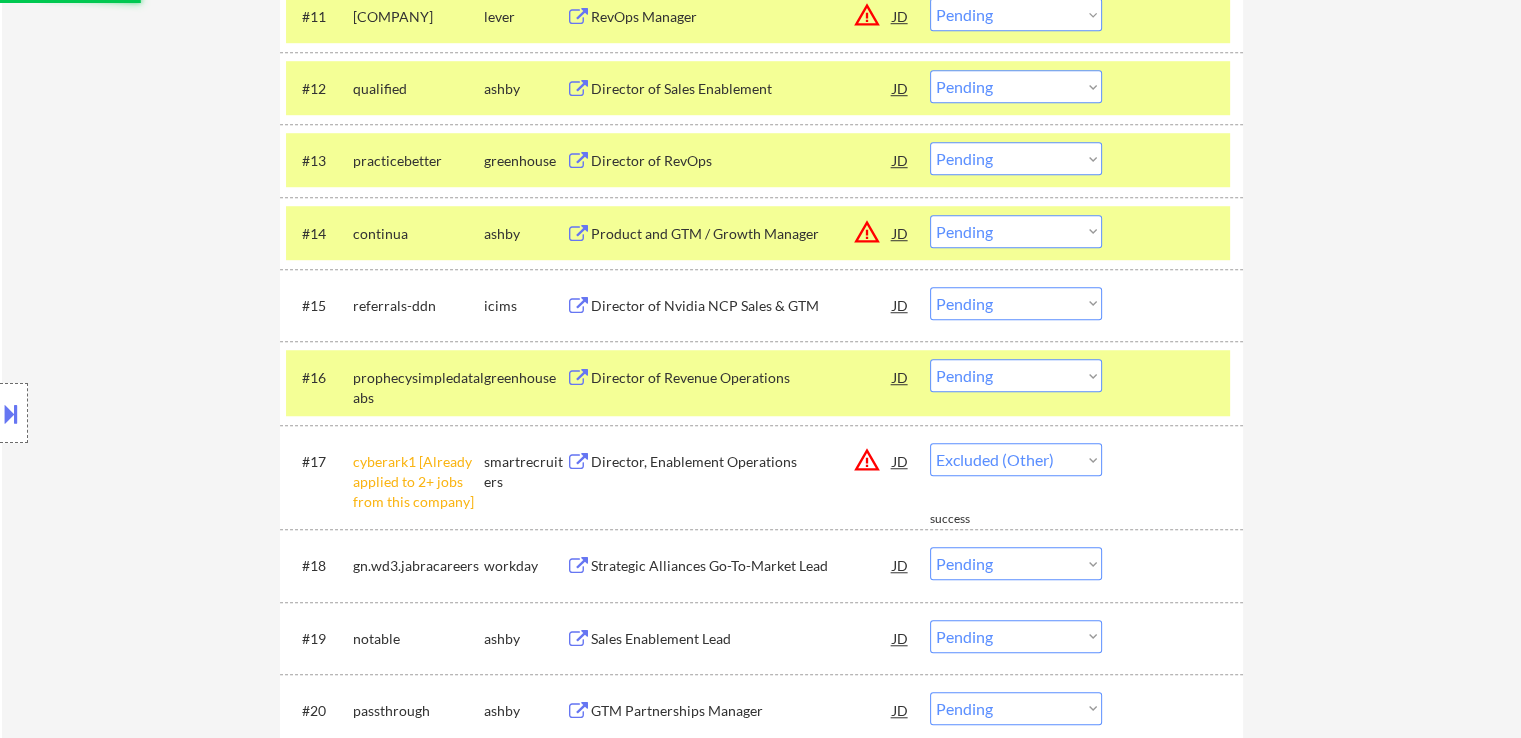 click at bounding box center [11, 413] 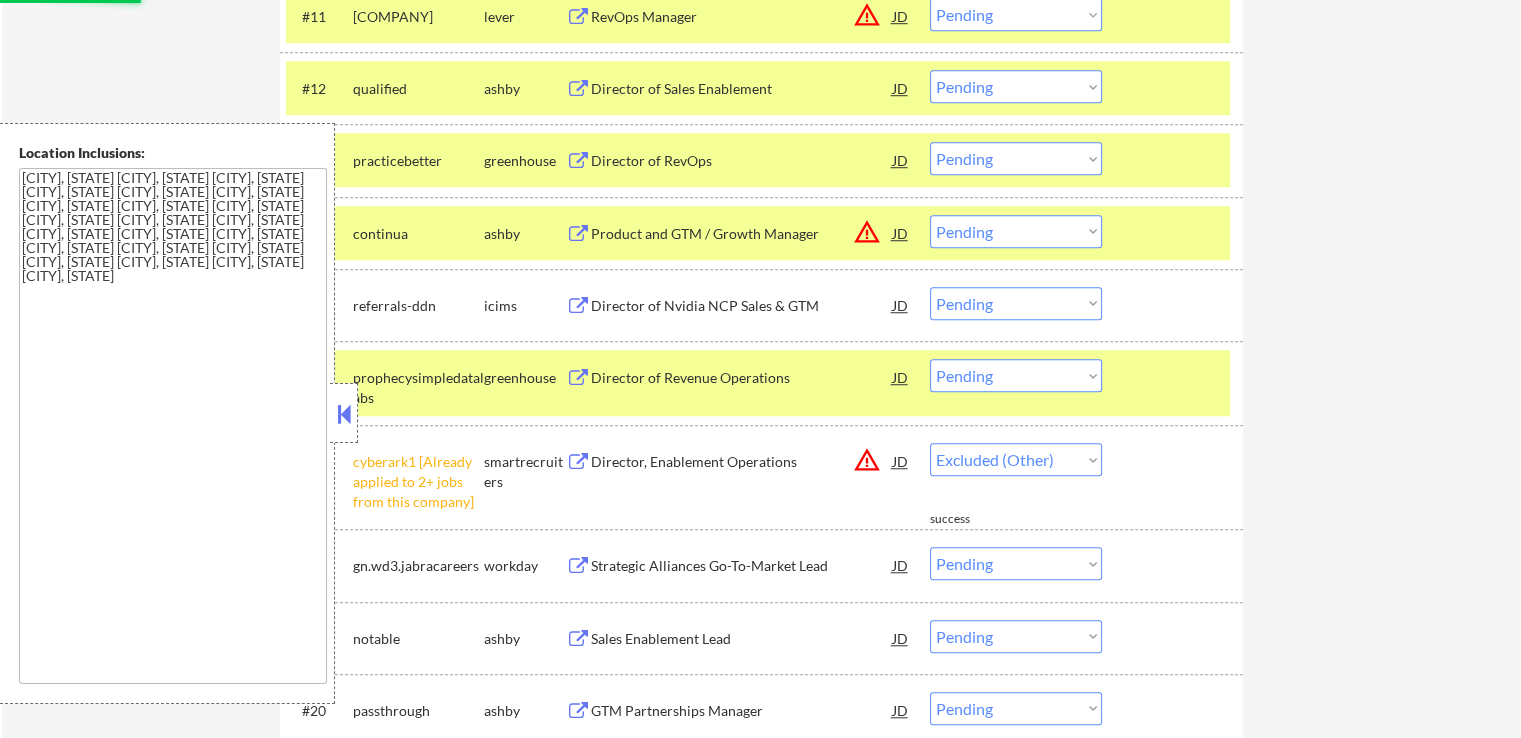 select on ""pending"" 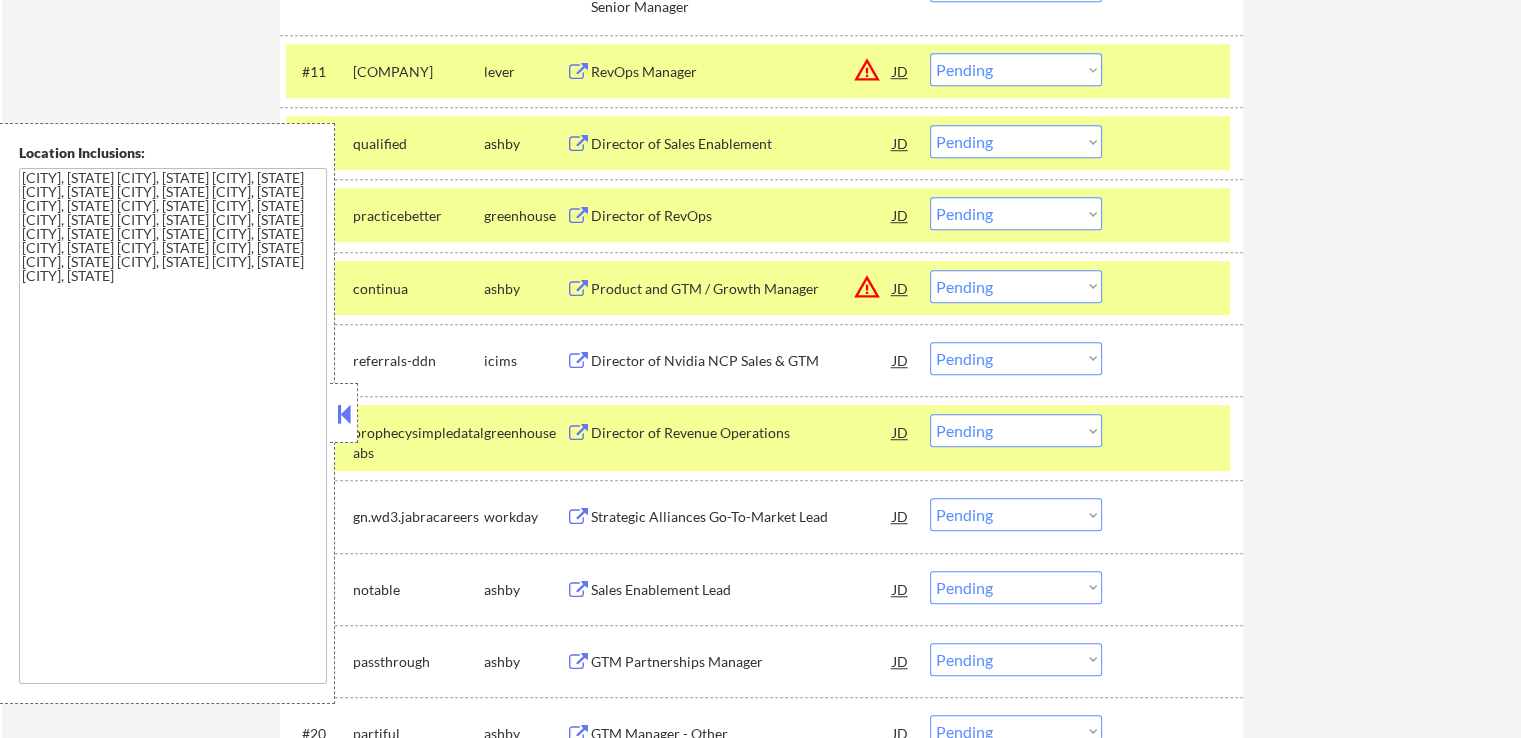scroll, scrollTop: 1400, scrollLeft: 0, axis: vertical 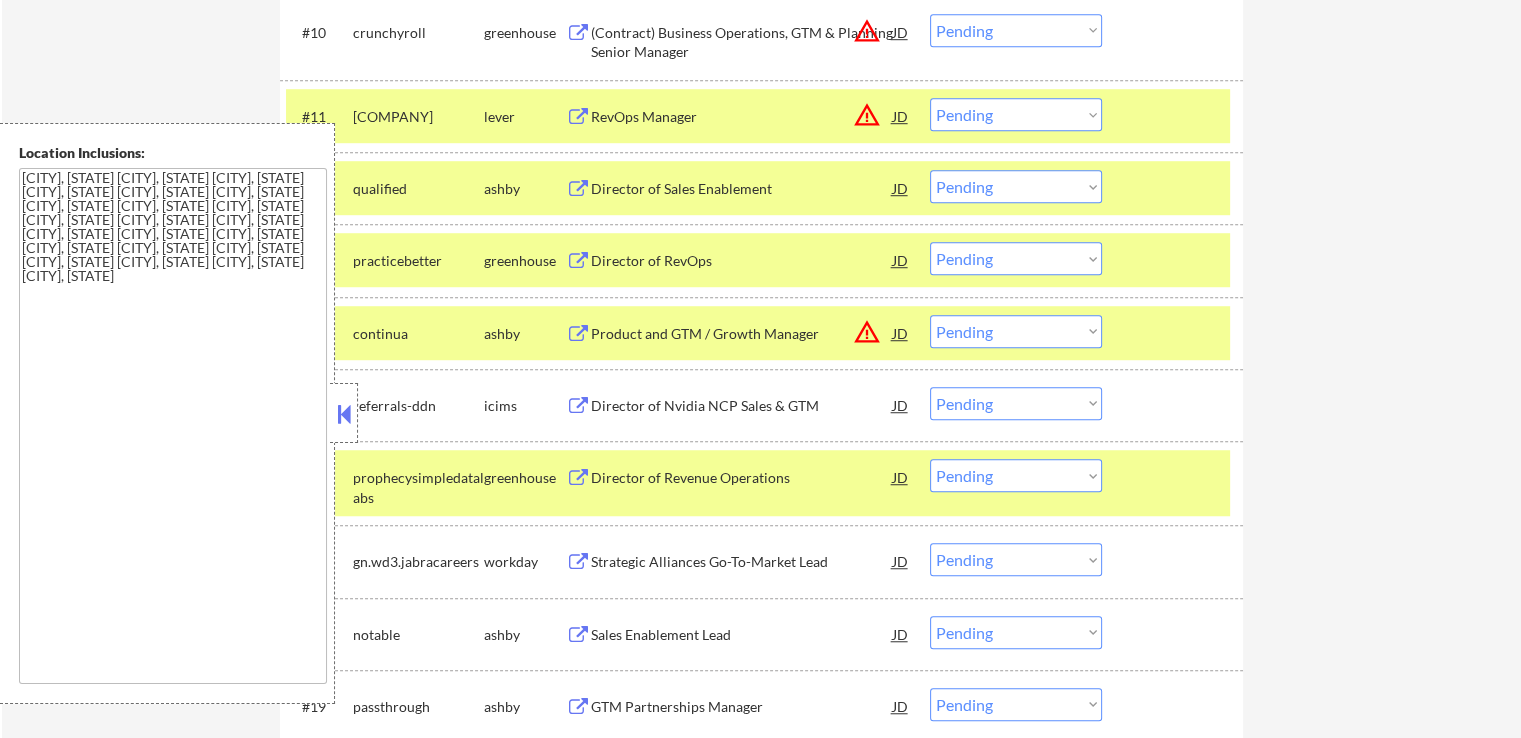 click on "Choose an option... Pending Applied Excluded (Questions) Excluded (Expired) Excluded (Location) Excluded (Bad Match) Excluded (Blocklist) Excluded (Salary) Excluded (Other)" at bounding box center (1016, 114) 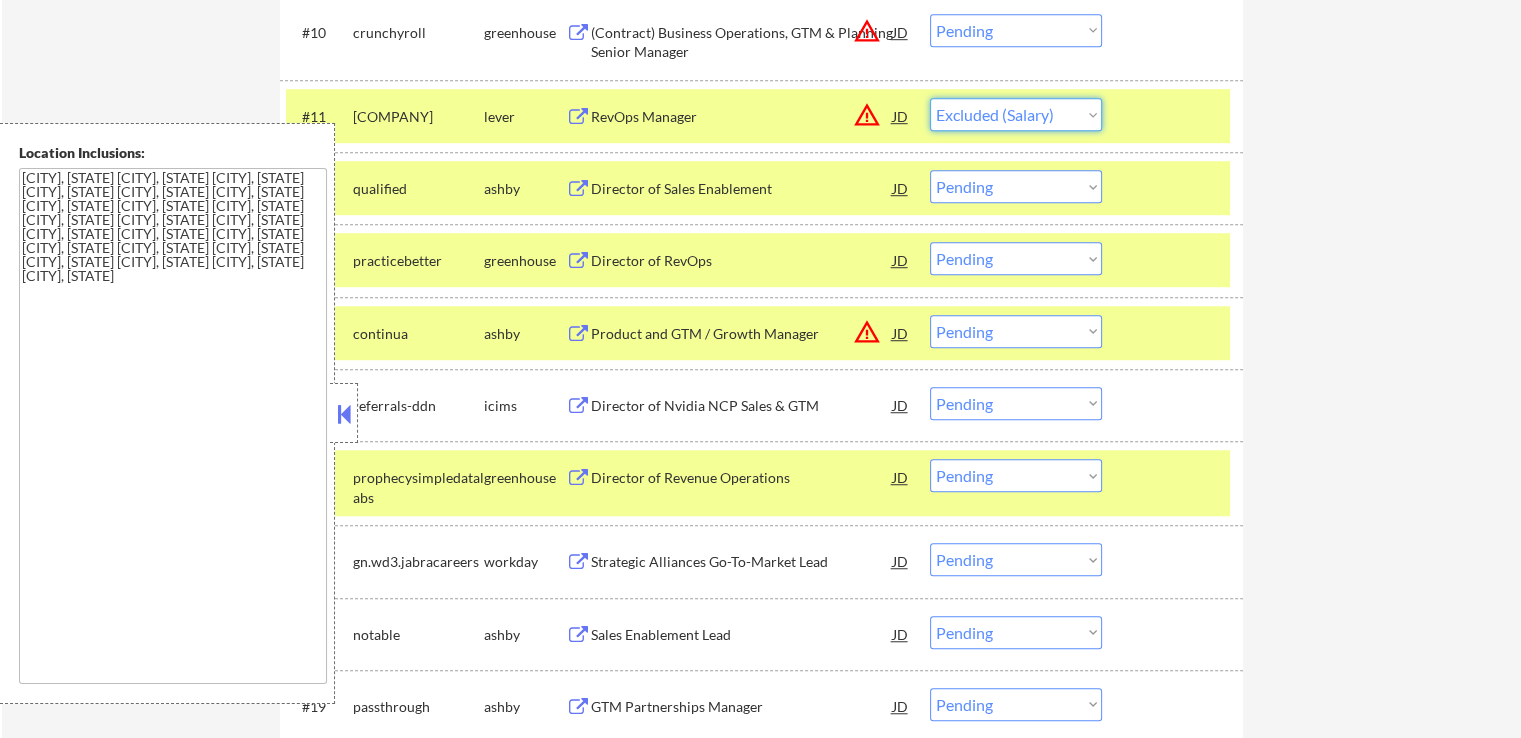 click on "Choose an option... Pending Applied Excluded (Questions) Excluded (Expired) Excluded (Location) Excluded (Bad Match) Excluded (Blocklist) Excluded (Salary) Excluded (Other)" at bounding box center [1016, 114] 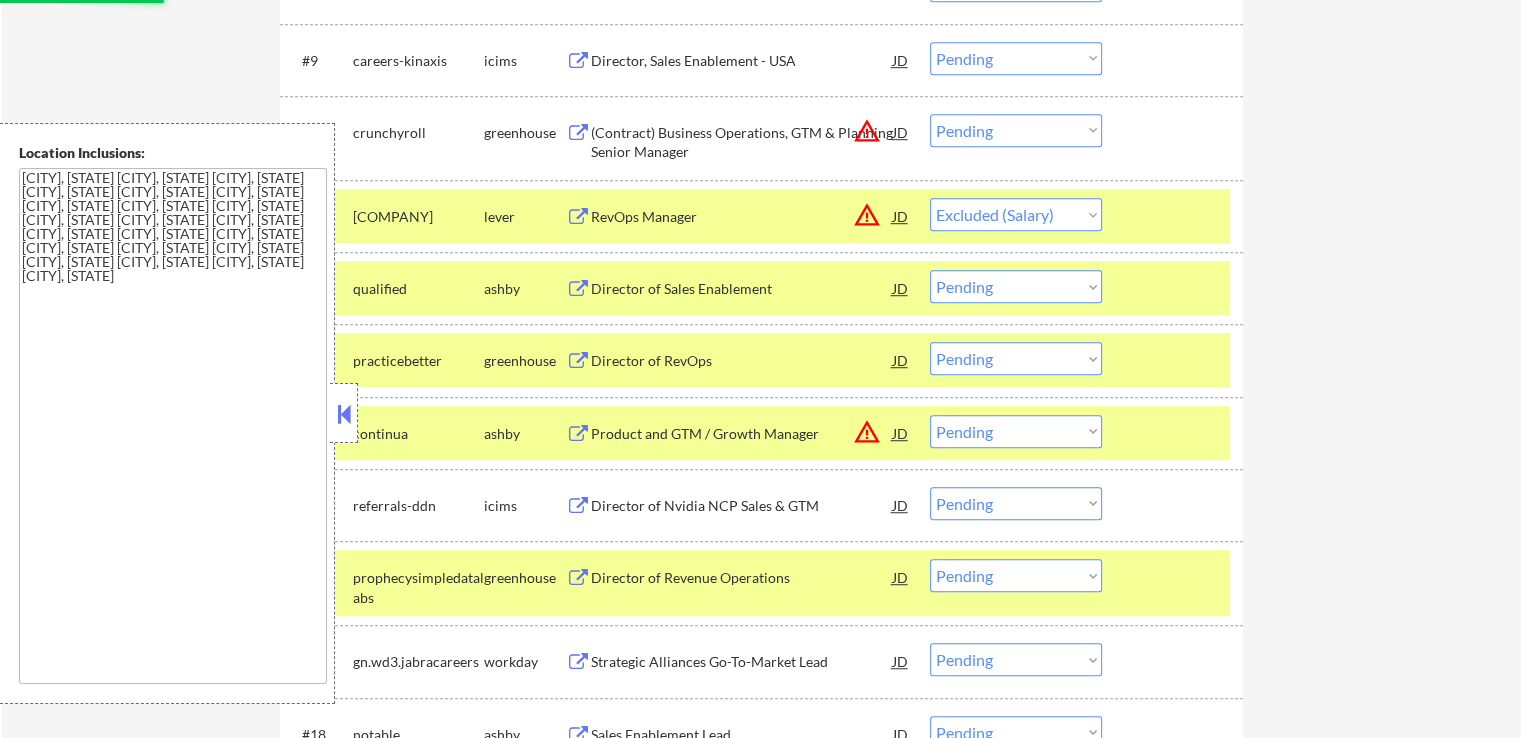 scroll, scrollTop: 1200, scrollLeft: 0, axis: vertical 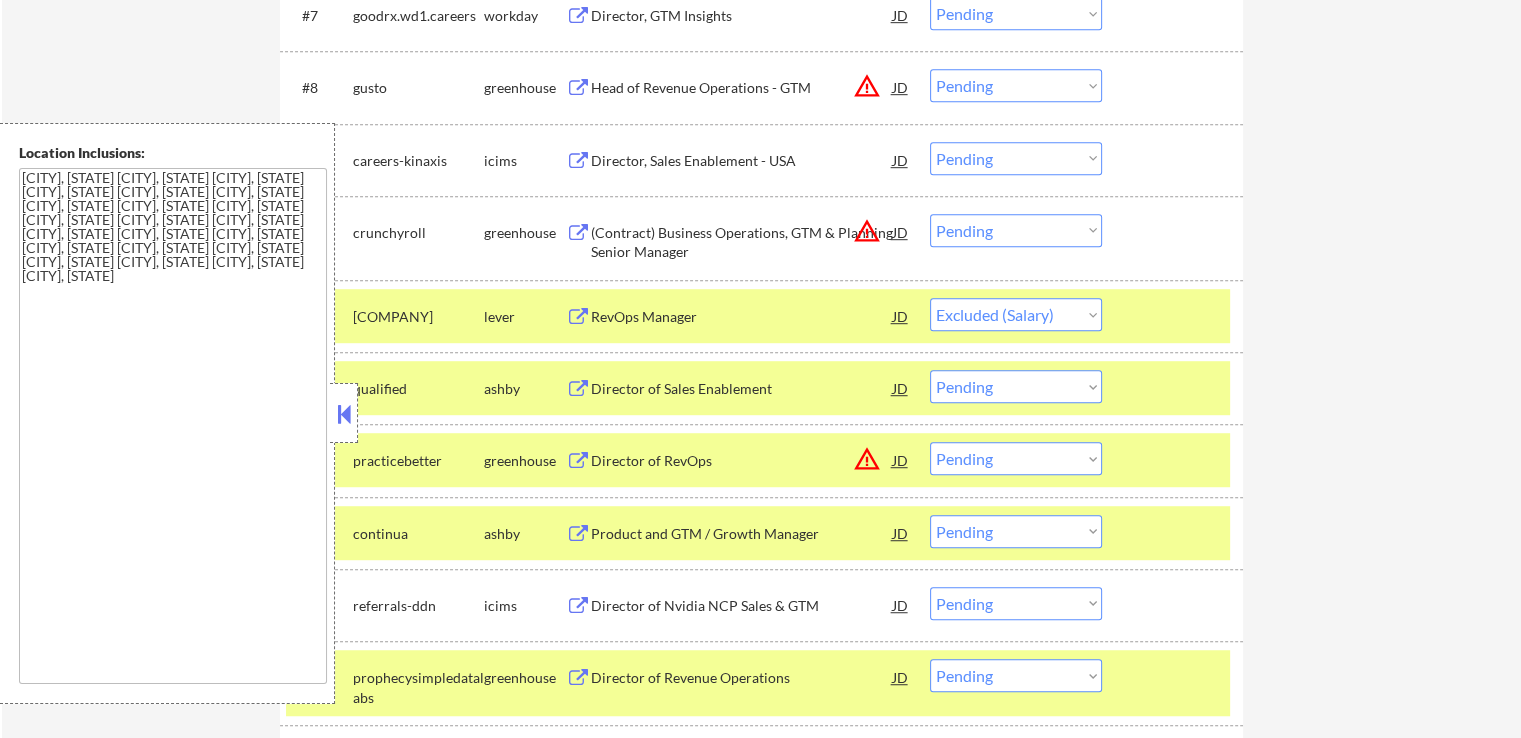 select on ""pending"" 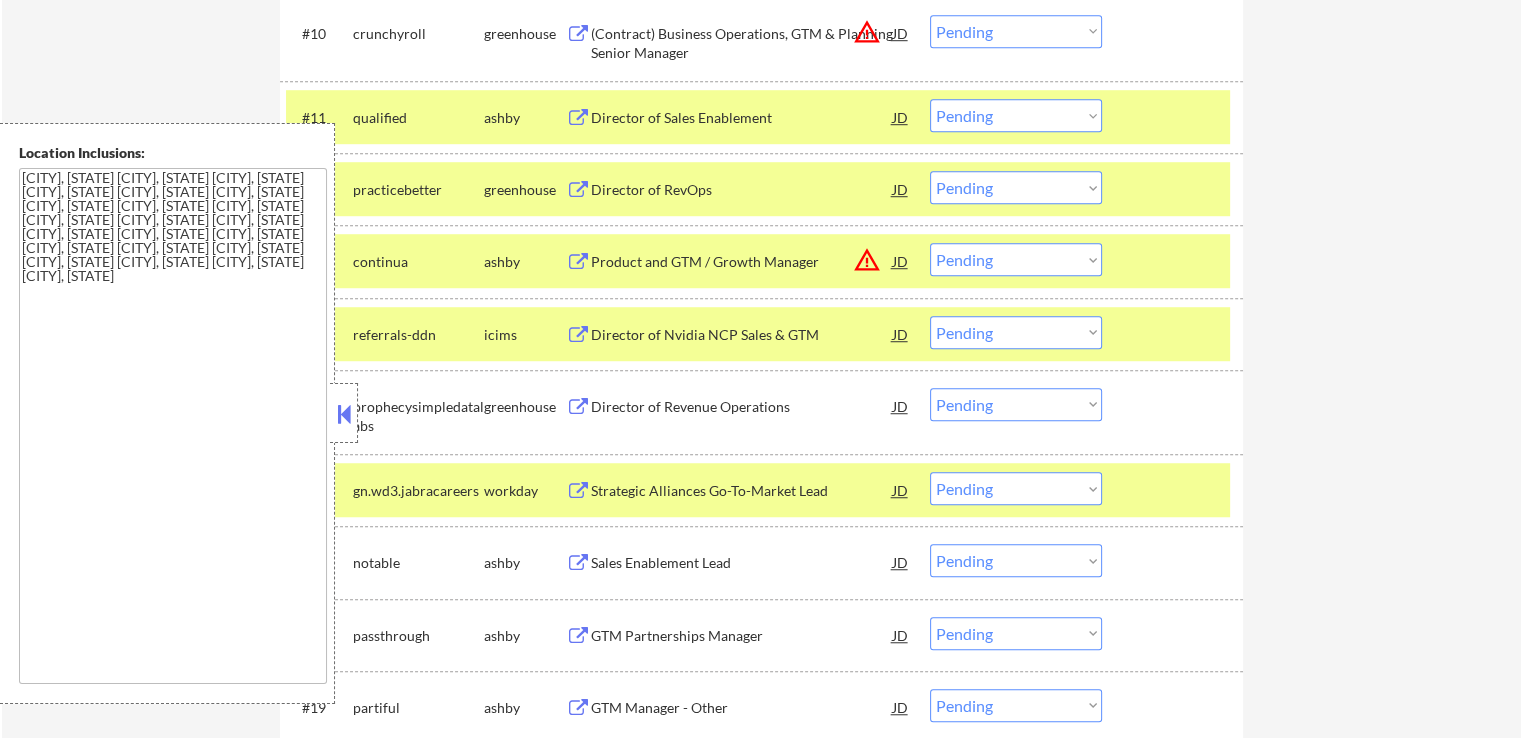 scroll, scrollTop: 1400, scrollLeft: 0, axis: vertical 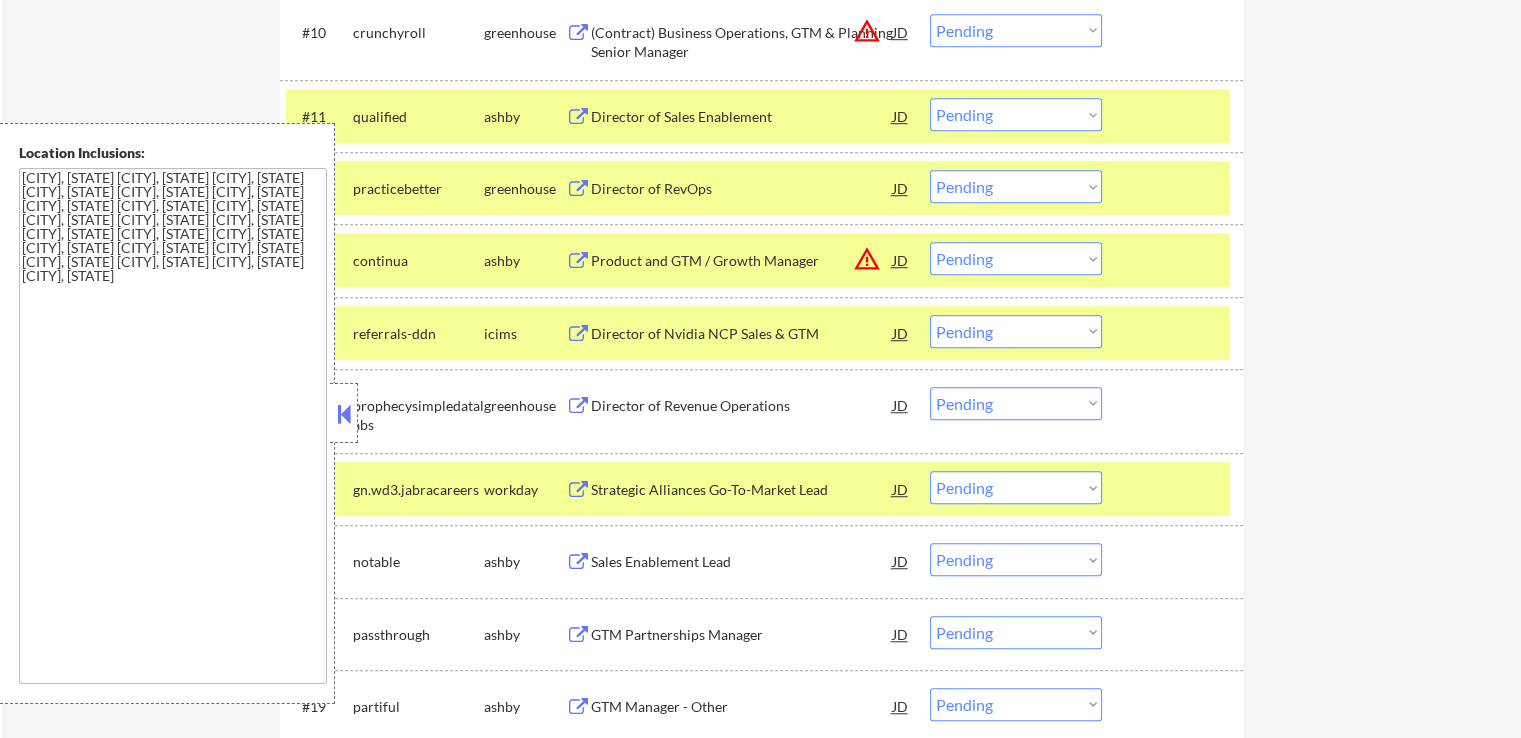 drag, startPoint x: 953, startPoint y: 261, endPoint x: 967, endPoint y: 271, distance: 17.20465 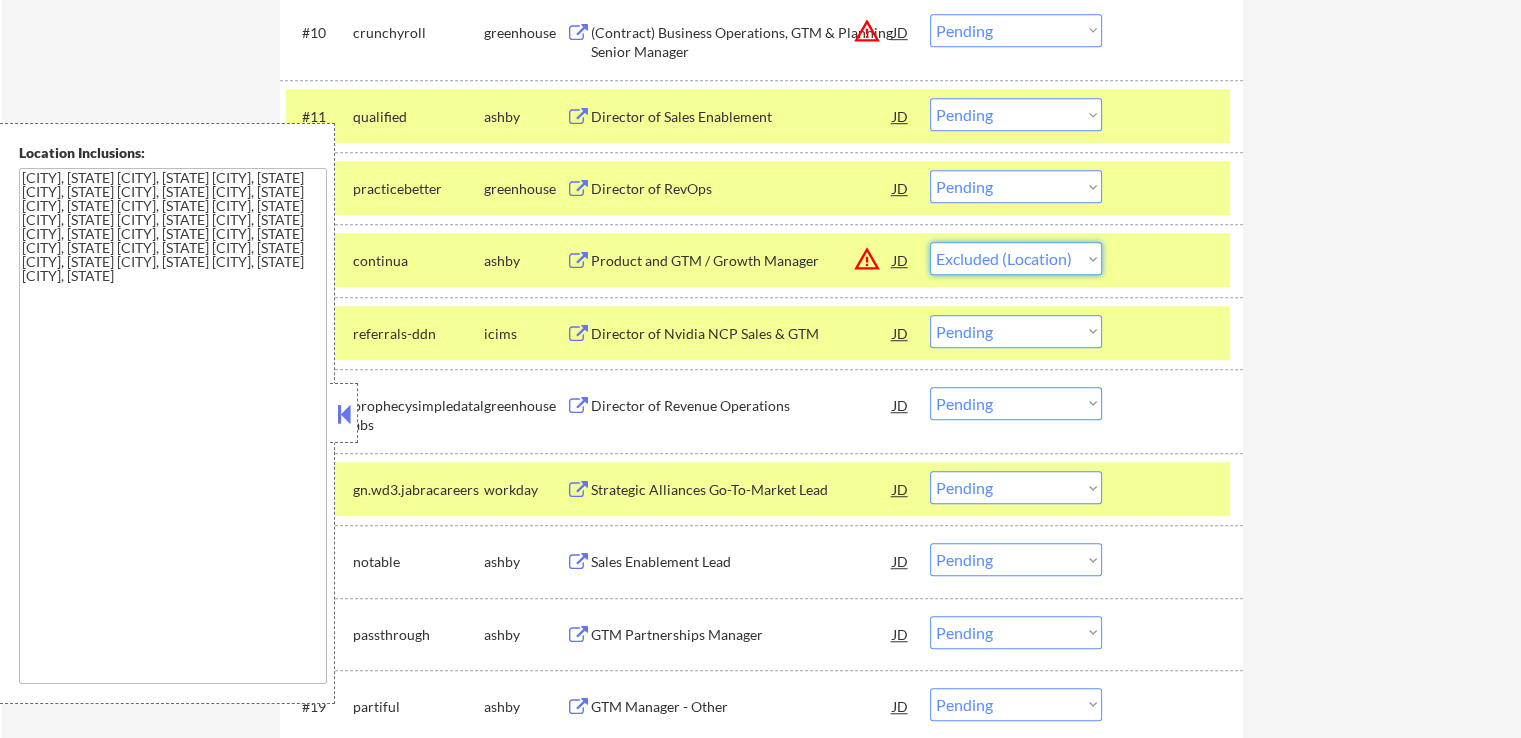 click on "Choose an option... Pending Applied Excluded (Questions) Excluded (Expired) Excluded (Location) Excluded (Bad Match) Excluded (Blocklist) Excluded (Salary) Excluded (Other)" at bounding box center (1016, 258) 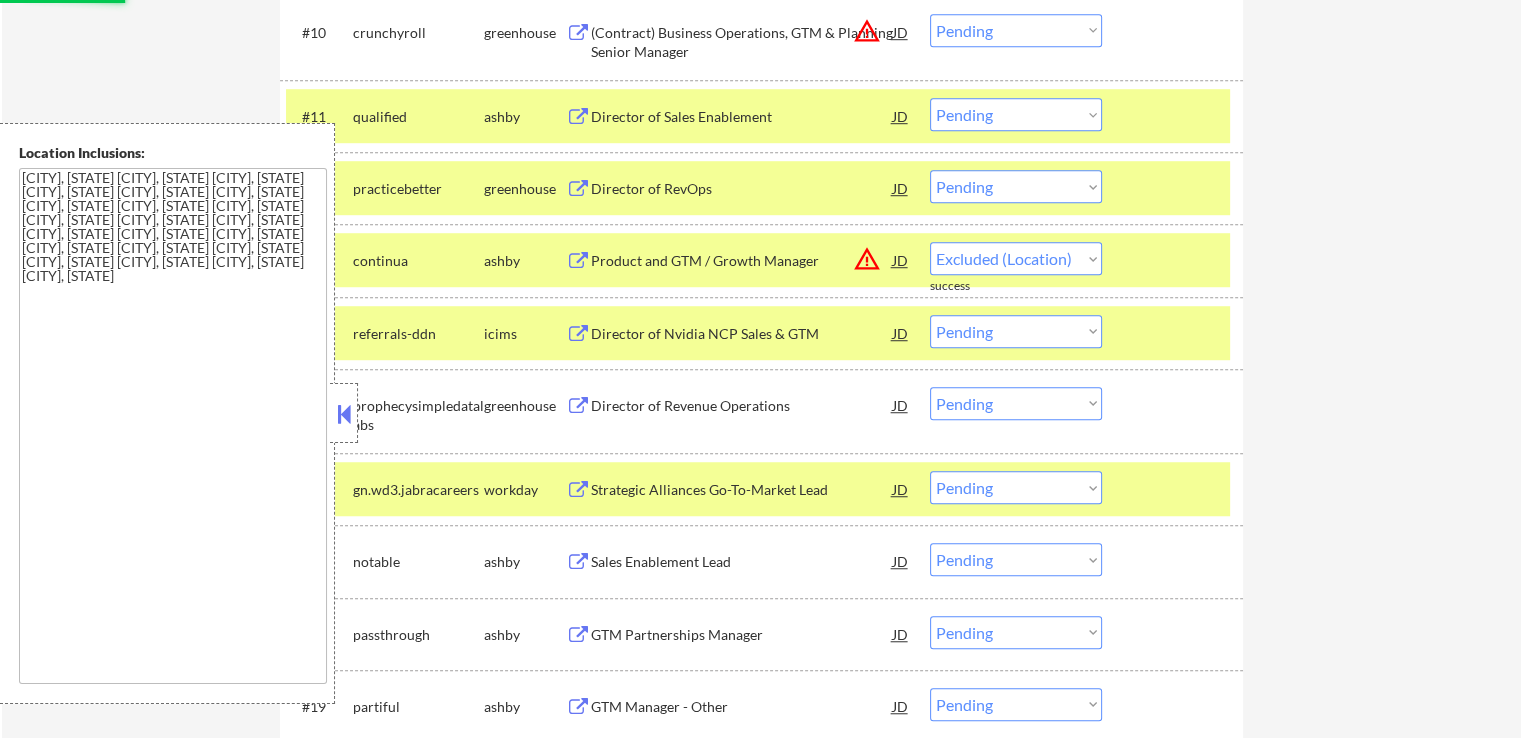 select on ""pending"" 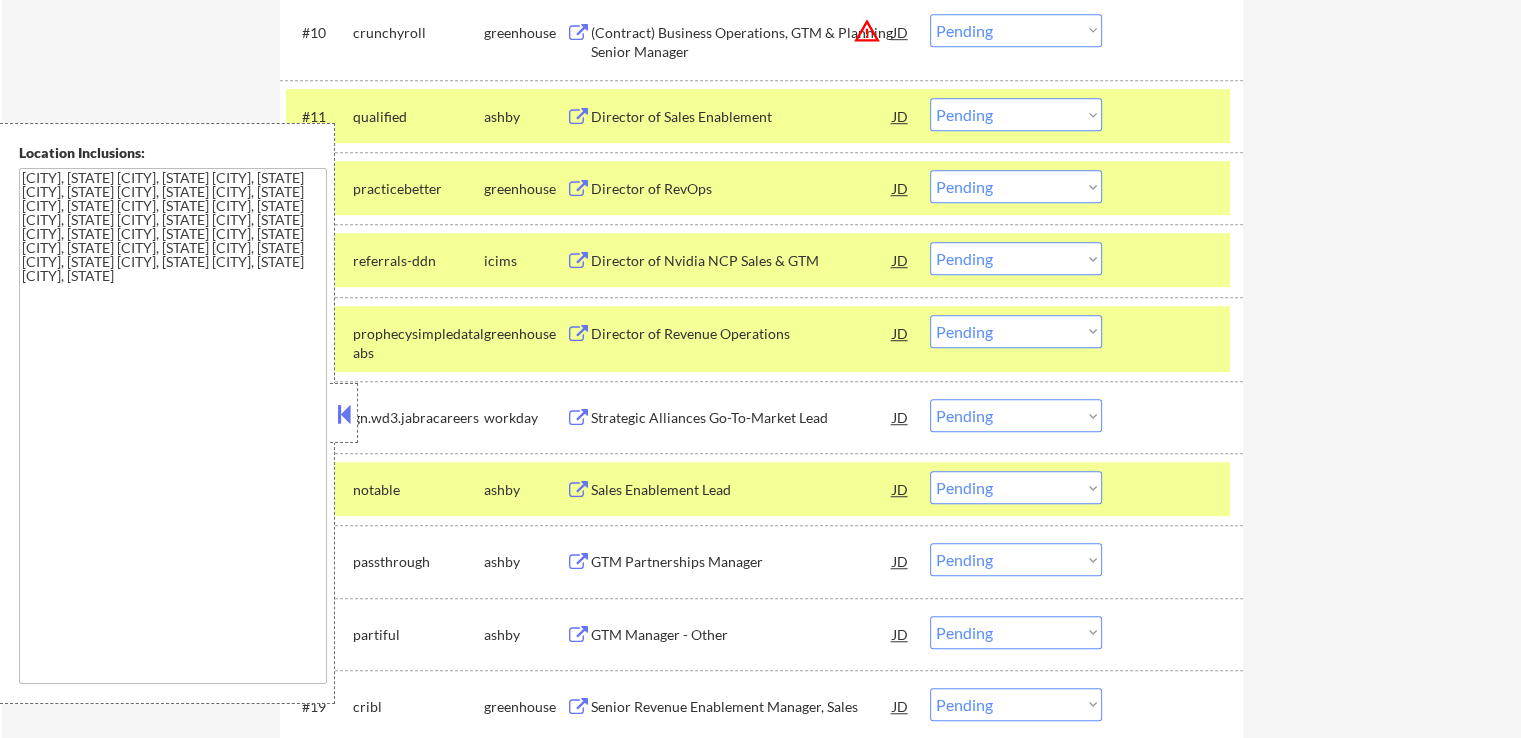 click on "Choose an option... Pending Applied Excluded (Questions) Excluded (Expired) Excluded (Location) Excluded (Bad Match) Excluded (Blocklist) Excluded (Salary) Excluded (Other)" at bounding box center (1016, 186) 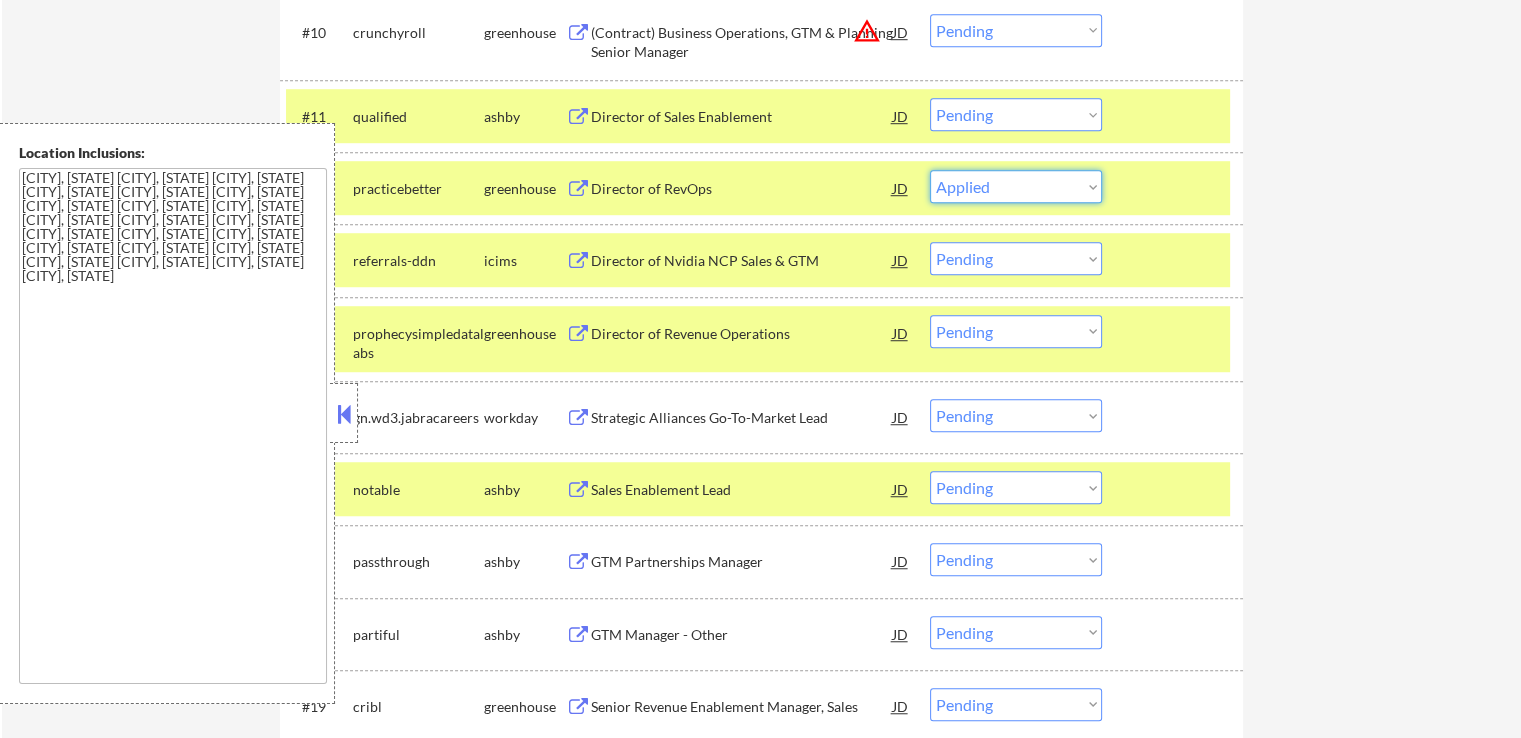 click on "Choose an option... Pending Applied Excluded (Questions) Excluded (Expired) Excluded (Location) Excluded (Bad Match) Excluded (Blocklist) Excluded (Salary) Excluded (Other)" at bounding box center (1016, 186) 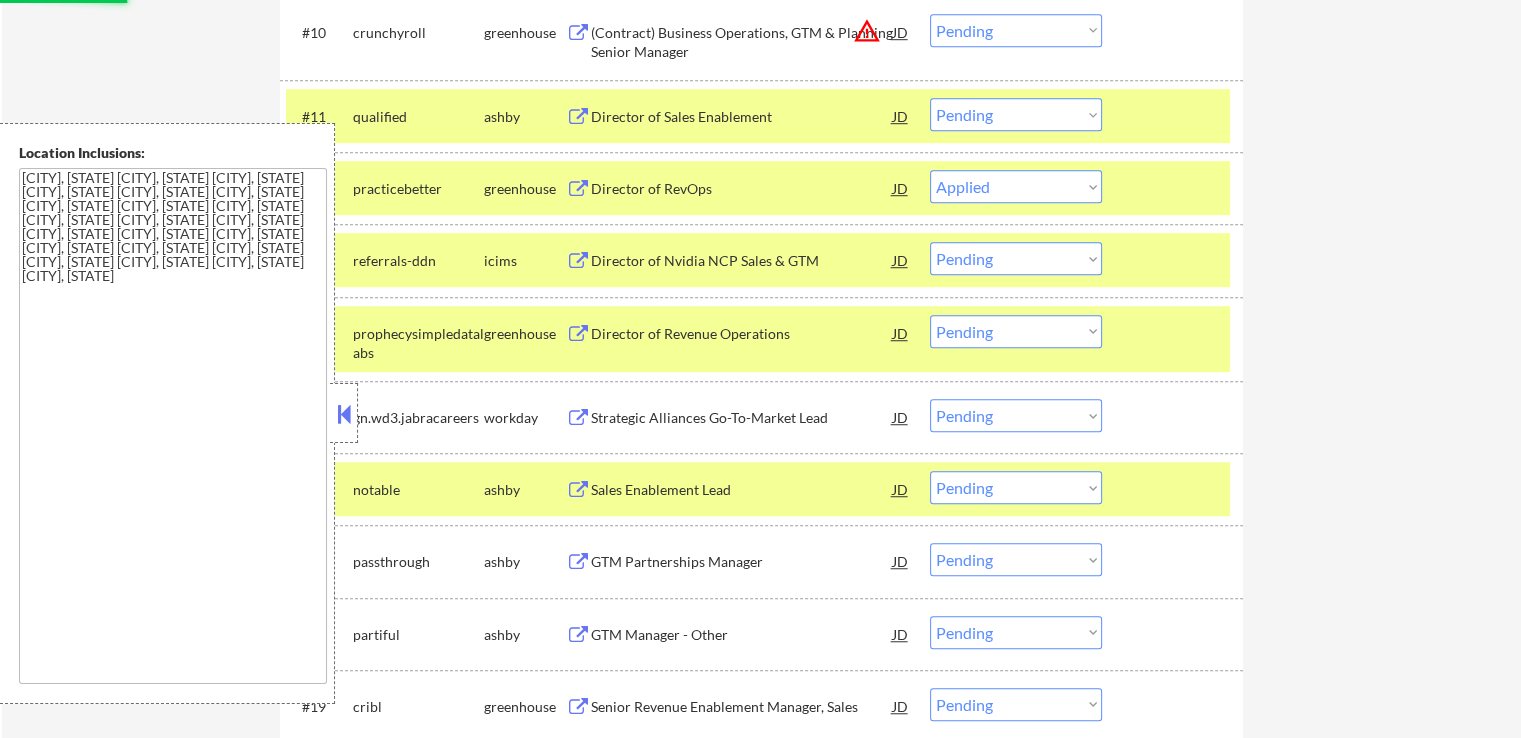 select on ""pending"" 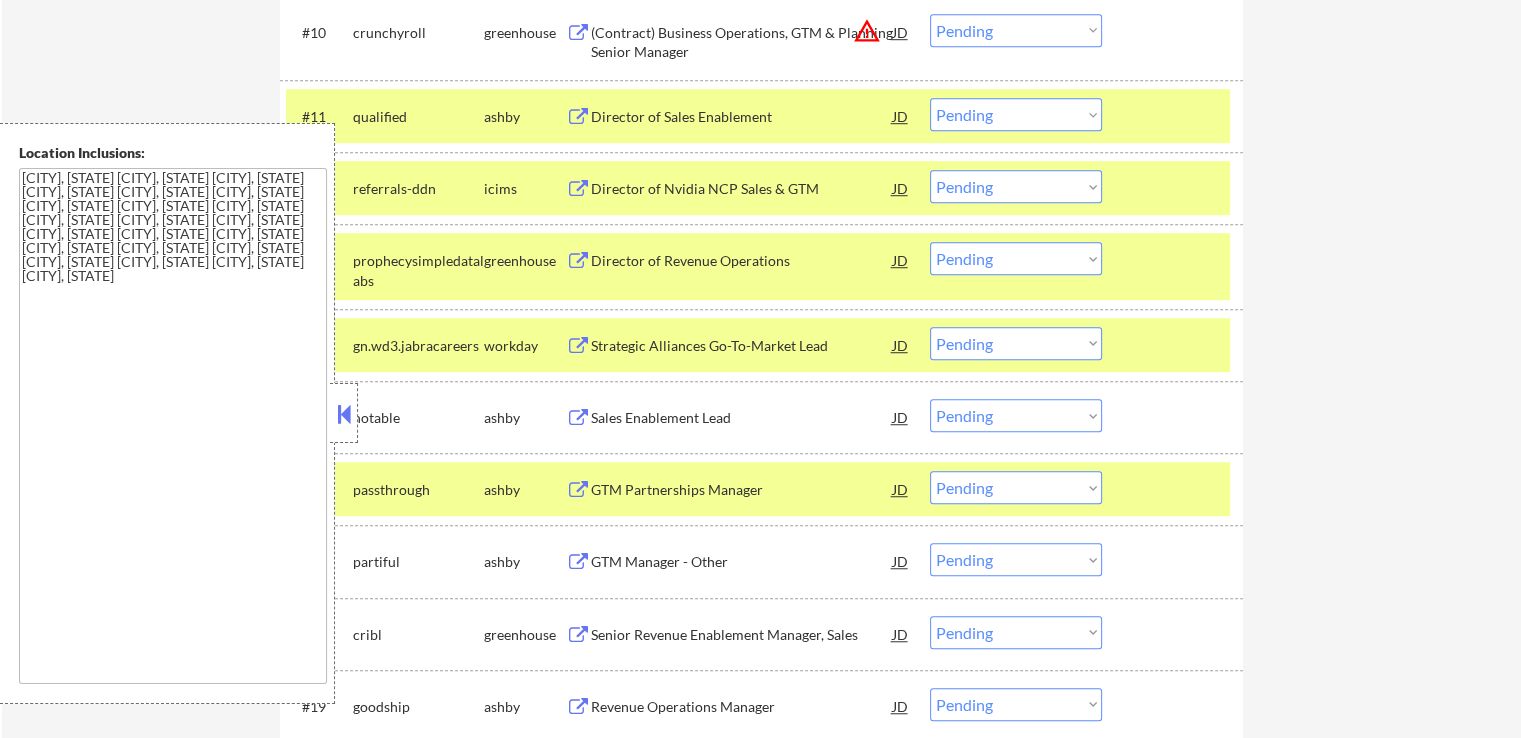 drag, startPoint x: 1014, startPoint y: 259, endPoint x: 1015, endPoint y: 273, distance: 14.035668 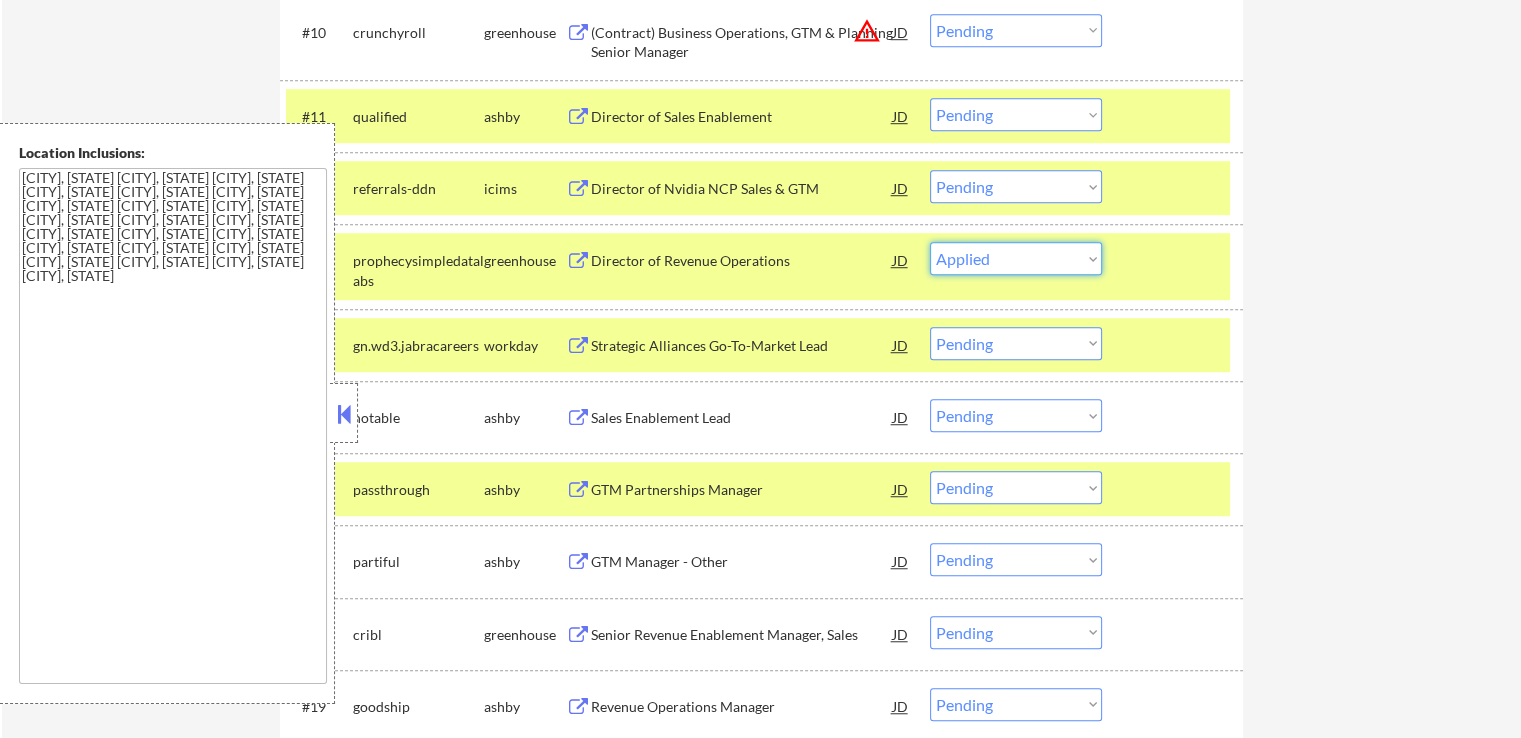 click on "Choose an option... Pending Applied Excluded (Questions) Excluded (Expired) Excluded (Location) Excluded (Bad Match) Excluded (Blocklist) Excluded (Salary) Excluded (Other)" at bounding box center (1016, 258) 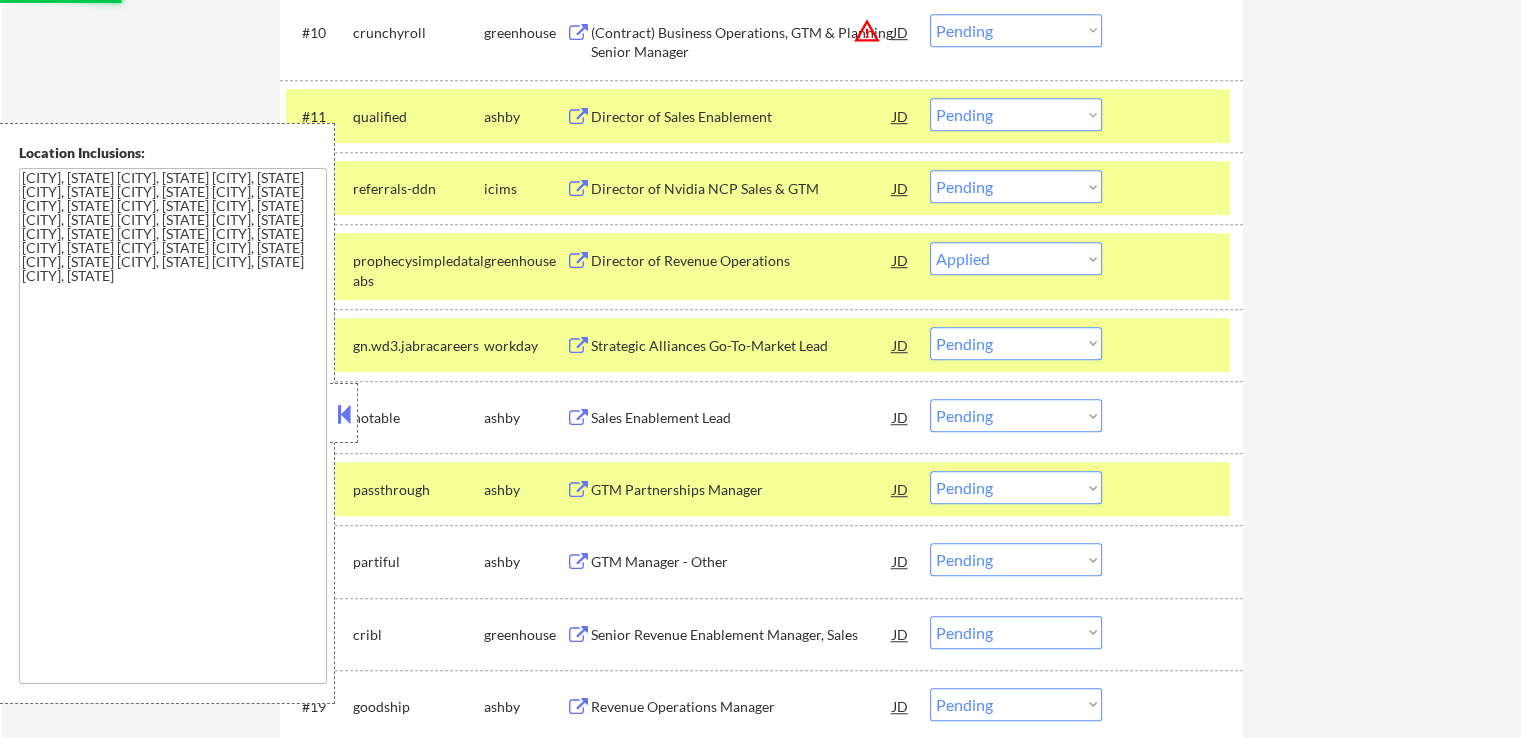 scroll, scrollTop: 1500, scrollLeft: 0, axis: vertical 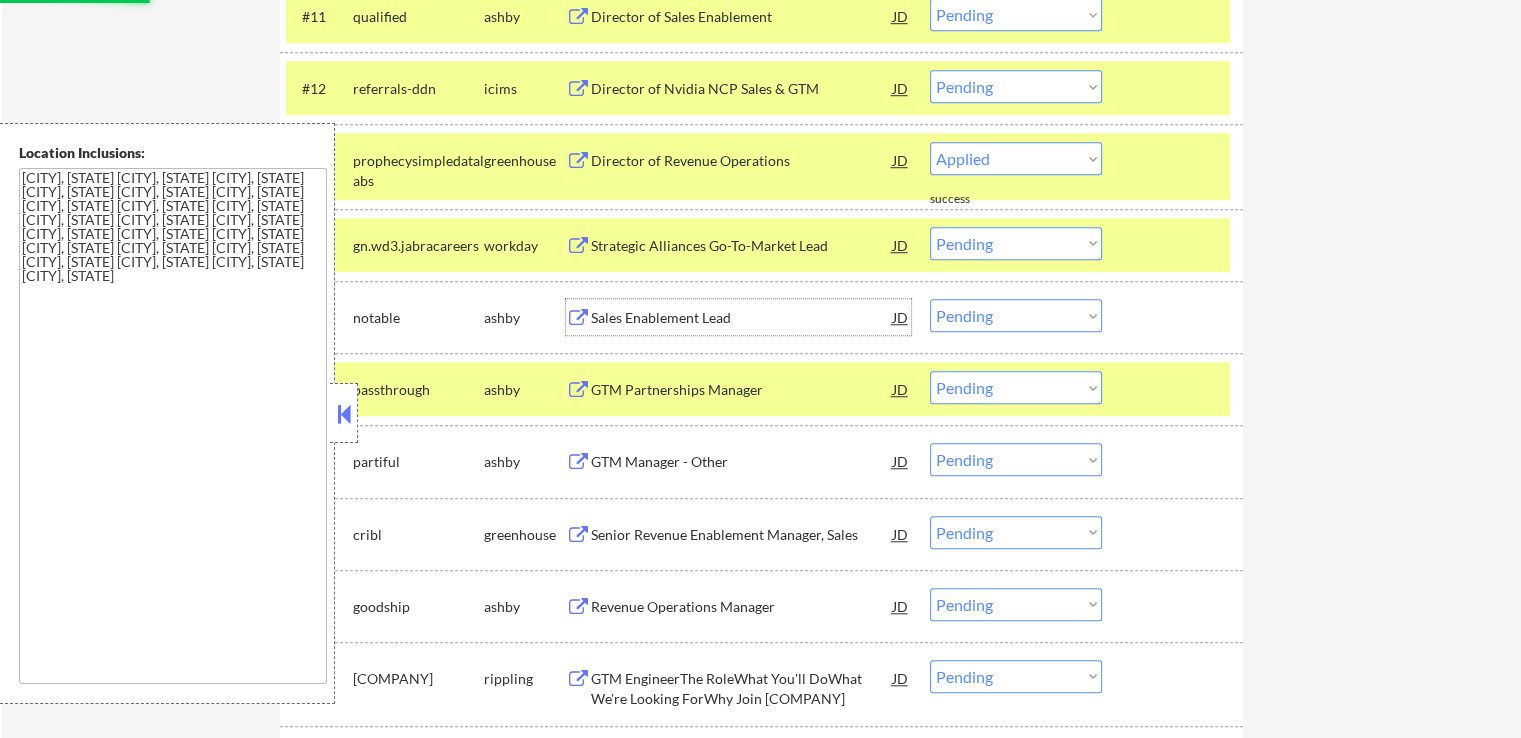 click on "Sales Enablement Lead" at bounding box center (742, 318) 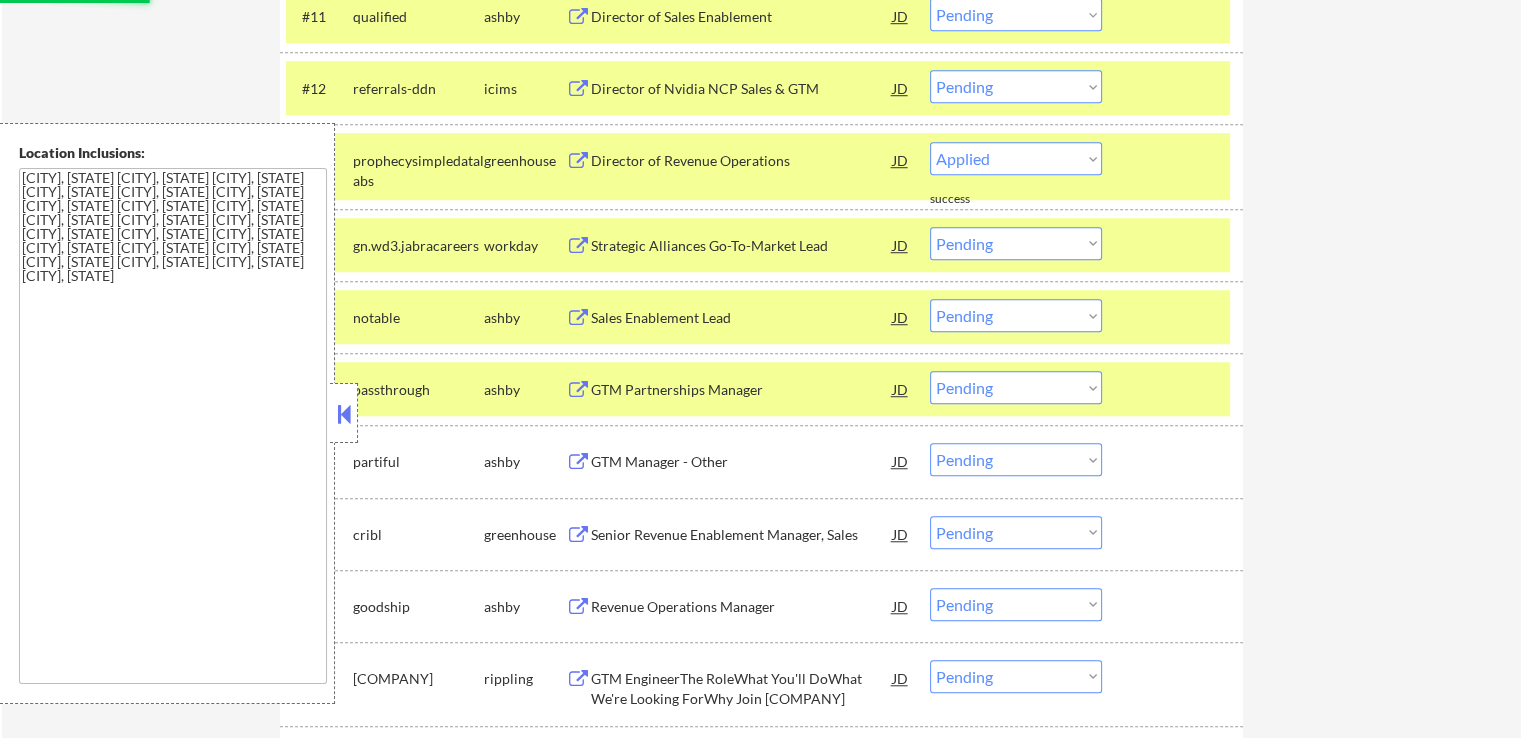 select on ""pending"" 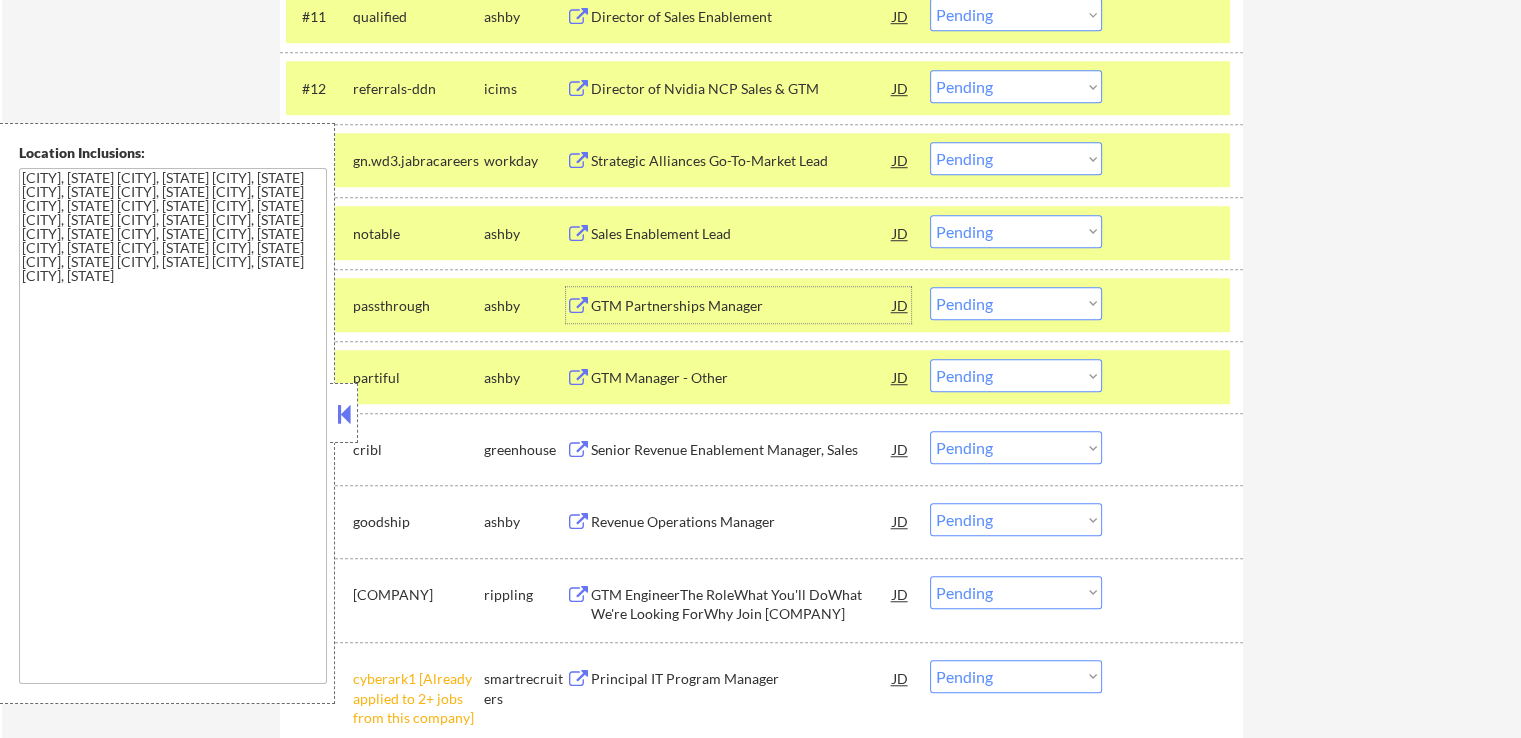 click on "Choose an option... Pending Applied Excluded (Questions) Excluded (Expired) Excluded (Location) Excluded (Bad Match) Excluded (Blocklist) Excluded (Salary) Excluded (Other)" at bounding box center (1016, 231) 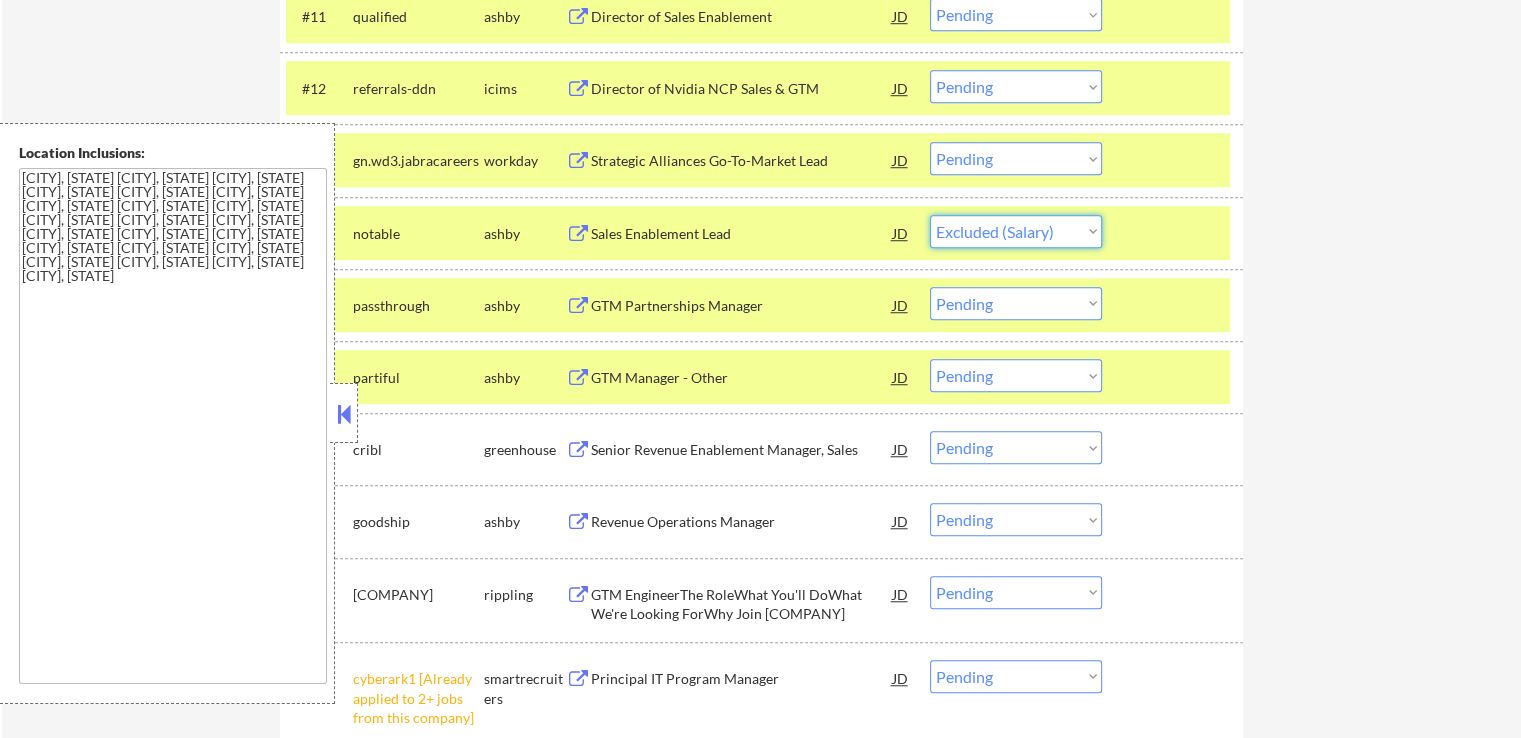 click on "Choose an option... Pending Applied Excluded (Questions) Excluded (Expired) Excluded (Location) Excluded (Bad Match) Excluded (Blocklist) Excluded (Salary) Excluded (Other)" at bounding box center (1016, 231) 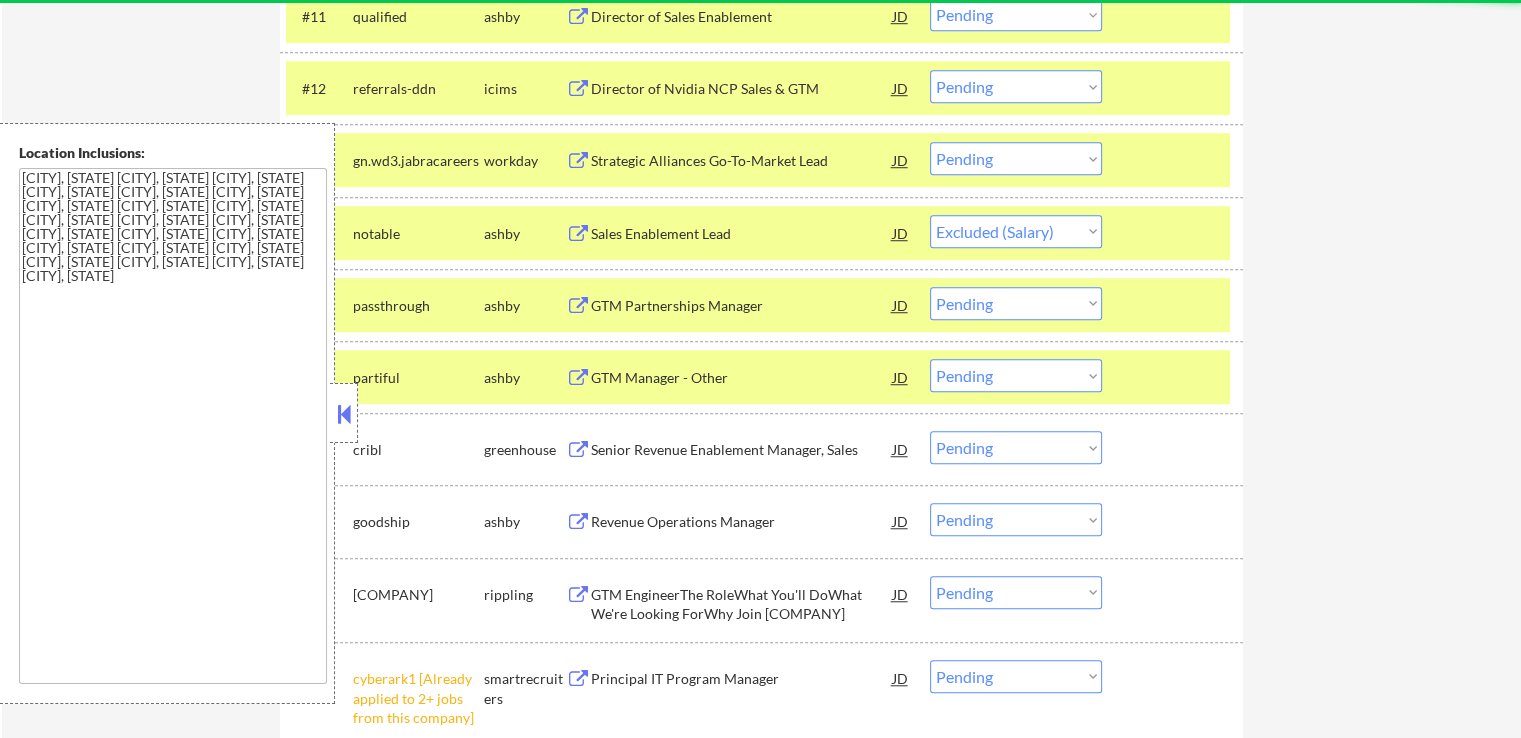 select on ""pending"" 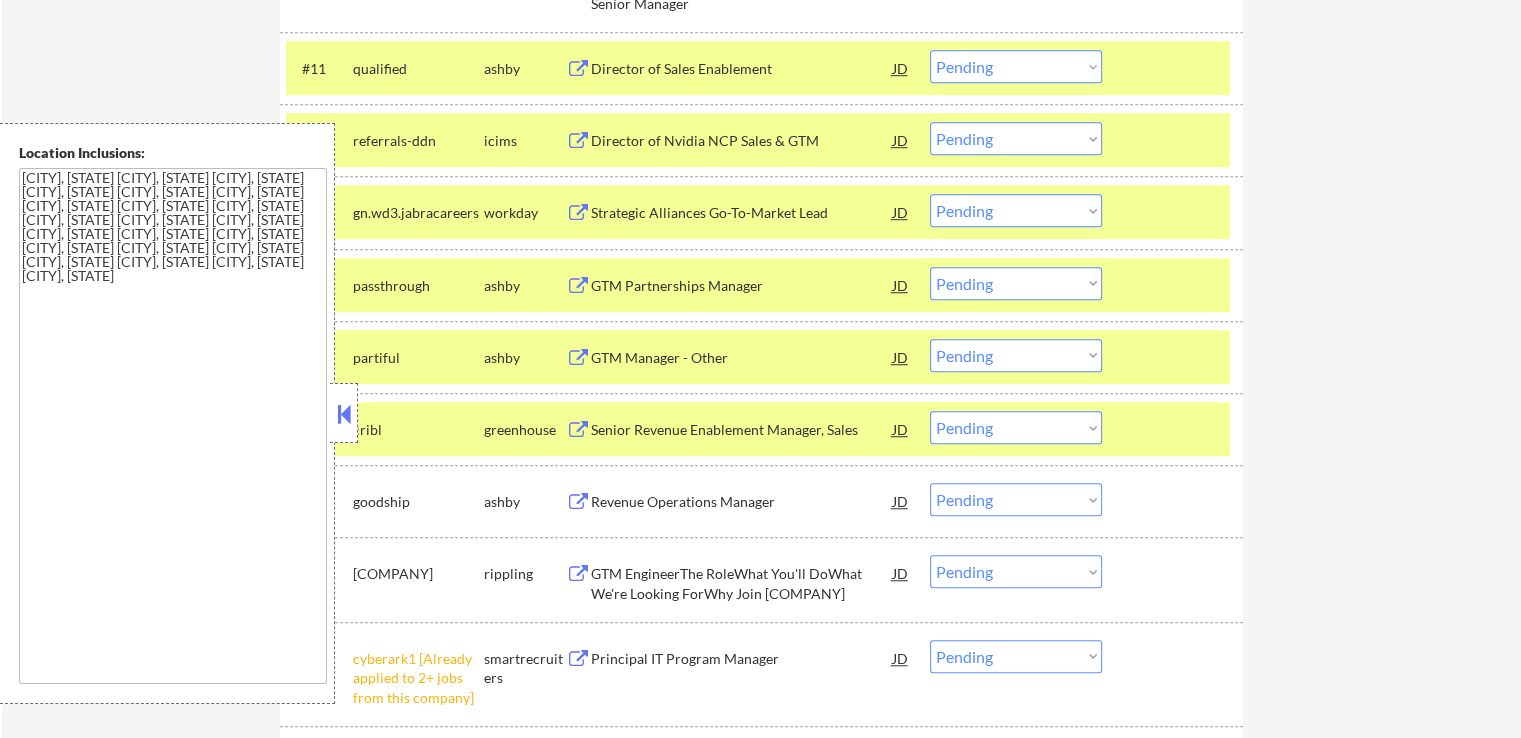 scroll, scrollTop: 1400, scrollLeft: 0, axis: vertical 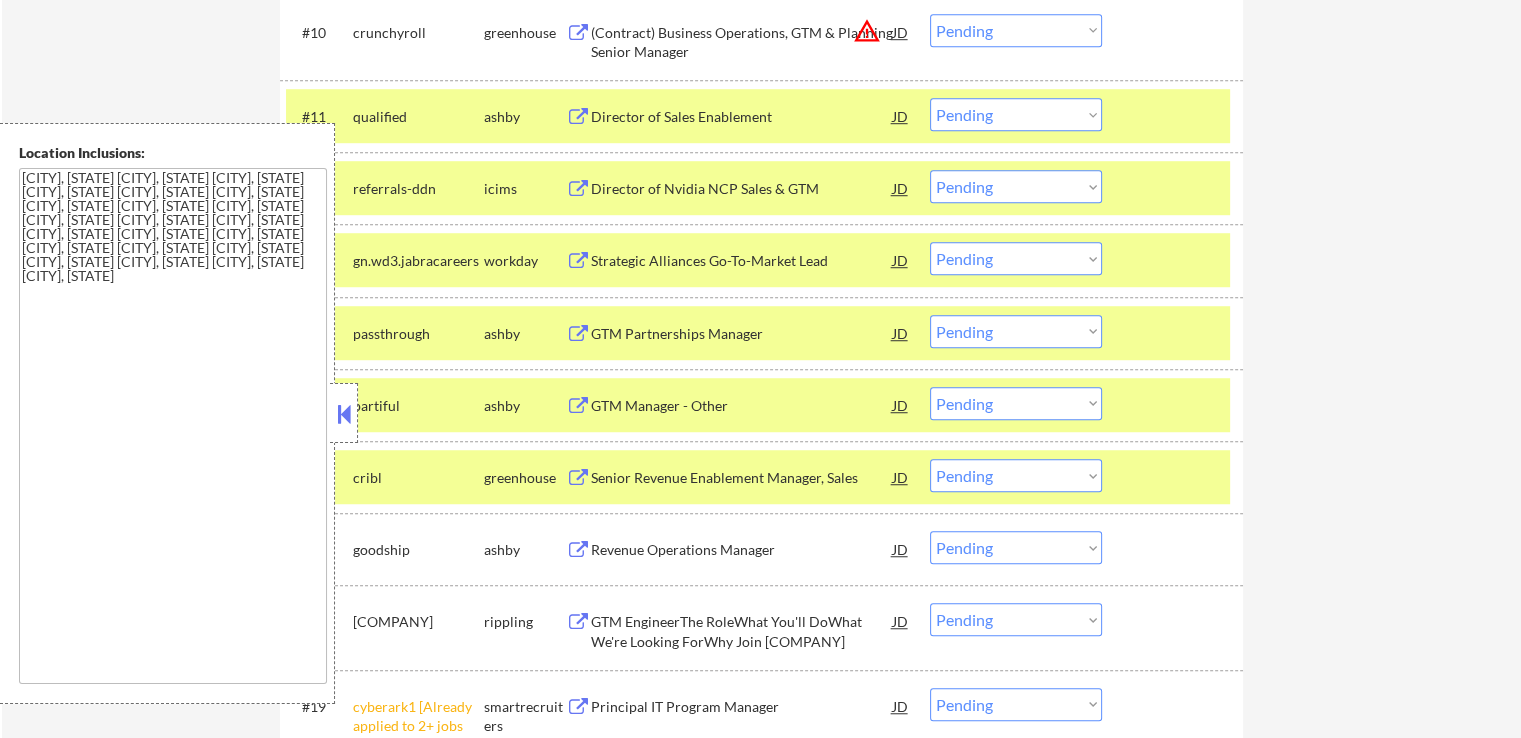 click on "Choose an option... Pending Applied Excluded (Questions) Excluded (Expired) Excluded (Location) Excluded (Bad Match) Excluded (Blocklist) Excluded (Salary) Excluded (Other)" at bounding box center (1016, 114) 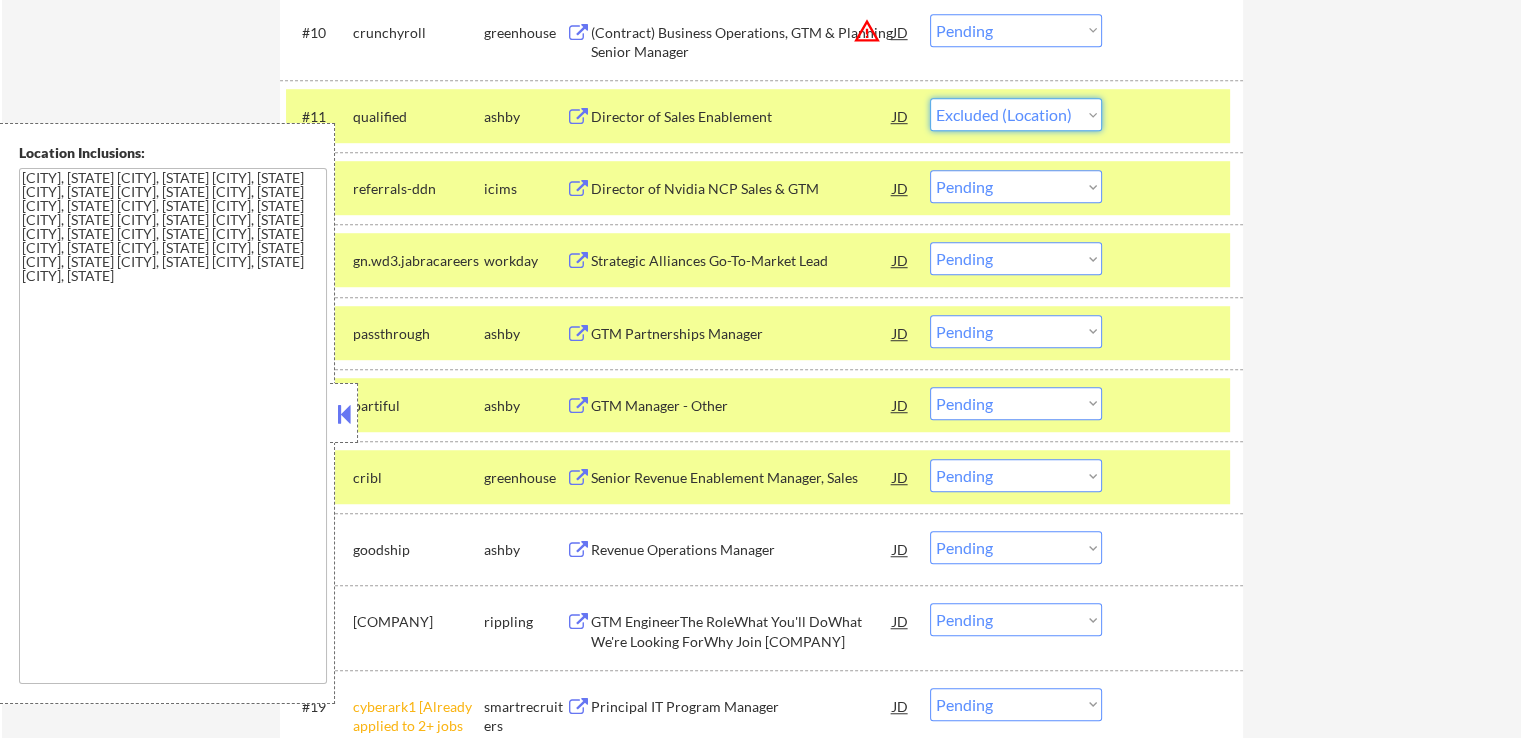 click on "Choose an option... Pending Applied Excluded (Questions) Excluded (Expired) Excluded (Location) Excluded (Bad Match) Excluded (Blocklist) Excluded (Salary) Excluded (Other)" at bounding box center [1016, 114] 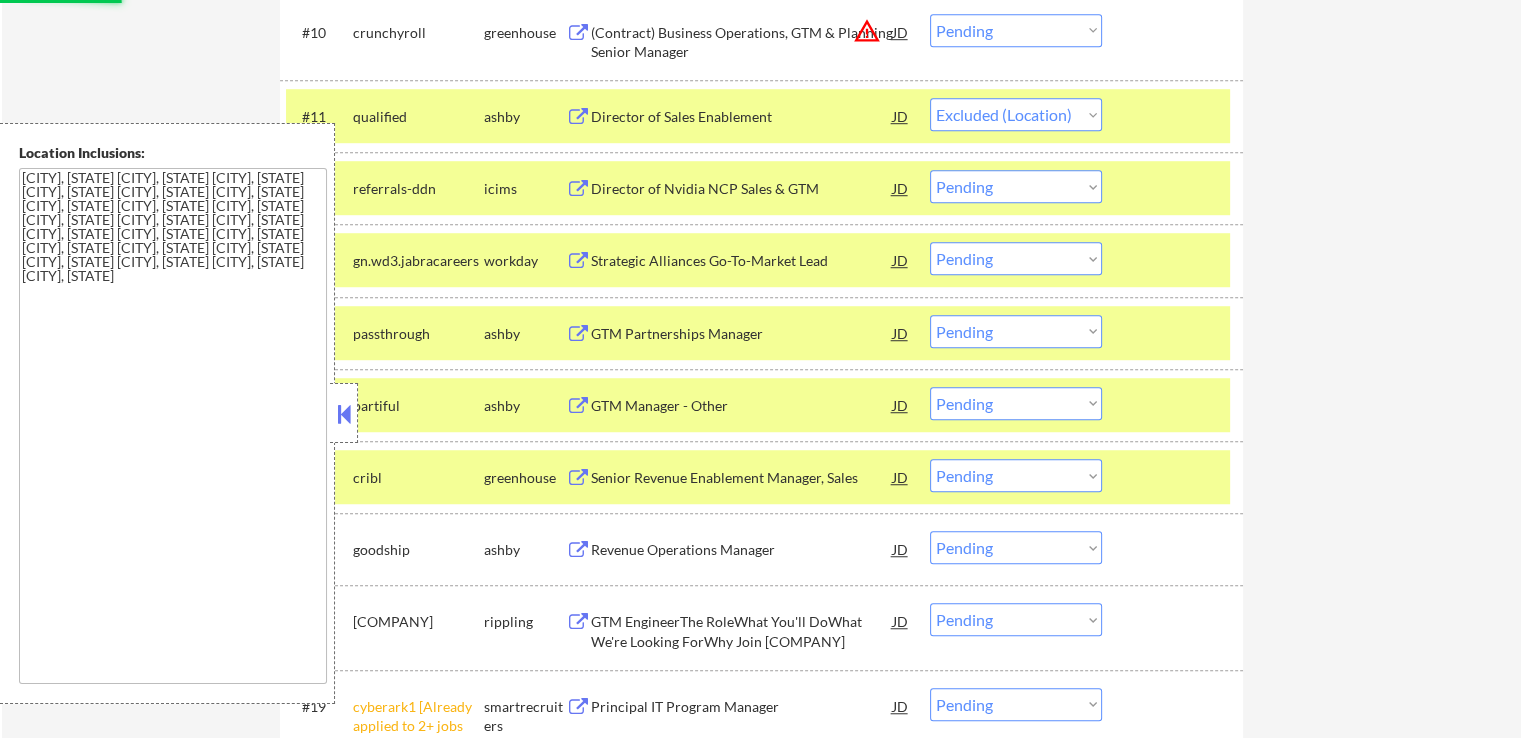 click on "GTM Partnerships Manager" at bounding box center (742, 333) 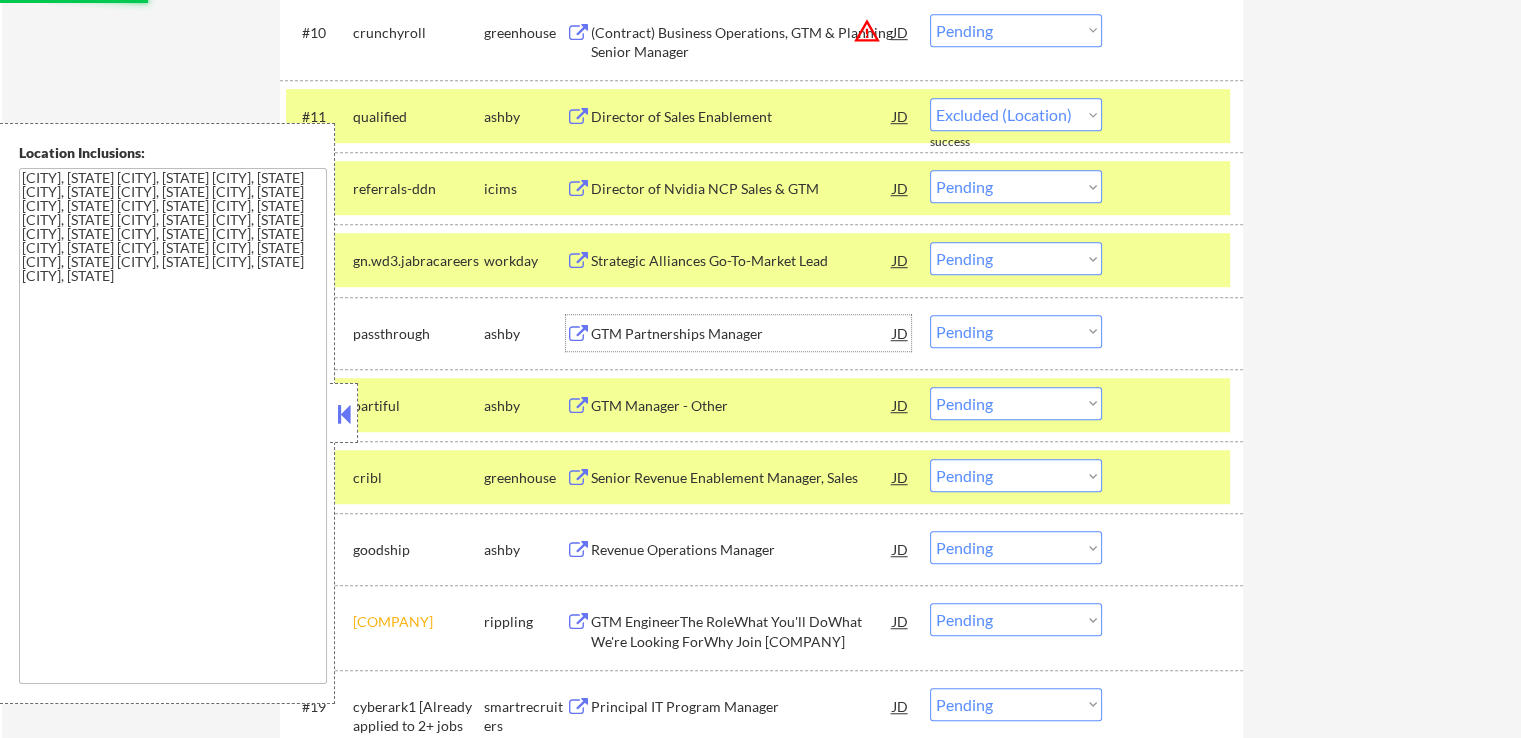 select on ""pending"" 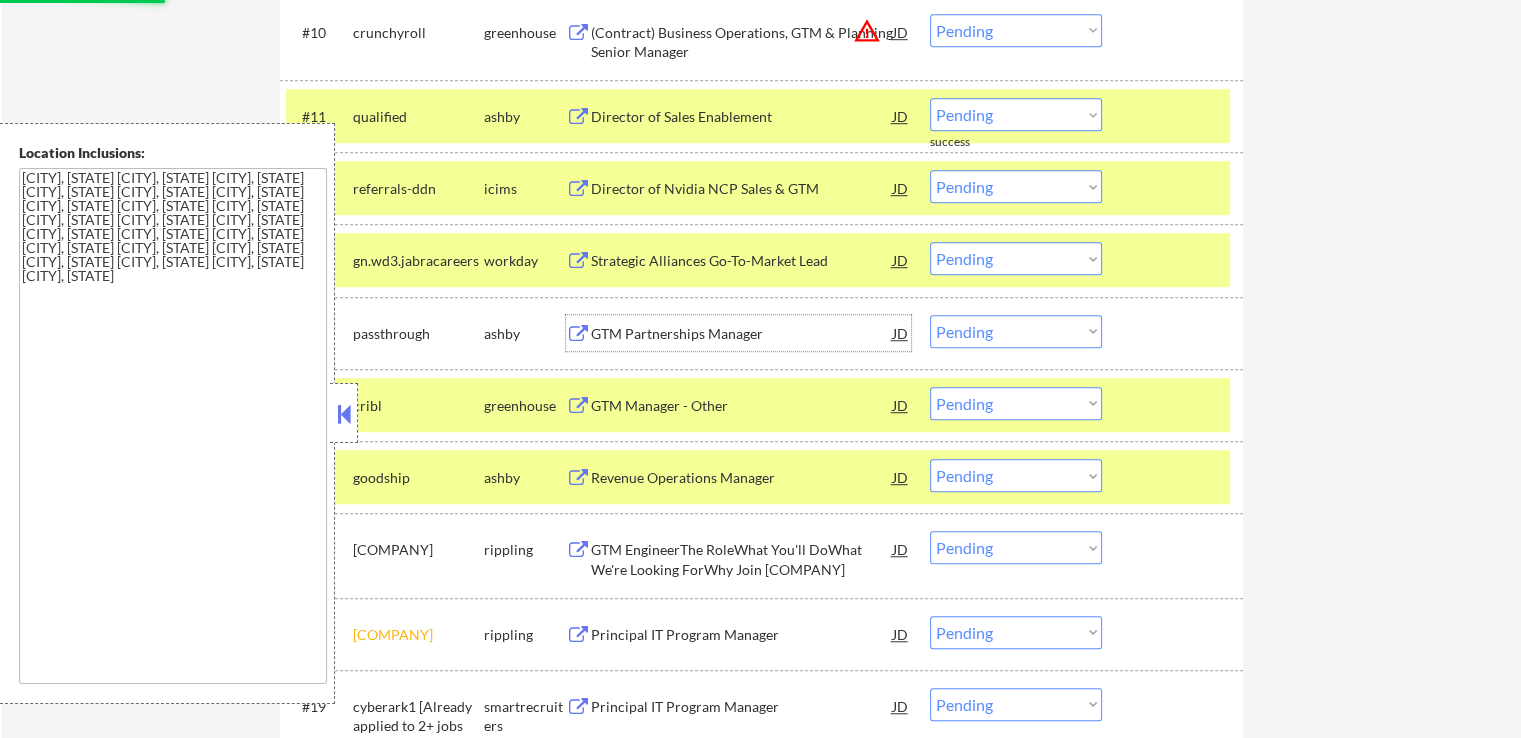 click on "Choose an option... Pending Applied Excluded (Questions) Excluded (Expired) Excluded (Location) Excluded (Bad Match) Excluded (Blocklist) Excluded (Salary) Excluded (Other)" at bounding box center (1016, 331) 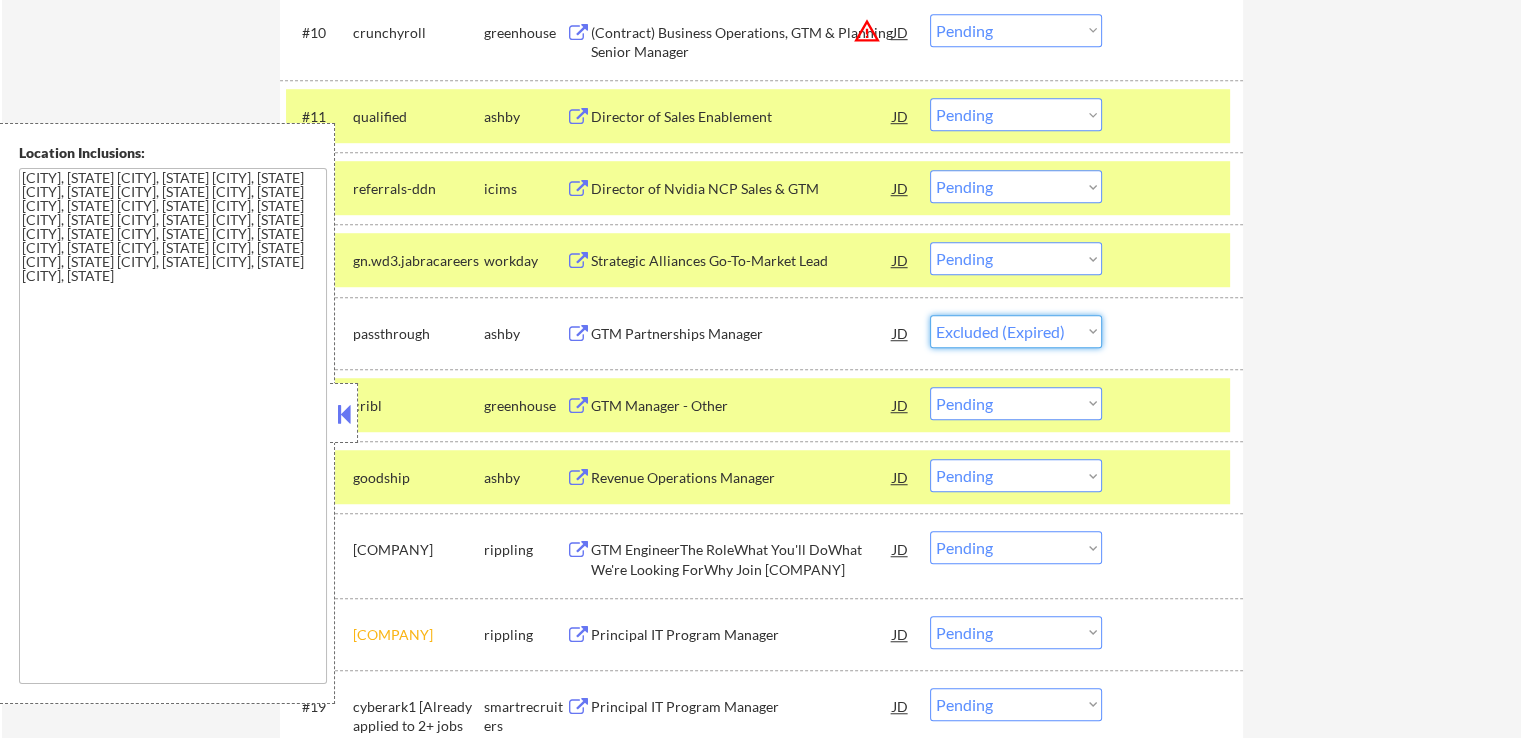 click on "Choose an option... Pending Applied Excluded (Questions) Excluded (Expired) Excluded (Location) Excluded (Bad Match) Excluded (Blocklist) Excluded (Salary) Excluded (Other)" at bounding box center (1016, 331) 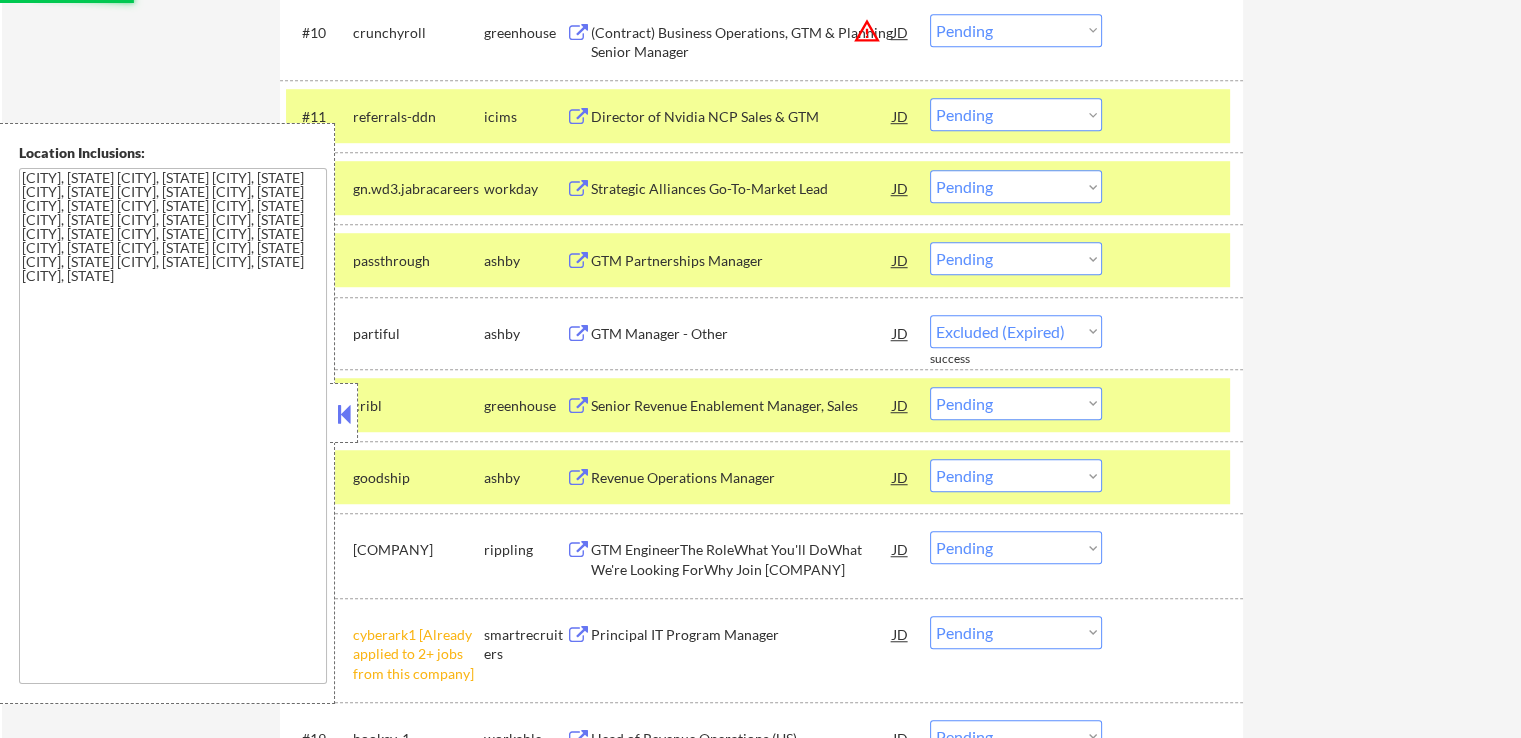 select on ""pending"" 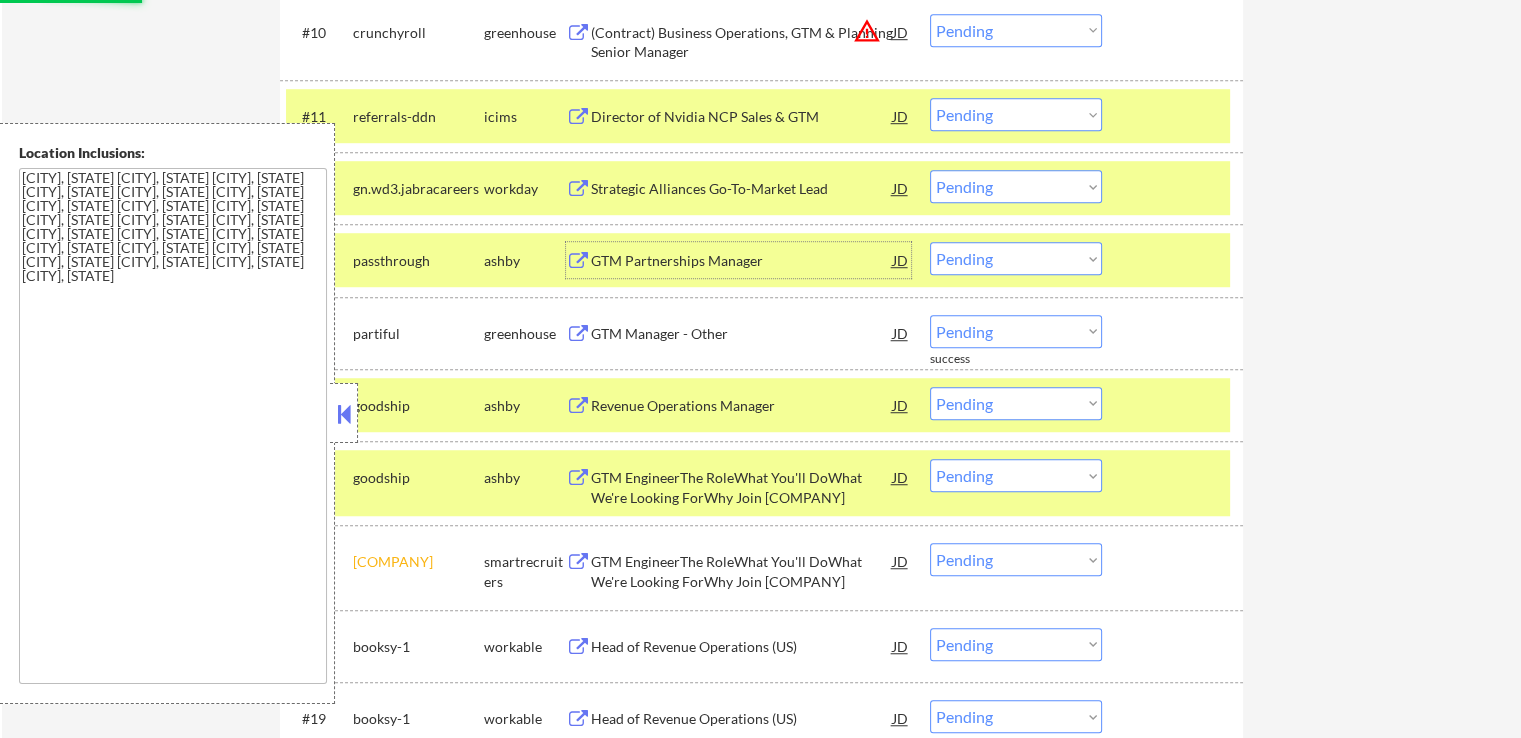 click on "GTM Partnerships Manager" at bounding box center (742, 260) 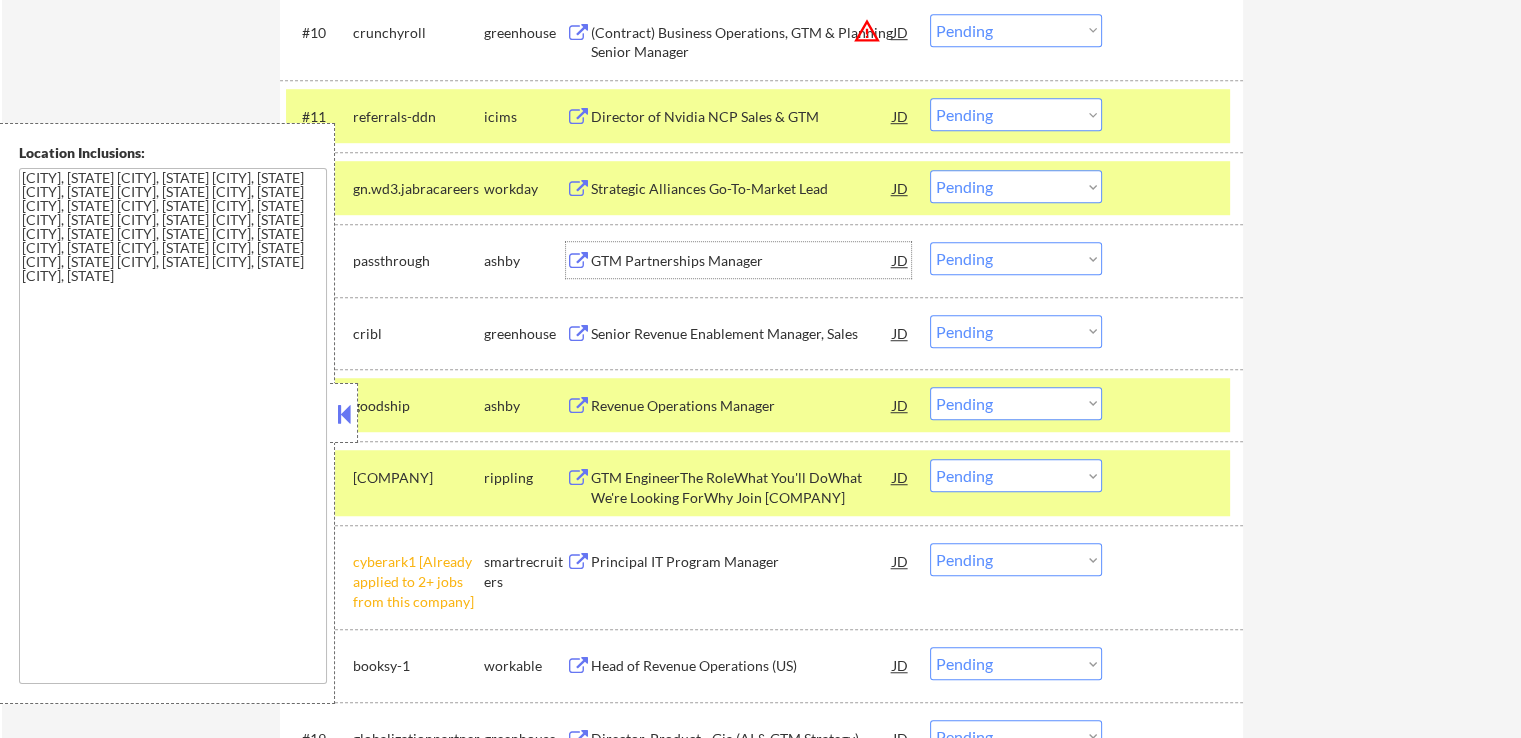 click on "Choose an option... Pending Applied Excluded (Questions) Excluded (Expired) Excluded (Location) Excluded (Bad Match) Excluded (Blocklist) Excluded (Salary) Excluded (Other)" at bounding box center [1016, 258] 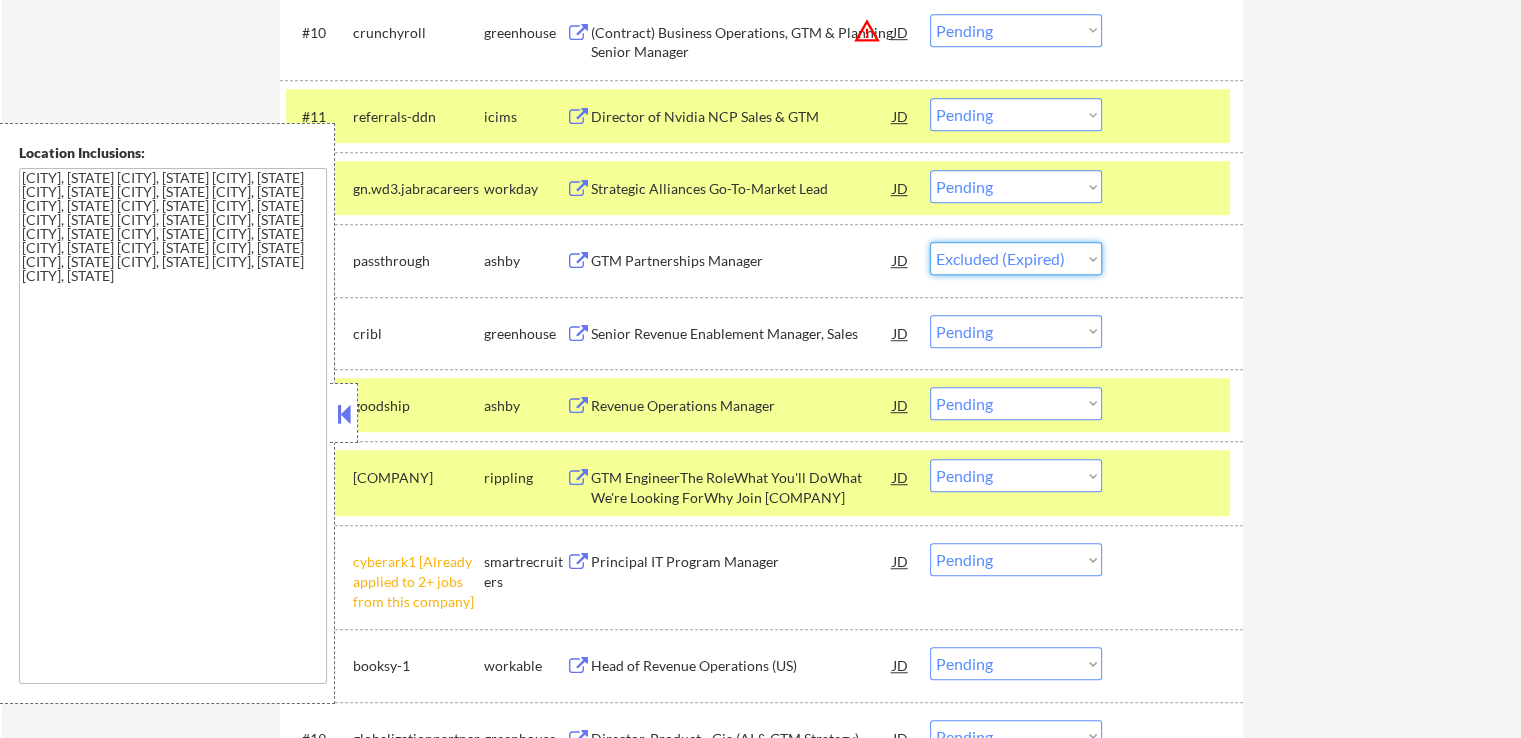 click on "Choose an option... Pending Applied Excluded (Questions) Excluded (Expired) Excluded (Location) Excluded (Bad Match) Excluded (Blocklist) Excluded (Salary) Excluded (Other)" at bounding box center (1016, 258) 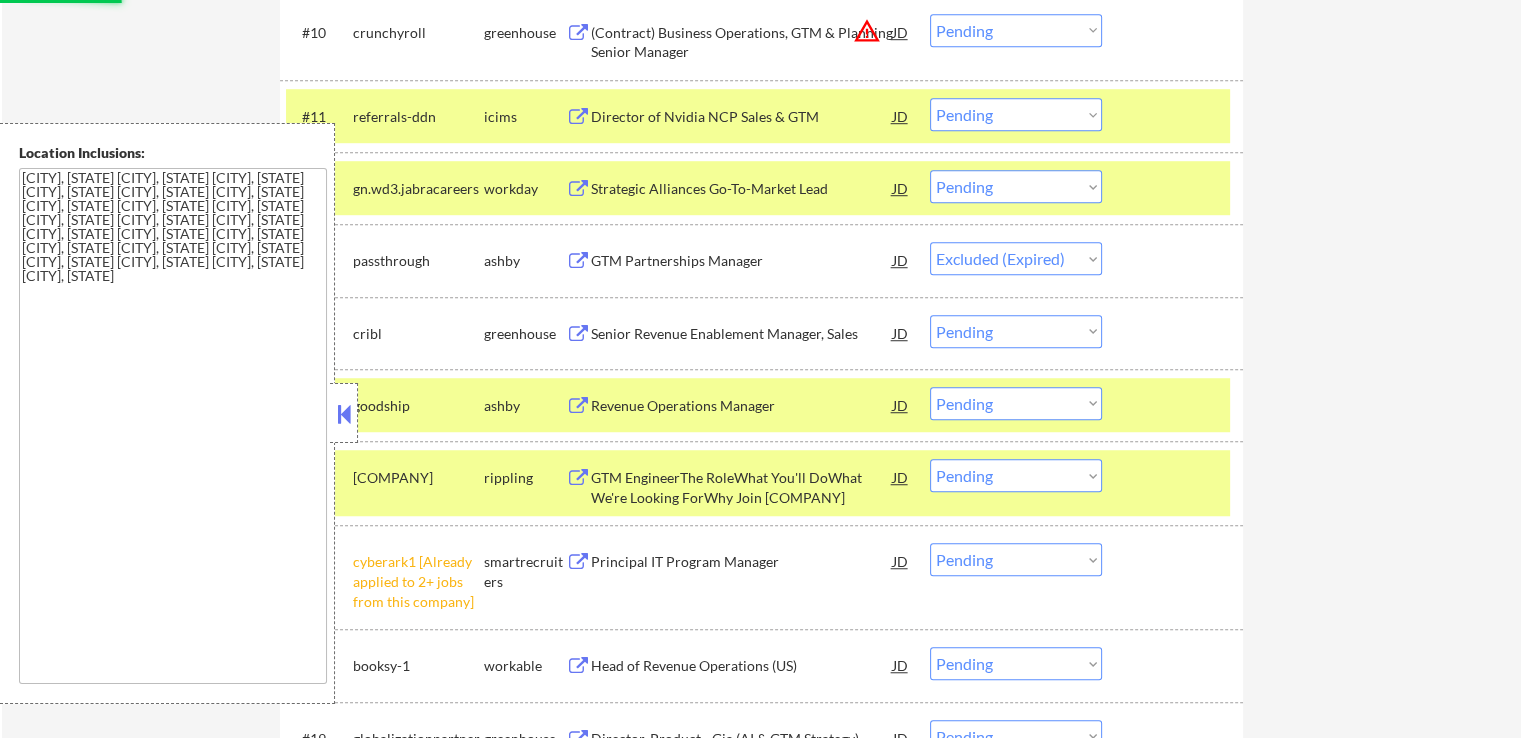 click on "Senior Revenue Enablement Manager, Sales" at bounding box center [742, 334] 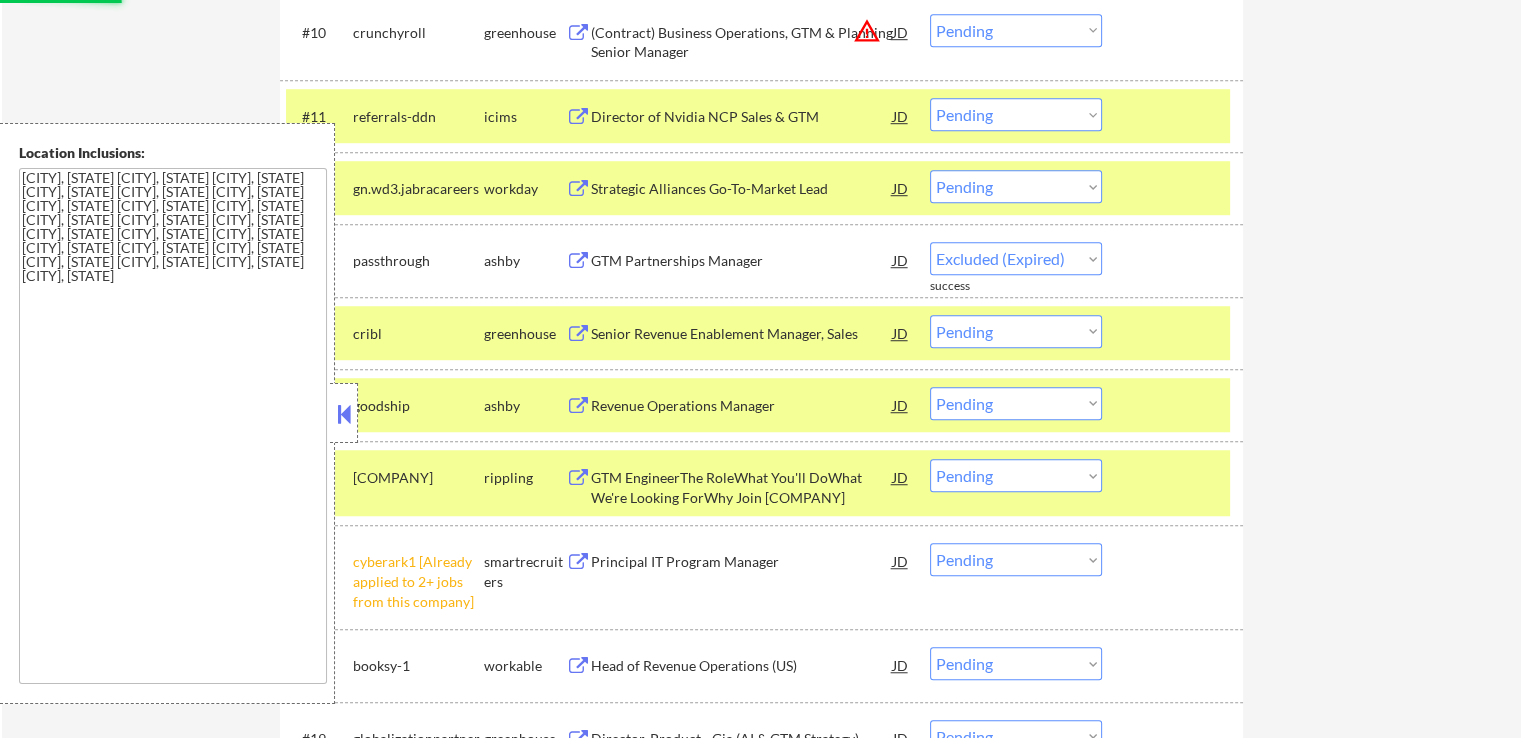select on ""pending"" 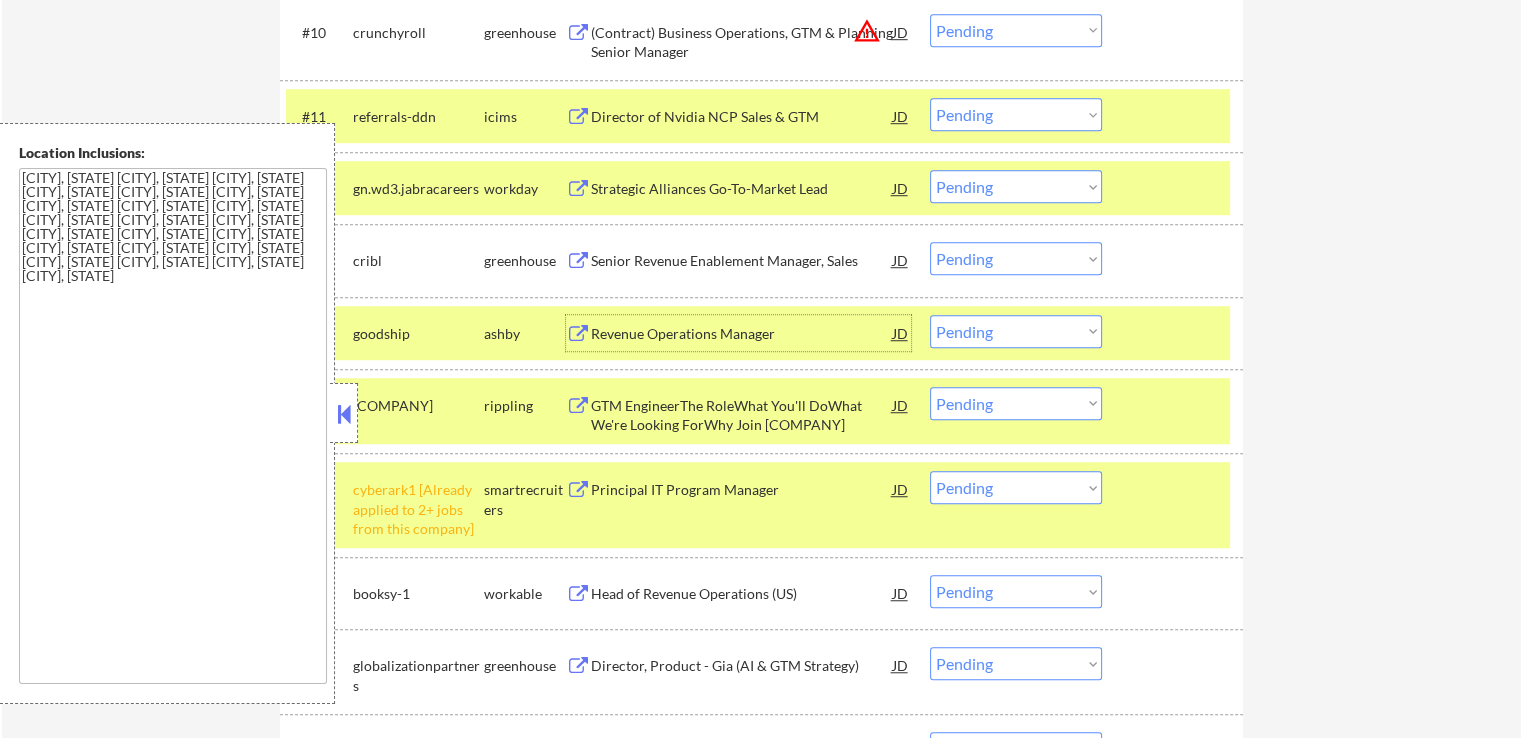 click on "Revenue Operations Manager" at bounding box center [742, 334] 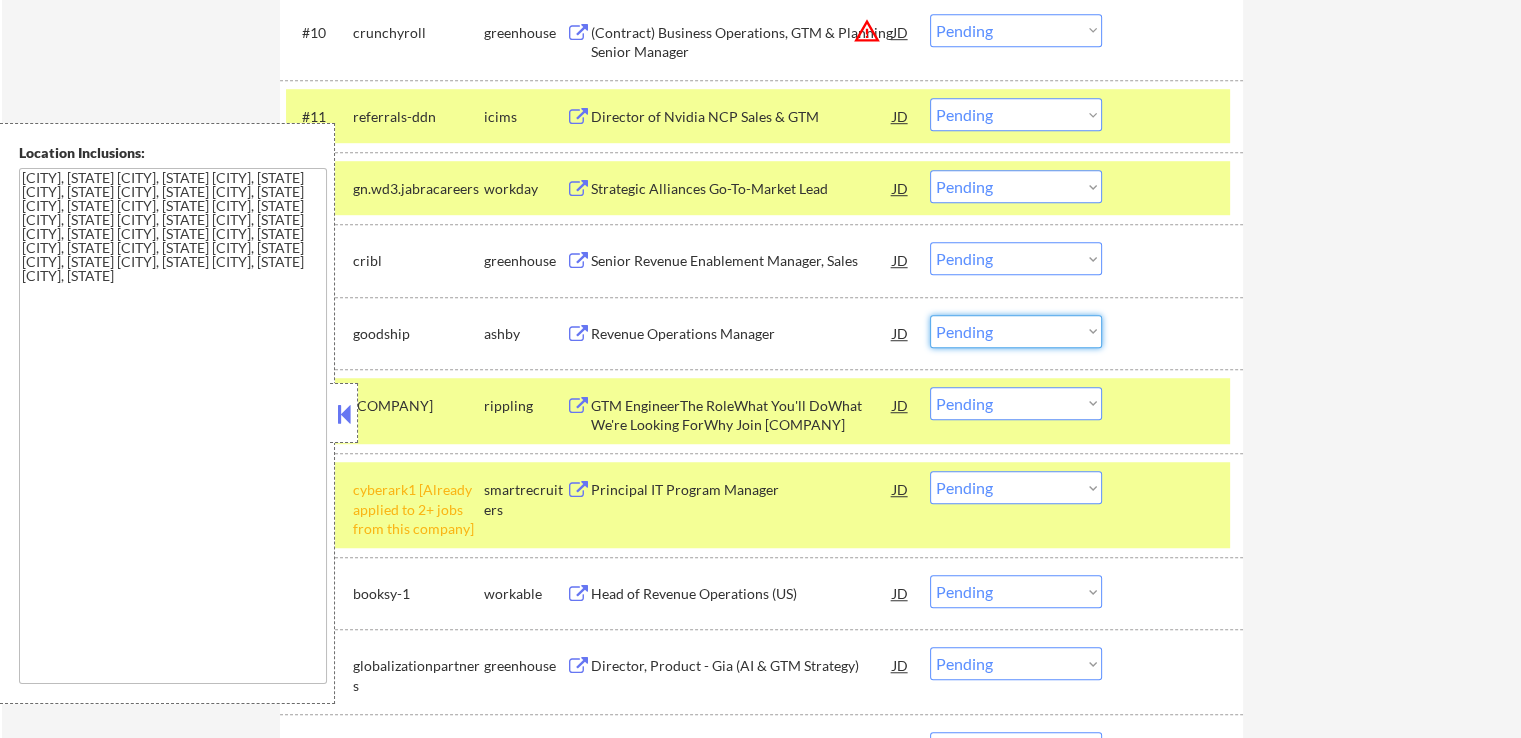 click on "Choose an option... Pending Applied Excluded (Questions) Excluded (Expired) Excluded (Location) Excluded (Bad Match) Excluded (Blocklist) Excluded (Salary) Excluded (Other)" at bounding box center [1016, 331] 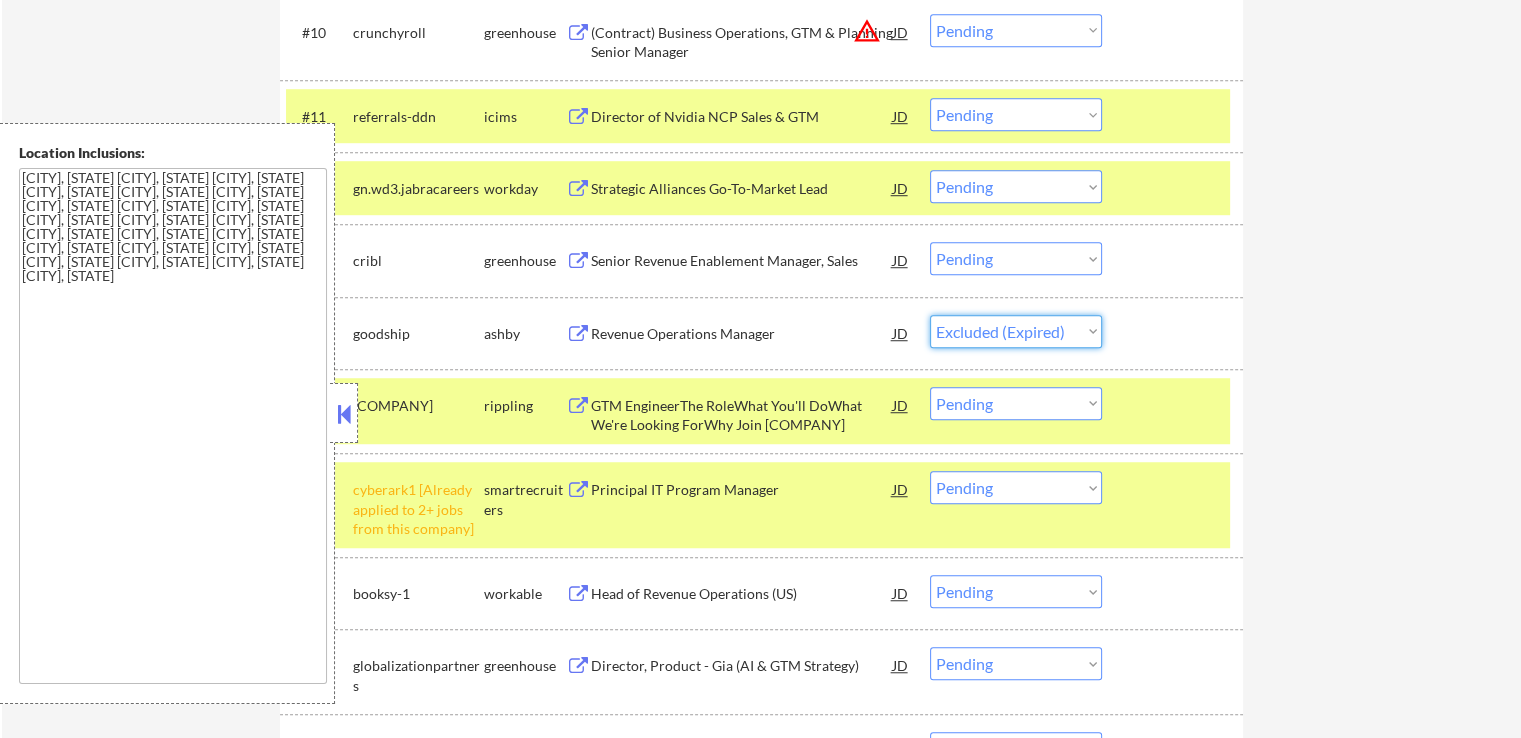 click on "Choose an option... Pending Applied Excluded (Questions) Excluded (Expired) Excluded (Location) Excluded (Bad Match) Excluded (Blocklist) Excluded (Salary) Excluded (Other)" at bounding box center [1016, 331] 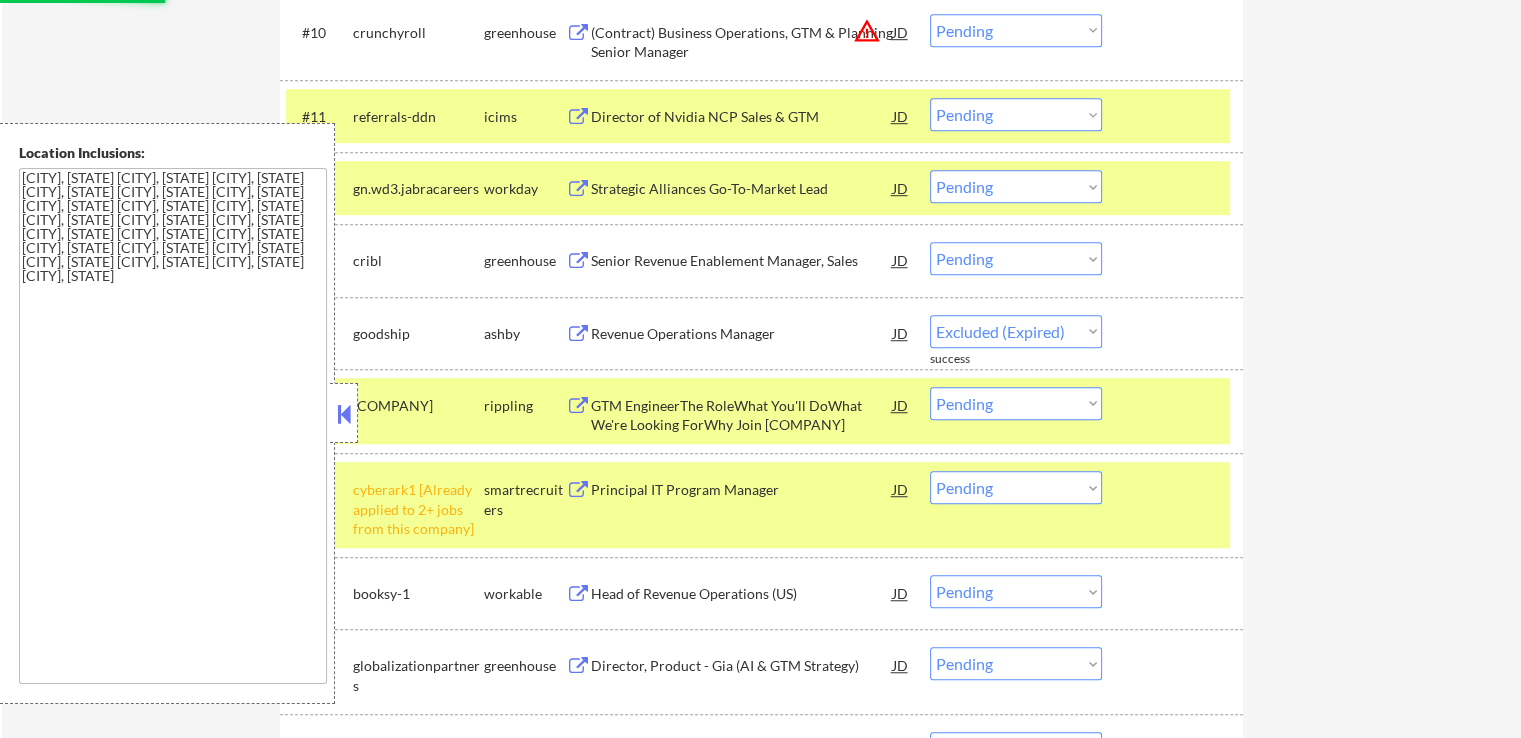 select on ""pending"" 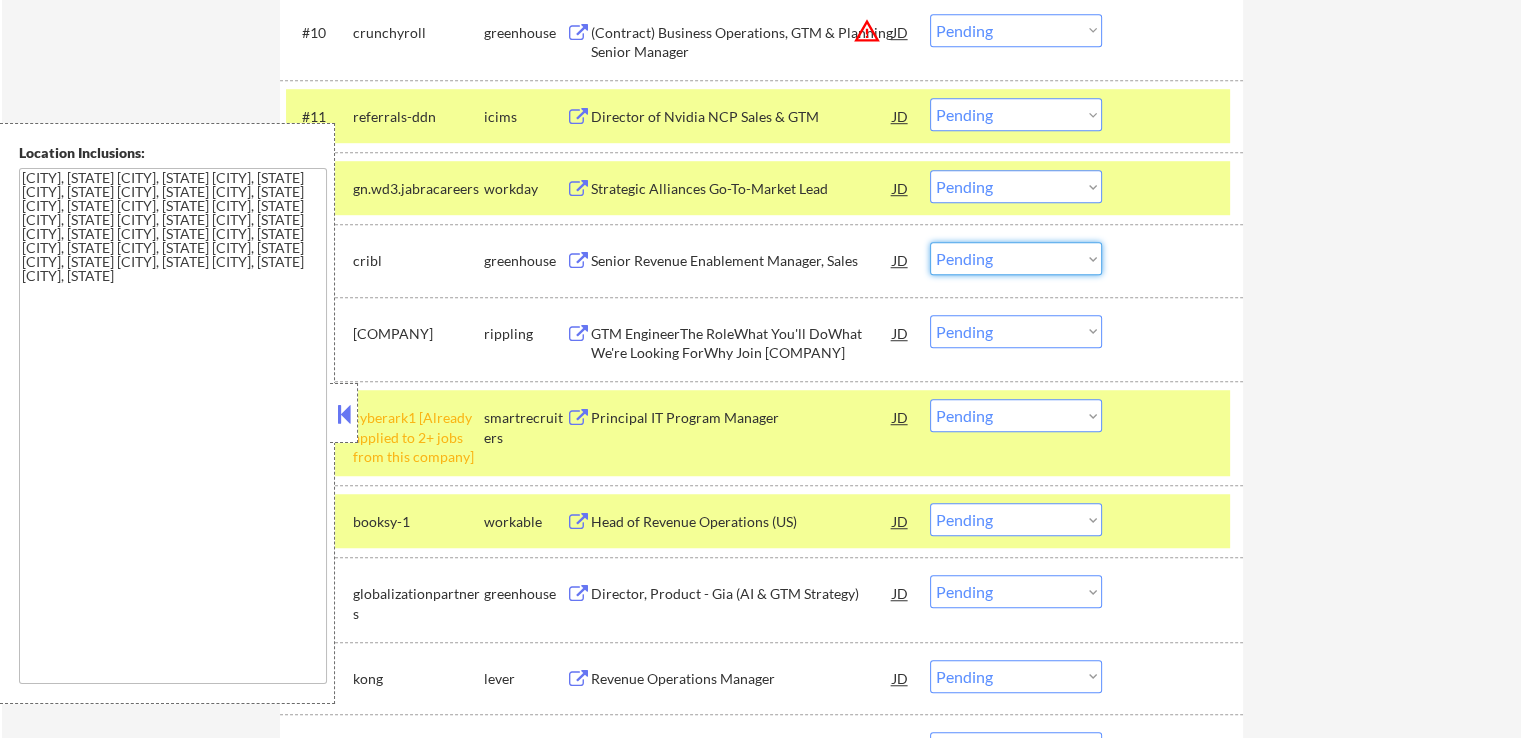 drag, startPoint x: 974, startPoint y: 260, endPoint x: 979, endPoint y: 273, distance: 13.928389 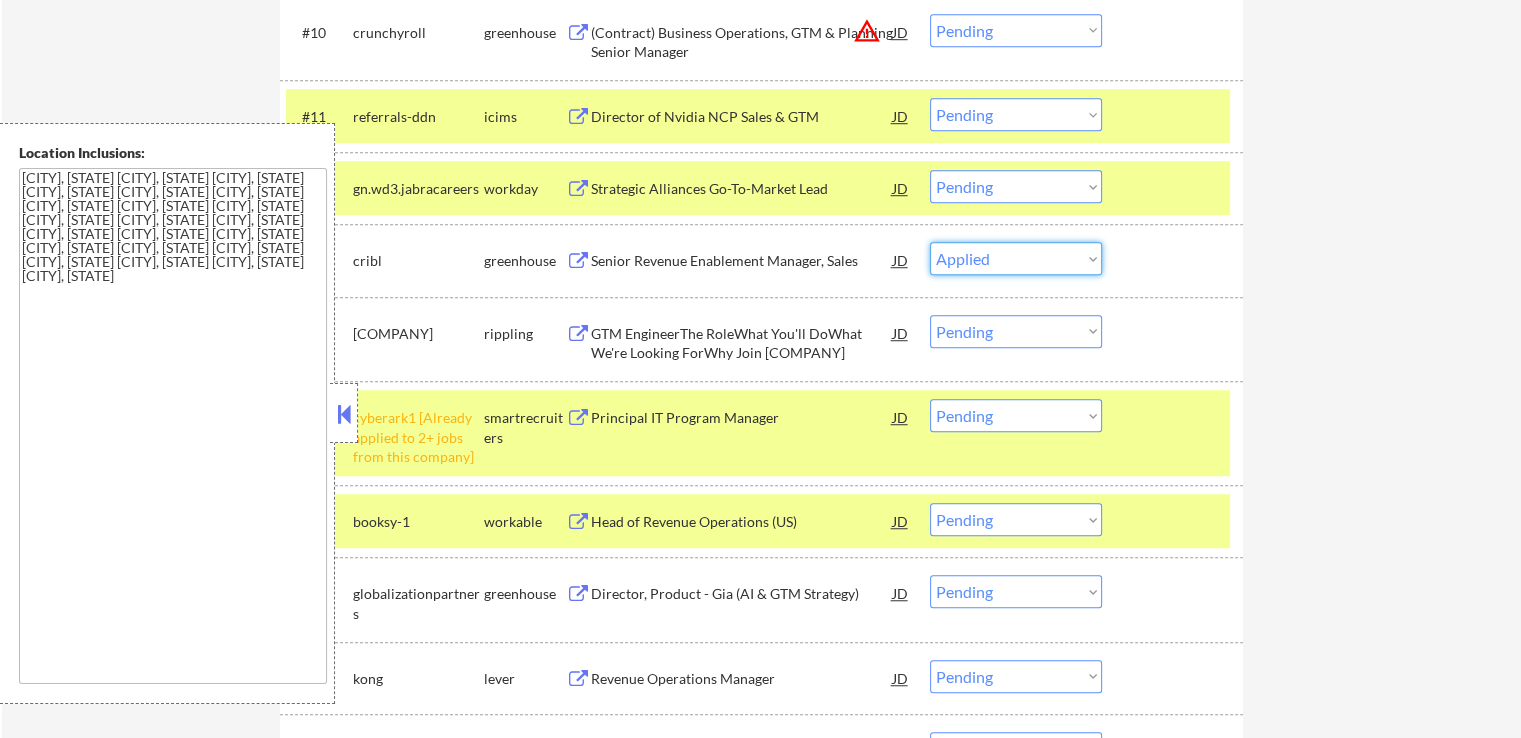 click on "Choose an option... Pending Applied Excluded (Questions) Excluded (Expired) Excluded (Location) Excluded (Bad Match) Excluded (Blocklist) Excluded (Salary) Excluded (Other)" at bounding box center [1016, 258] 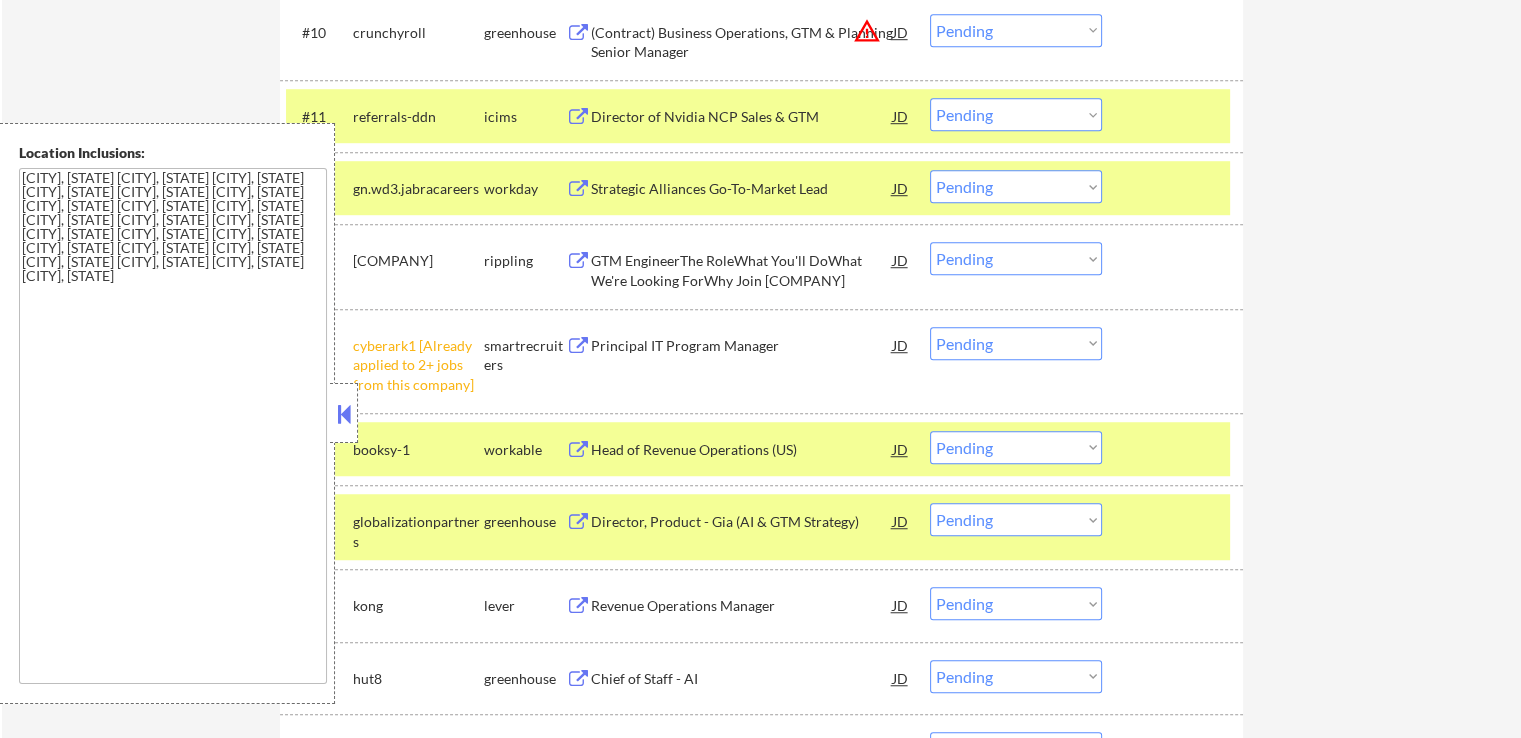 click on "GTM EngineerThe RoleWhat You'll DoWhat We're Looking ForWhy Join [COMPANY]" at bounding box center [742, 270] 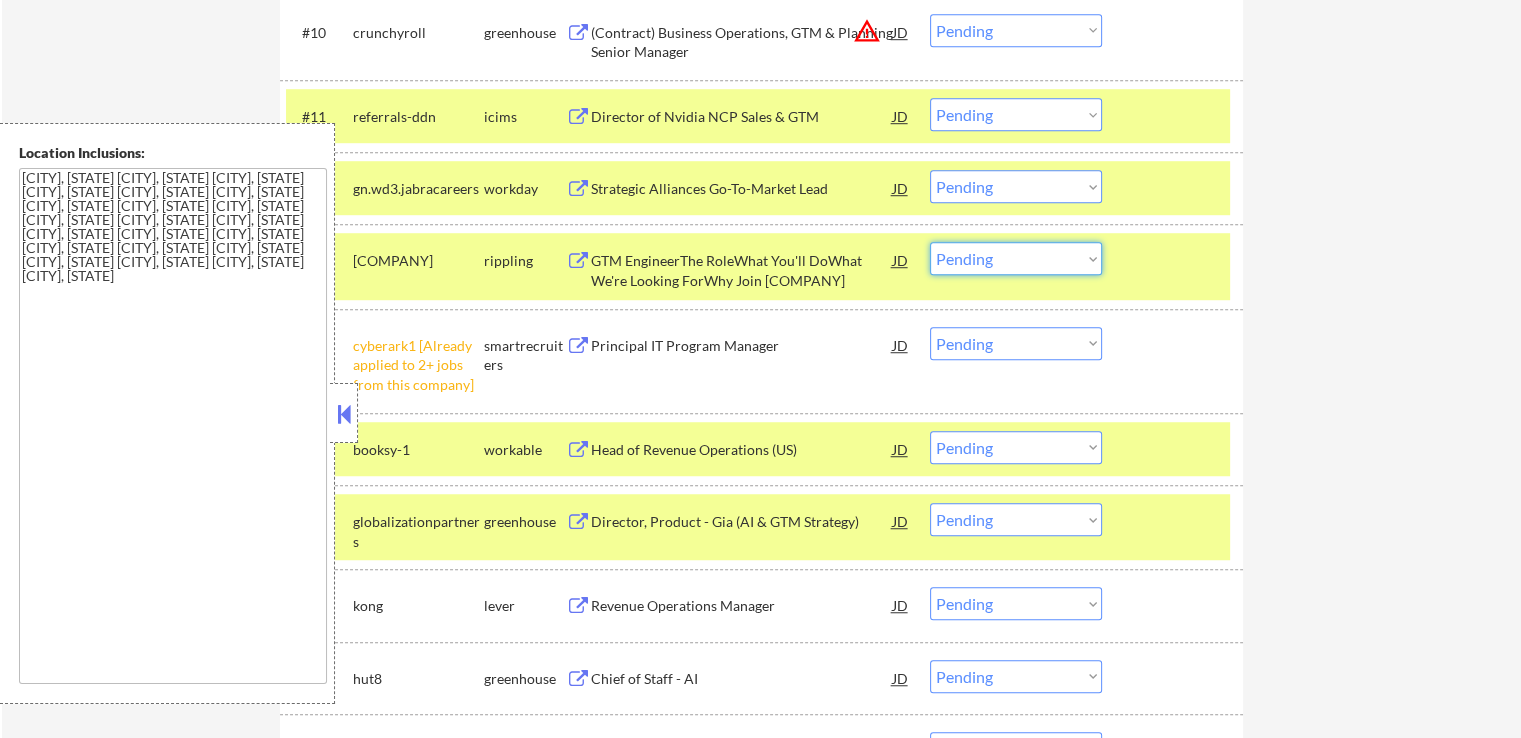 click on "Choose an option... Pending Applied Excluded (Questions) Excluded (Expired) Excluded (Location) Excluded (Bad Match) Excluded (Blocklist) Excluded (Salary) Excluded (Other)" at bounding box center [1016, 258] 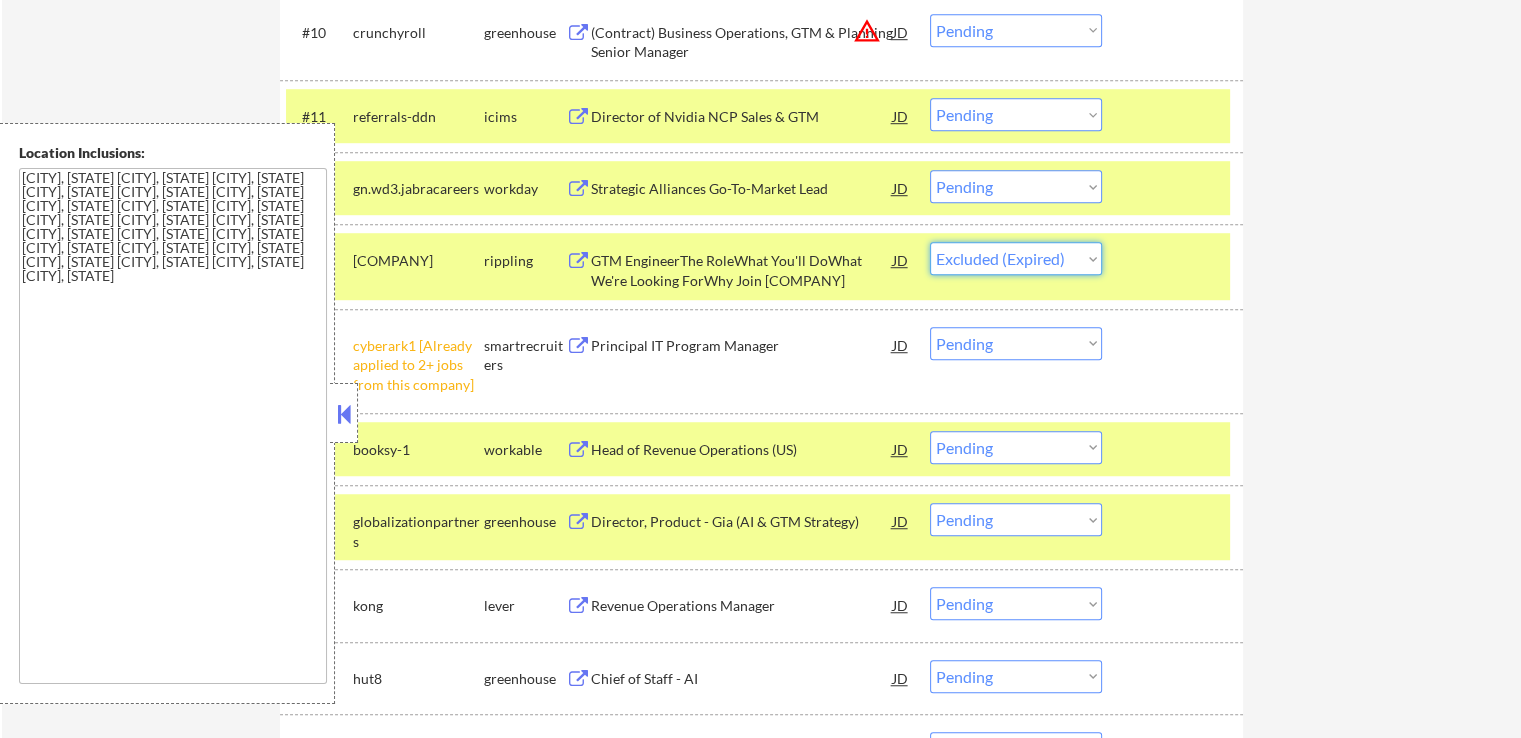 click on "Choose an option... Pending Applied Excluded (Questions) Excluded (Expired) Excluded (Location) Excluded (Bad Match) Excluded (Blocklist) Excluded (Salary) Excluded (Other)" at bounding box center [1016, 258] 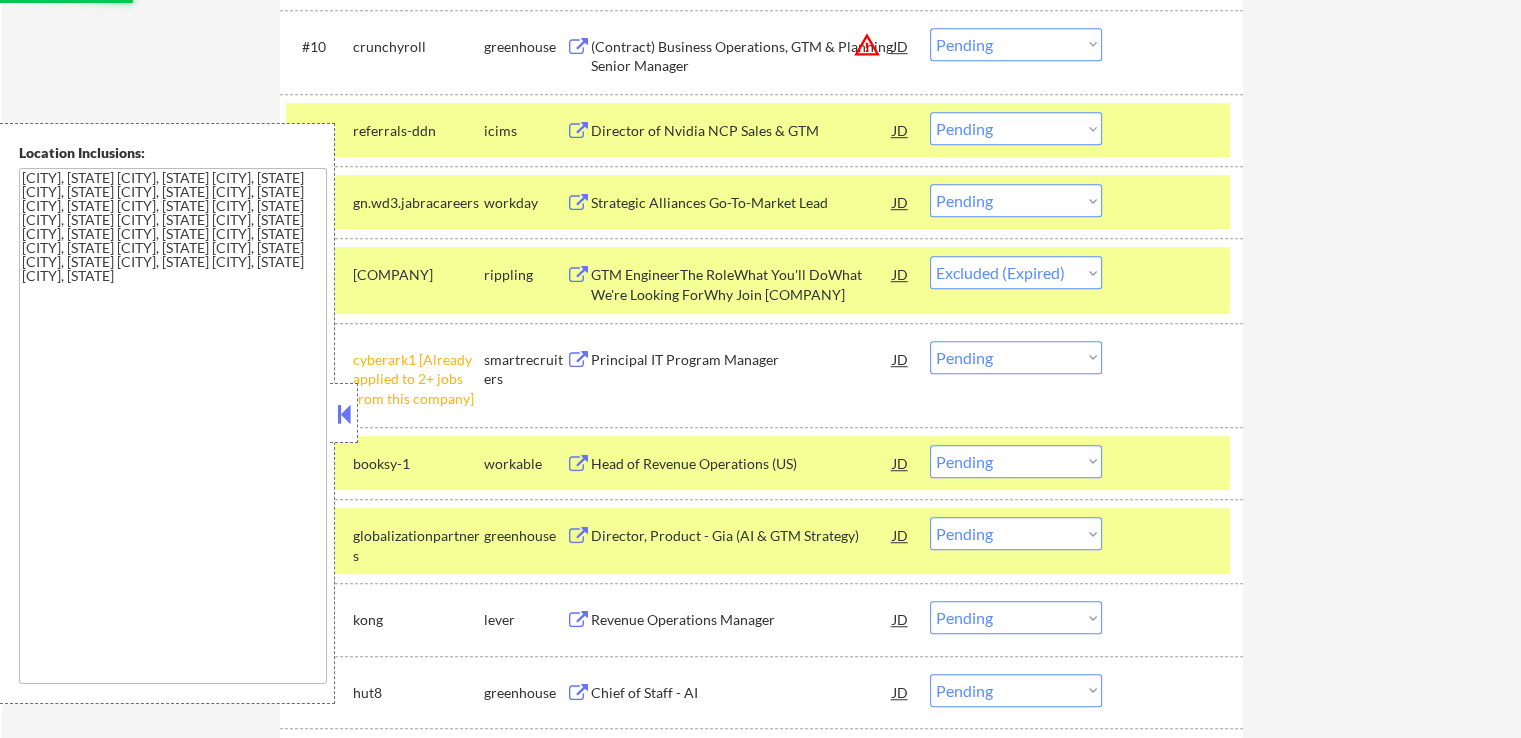 scroll, scrollTop: 1300, scrollLeft: 0, axis: vertical 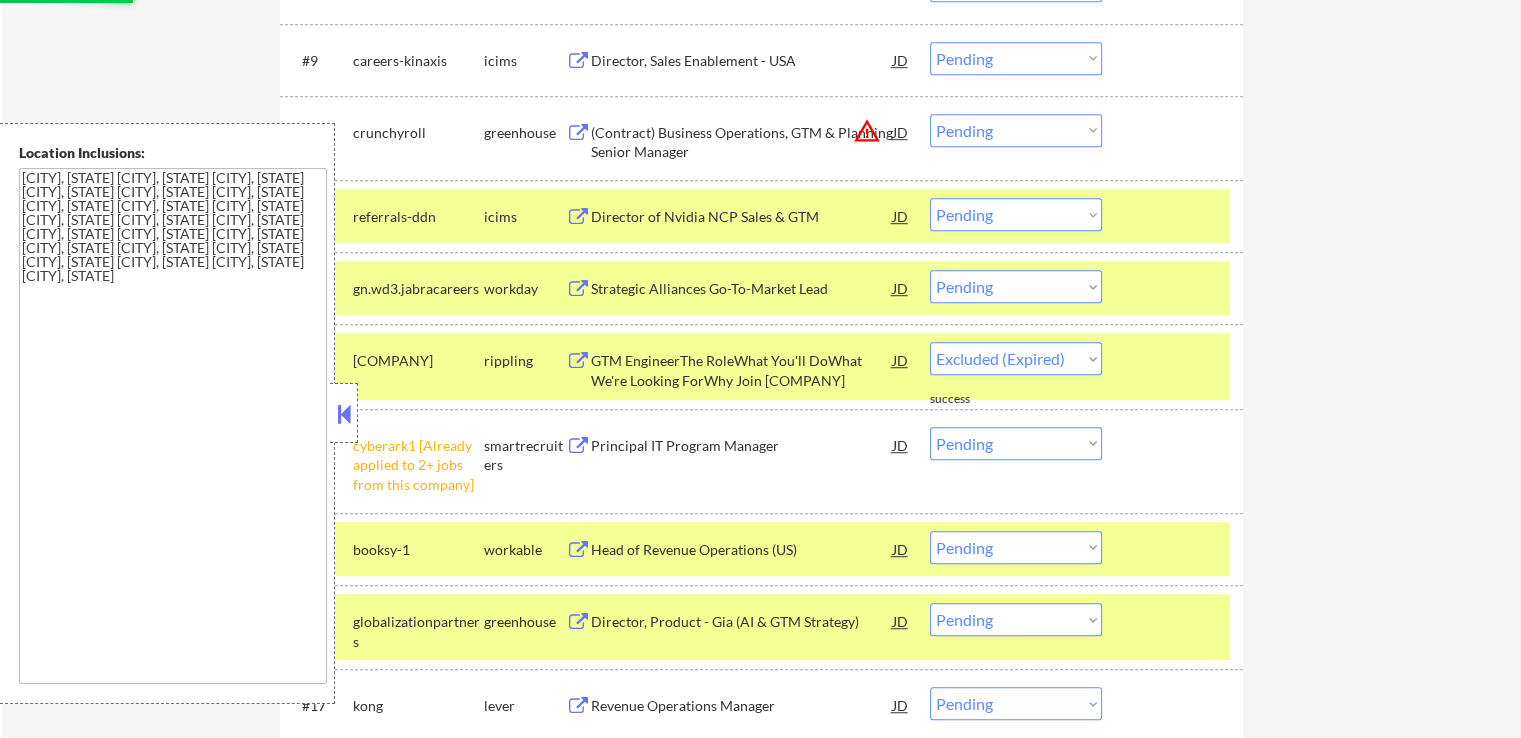 select on ""pending"" 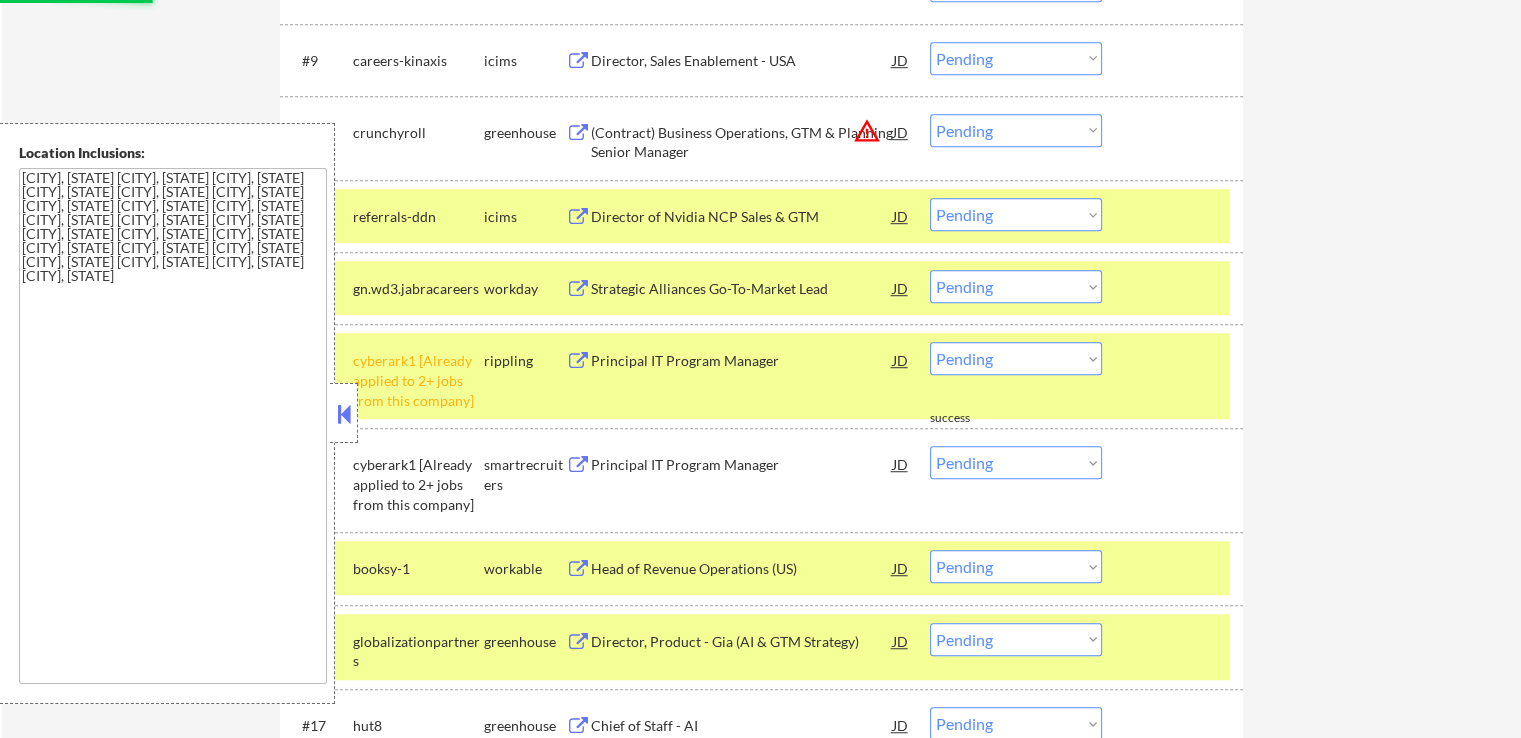 click on "Choose an option... Pending Applied Excluded (Questions) Excluded (Expired) Excluded (Location) Excluded (Bad Match) Excluded (Blocklist) Excluded (Salary) Excluded (Other)" at bounding box center (1016, 130) 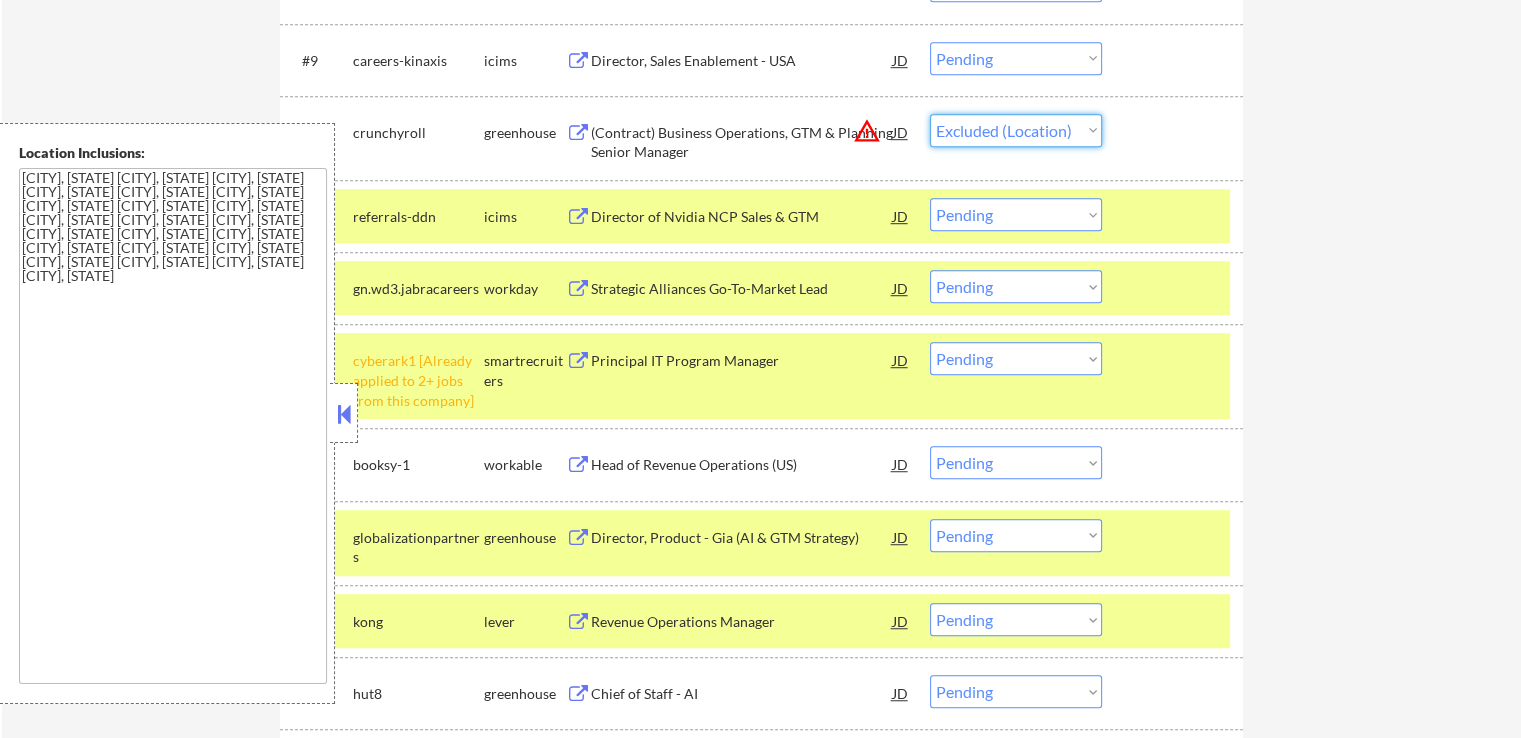 click on "Choose an option... Pending Applied Excluded (Questions) Excluded (Expired) Excluded (Location) Excluded (Bad Match) Excluded (Blocklist) Excluded (Salary) Excluded (Other)" at bounding box center [1016, 130] 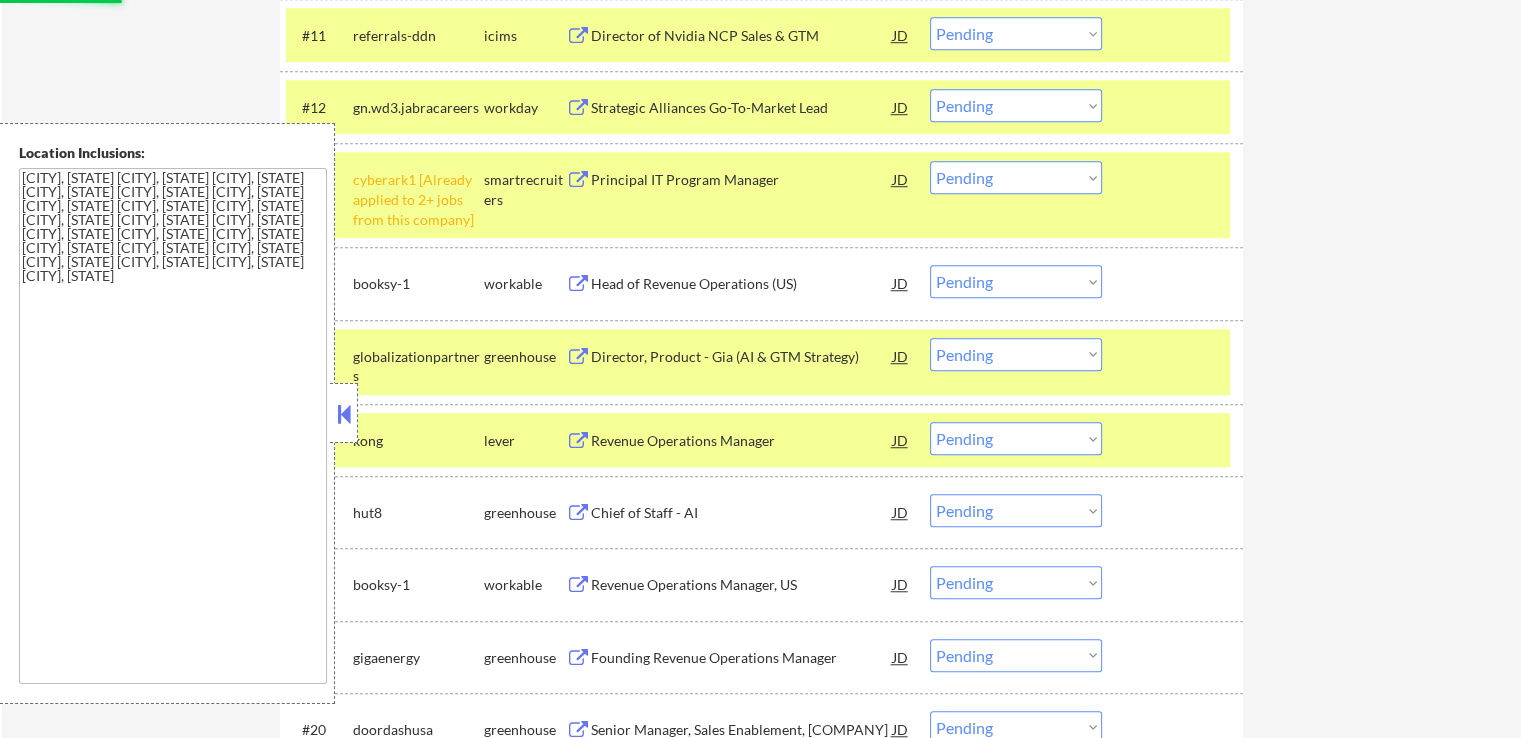 scroll, scrollTop: 1500, scrollLeft: 0, axis: vertical 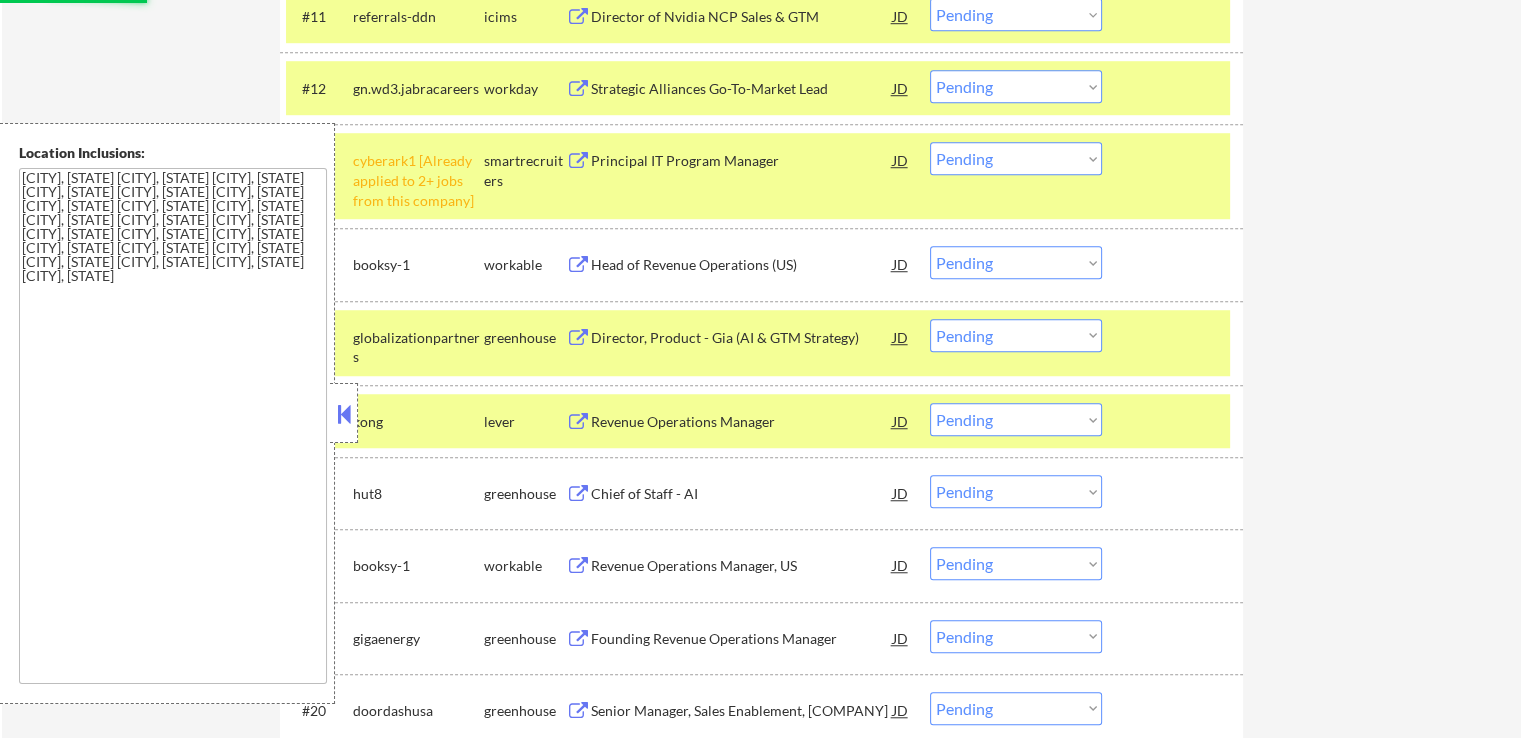 select on ""pending"" 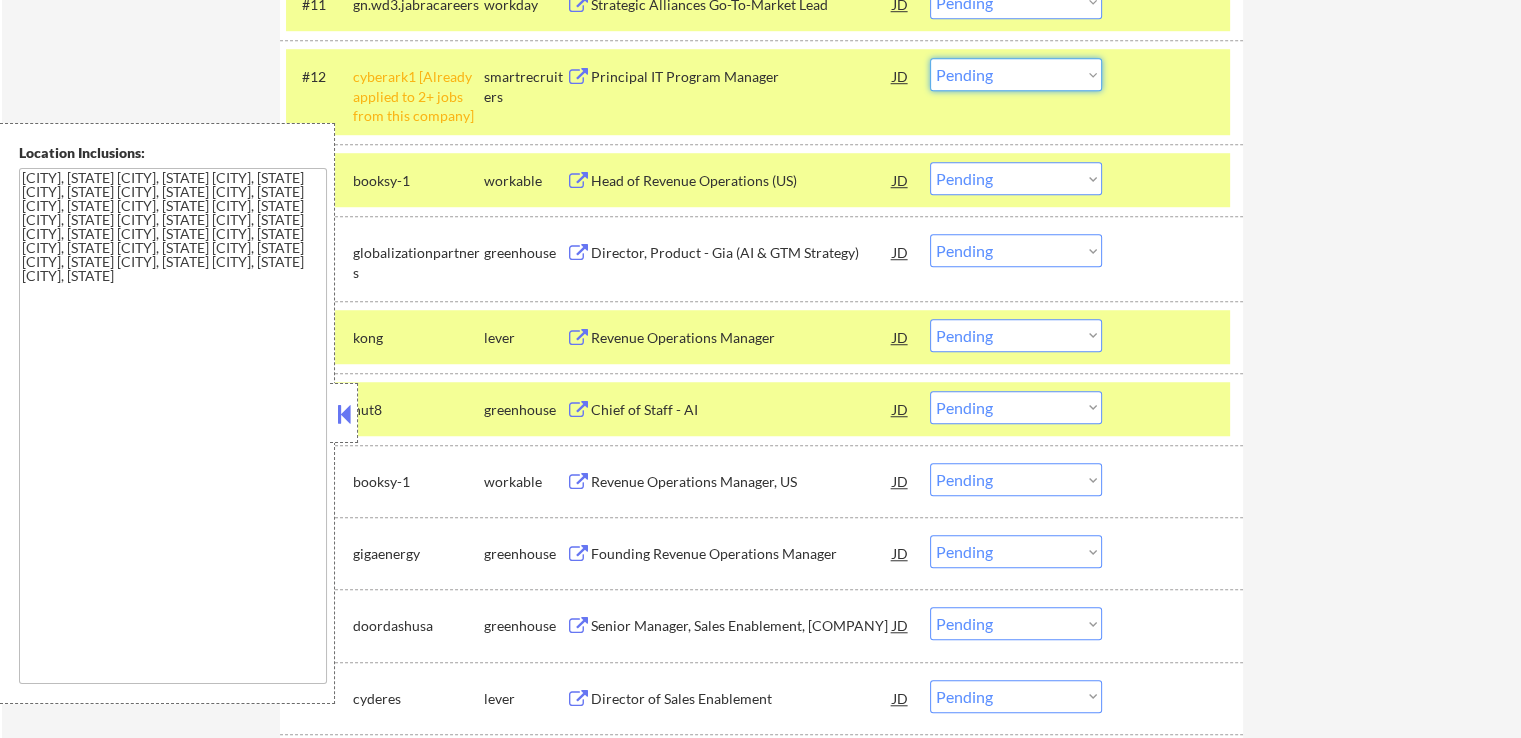 click on "Choose an option... Pending Applied Excluded (Questions) Excluded (Expired) Excluded (Location) Excluded (Bad Match) Excluded (Blocklist) Excluded (Salary) Excluded (Other)" at bounding box center (1016, 74) 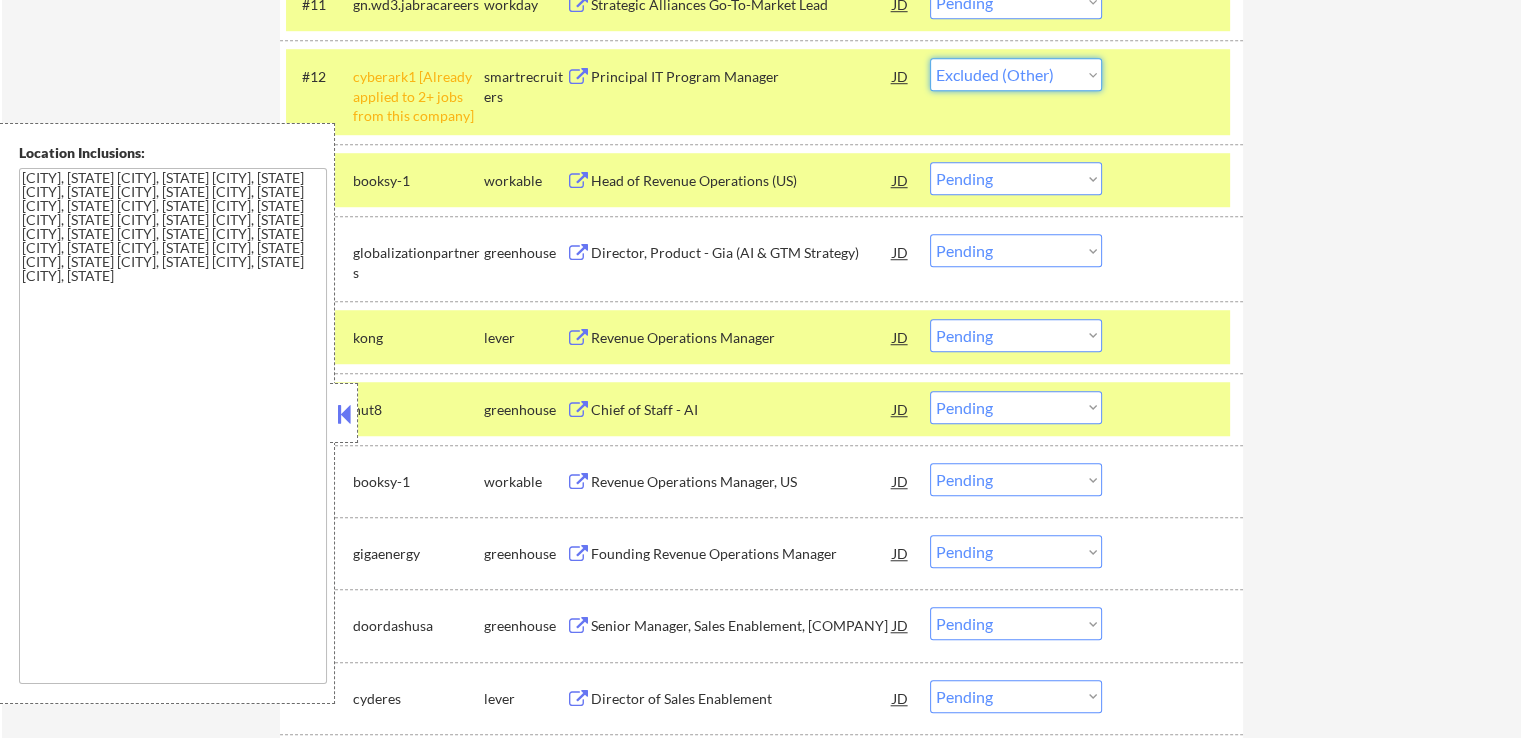 click on "Choose an option... Pending Applied Excluded (Questions) Excluded (Expired) Excluded (Location) Excluded (Bad Match) Excluded (Blocklist) Excluded (Salary) Excluded (Other)" at bounding box center [1016, 74] 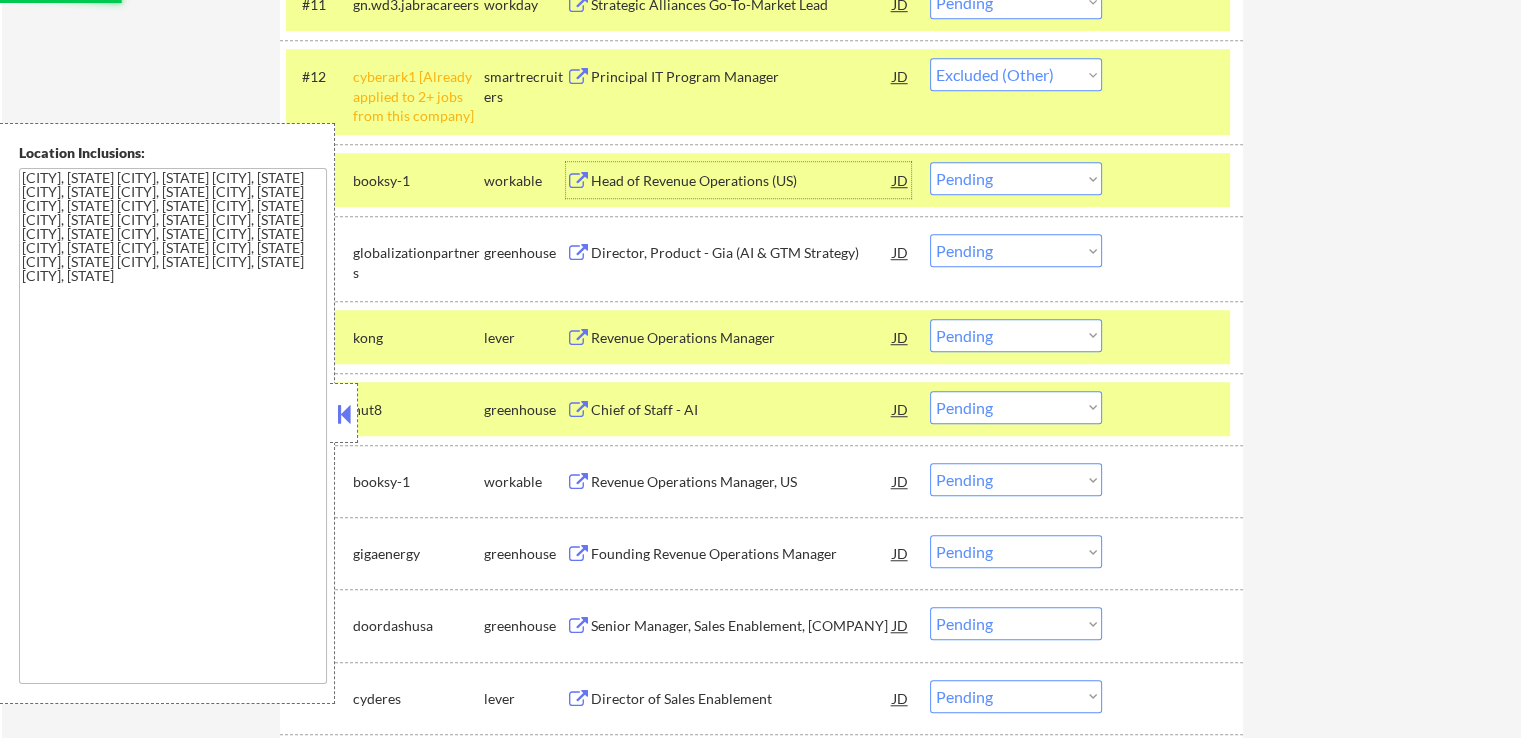 click on "Head of Revenue Operations (US)" at bounding box center [742, 181] 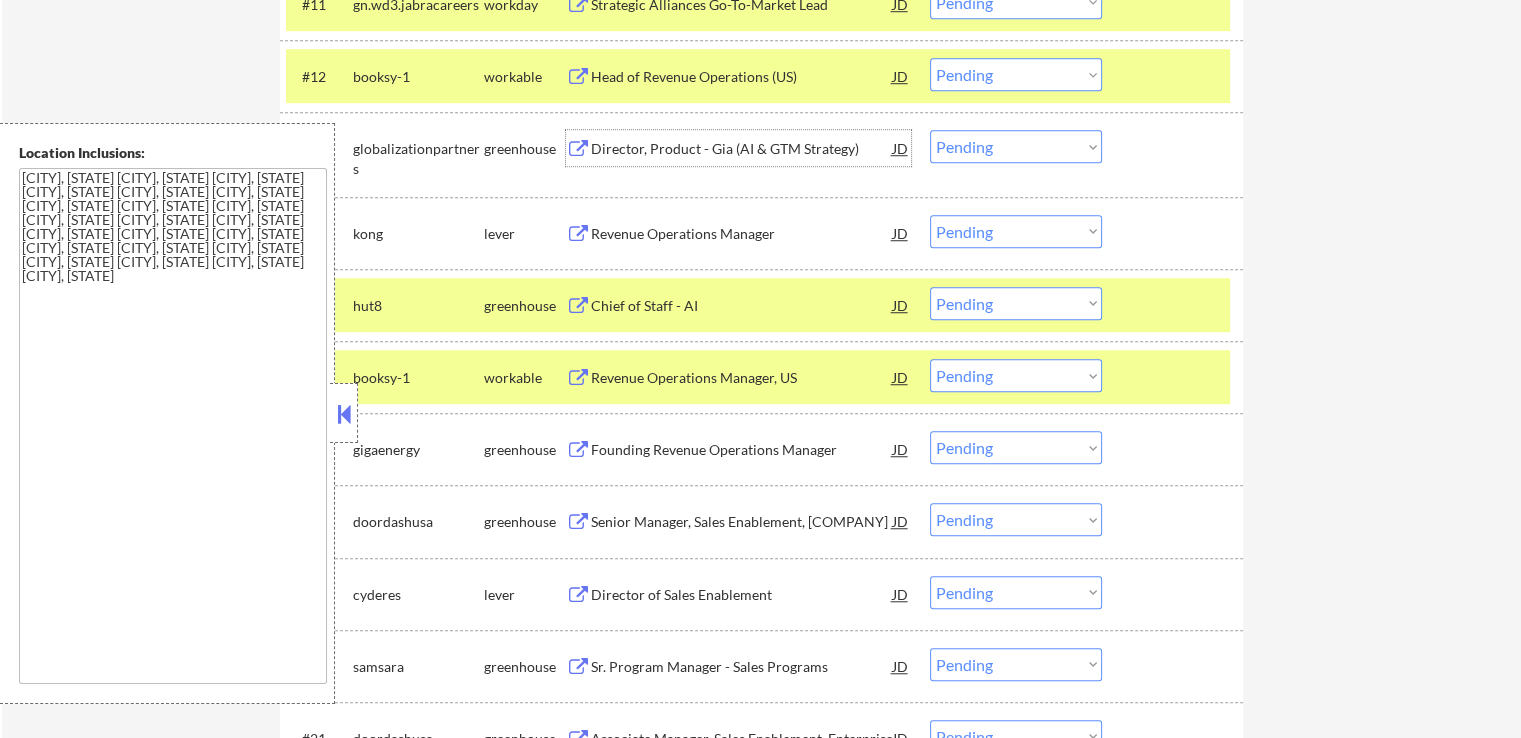 click on "Choose an option... Pending Applied Excluded (Questions) Excluded (Expired) Excluded (Location) Excluded (Bad Match) Excluded (Blocklist) Excluded (Salary) Excluded (Other)" at bounding box center (1016, 74) 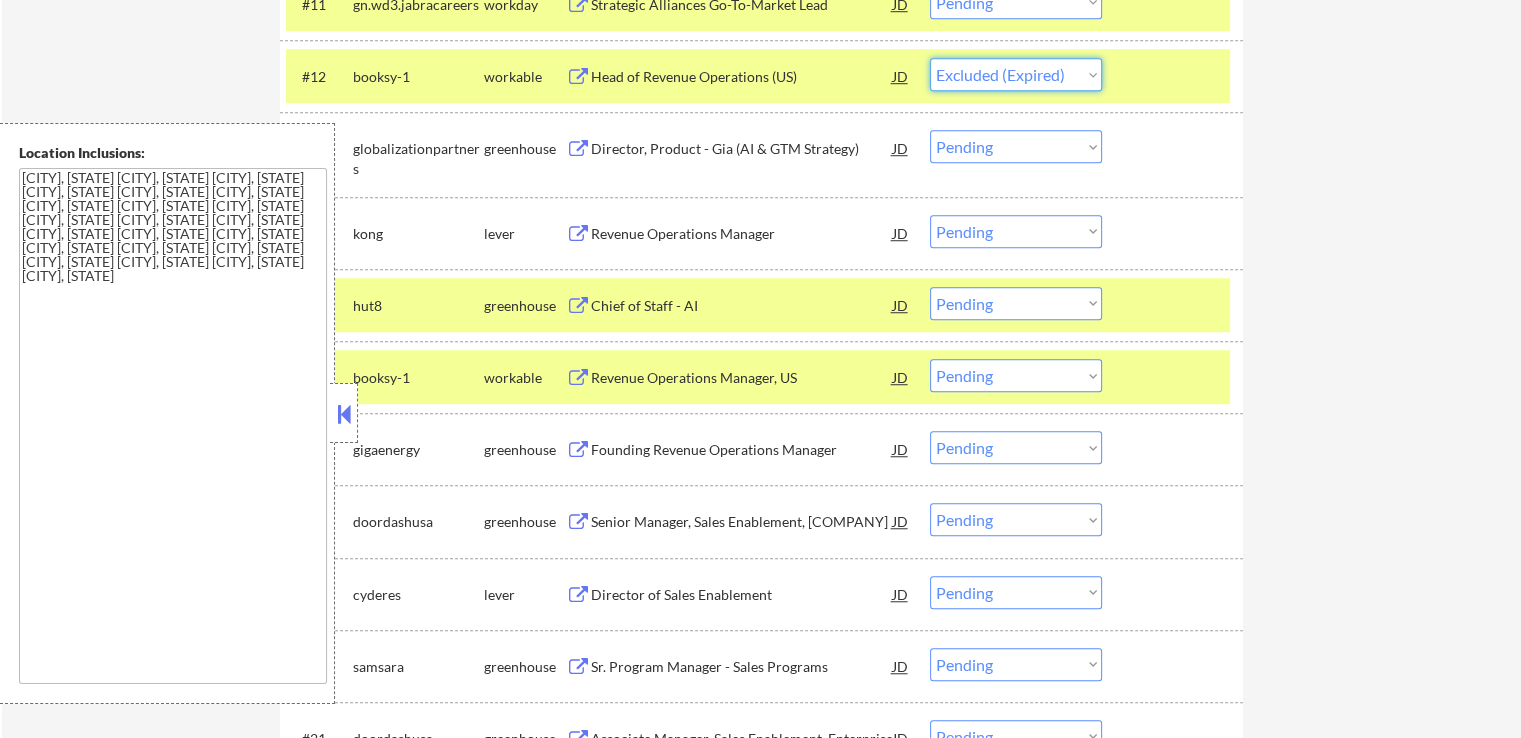 click on "Choose an option... Pending Applied Excluded (Questions) Excluded (Expired) Excluded (Location) Excluded (Bad Match) Excluded (Blocklist) Excluded (Salary) Excluded (Other)" at bounding box center (1016, 74) 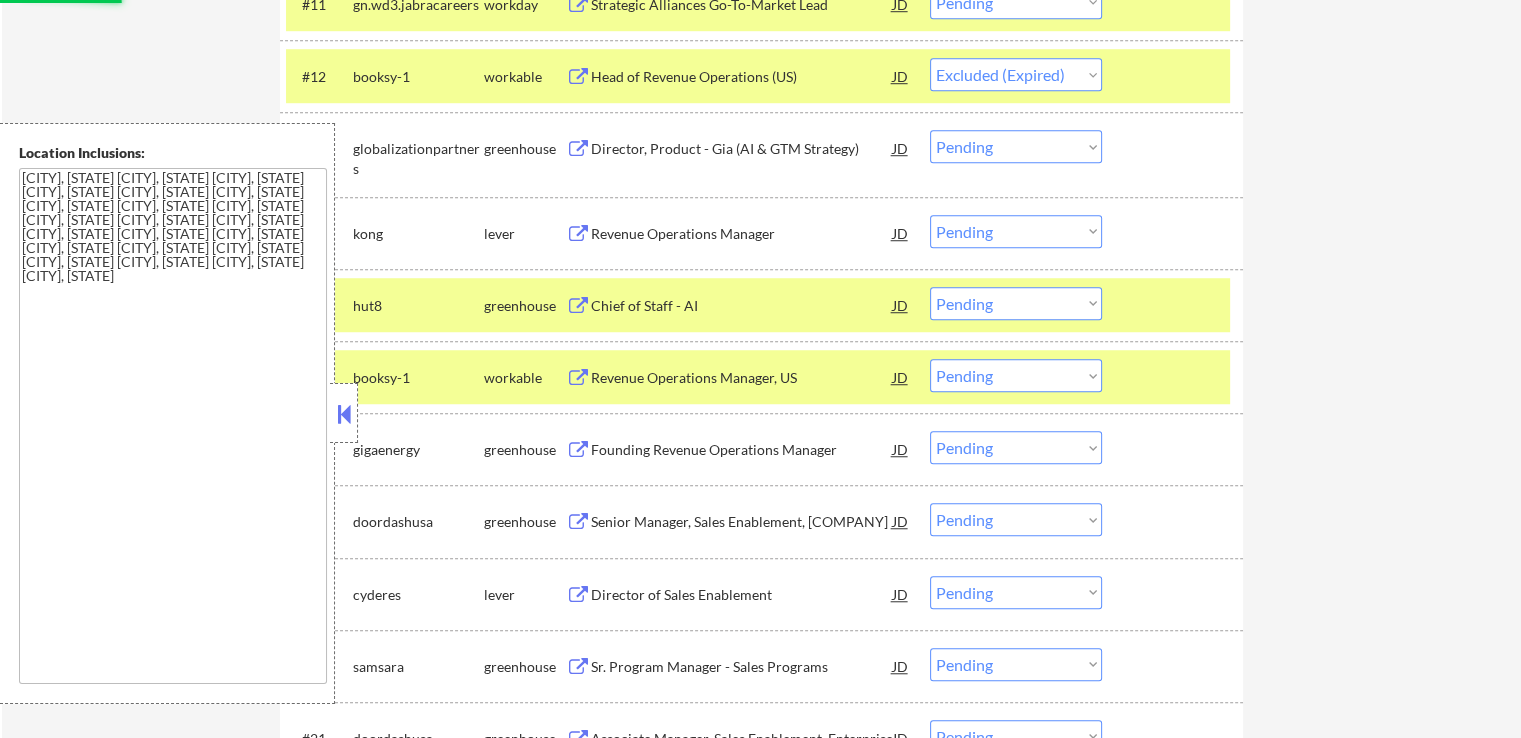 click on "Director, Product - Gia (AI & GTM Strategy)" at bounding box center (742, 149) 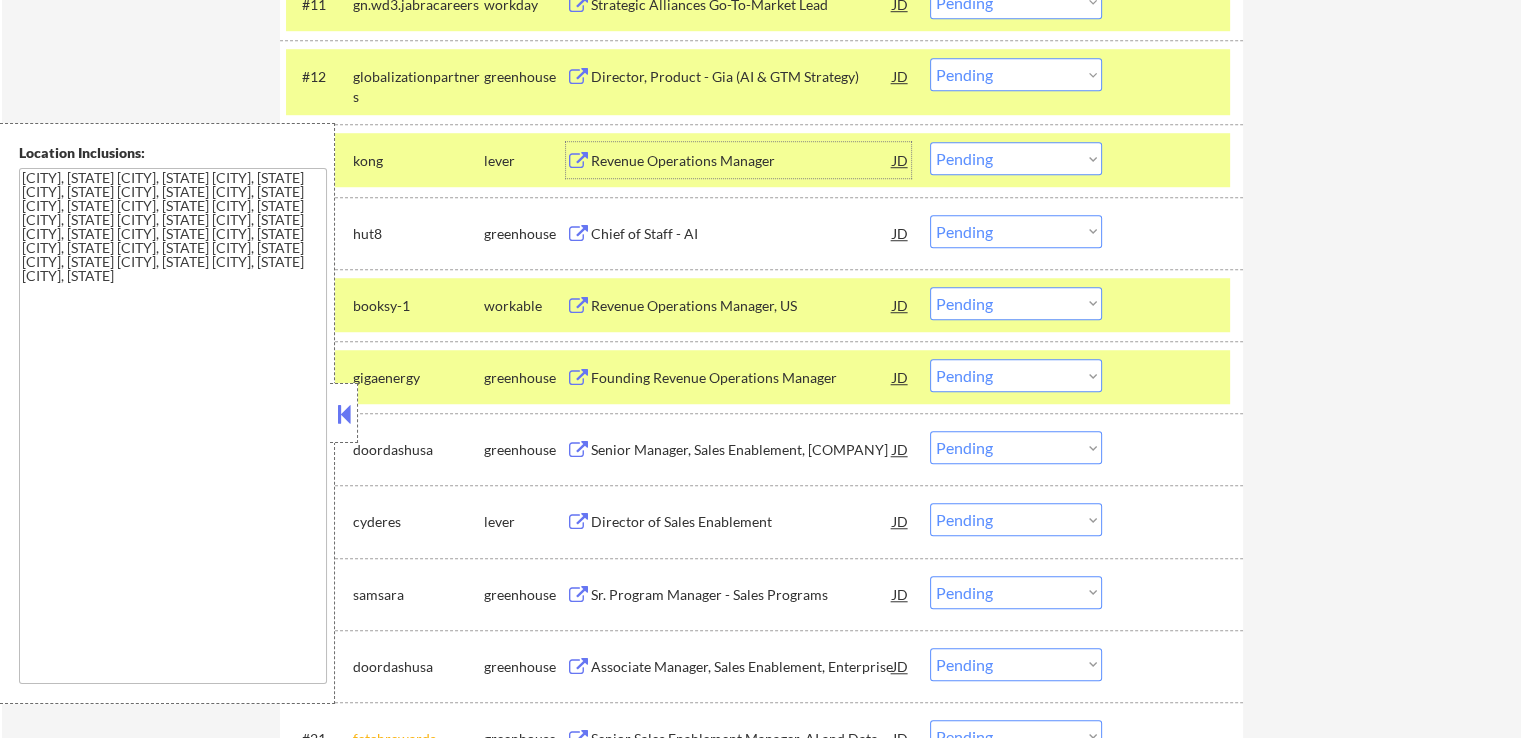click on "Chief of Staff - AI" at bounding box center [742, 234] 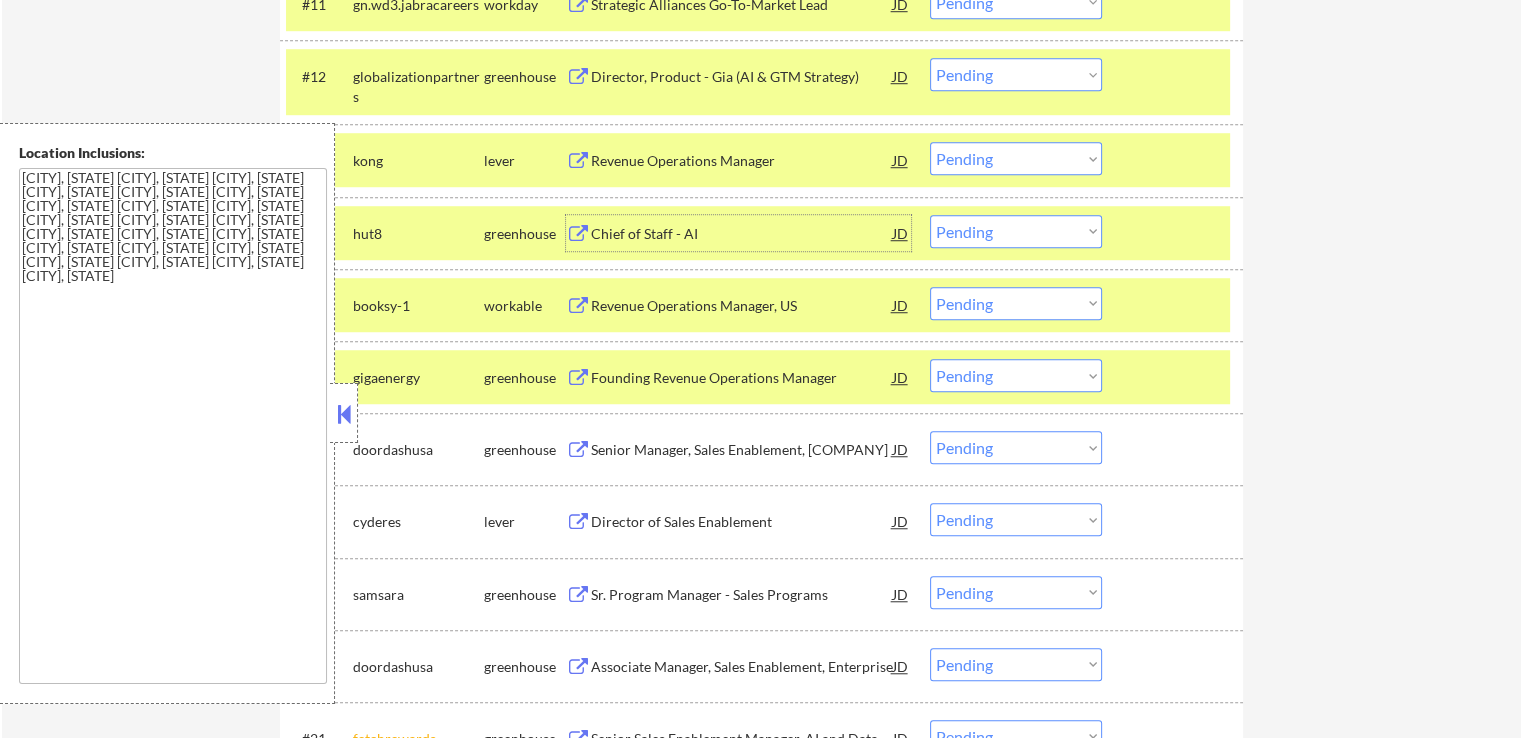 click on "Choose an option... Pending Applied Excluded (Questions) Excluded (Expired) Excluded (Location) Excluded (Bad Match) Excluded (Blocklist) Excluded (Salary) Excluded (Other)" at bounding box center [1016, 74] 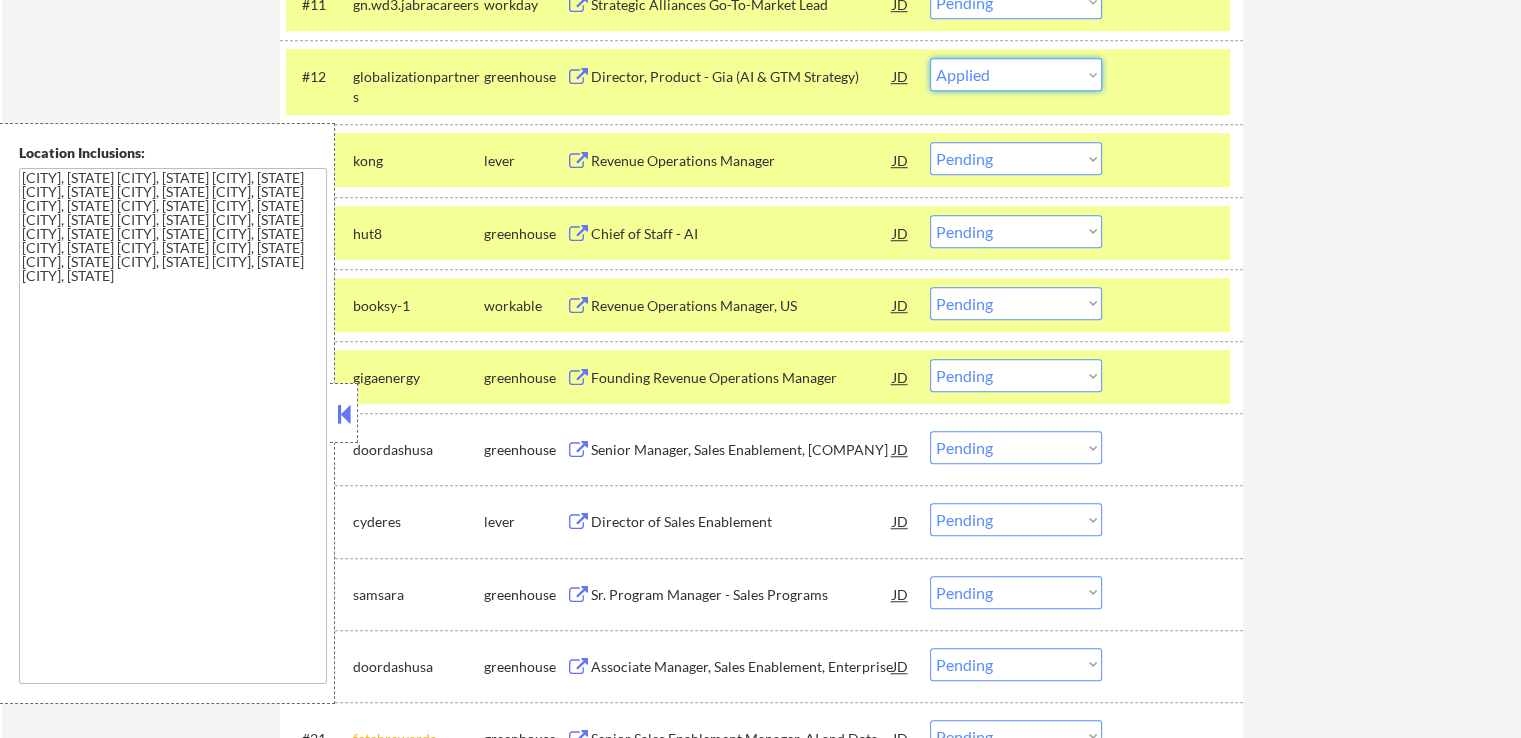 click on "Choose an option... Pending Applied Excluded (Questions) Excluded (Expired) Excluded (Location) Excluded (Bad Match) Excluded (Blocklist) Excluded (Salary) Excluded (Other)" at bounding box center [1016, 74] 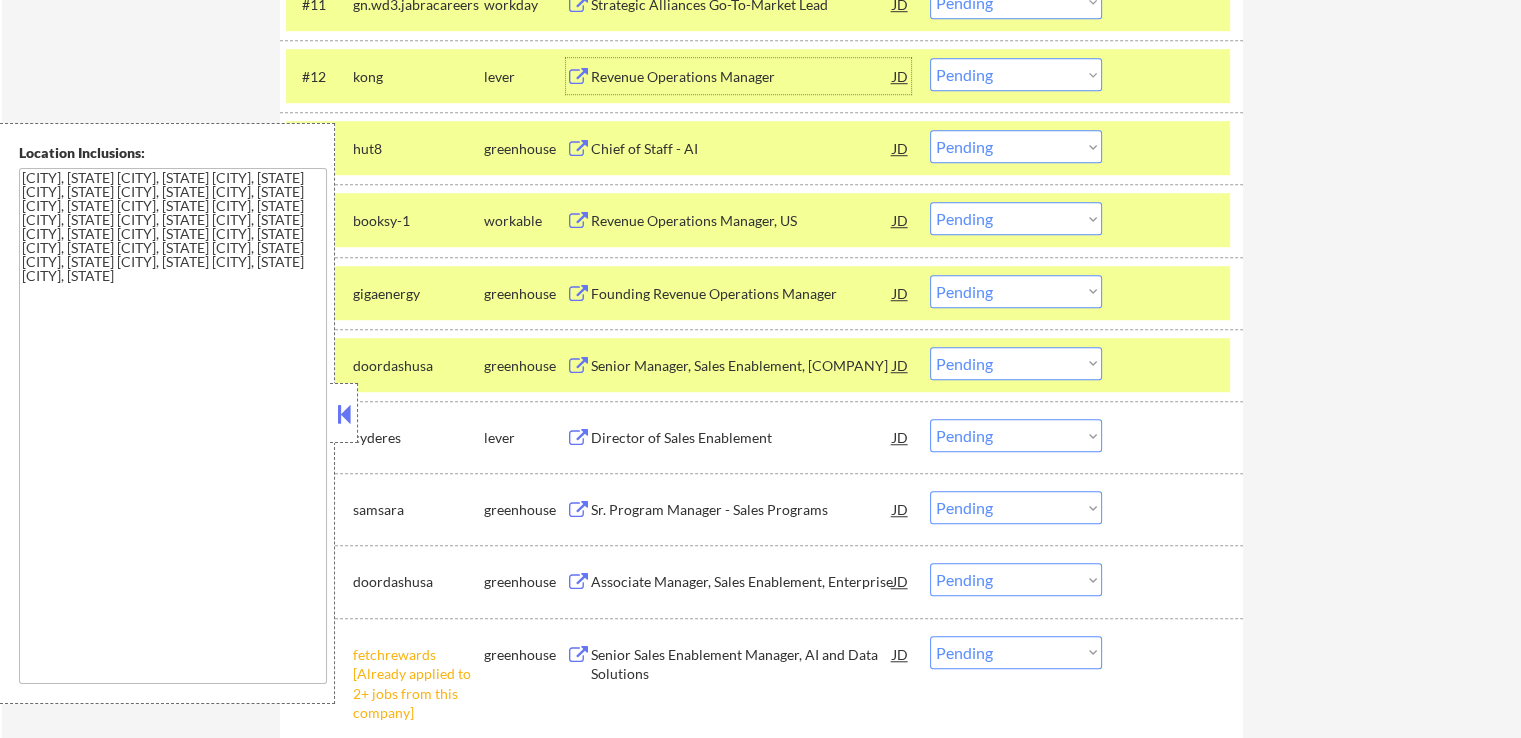 click on "Revenue Operations Manager" at bounding box center (742, 77) 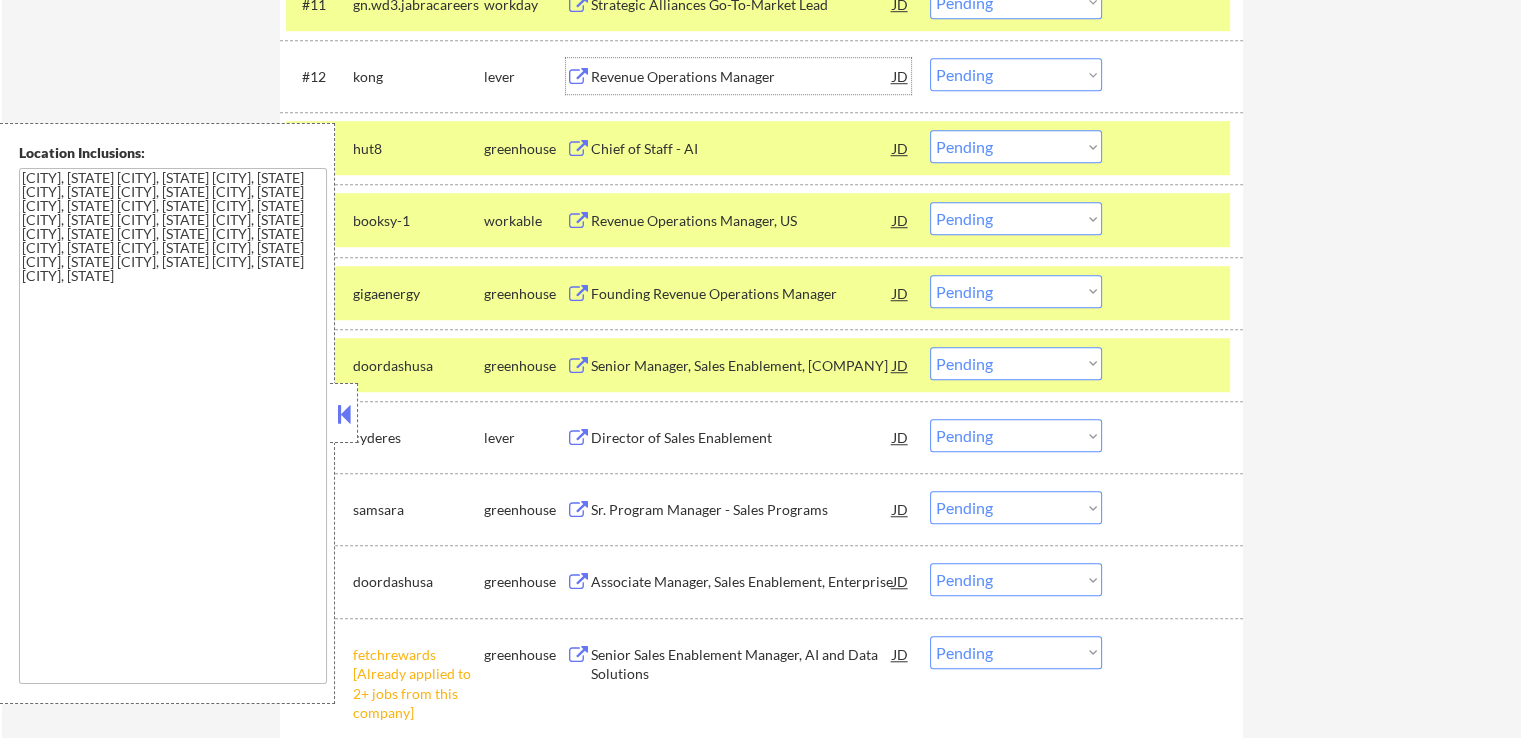 click on "Revenue Operations Manager, US" at bounding box center (742, 220) 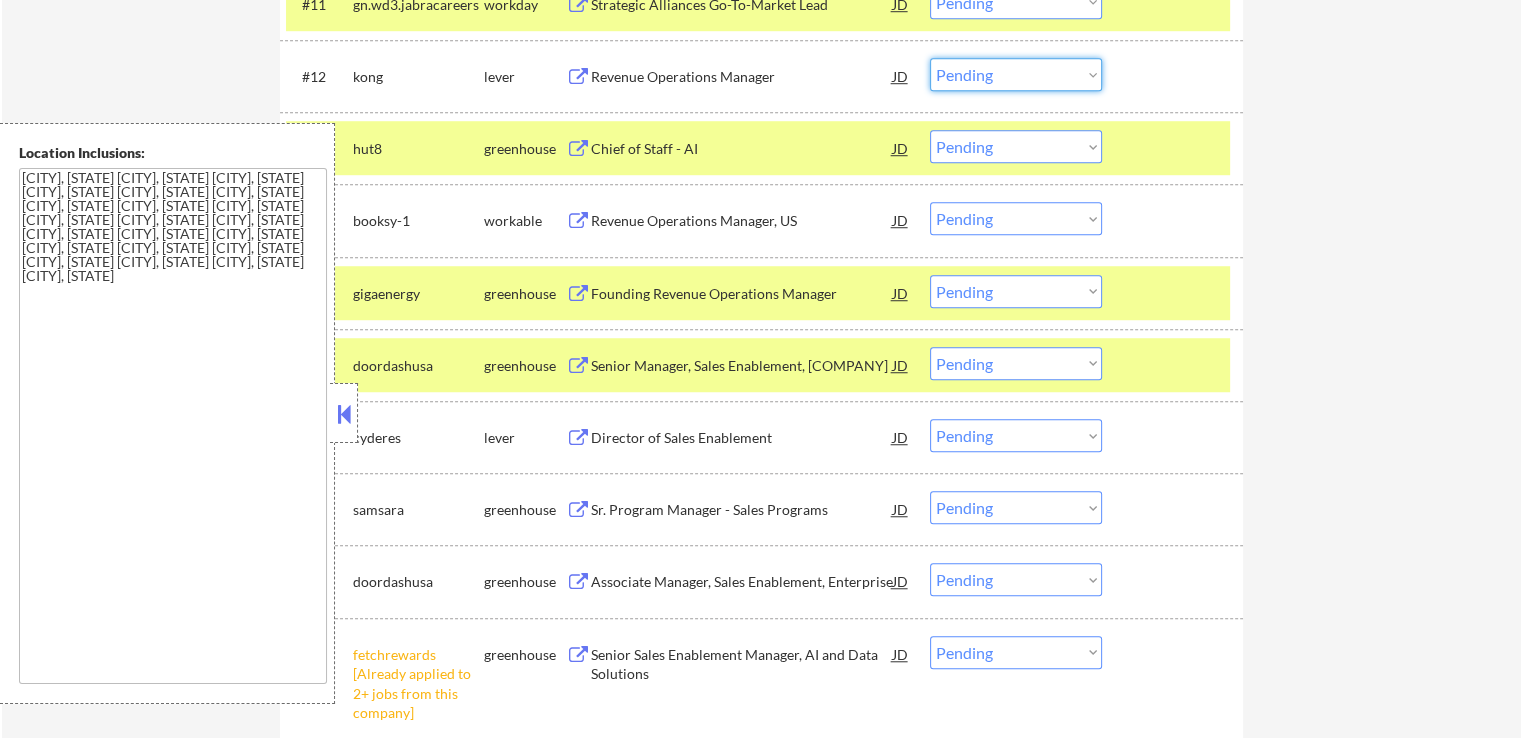 click on "Choose an option... Pending Applied Excluded (Questions) Excluded (Expired) Excluded (Location) Excluded (Bad Match) Excluded (Blocklist) Excluded (Salary) Excluded (Other)" at bounding box center (1016, 74) 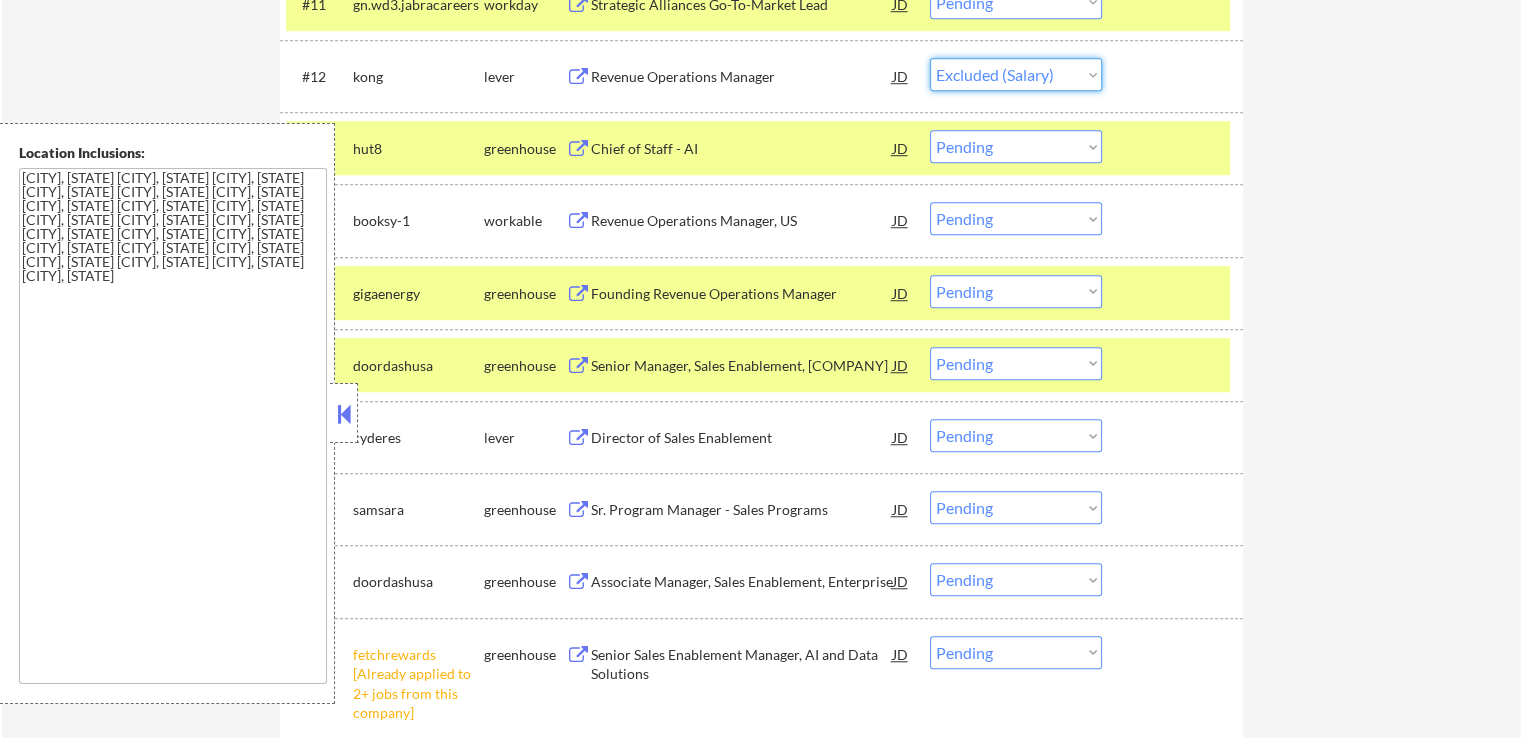 click on "Choose an option... Pending Applied Excluded (Questions) Excluded (Expired) Excluded (Location) Excluded (Bad Match) Excluded (Blocklist) Excluded (Salary) Excluded (Other)" at bounding box center (1016, 74) 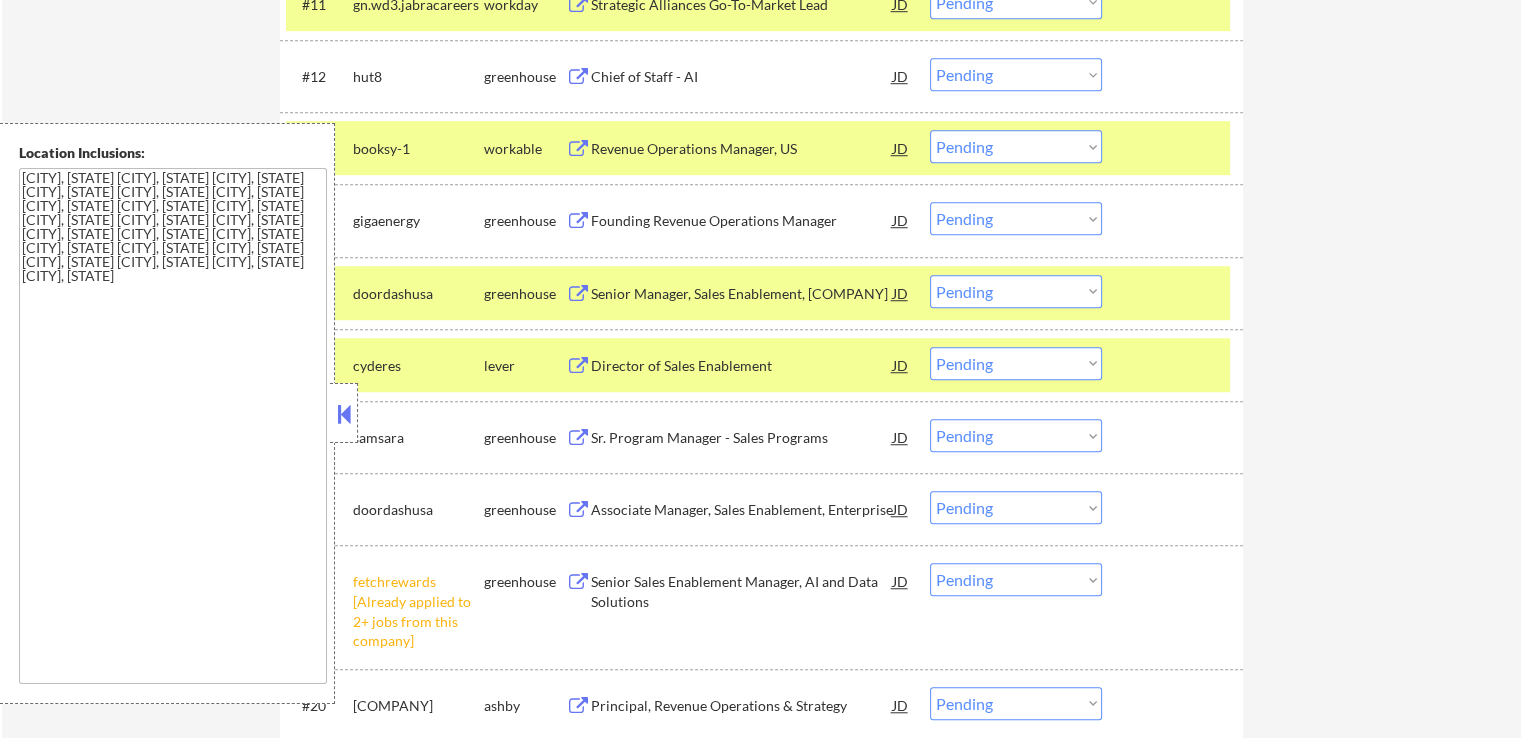 click on "Choose an option... Pending Applied Excluded (Questions) Excluded (Expired) Excluded (Location) Excluded (Bad Match) Excluded (Blocklist) Excluded (Salary) Excluded (Other)" at bounding box center (1016, 74) 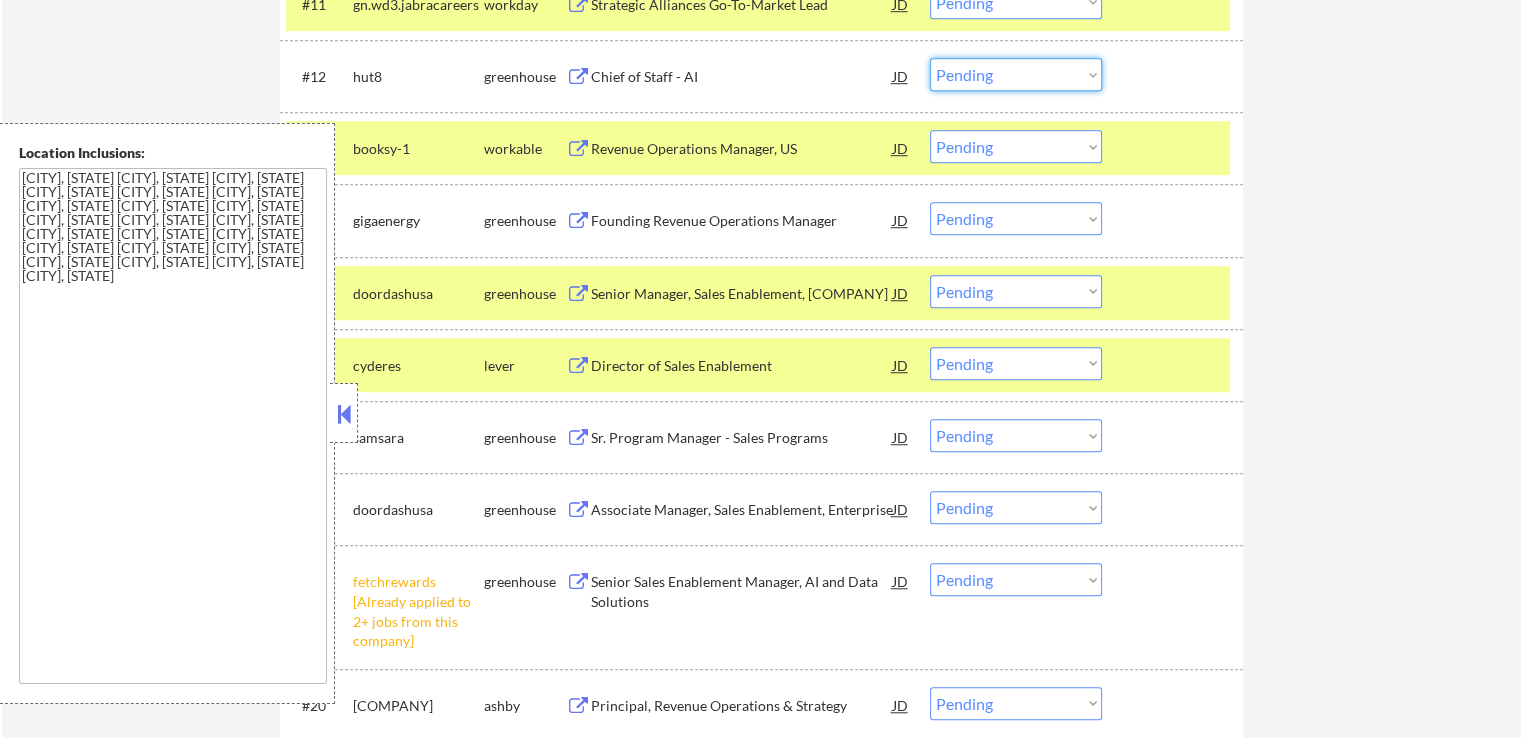 select on ""excluded__location_"" 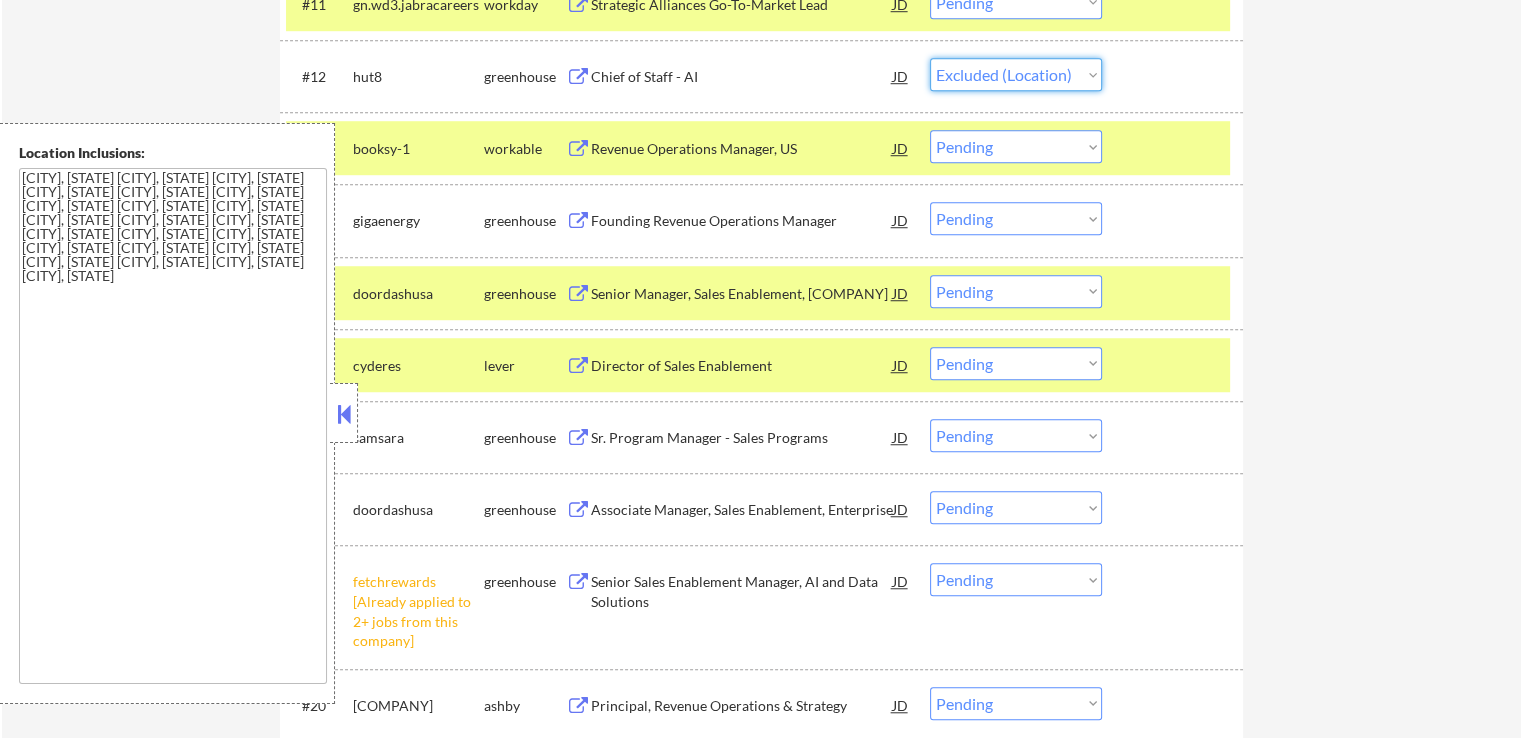 click on "Choose an option... Pending Applied Excluded (Questions) Excluded (Expired) Excluded (Location) Excluded (Bad Match) Excluded (Blocklist) Excluded (Salary) Excluded (Other)" at bounding box center (1016, 74) 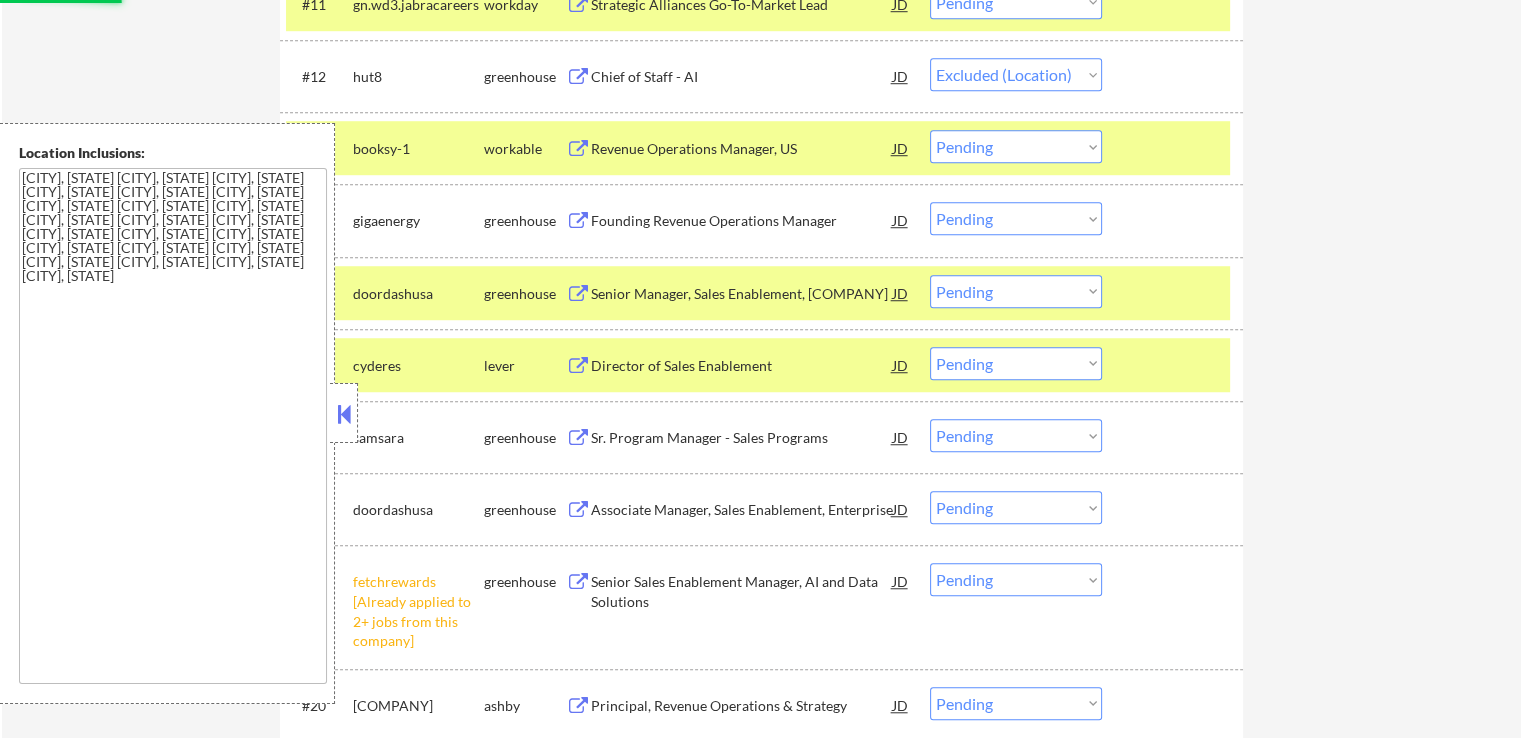 click on "Choose an option... Pending Applied Excluded (Questions) Excluded (Expired) Excluded (Location) Excluded (Bad Match) Excluded (Blocklist) Excluded (Salary) Excluded (Other)" at bounding box center (1016, 146) 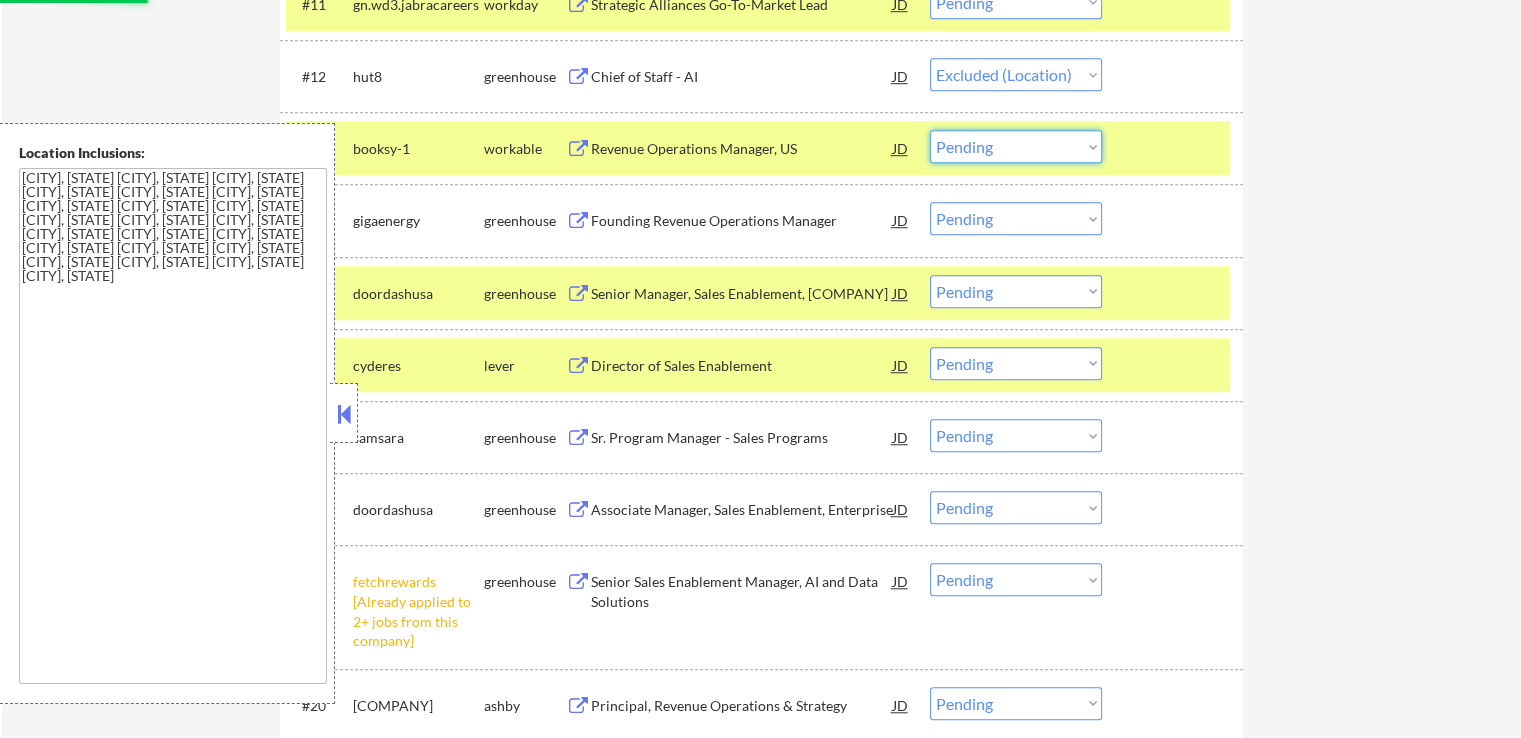 select on ""excluded__expired_"" 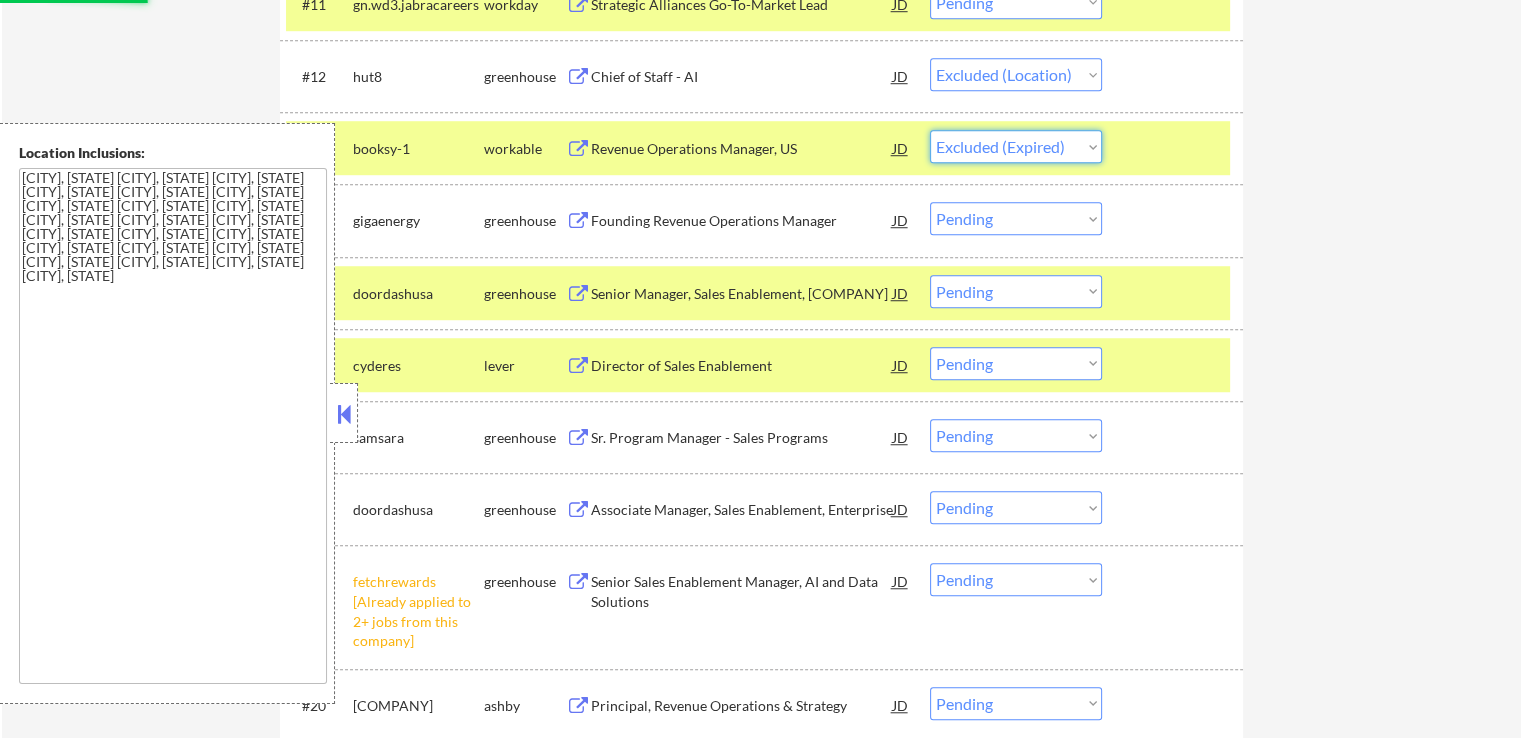 click on "Choose an option... Pending Applied Excluded (Questions) Excluded (Expired) Excluded (Location) Excluded (Bad Match) Excluded (Blocklist) Excluded (Salary) Excluded (Other)" at bounding box center (1016, 146) 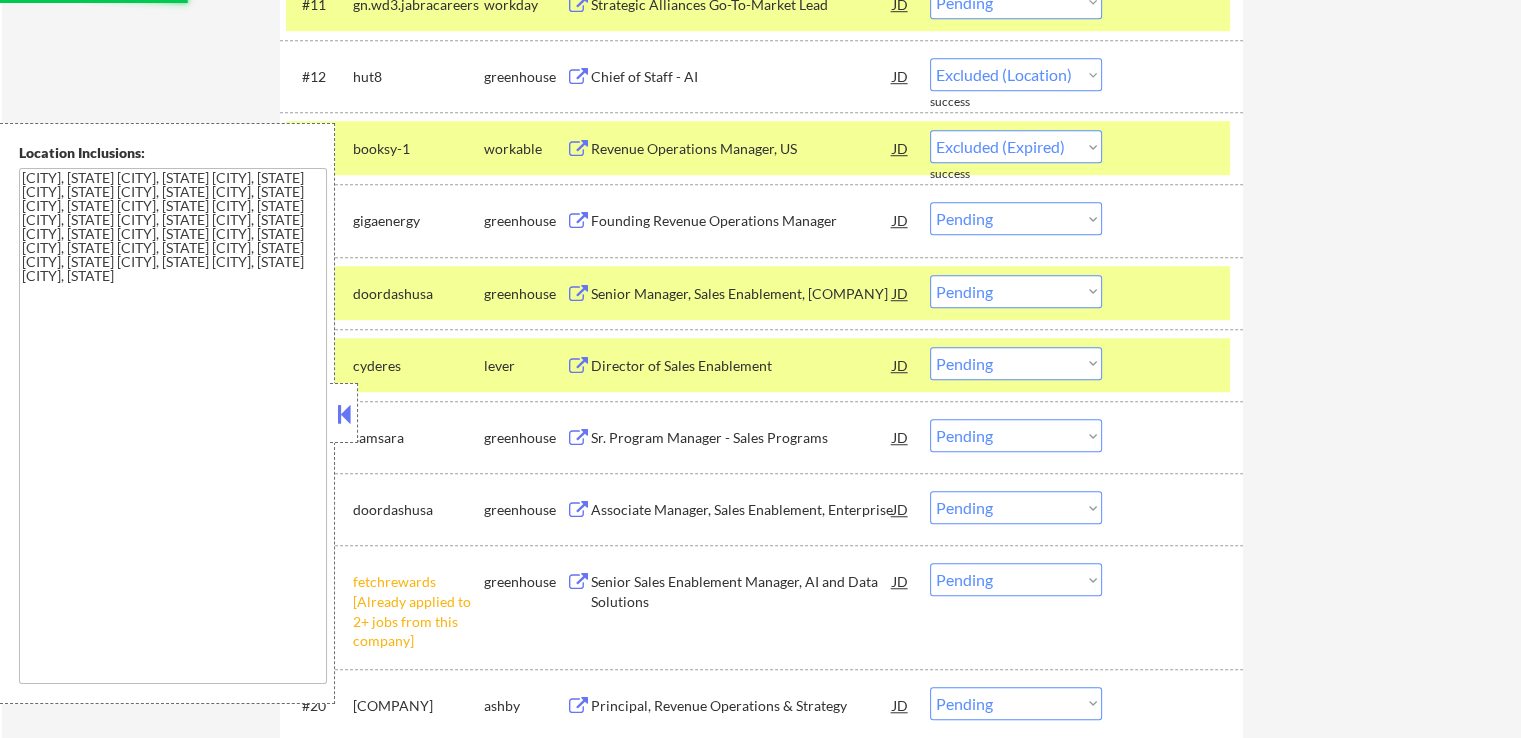 select on ""pending"" 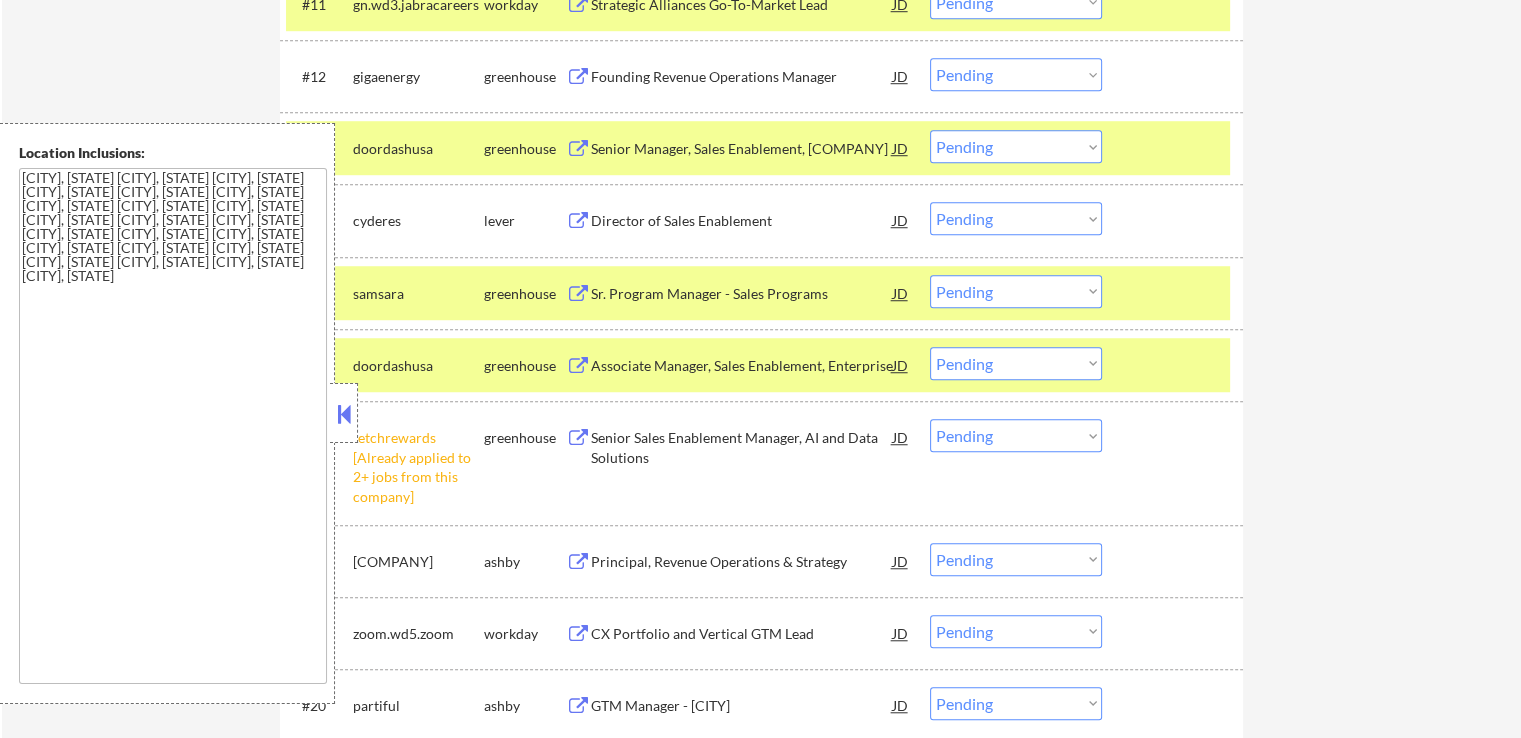 scroll, scrollTop: 1400, scrollLeft: 0, axis: vertical 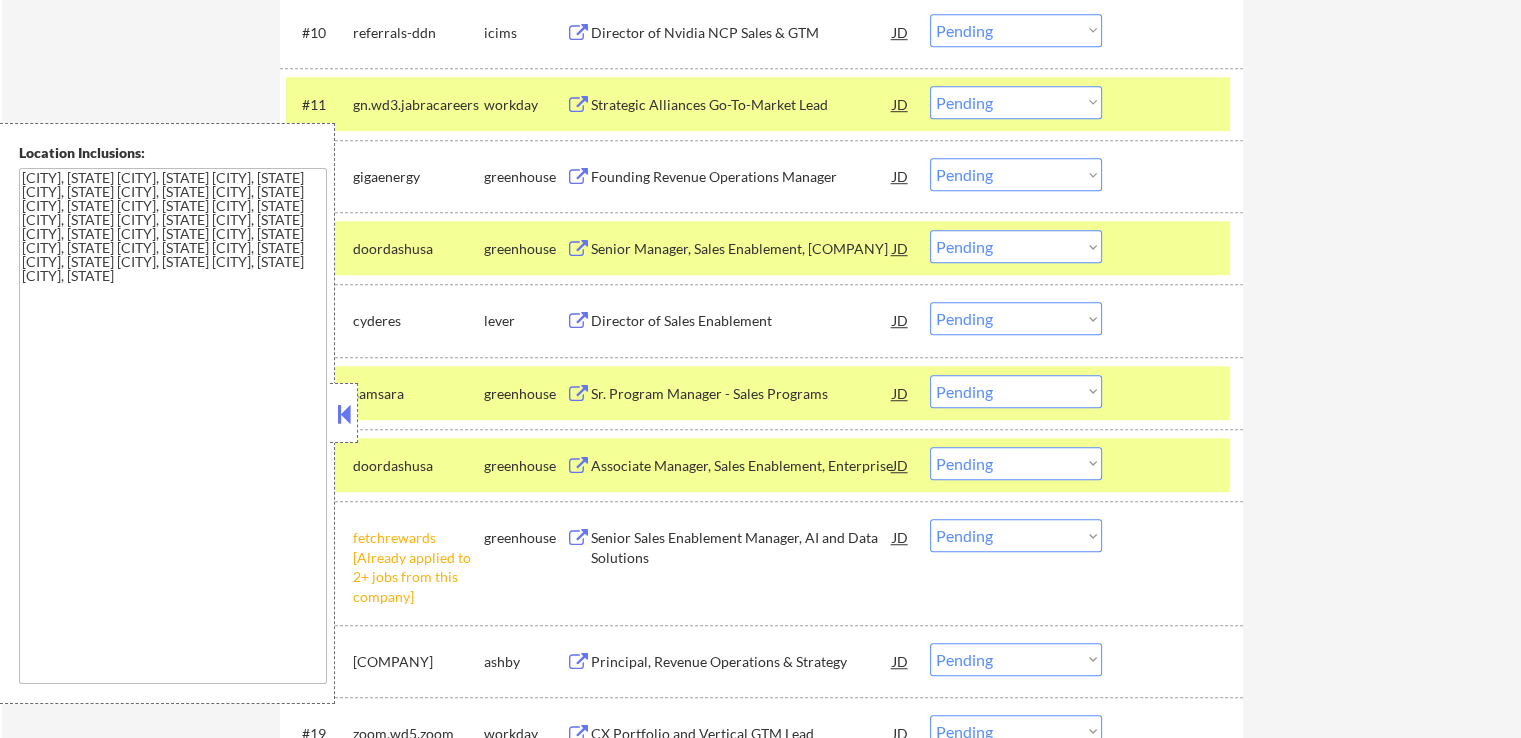 click on "Founding Revenue Operations Manager" at bounding box center (742, 177) 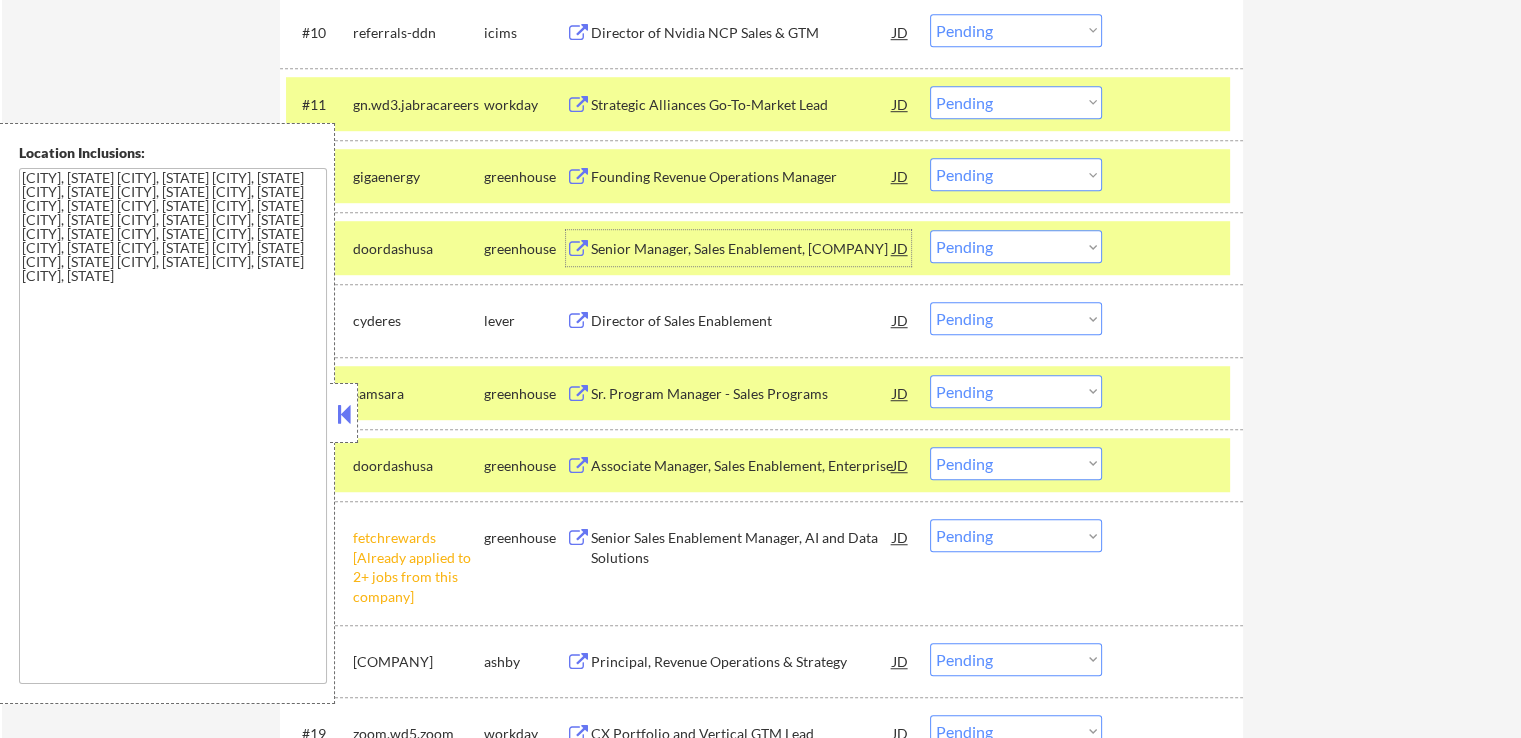 click on "Senior Manager, Sales Enablement, [COMPANY]" at bounding box center [742, 249] 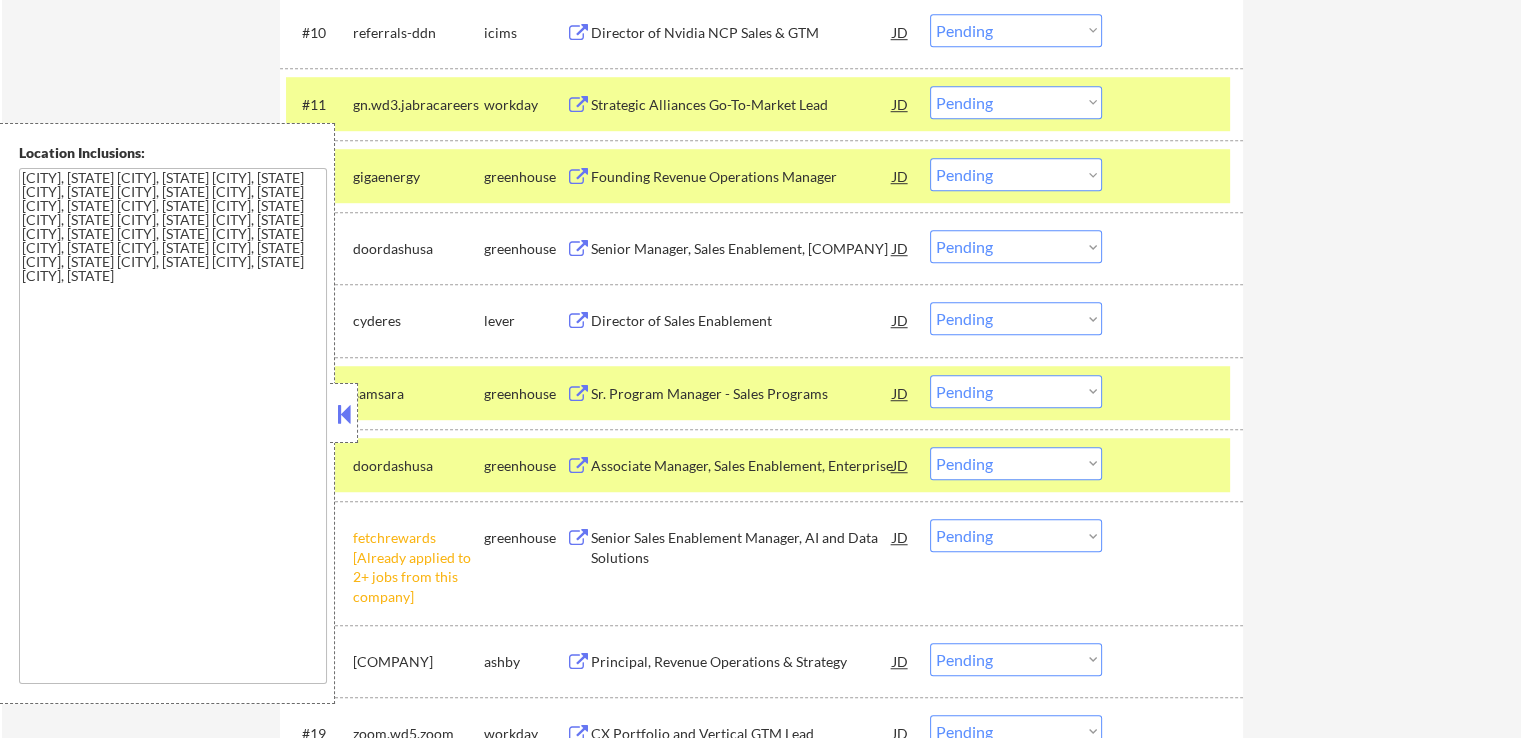 click on "Director of Sales Enablement" at bounding box center [742, 320] 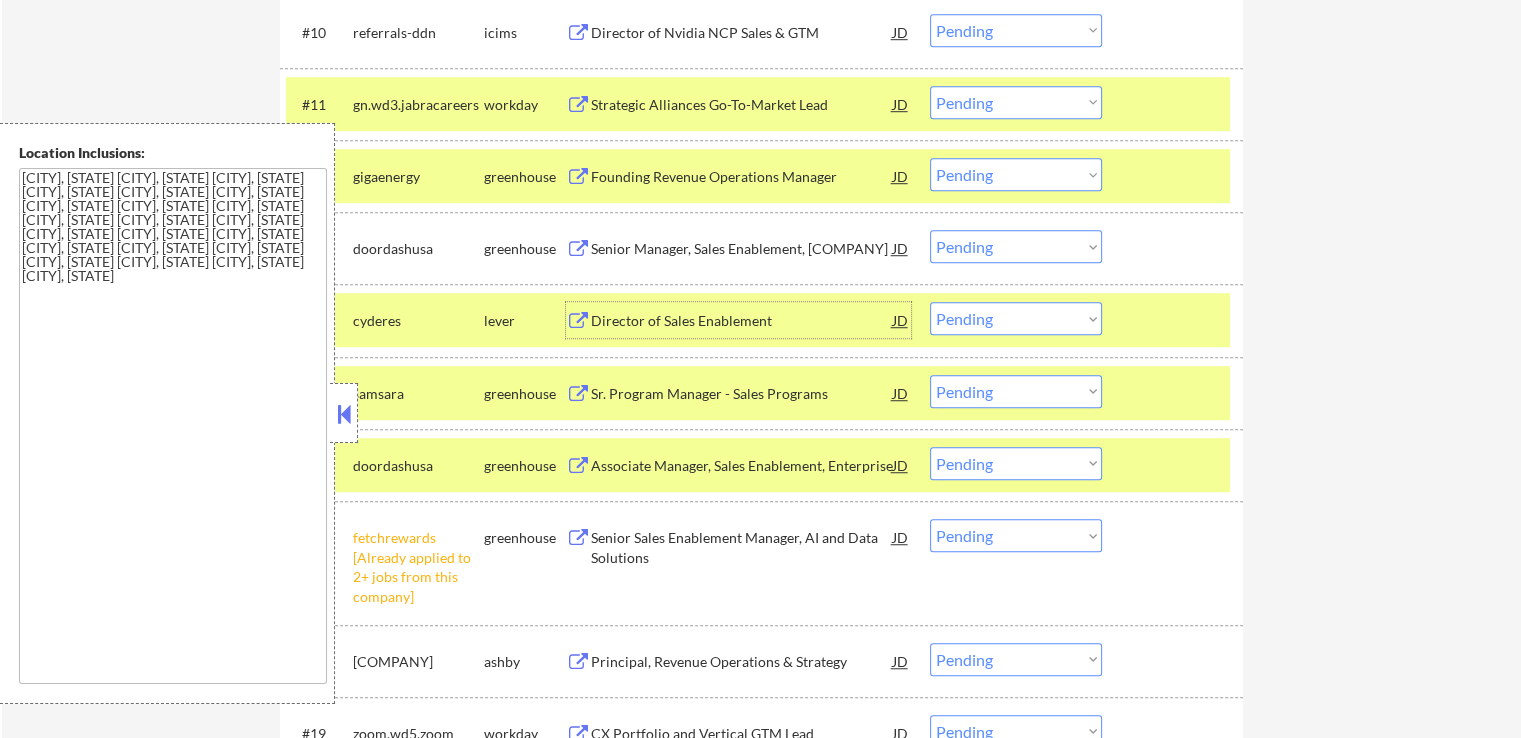 drag, startPoint x: 988, startPoint y: 247, endPoint x: 991, endPoint y: 261, distance: 14.3178215 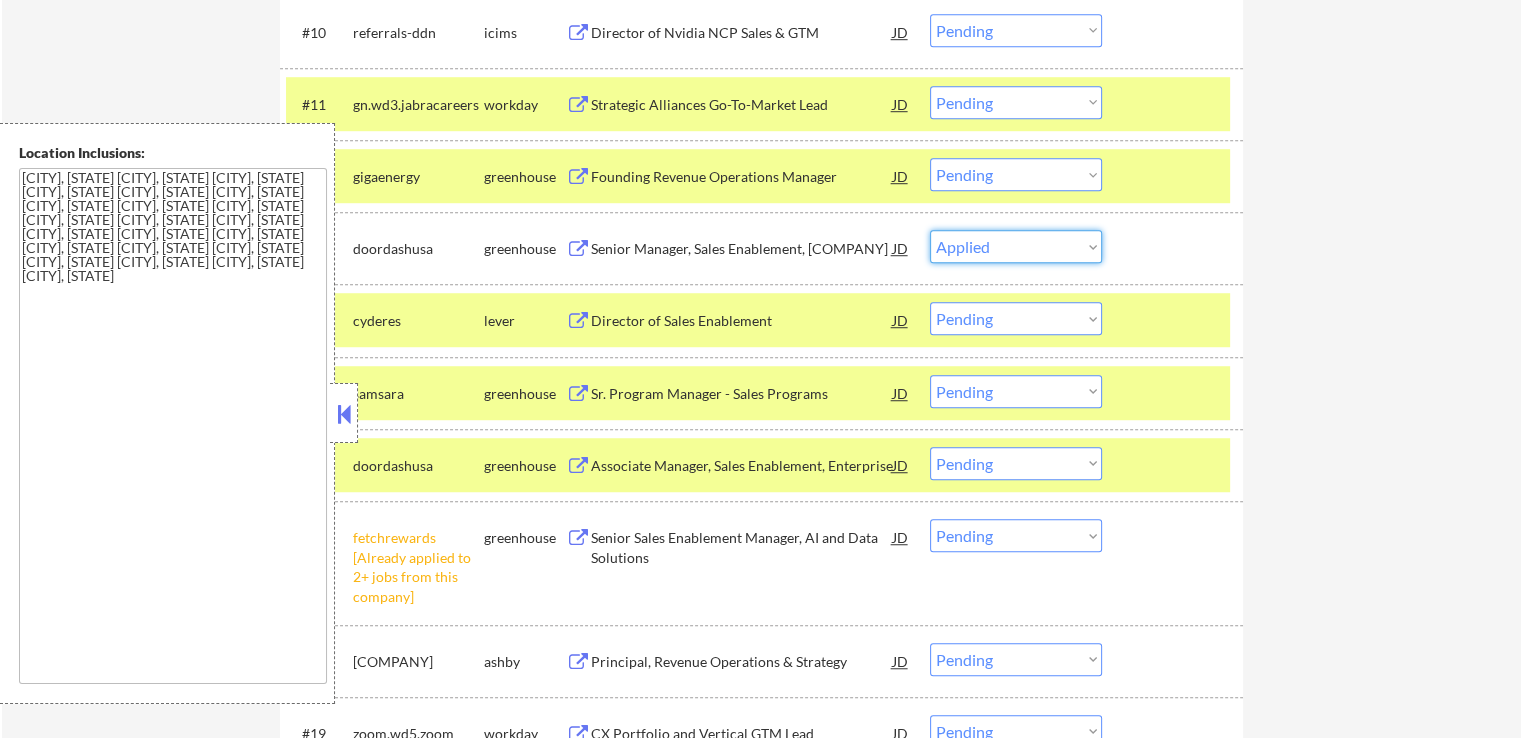 click on "Choose an option... Pending Applied Excluded (Questions) Excluded (Expired) Excluded (Location) Excluded (Bad Match) Excluded (Blocklist) Excluded (Salary) Excluded (Other)" at bounding box center (1016, 246) 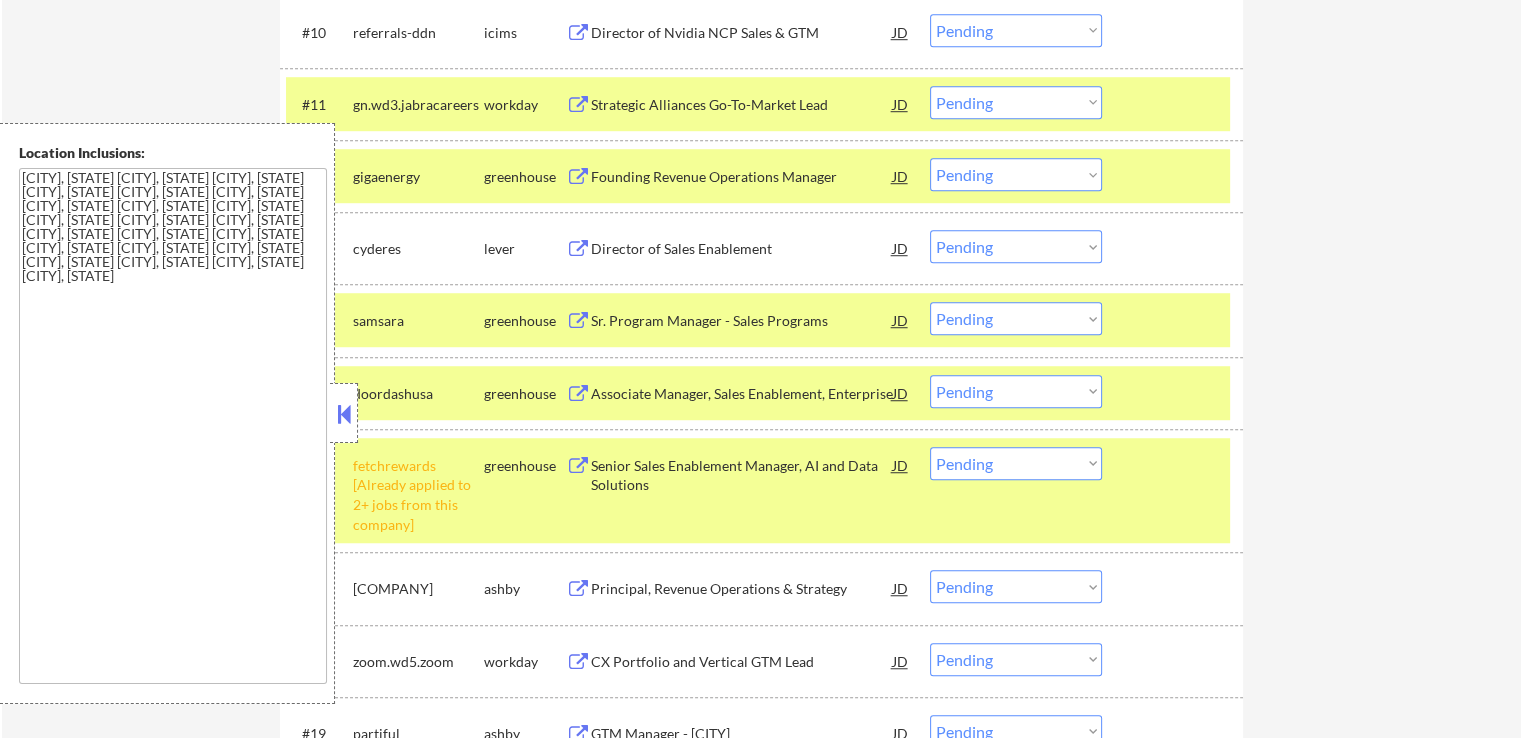 drag, startPoint x: 969, startPoint y: 242, endPoint x: 974, endPoint y: 261, distance: 19.646883 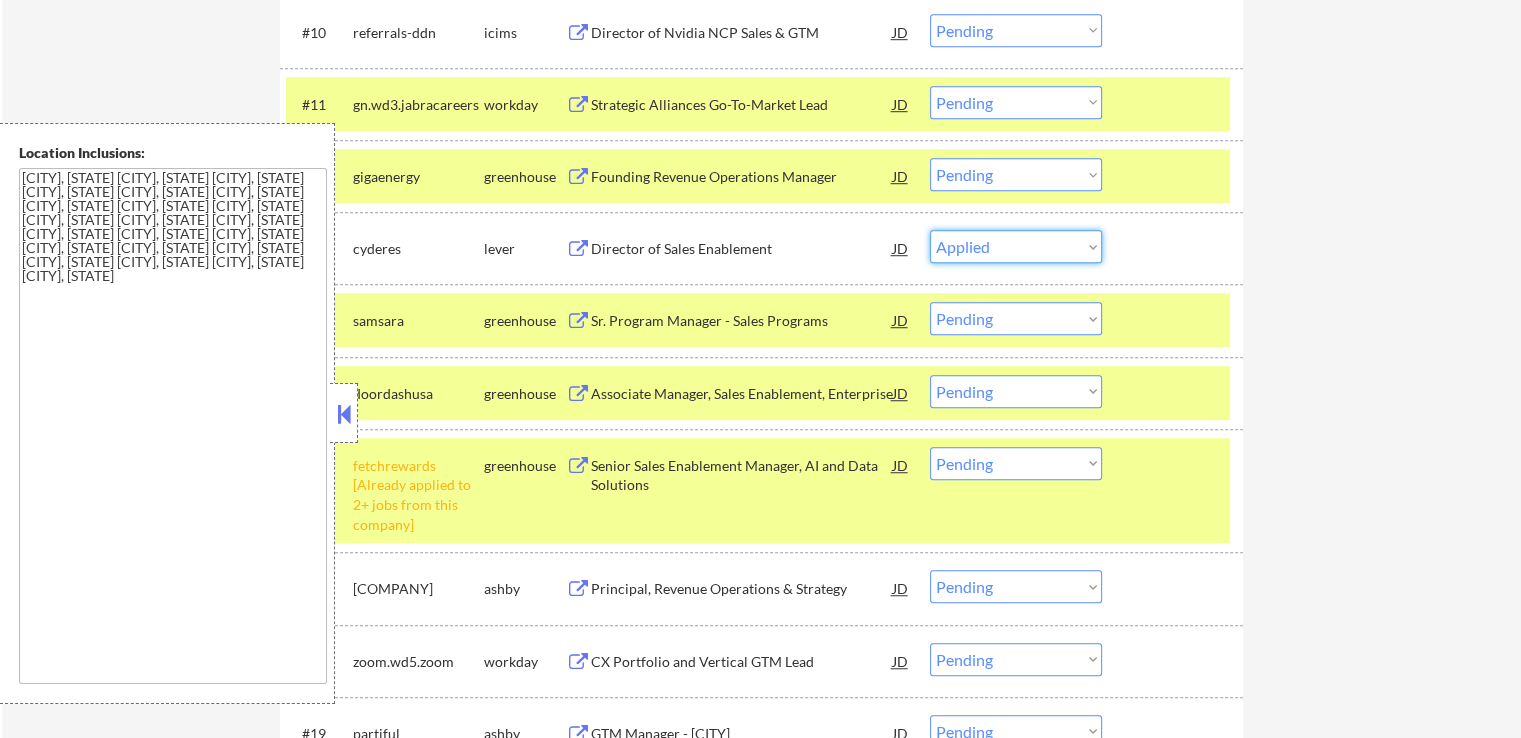 click on "Choose an option... Pending Applied Excluded (Questions) Excluded (Expired) Excluded (Location) Excluded (Bad Match) Excluded (Blocklist) Excluded (Salary) Excluded (Other)" at bounding box center (1016, 246) 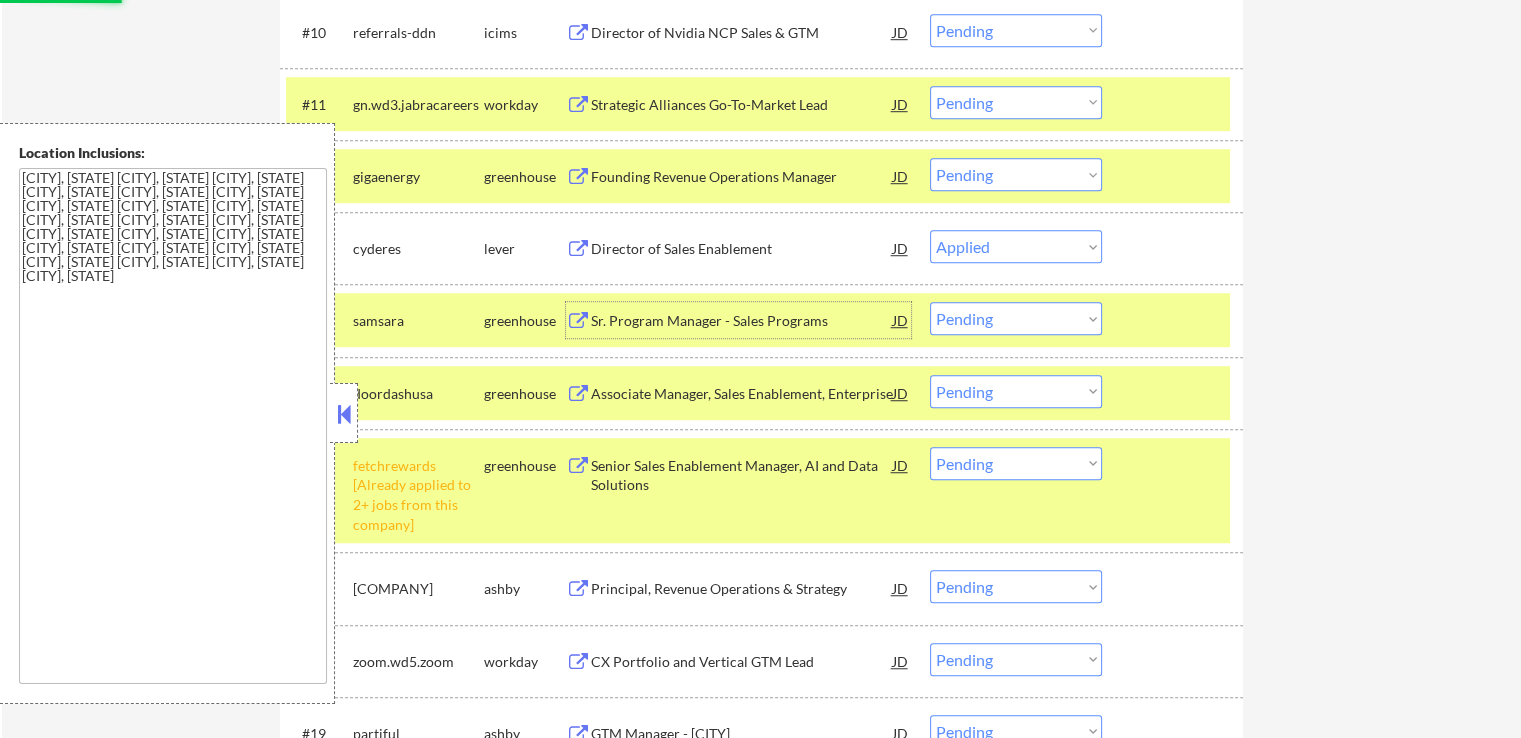 click on "Sr. Program Manager - Sales Programs" at bounding box center [742, 321] 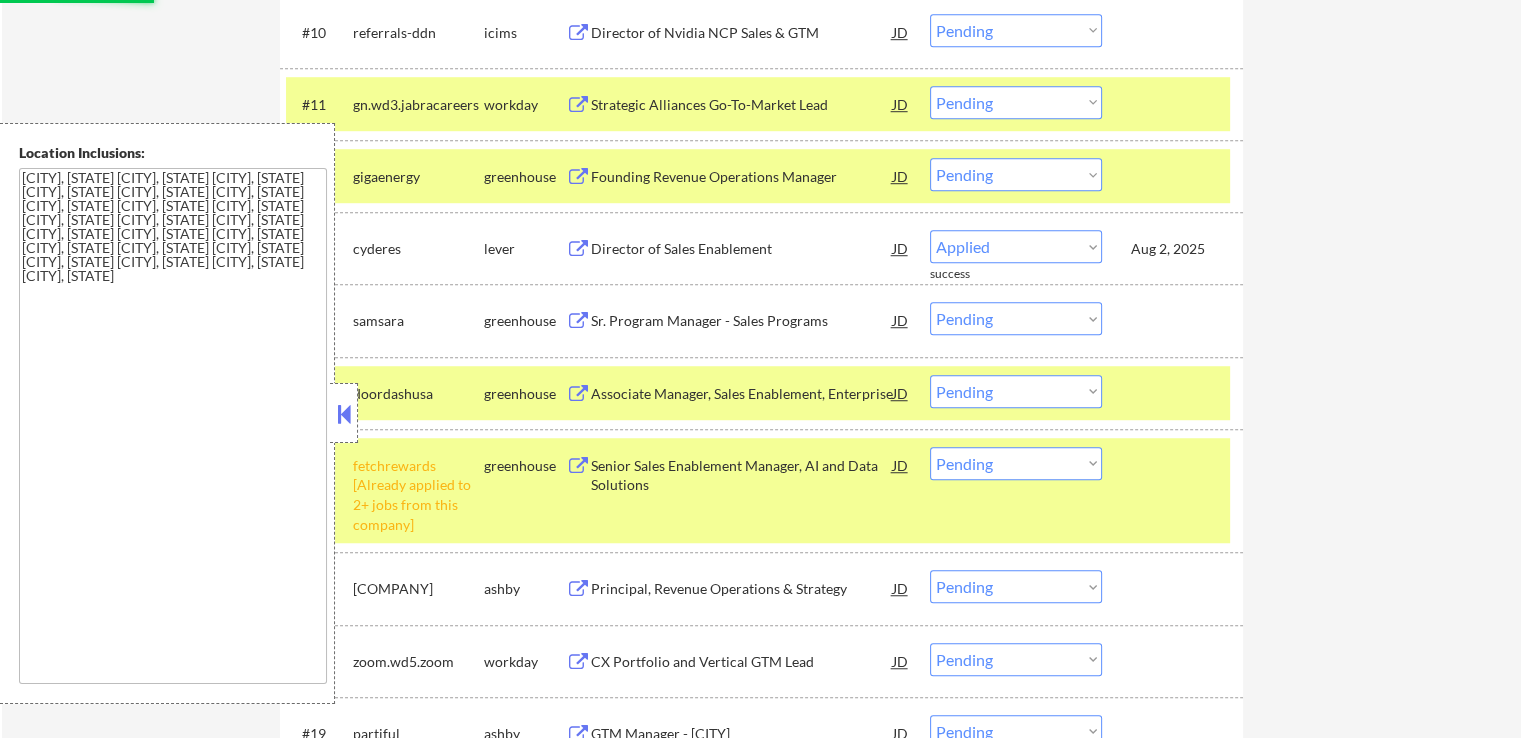 select on ""pending"" 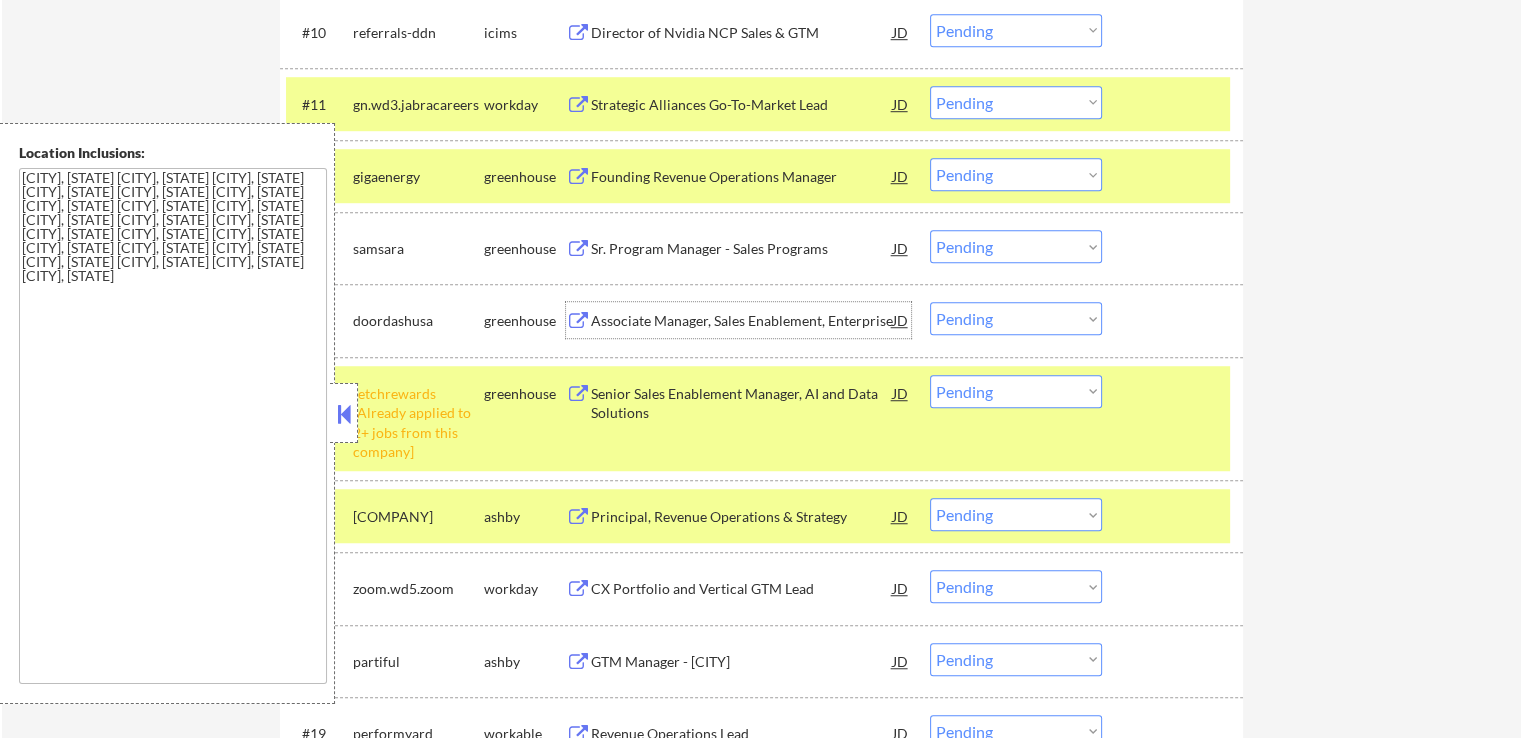 click on "Choose an option... Pending Applied Excluded (Questions) Excluded (Expired) Excluded (Location) Excluded (Bad Match) Excluded (Blocklist) Excluded (Salary) Excluded (Other)" at bounding box center (1016, 174) 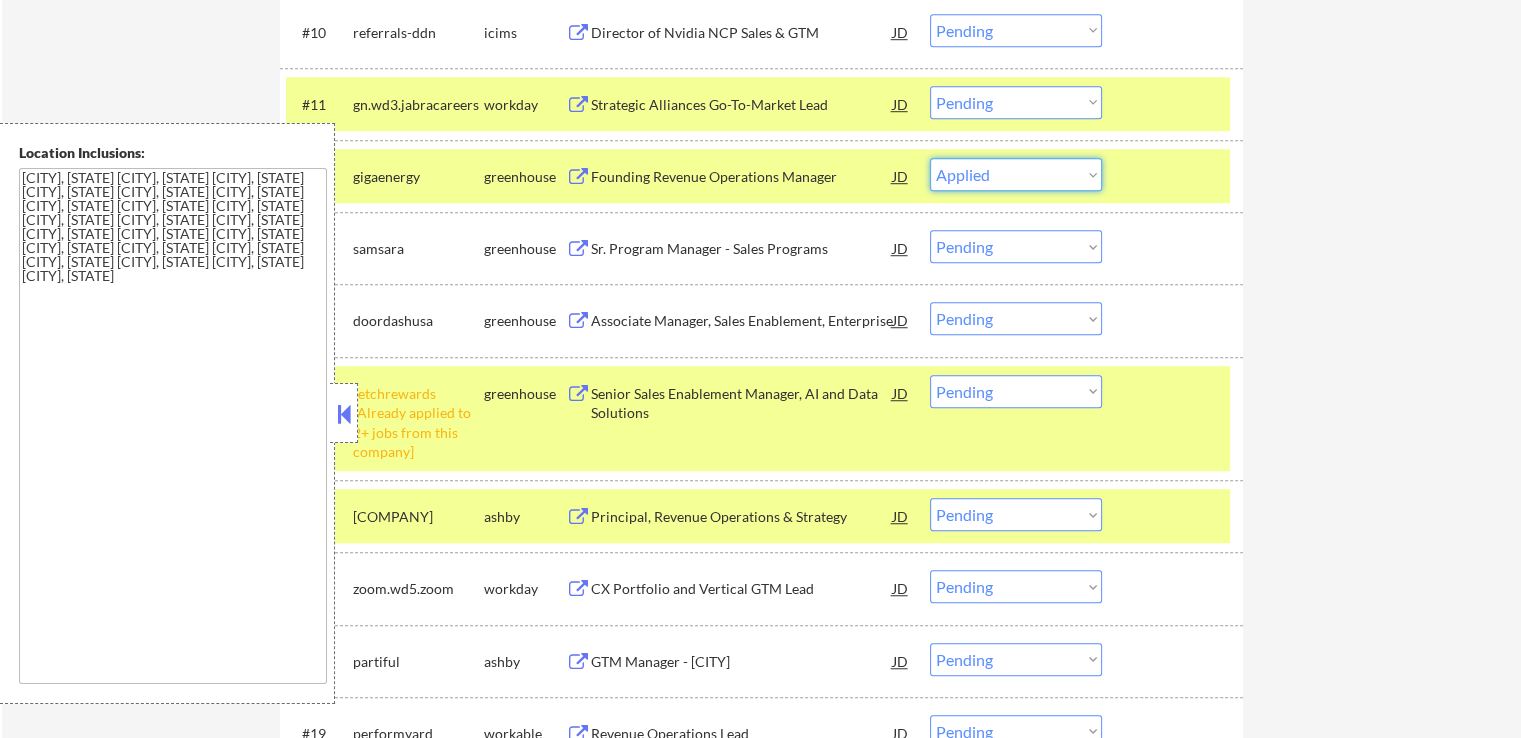 click on "Choose an option... Pending Applied Excluded (Questions) Excluded (Expired) Excluded (Location) Excluded (Bad Match) Excluded (Blocklist) Excluded (Salary) Excluded (Other)" at bounding box center [1016, 174] 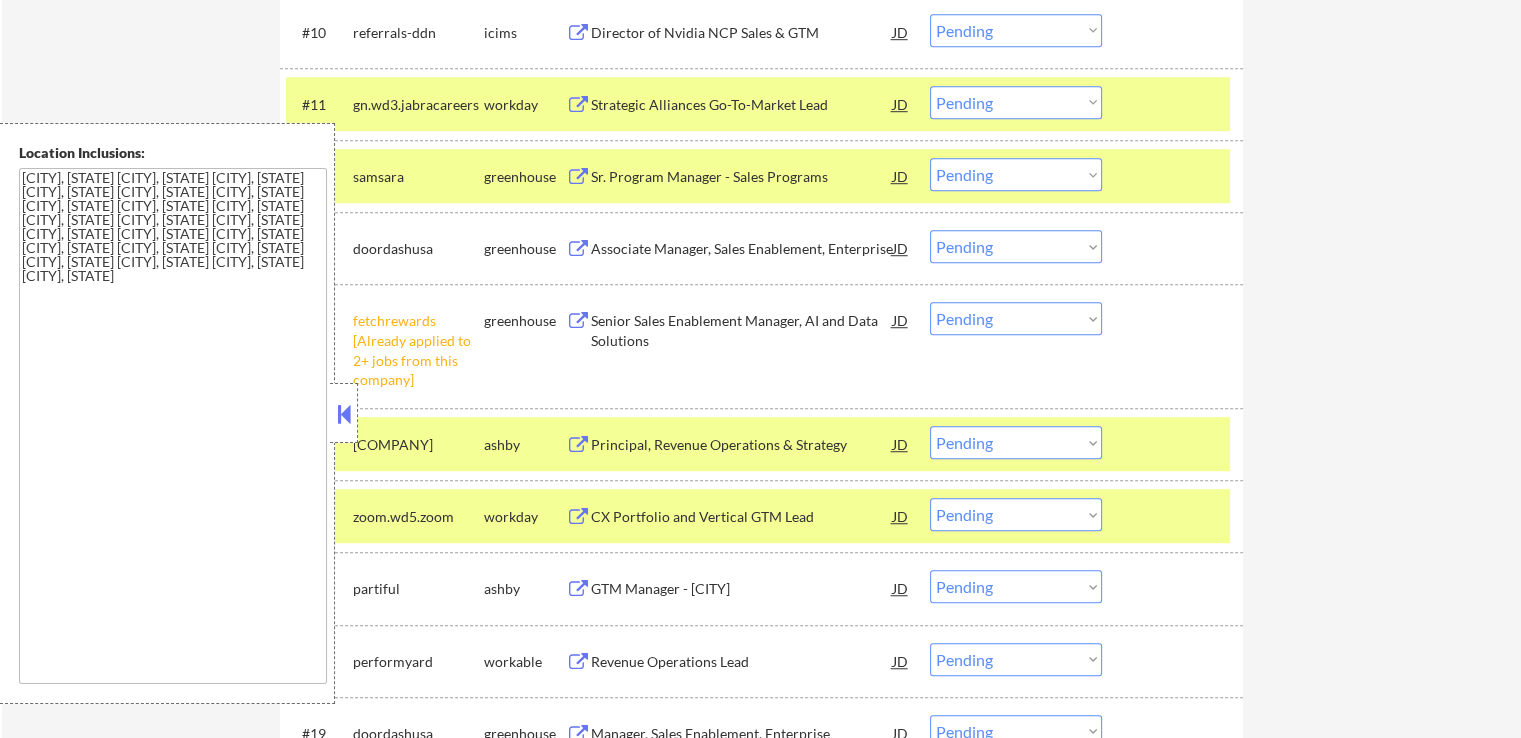 click on "Choose an option... Pending Applied Excluded (Questions) Excluded (Expired) Excluded (Location) Excluded (Bad Match) Excluded (Blocklist) Excluded (Salary) Excluded (Other)" at bounding box center (1016, 174) 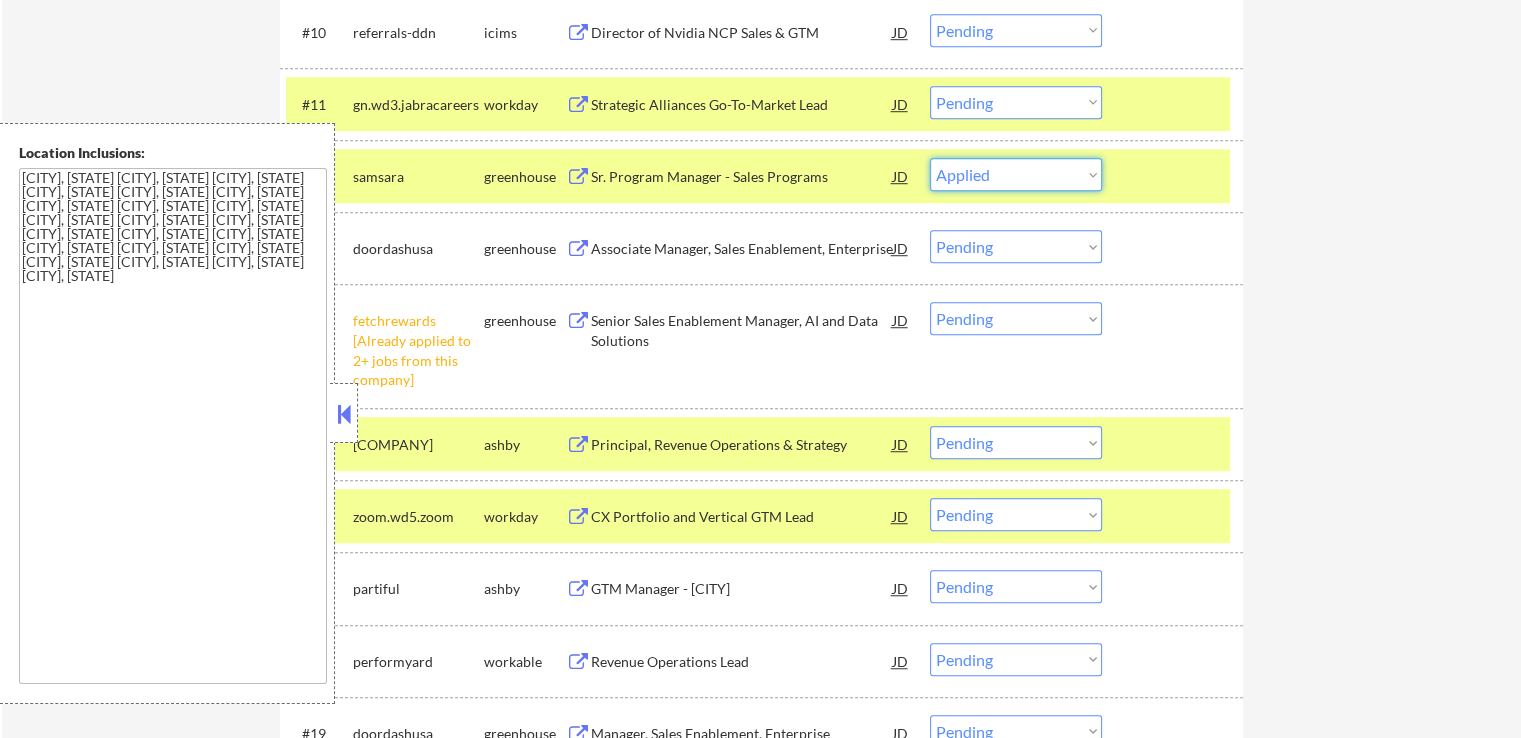 click on "Choose an option... Pending Applied Excluded (Questions) Excluded (Expired) Excluded (Location) Excluded (Bad Match) Excluded (Blocklist) Excluded (Salary) Excluded (Other)" at bounding box center (1016, 174) 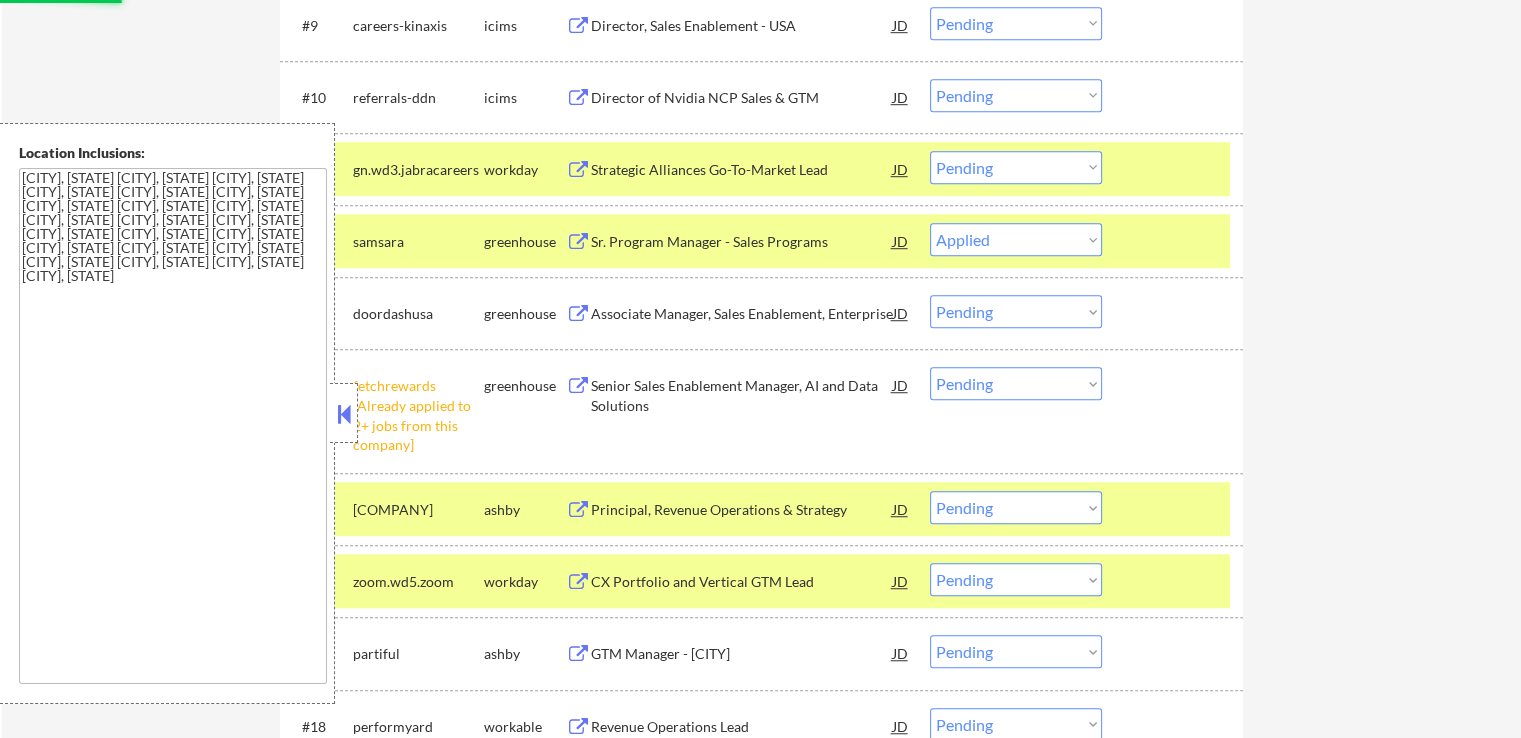 scroll, scrollTop: 1300, scrollLeft: 0, axis: vertical 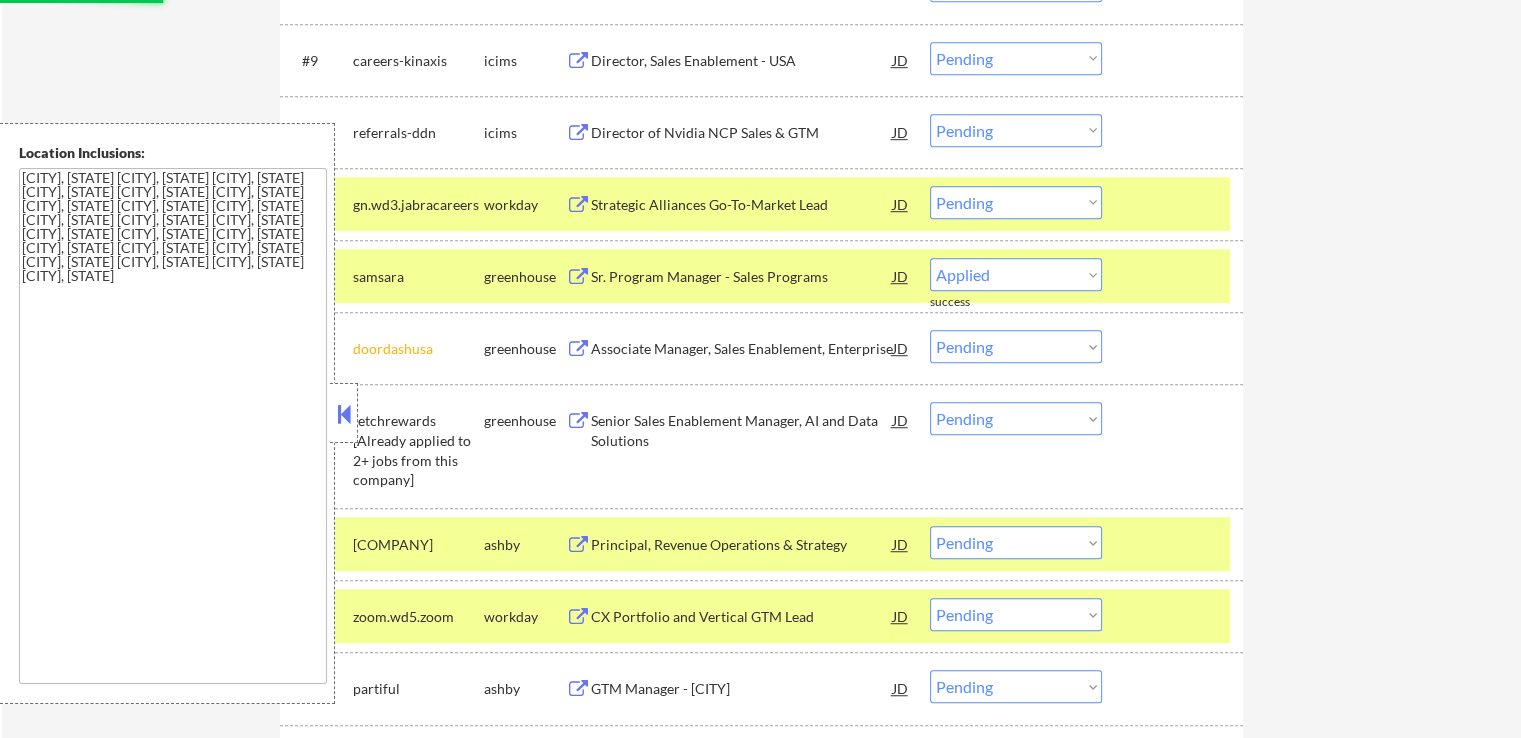 select on ""pending"" 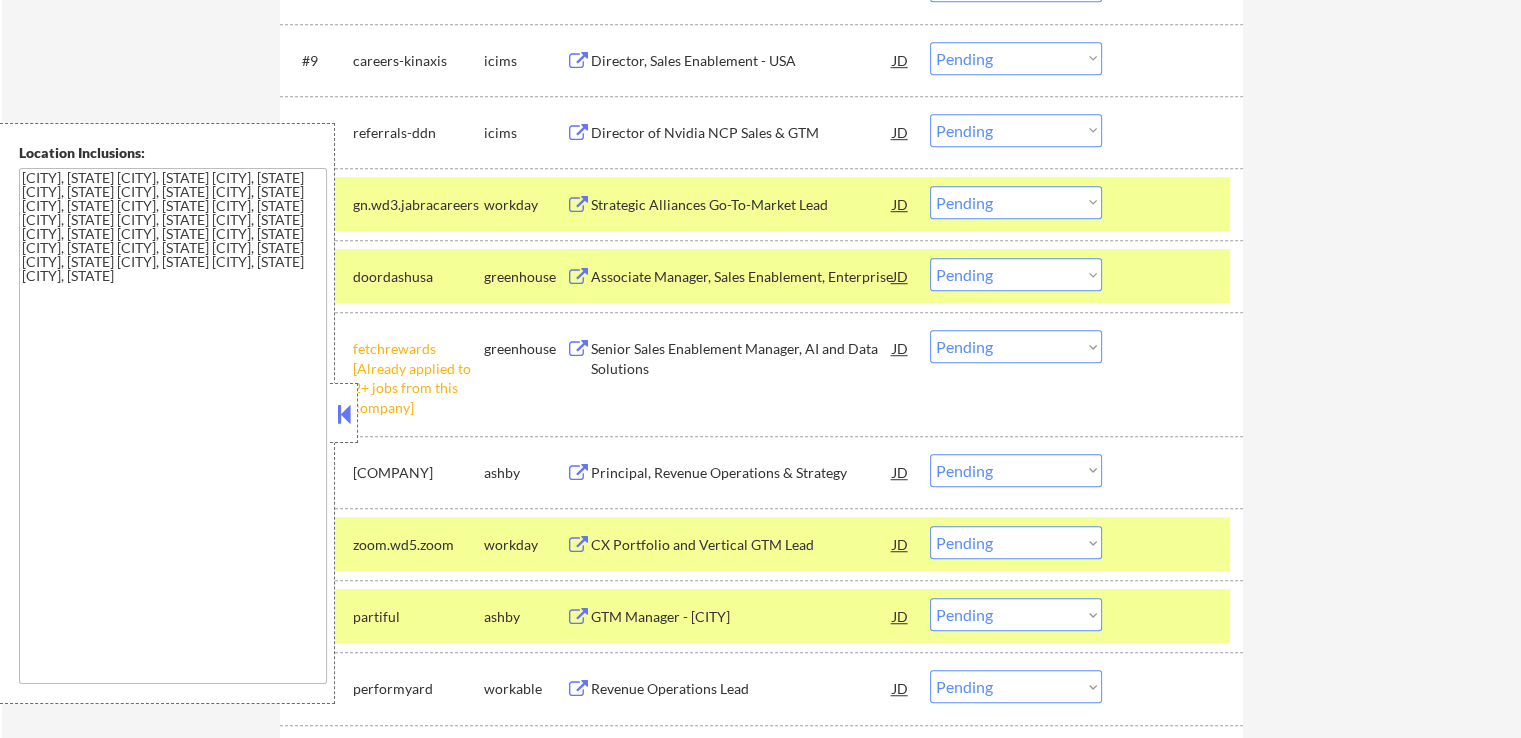 click on "Choose an option... Pending Applied Excluded (Questions) Excluded (Expired) Excluded (Location) Excluded (Bad Match) Excluded (Blocklist) Excluded (Salary) Excluded (Other)" at bounding box center (1016, 346) 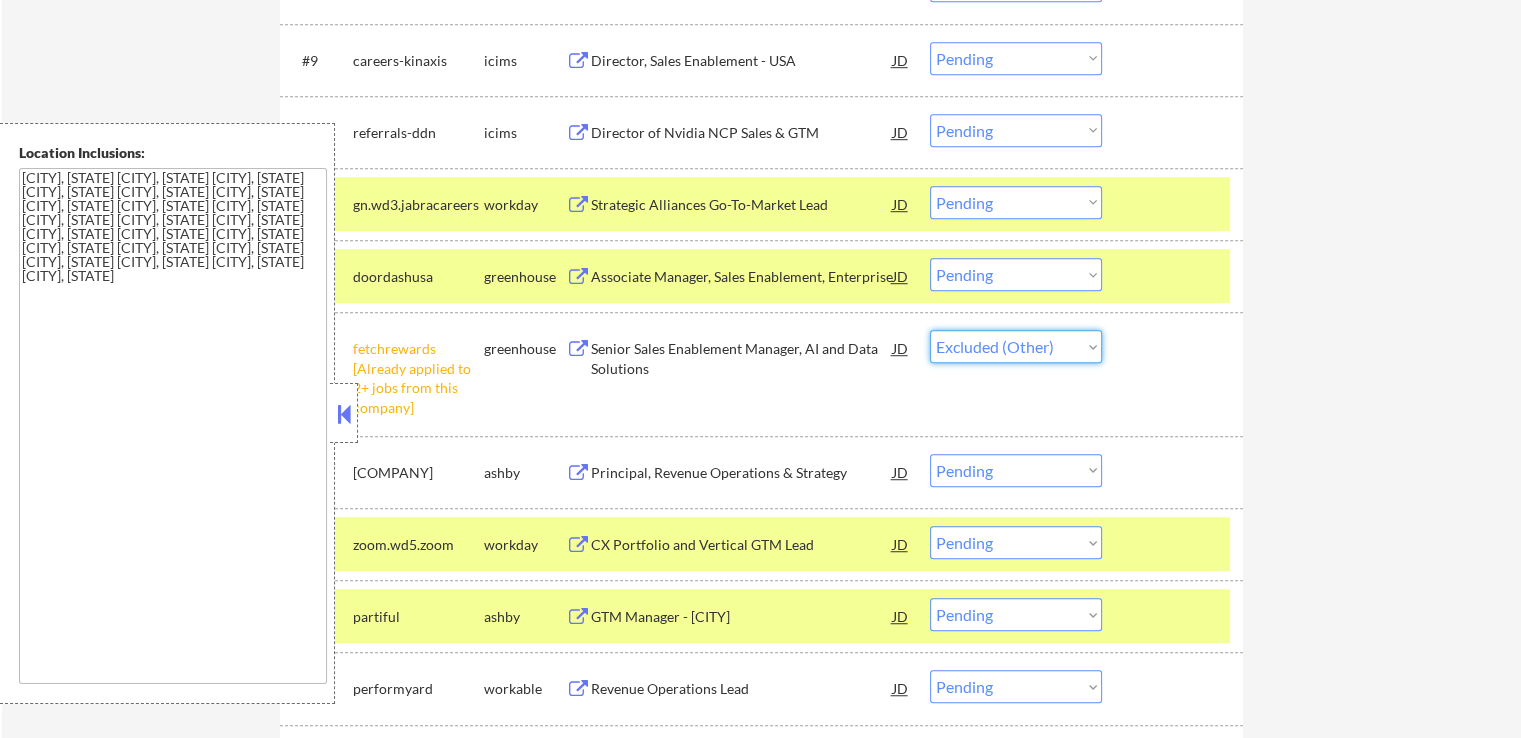 click on "Choose an option... Pending Applied Excluded (Questions) Excluded (Expired) Excluded (Location) Excluded (Bad Match) Excluded (Blocklist) Excluded (Salary) Excluded (Other)" at bounding box center (1016, 346) 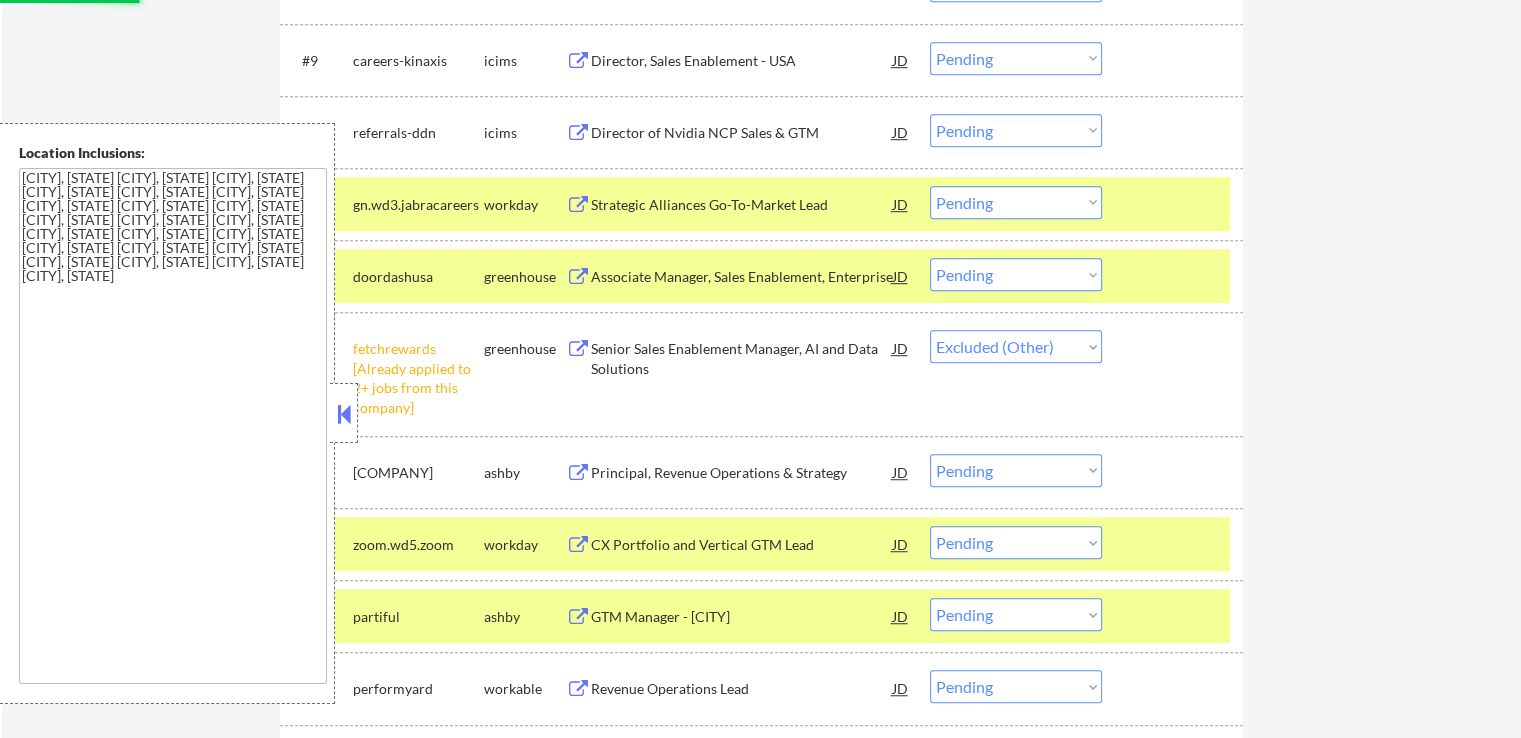 click on "Associate Manager, Sales Enablement, Enterprise" at bounding box center [742, 277] 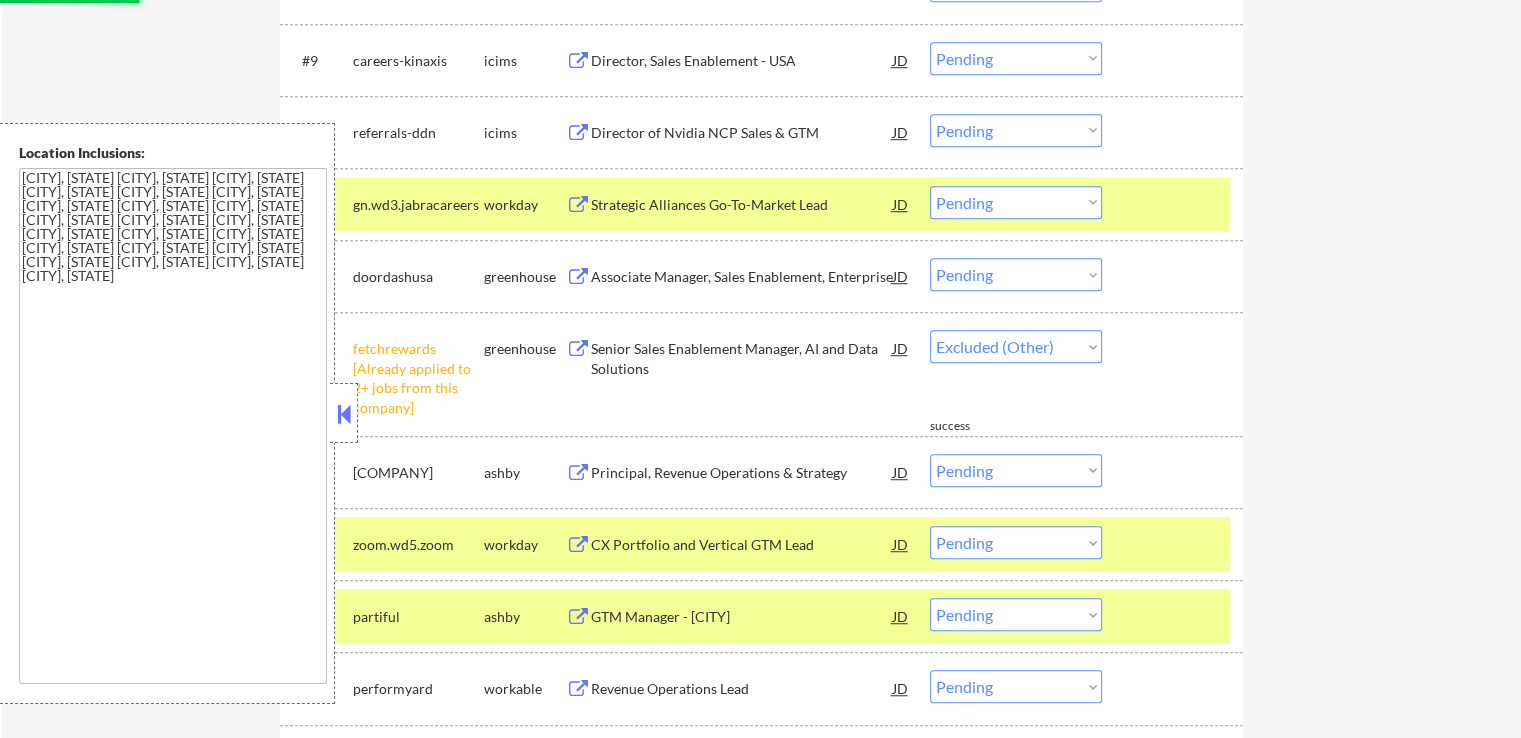 select on ""pending"" 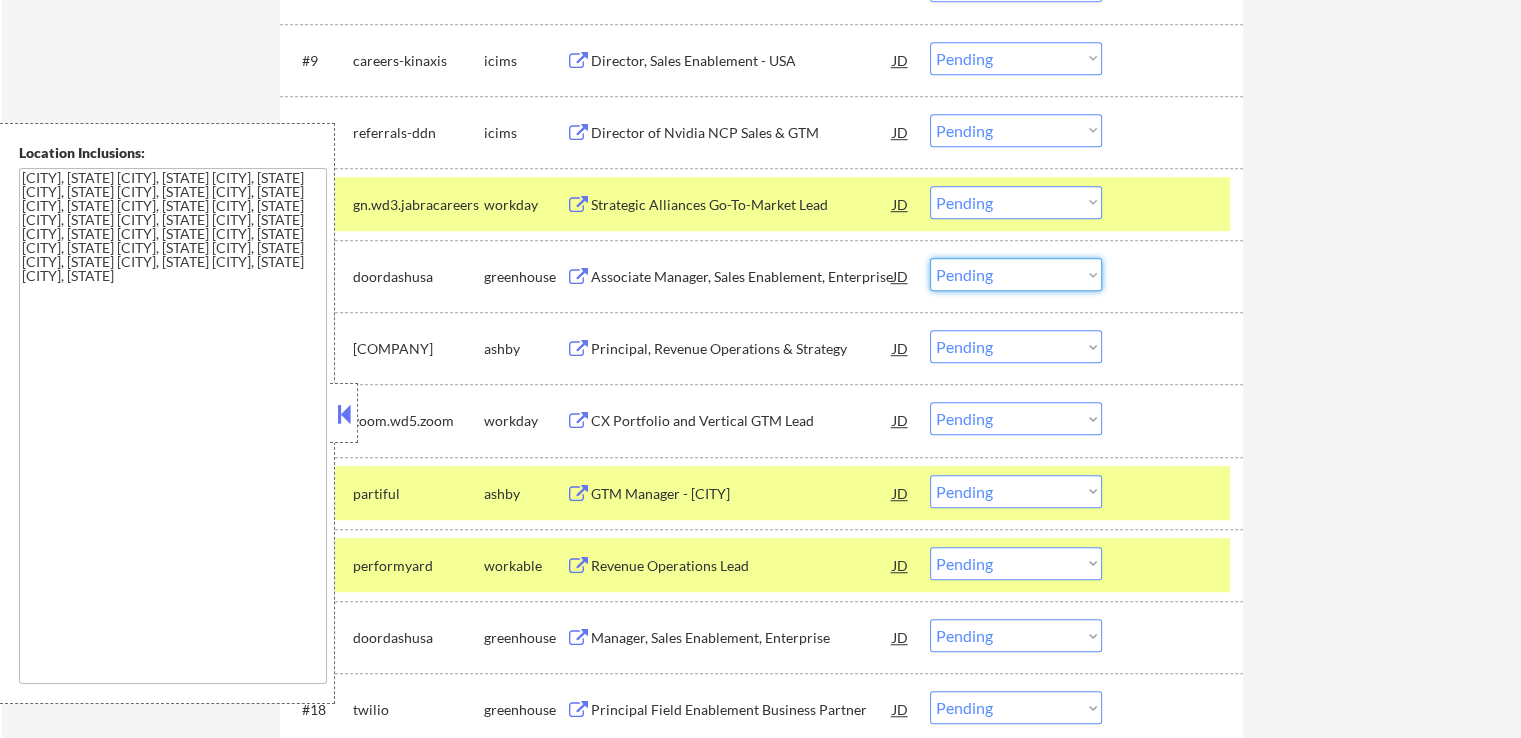 click on "Choose an option... Pending Applied Excluded (Questions) Excluded (Expired) Excluded (Location) Excluded (Bad Match) Excluded (Blocklist) Excluded (Salary) Excluded (Other)" at bounding box center [1016, 274] 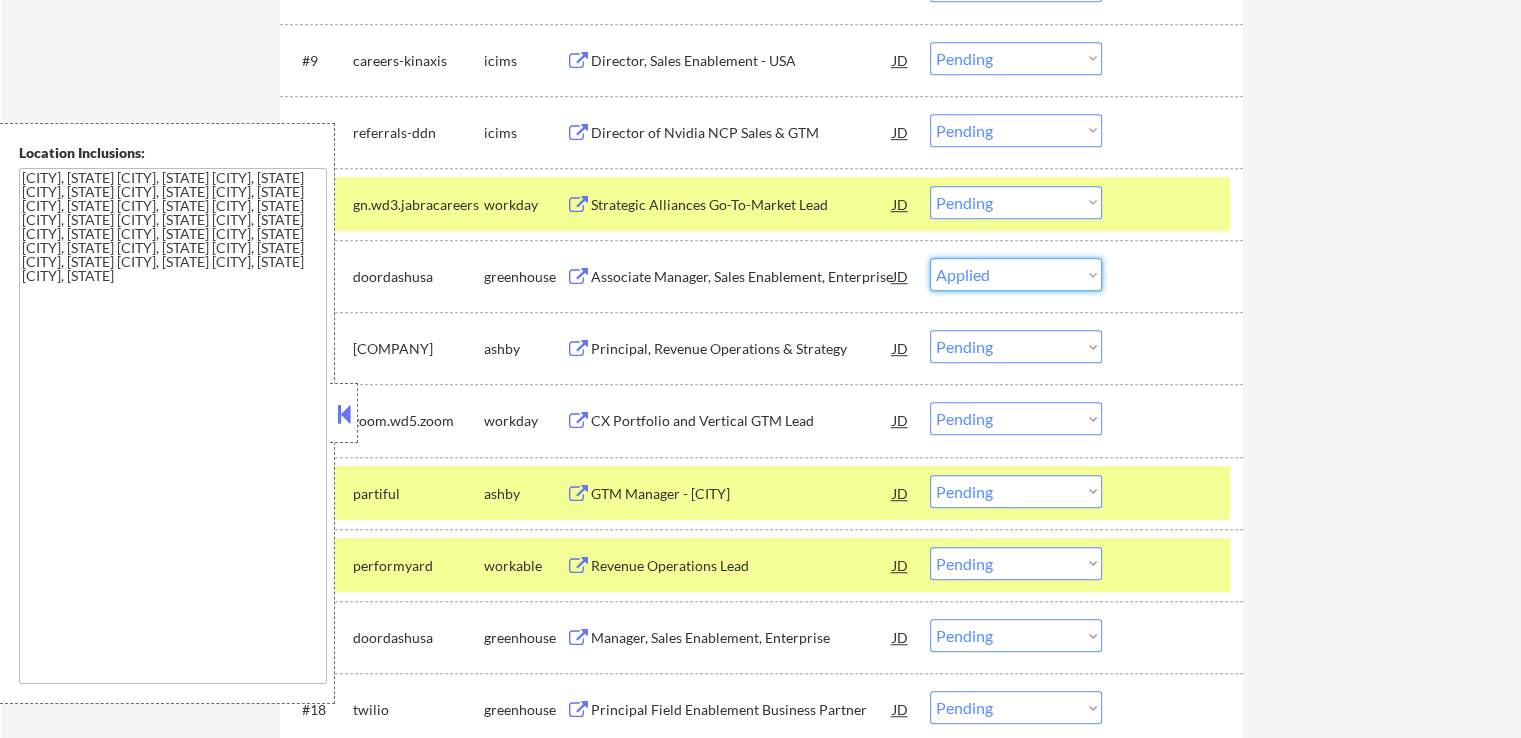 click on "Choose an option... Pending Applied Excluded (Questions) Excluded (Expired) Excluded (Location) Excluded (Bad Match) Excluded (Blocklist) Excluded (Salary) Excluded (Other)" at bounding box center (1016, 274) 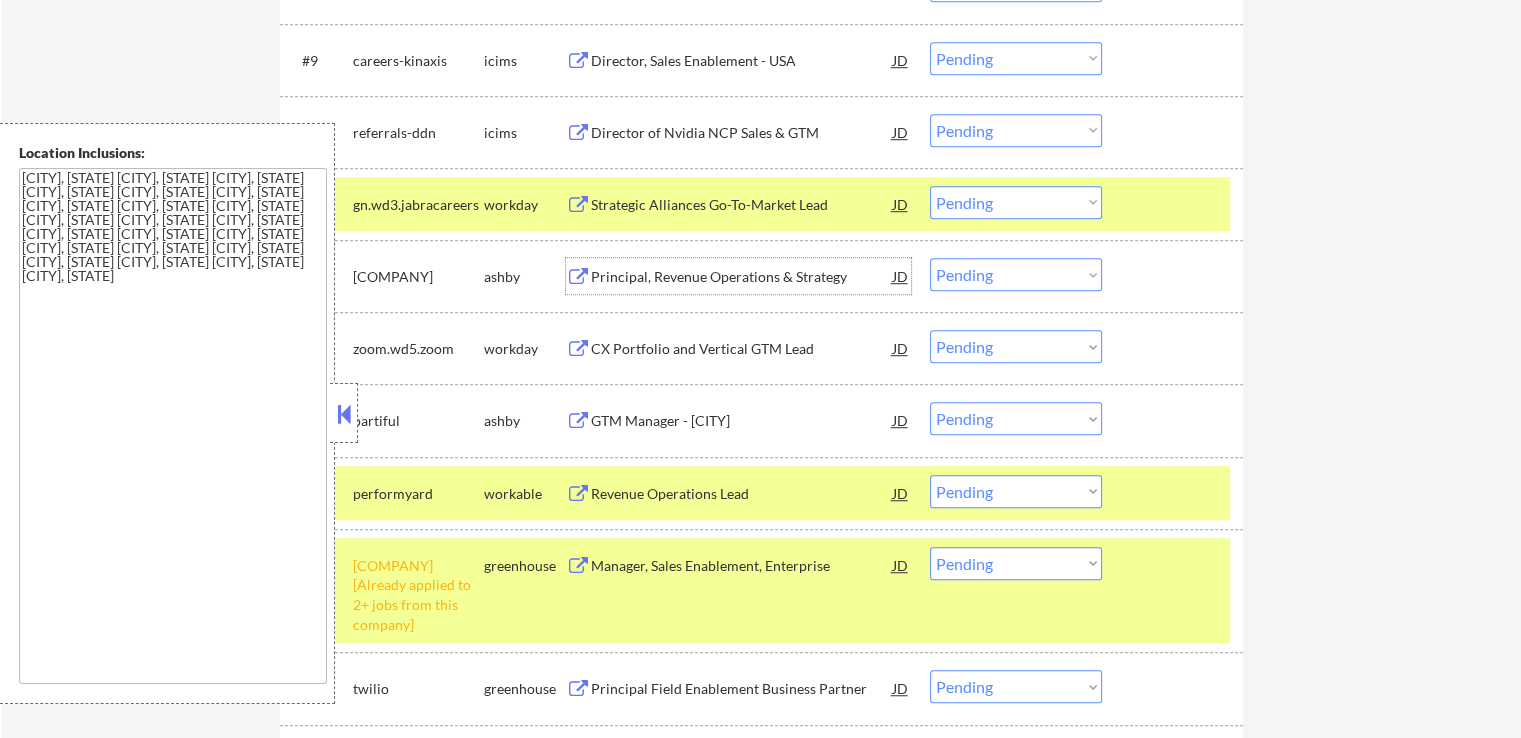 click on "Principal, Revenue Operations & Strategy" at bounding box center [742, 277] 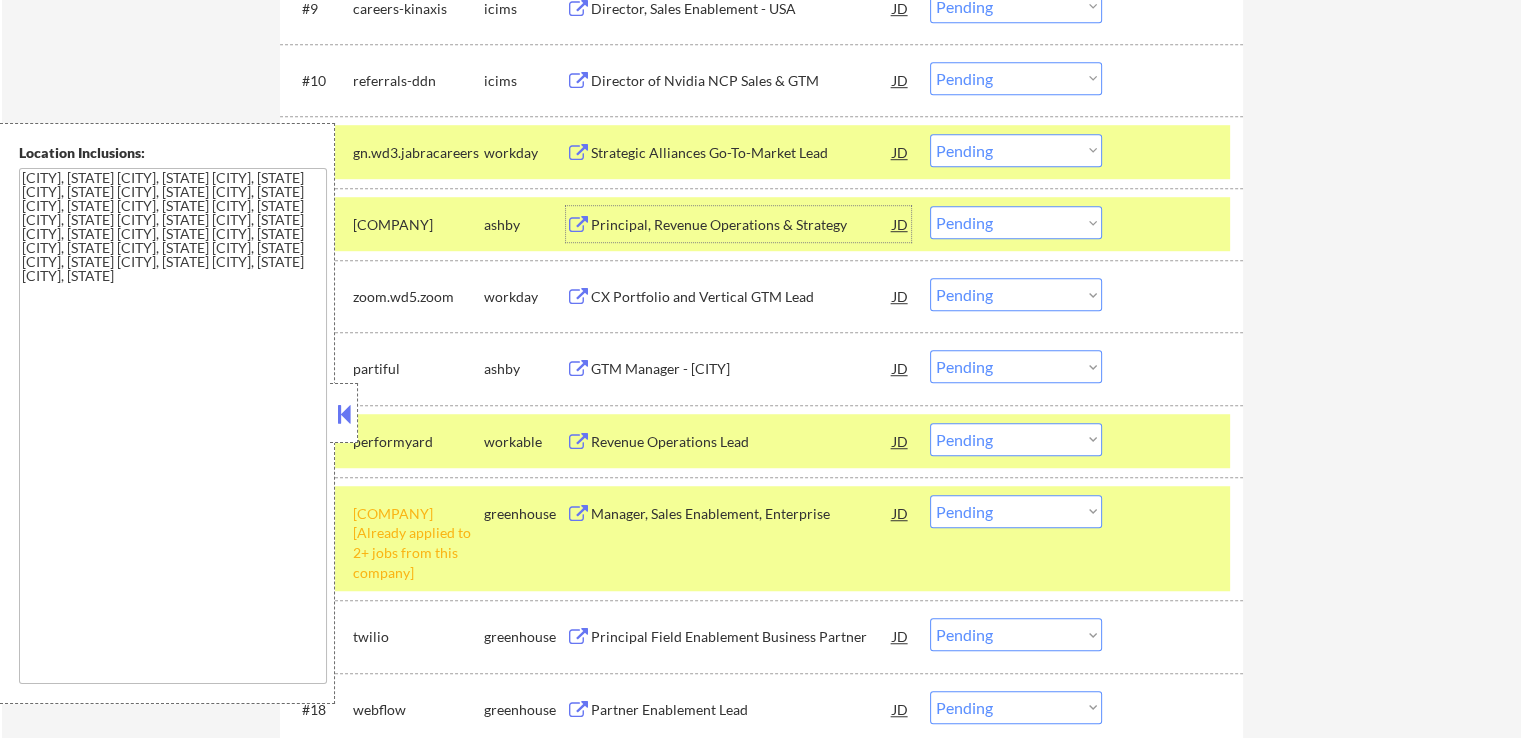 scroll, scrollTop: 1400, scrollLeft: 0, axis: vertical 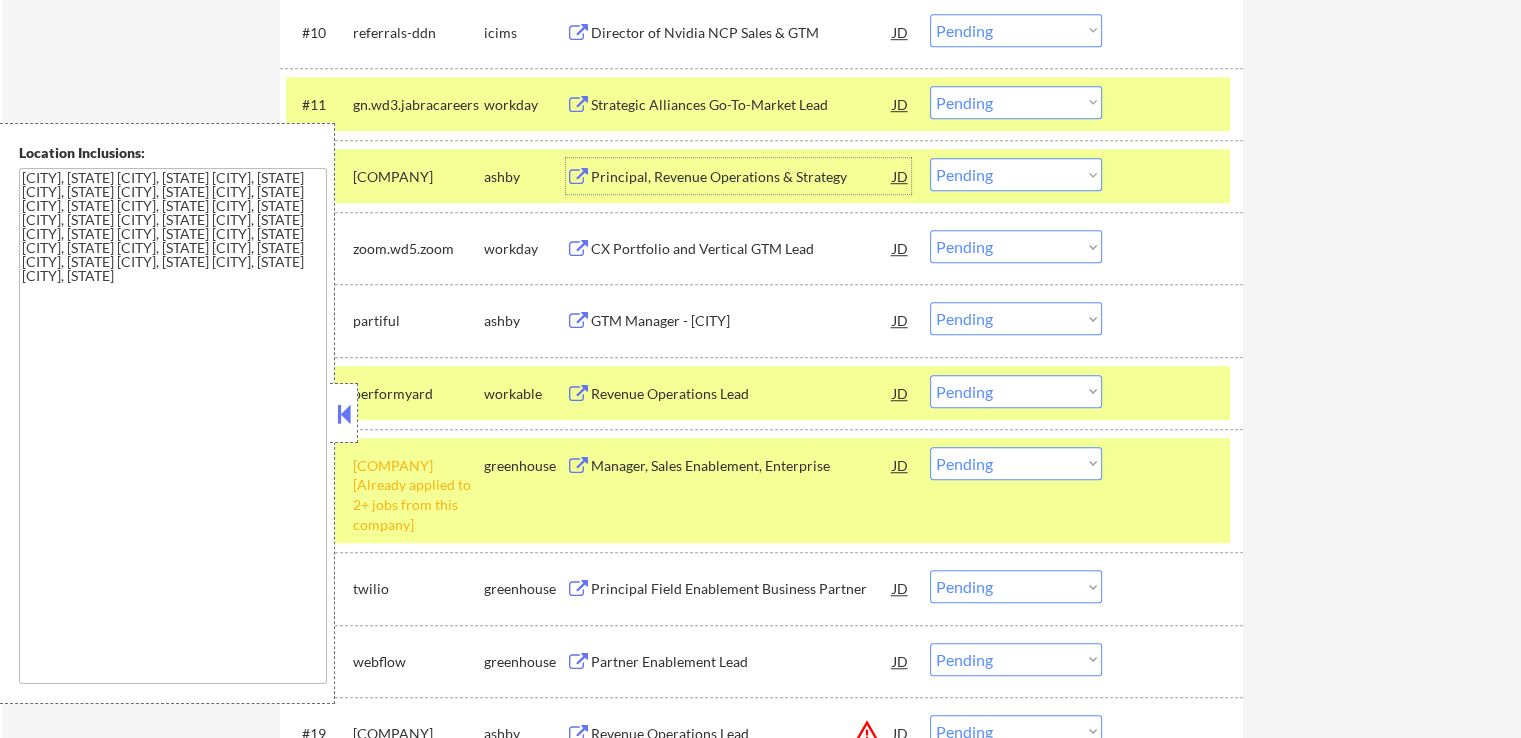 click on "Choose an option... Pending Applied Excluded (Questions) Excluded (Expired) Excluded (Location) Excluded (Bad Match) Excluded (Blocklist) Excluded (Salary) Excluded (Other)" at bounding box center (1016, 174) 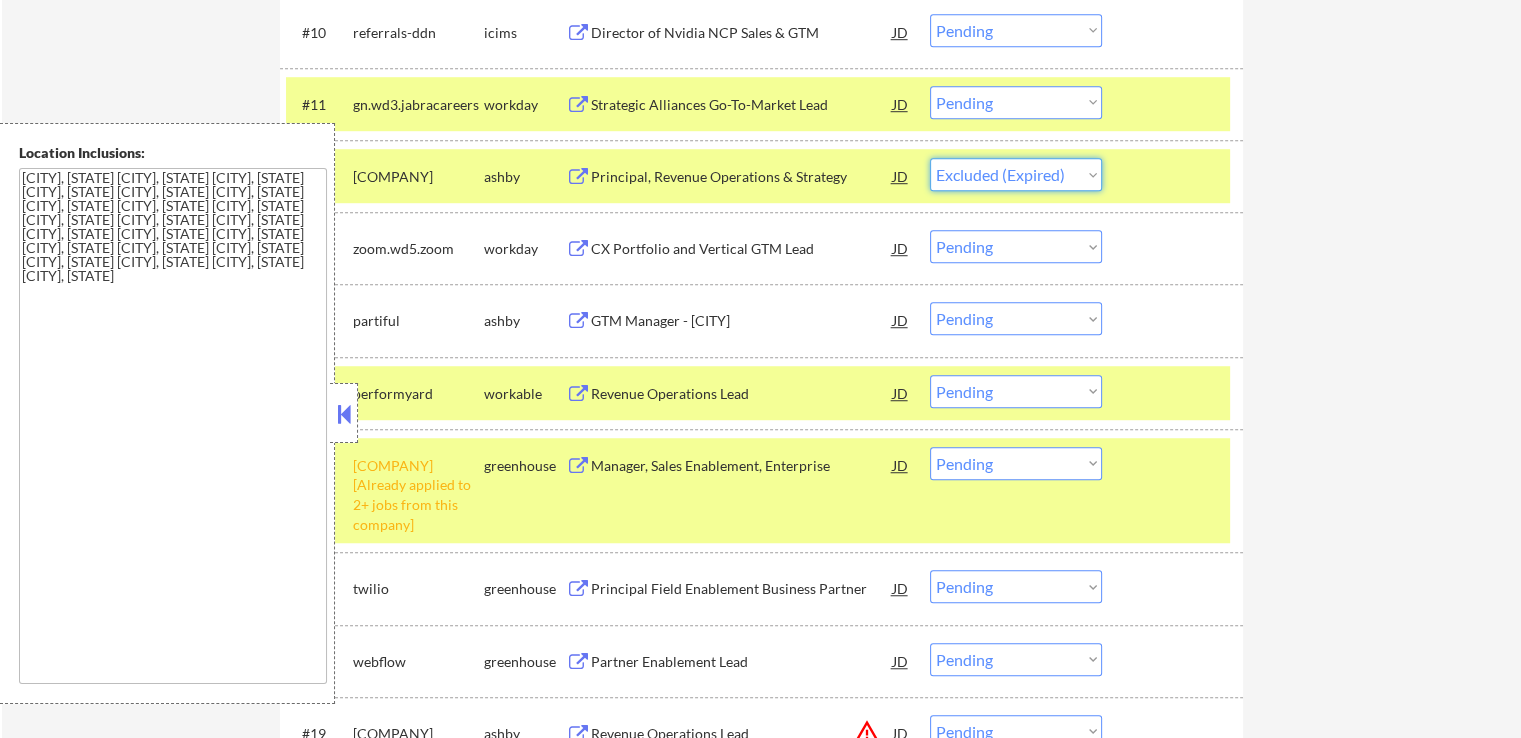 click on "Choose an option... Pending Applied Excluded (Questions) Excluded (Expired) Excluded (Location) Excluded (Bad Match) Excluded (Blocklist) Excluded (Salary) Excluded (Other)" at bounding box center [1016, 174] 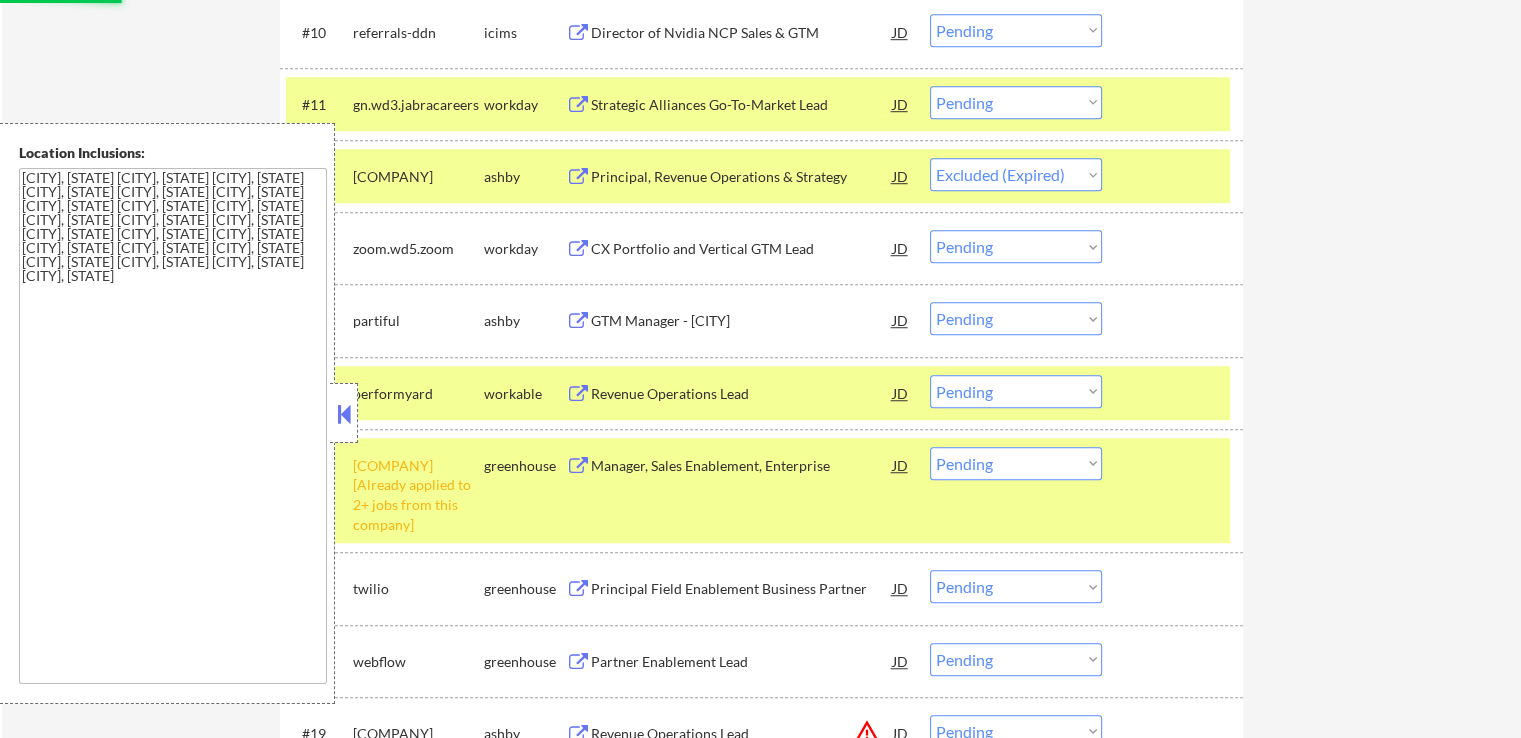 click on "GTM Manager - [CITY]" at bounding box center (742, 321) 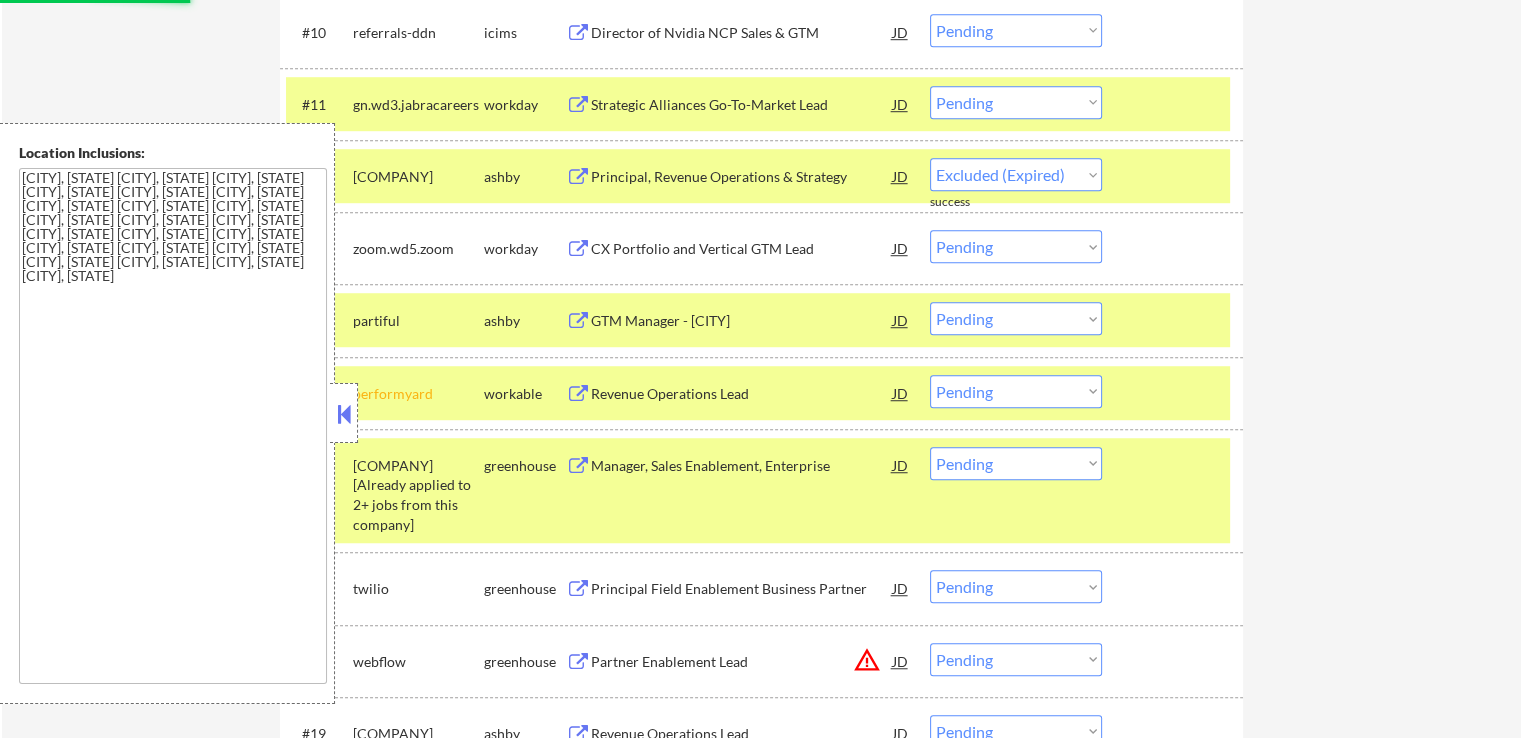 select on ""pending"" 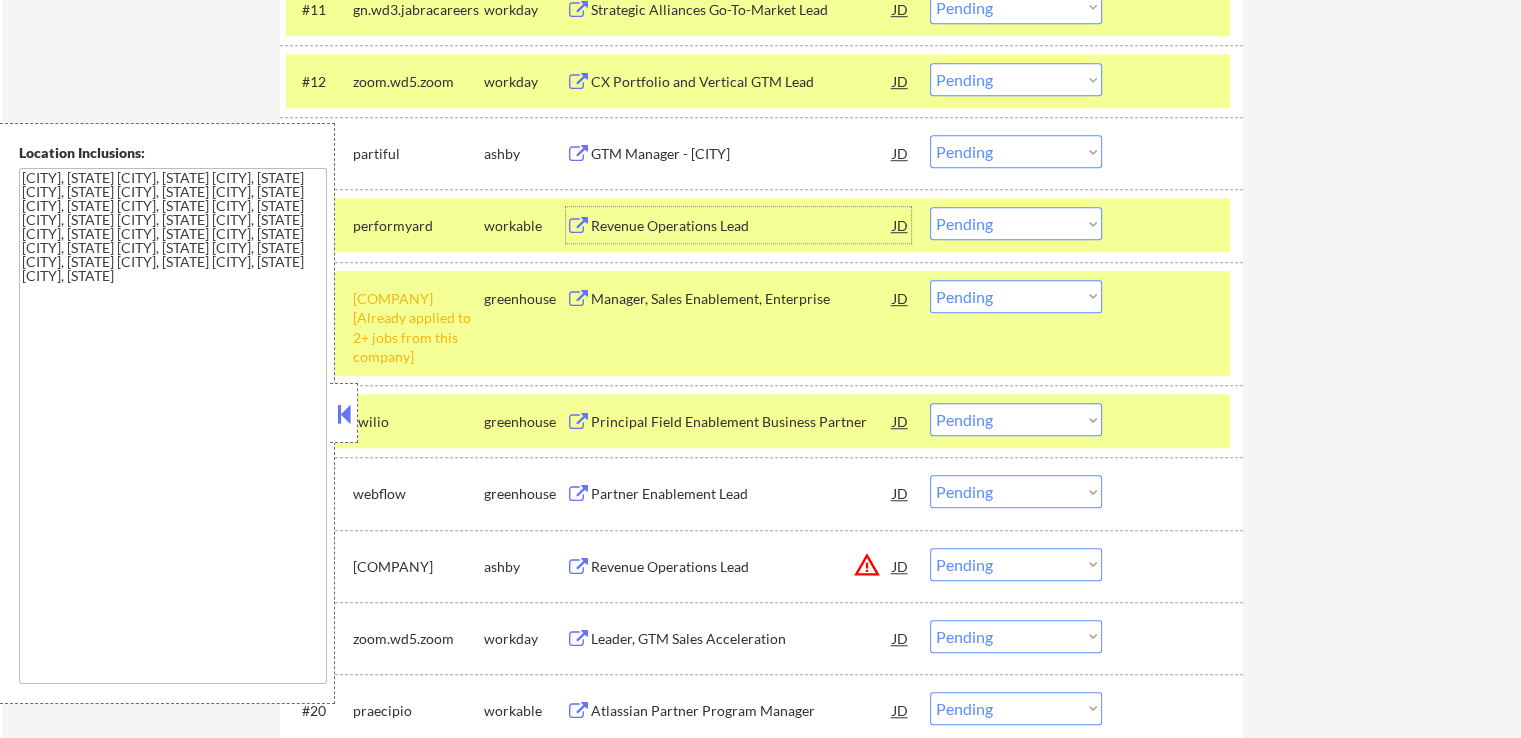 scroll, scrollTop: 1500, scrollLeft: 0, axis: vertical 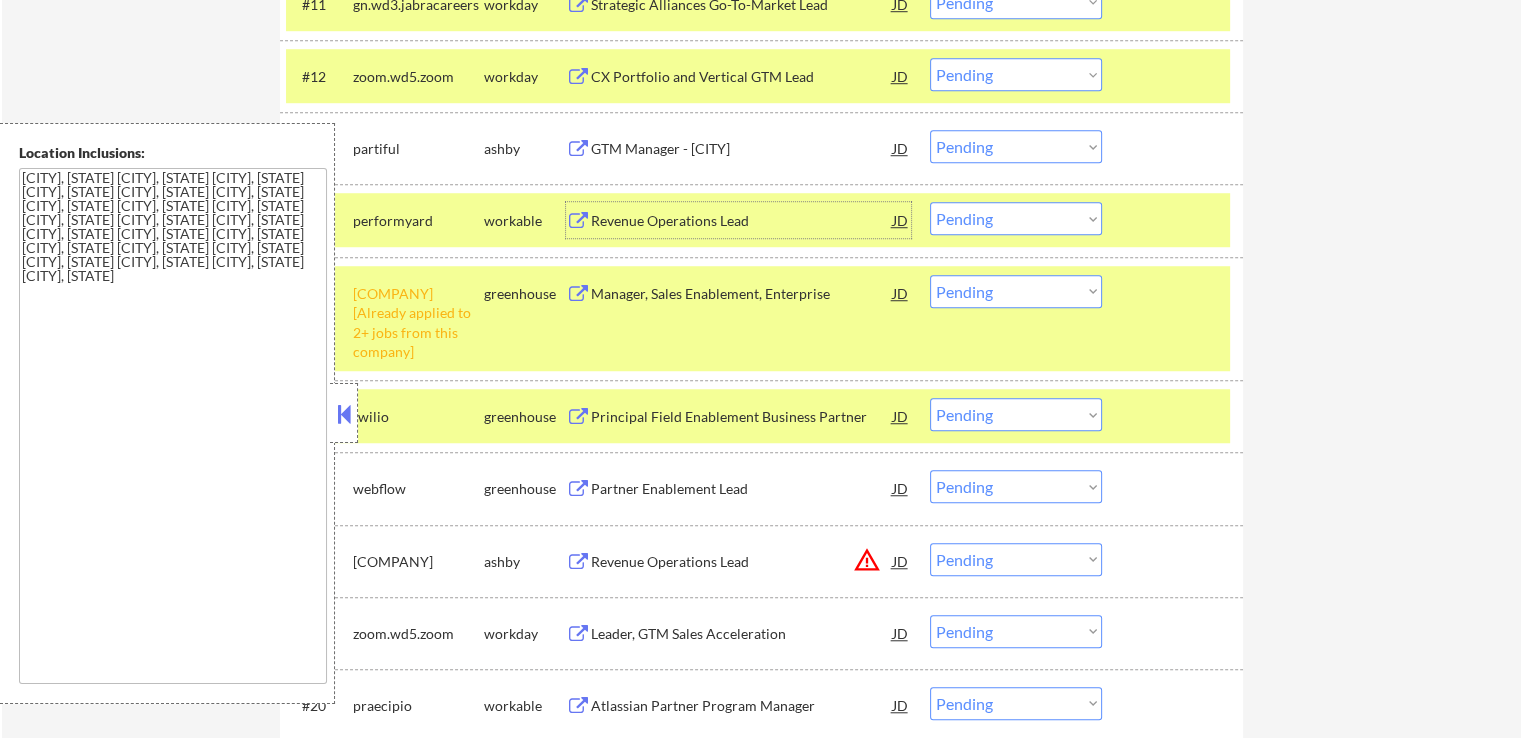 click on "Choose an option... Pending Applied Excluded (Questions) Excluded (Expired) Excluded (Location) Excluded (Bad Match) Excluded (Blocklist) Excluded (Salary) Excluded (Other)" at bounding box center (1016, 146) 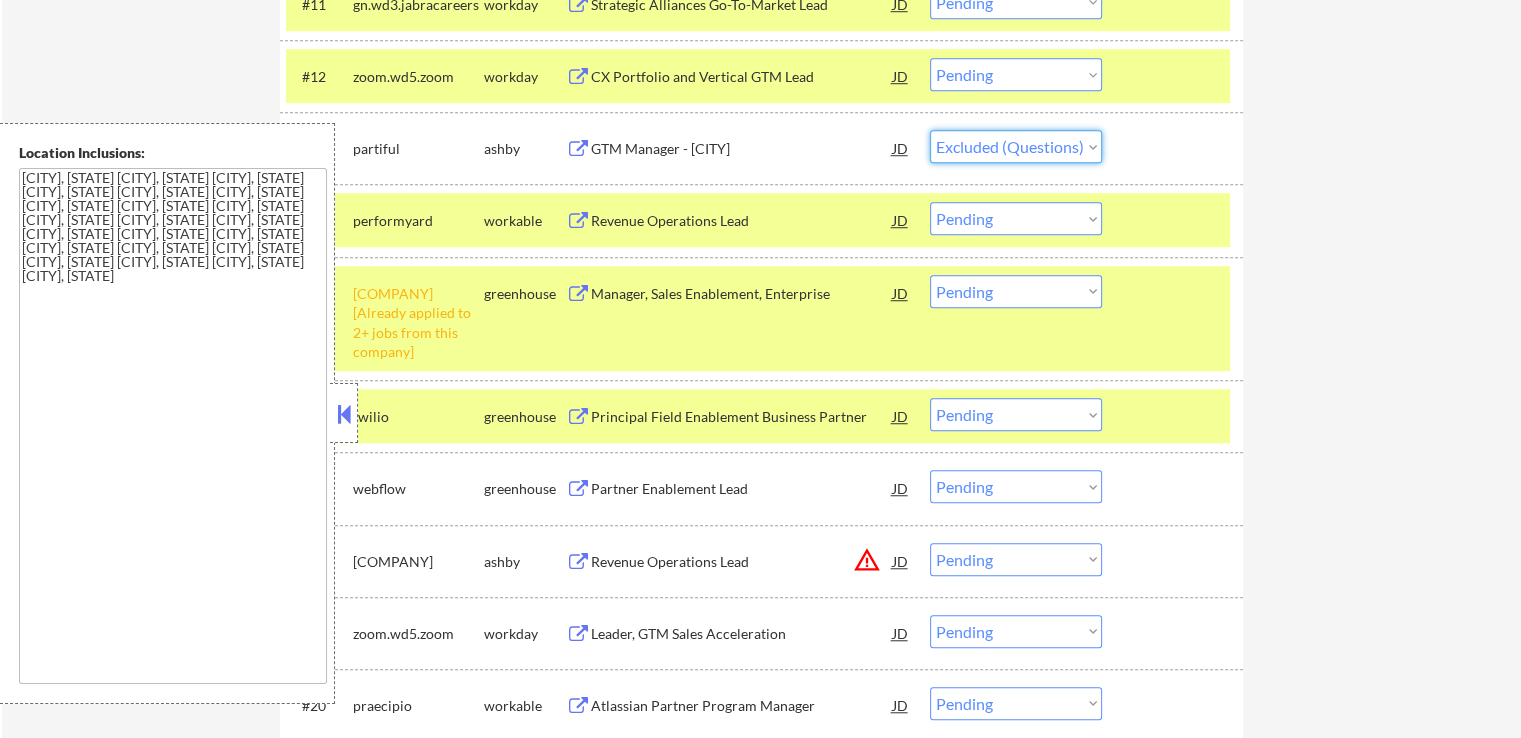 click on "Choose an option... Pending Applied Excluded (Questions) Excluded (Expired) Excluded (Location) Excluded (Bad Match) Excluded (Blocklist) Excluded (Salary) Excluded (Other)" at bounding box center [1016, 146] 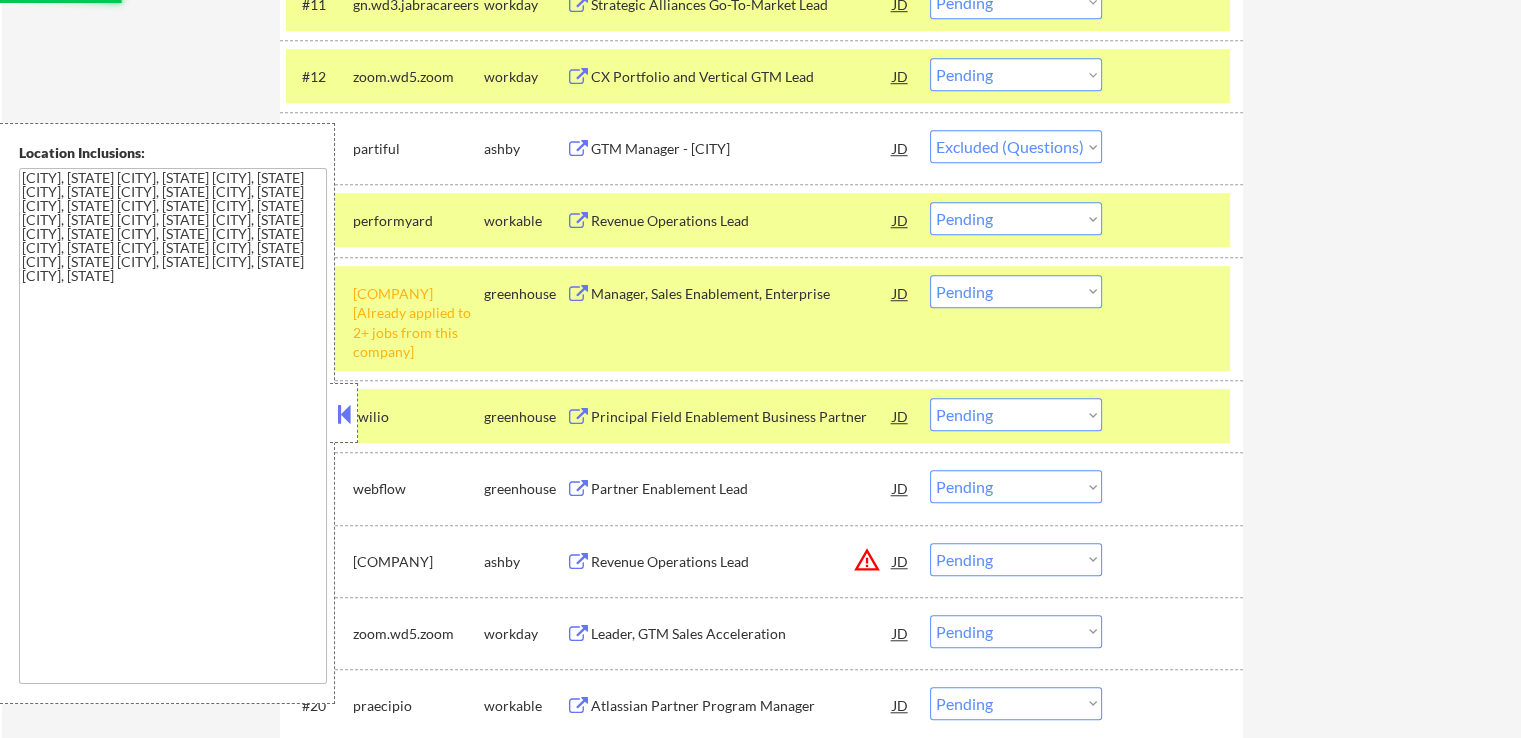 click on "Revenue Operations Lead" at bounding box center (742, 221) 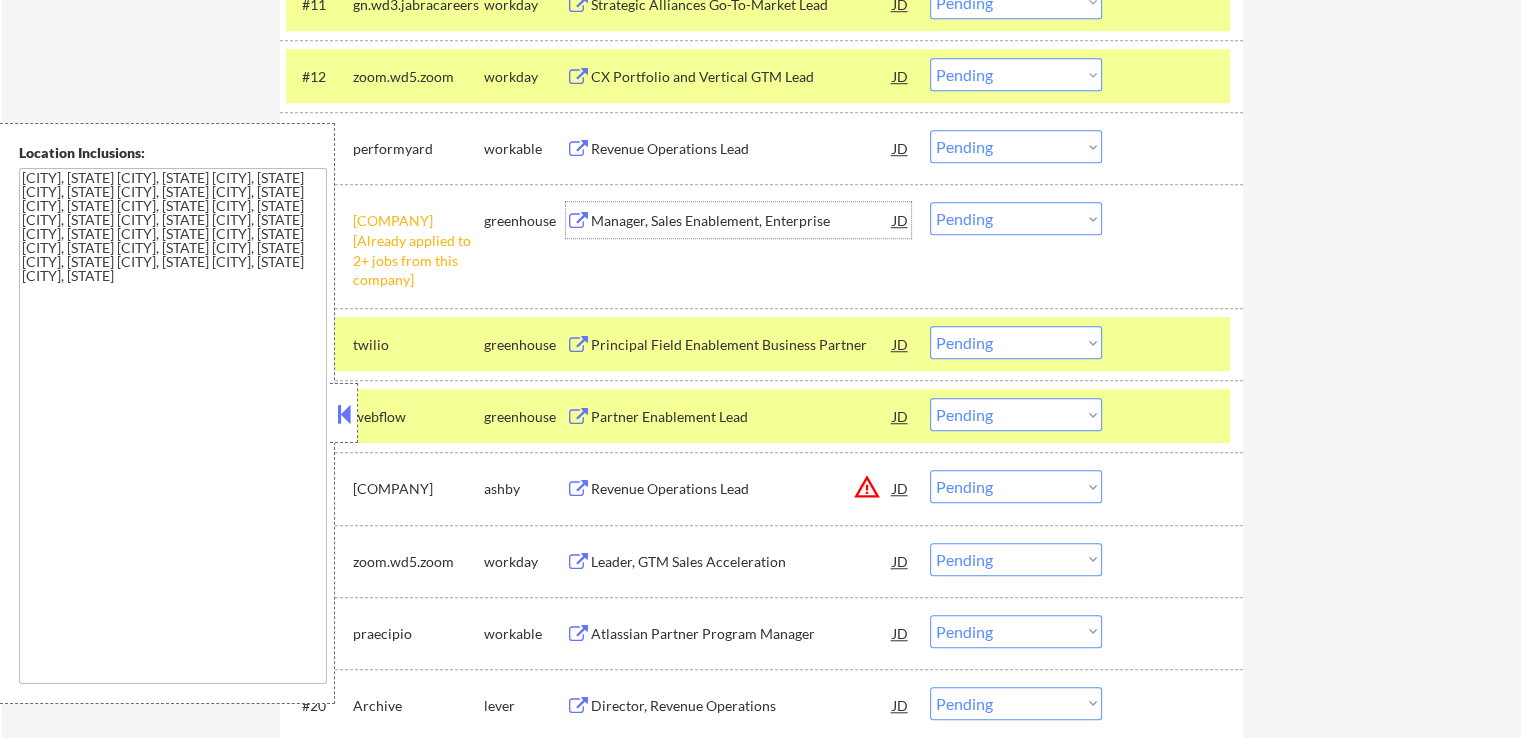 click on "Choose an option... Pending Applied Excluded (Questions) Excluded (Expired) Excluded (Location) Excluded (Bad Match) Excluded (Blocklist) Excluded (Salary) Excluded (Other)" at bounding box center (1016, 146) 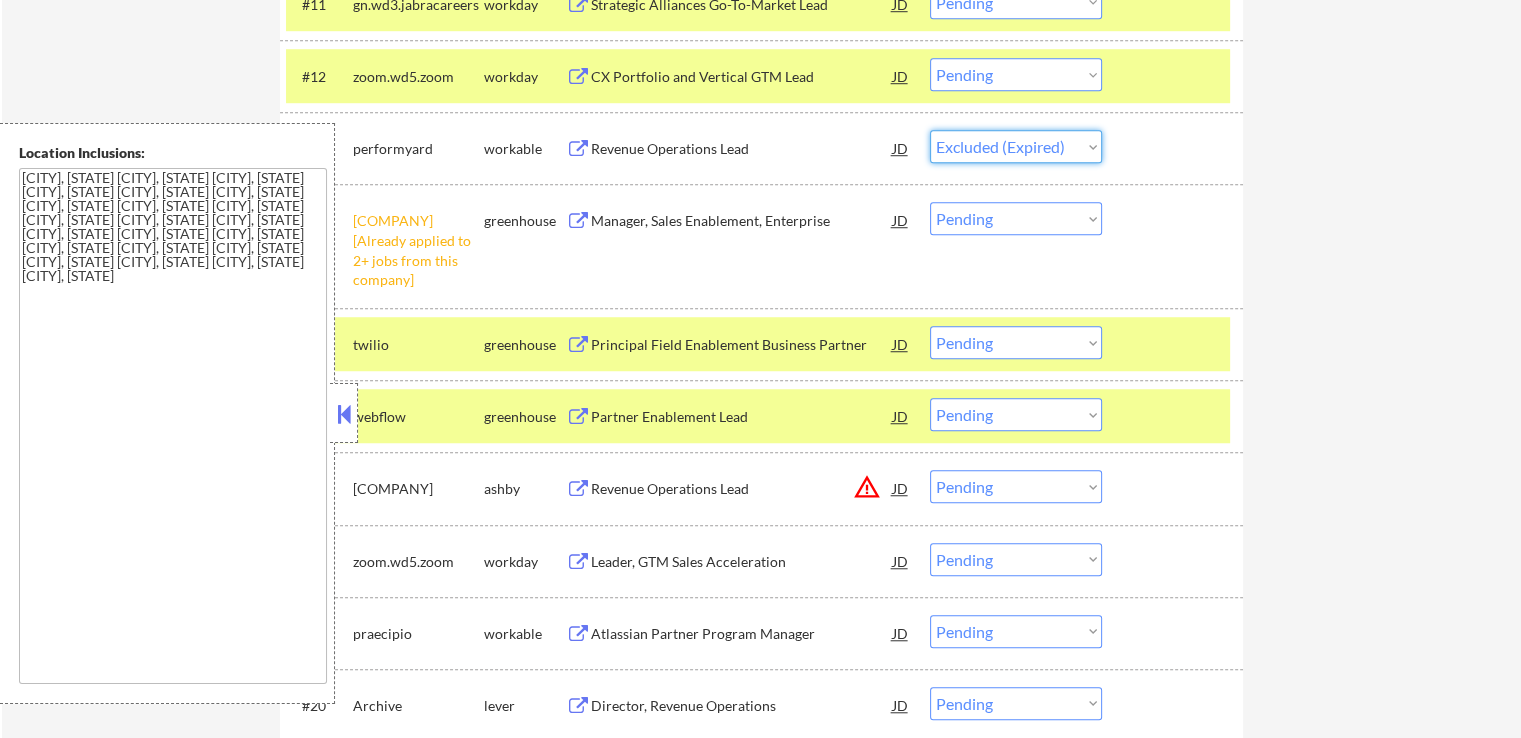 click on "Choose an option... Pending Applied Excluded (Questions) Excluded (Expired) Excluded (Location) Excluded (Bad Match) Excluded (Blocklist) Excluded (Salary) Excluded (Other)" at bounding box center (1016, 146) 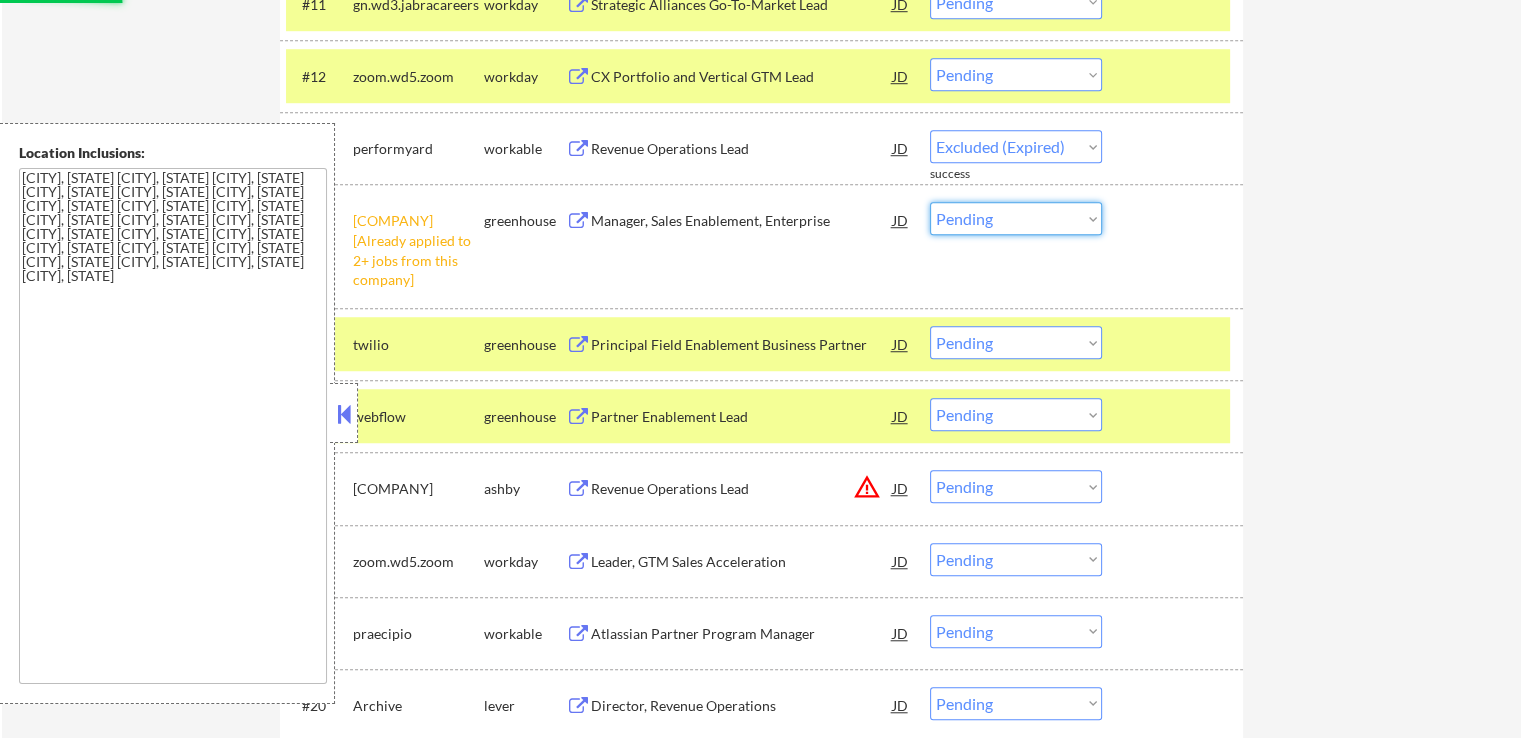 click on "Choose an option... Pending Applied Excluded (Questions) Excluded (Expired) Excluded (Location) Excluded (Bad Match) Excluded (Blocklist) Excluded (Salary) Excluded (Other)" at bounding box center (1016, 218) 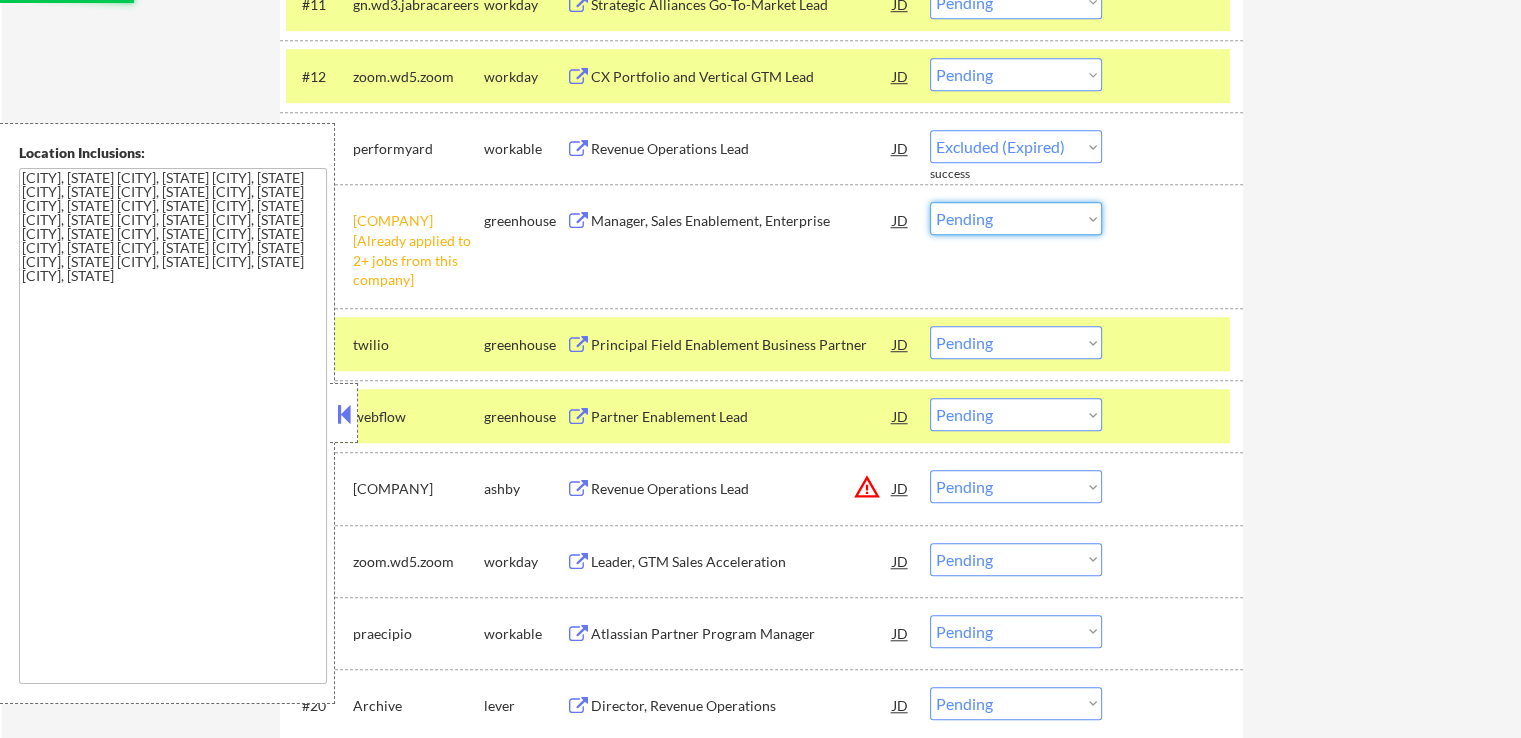 click on "← Return to /applysquad Mailslurp Inbox Job Search Builder [NAME] Biello User Email:  [EMAIL] Application Email:  [EMAIL] Mailslurp Email:  [EMAIL] LinkedIn:   https://www.linkedin.com/in/[NAME]/
Phone:  [PHONE] Current Location:  [CITY], [STATE] Applies:  62 sent / 200 bought Internal Notes Can work in country of residence?:  yes Squad Notes Minimum salary:  $150,000 Will need Visa to work in that country now/future?:   no Download Resume Add a Job Manually Ahsan Applications Pending (139) Excluded (147) Applied (71) All (357) View All Results Back 1 / 2
Next Company ATS Title Status Date Applied #1 amgen.wd1.careers workday Manager, AI&D Engagement and Go-to-Market (GTM) JD Choose an option... Pending Applied Excluded (Questions) Excluded (Expired) Excluded (Location) Excluded (Bad Match) Excluded (Blocklist) Excluded (Salary) Excluded (Other) #2 fullsteam.wd1.external workday Head of Go-to-Market Strategy JD Choose an option... Pending #3 JD" at bounding box center (761, 2829) 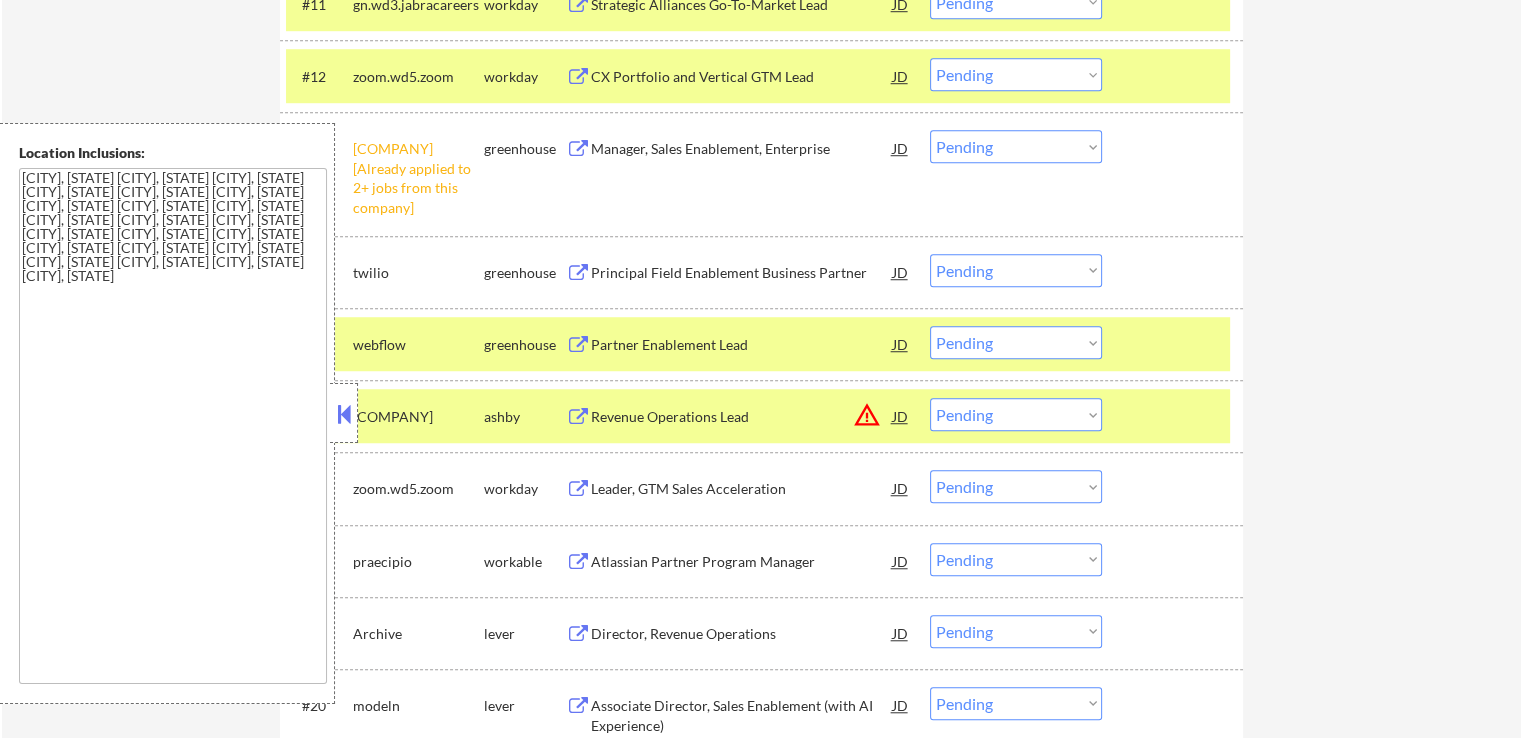 click on "Choose an option... Pending Applied Excluded (Questions) Excluded (Expired) Excluded (Location) Excluded (Bad Match) Excluded (Blocklist) Excluded (Salary) Excluded (Other)" at bounding box center (1016, 146) 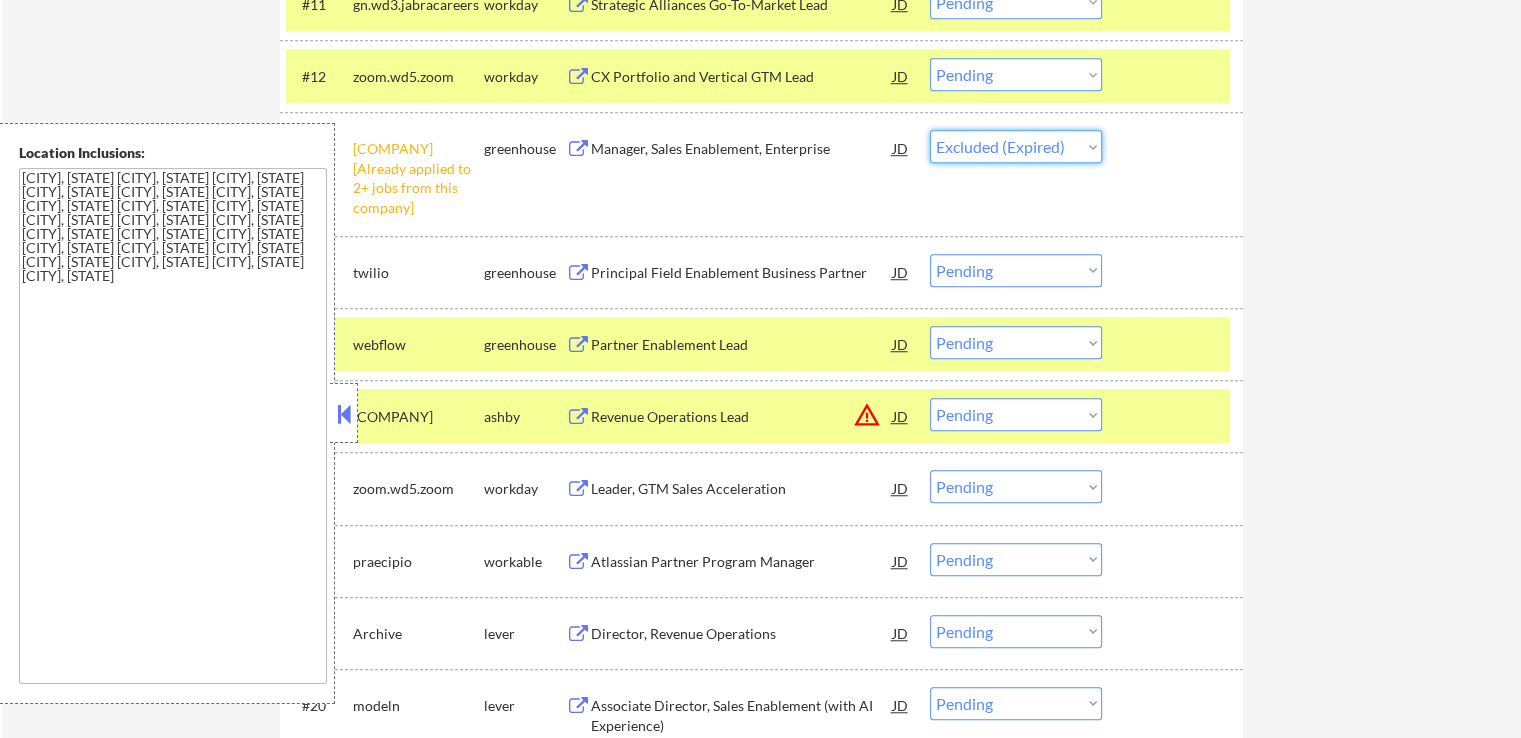 click on "Choose an option... Pending Applied Excluded (Questions) Excluded (Expired) Excluded (Location) Excluded (Bad Match) Excluded (Blocklist) Excluded (Salary) Excluded (Other)" at bounding box center [1016, 146] 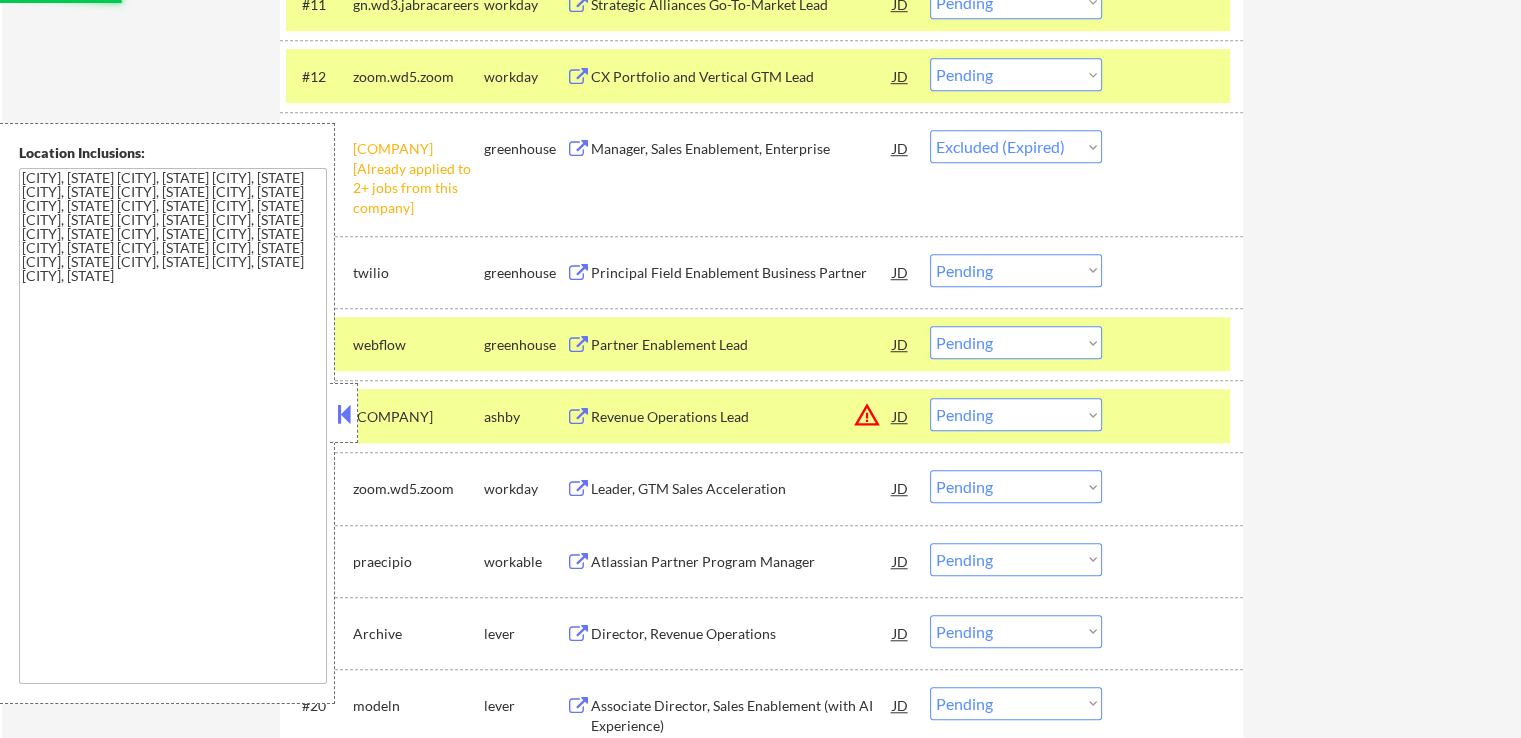 click on "Principal Field Enablement Business Partner" at bounding box center [742, 273] 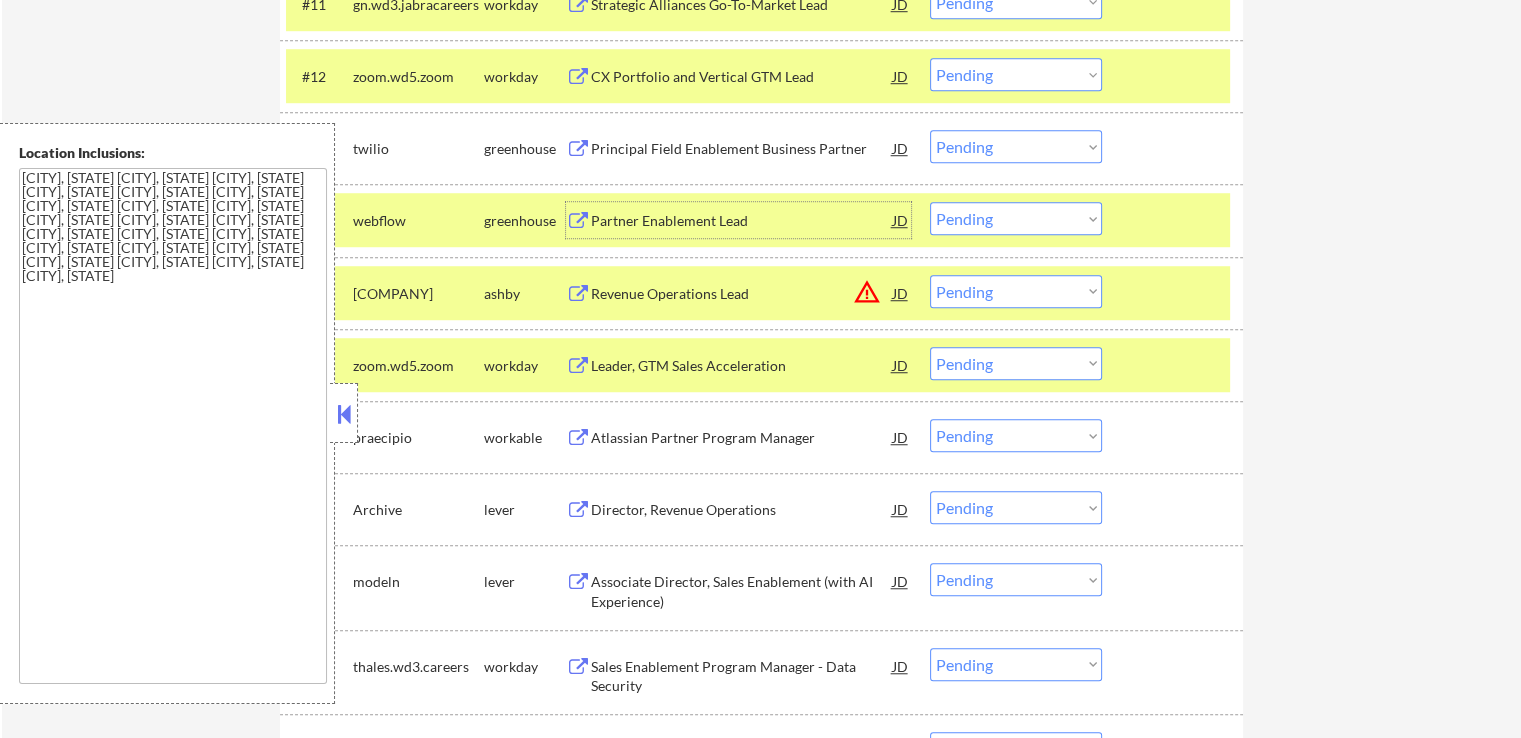 click on "Choose an option... Pending Applied Excluded (Questions) Excluded (Expired) Excluded (Location) Excluded (Bad Match) Excluded (Blocklist) Excluded (Salary) Excluded (Other)" at bounding box center [1016, 146] 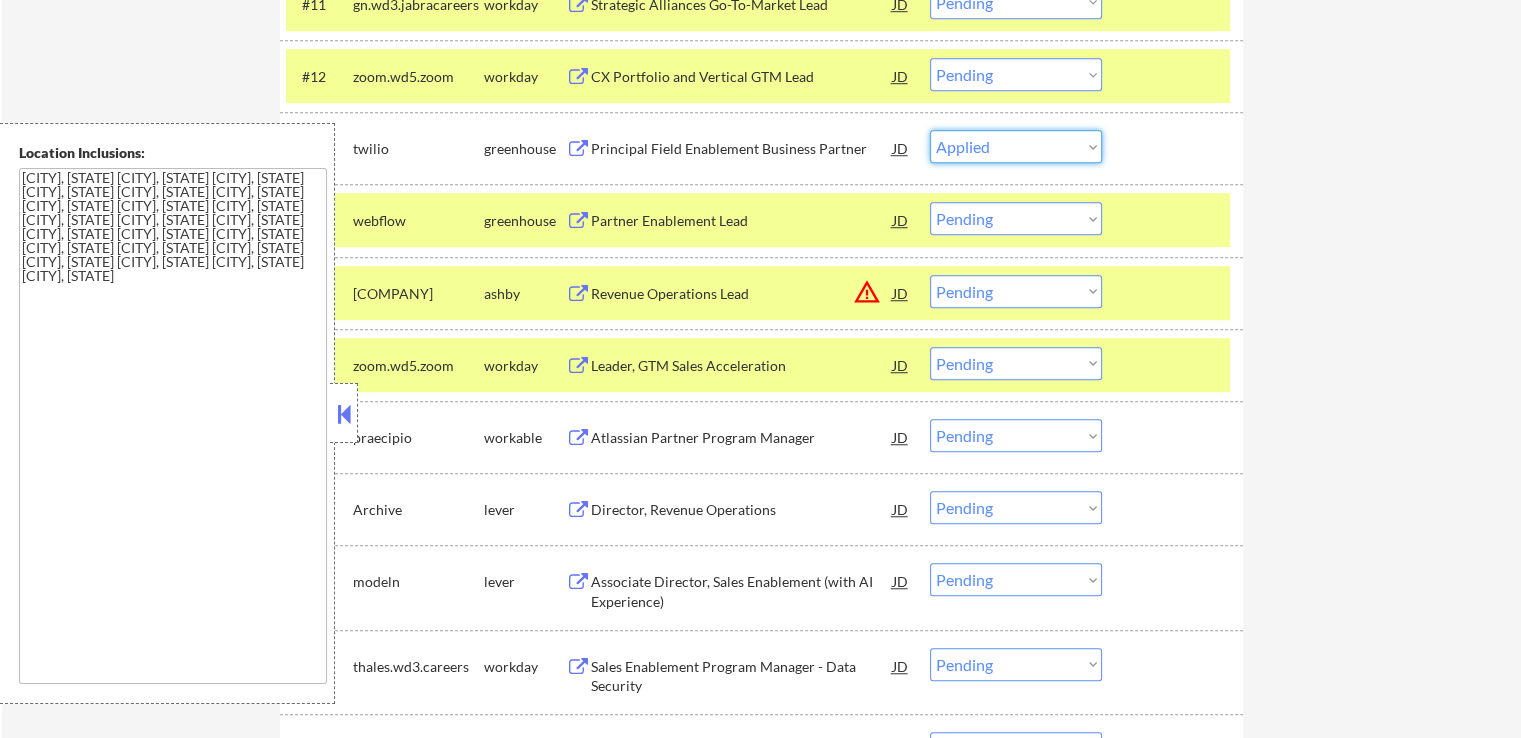 click on "Choose an option... Pending Applied Excluded (Questions) Excluded (Expired) Excluded (Location) Excluded (Bad Match) Excluded (Blocklist) Excluded (Salary) Excluded (Other)" at bounding box center (1016, 146) 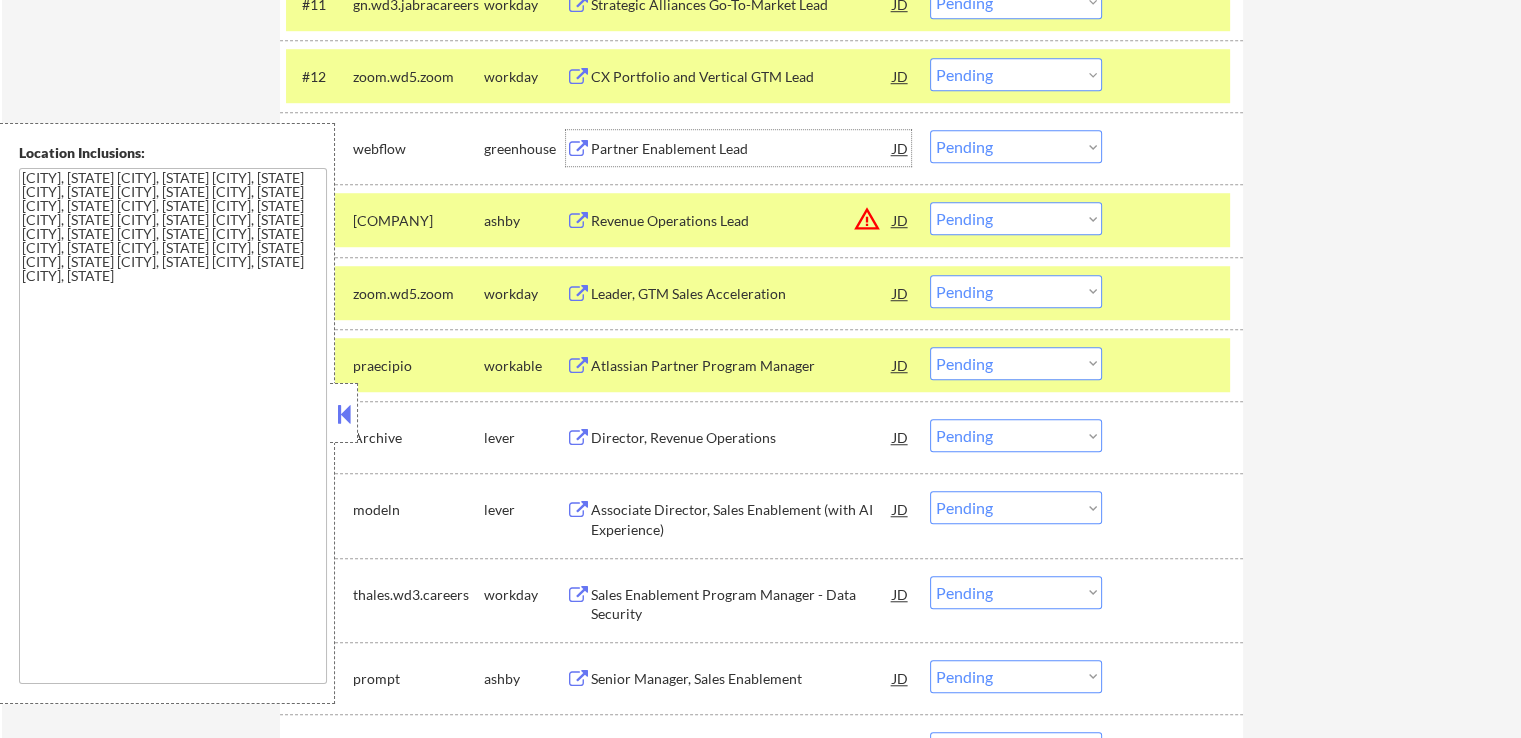 click on "Partner Enablement Lead" at bounding box center (742, 149) 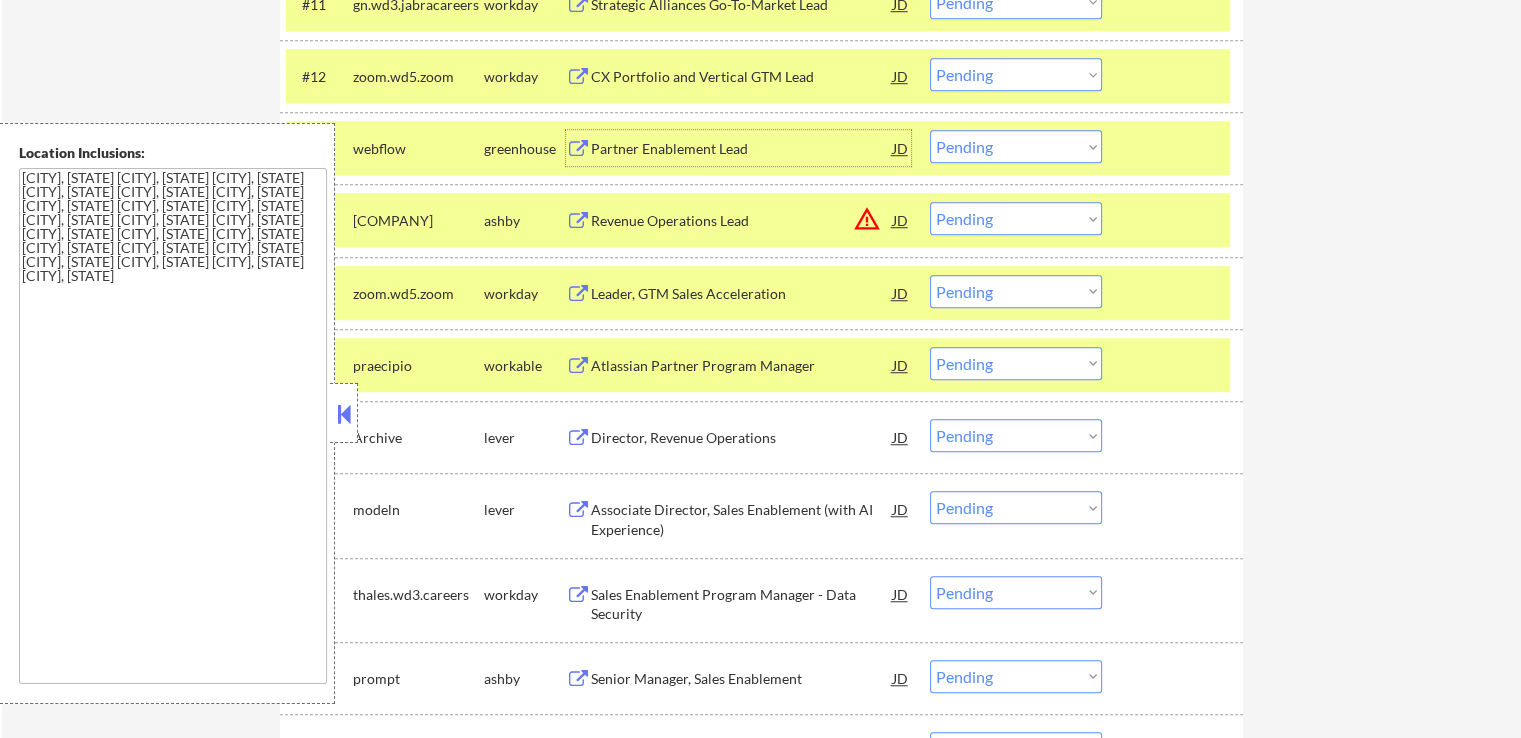 drag, startPoint x: 1004, startPoint y: 145, endPoint x: 1012, endPoint y: 153, distance: 11.313708 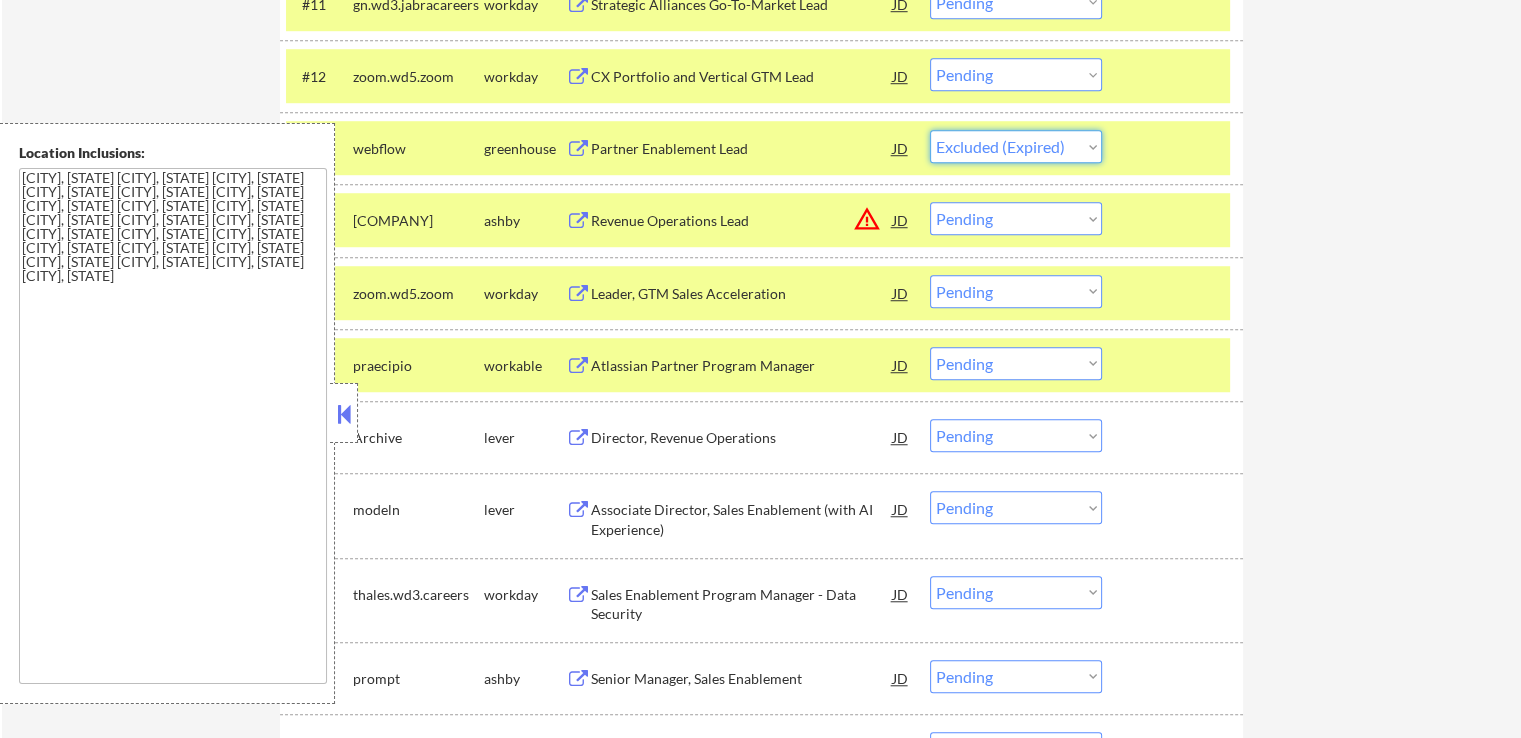 click on "Choose an option... Pending Applied Excluded (Questions) Excluded (Expired) Excluded (Location) Excluded (Bad Match) Excluded (Blocklist) Excluded (Salary) Excluded (Other)" at bounding box center [1016, 146] 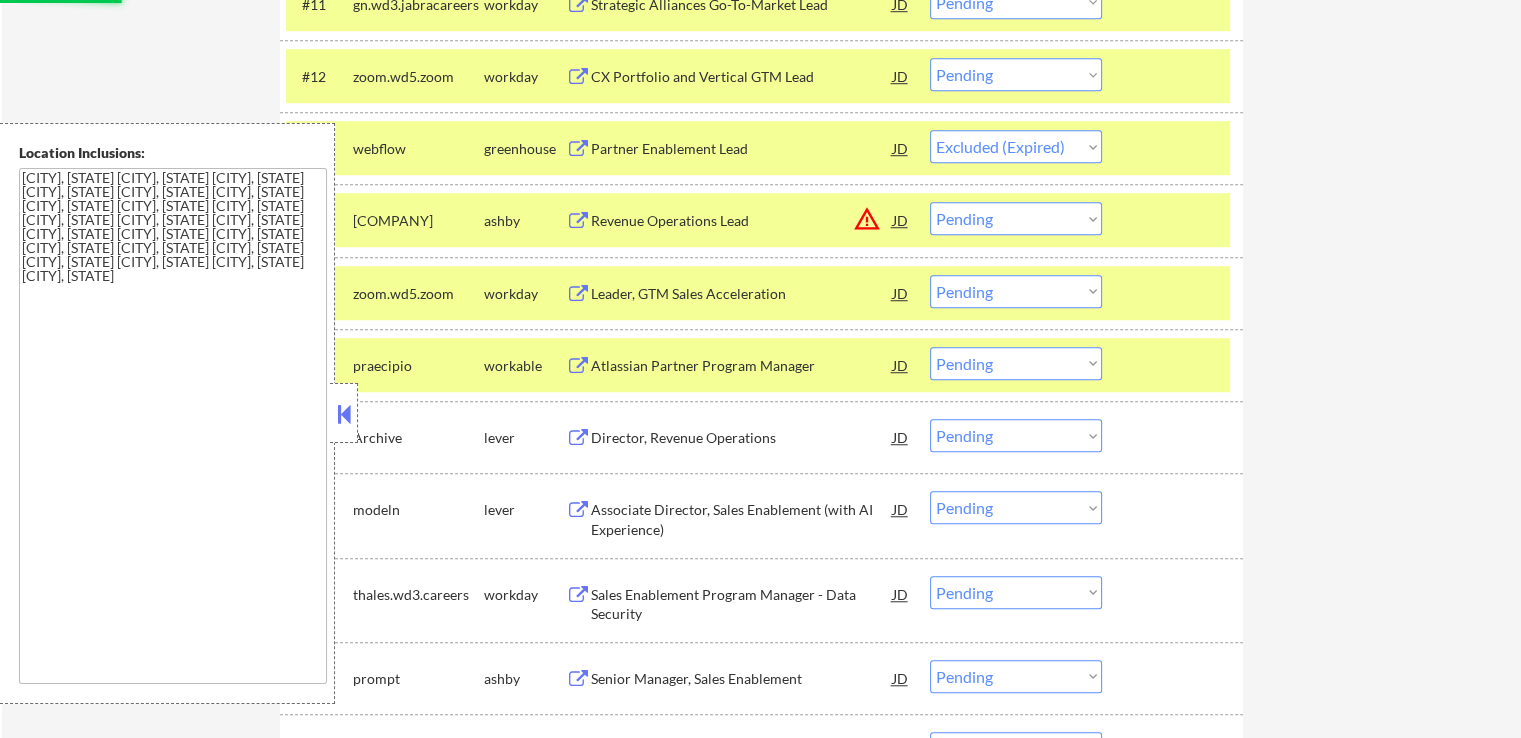 click on "Revenue Operations Lead" at bounding box center (742, 221) 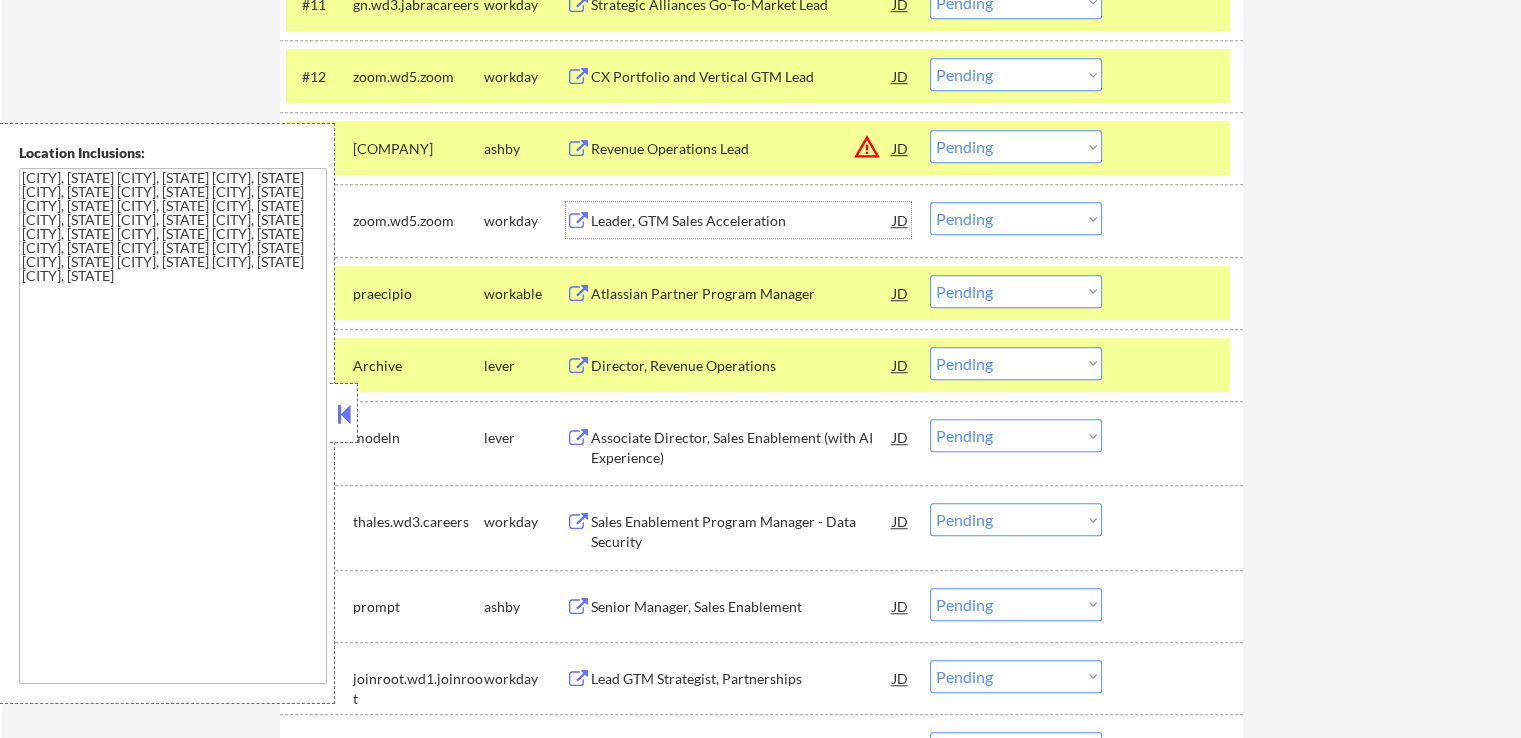 click on "Choose an option... Pending Applied Excluded (Questions) Excluded (Expired) Excluded (Location) Excluded (Bad Match) Excluded (Blocklist) Excluded (Salary) Excluded (Other)" at bounding box center [1016, 146] 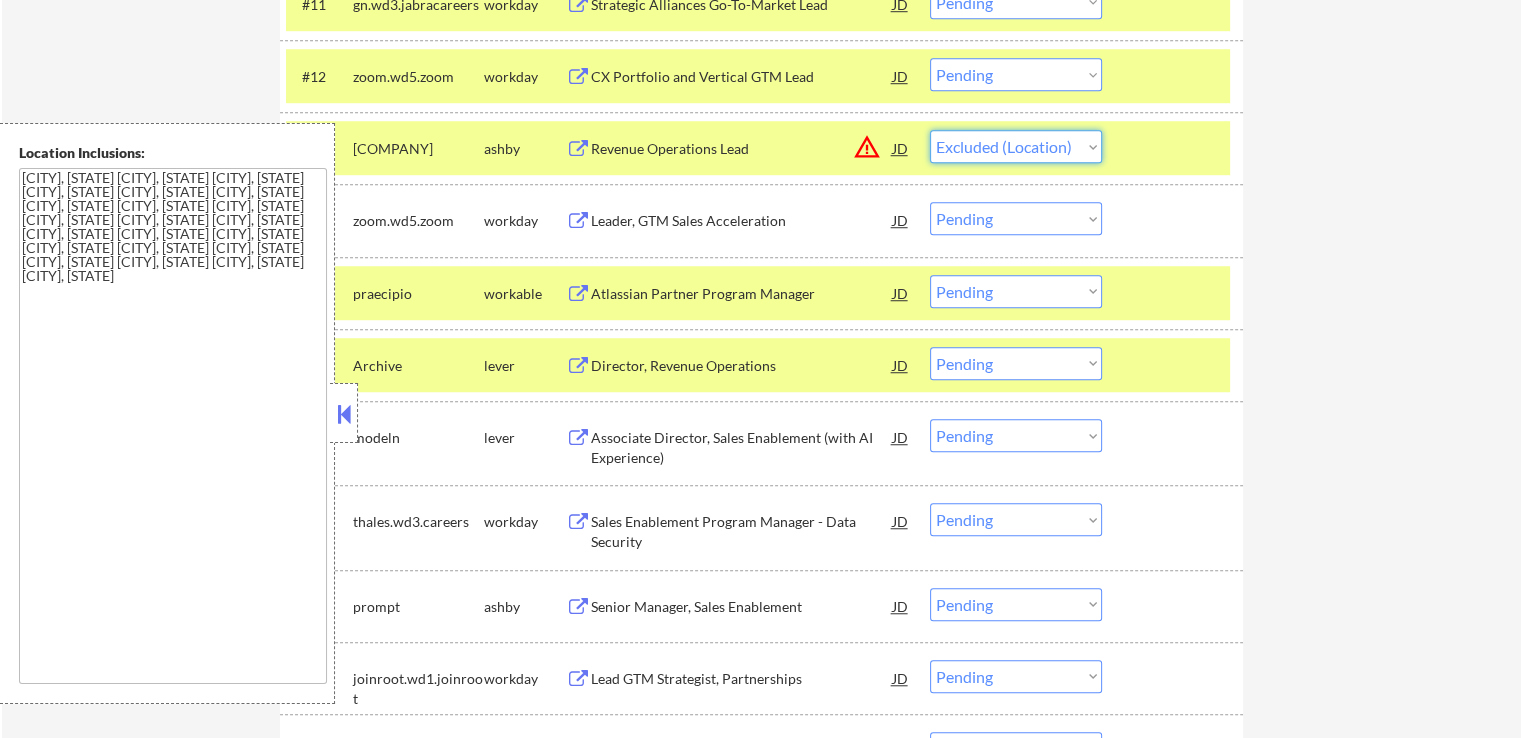 click on "Choose an option... Pending Applied Excluded (Questions) Excluded (Expired) Excluded (Location) Excluded (Bad Match) Excluded (Blocklist) Excluded (Salary) Excluded (Other)" at bounding box center (1016, 146) 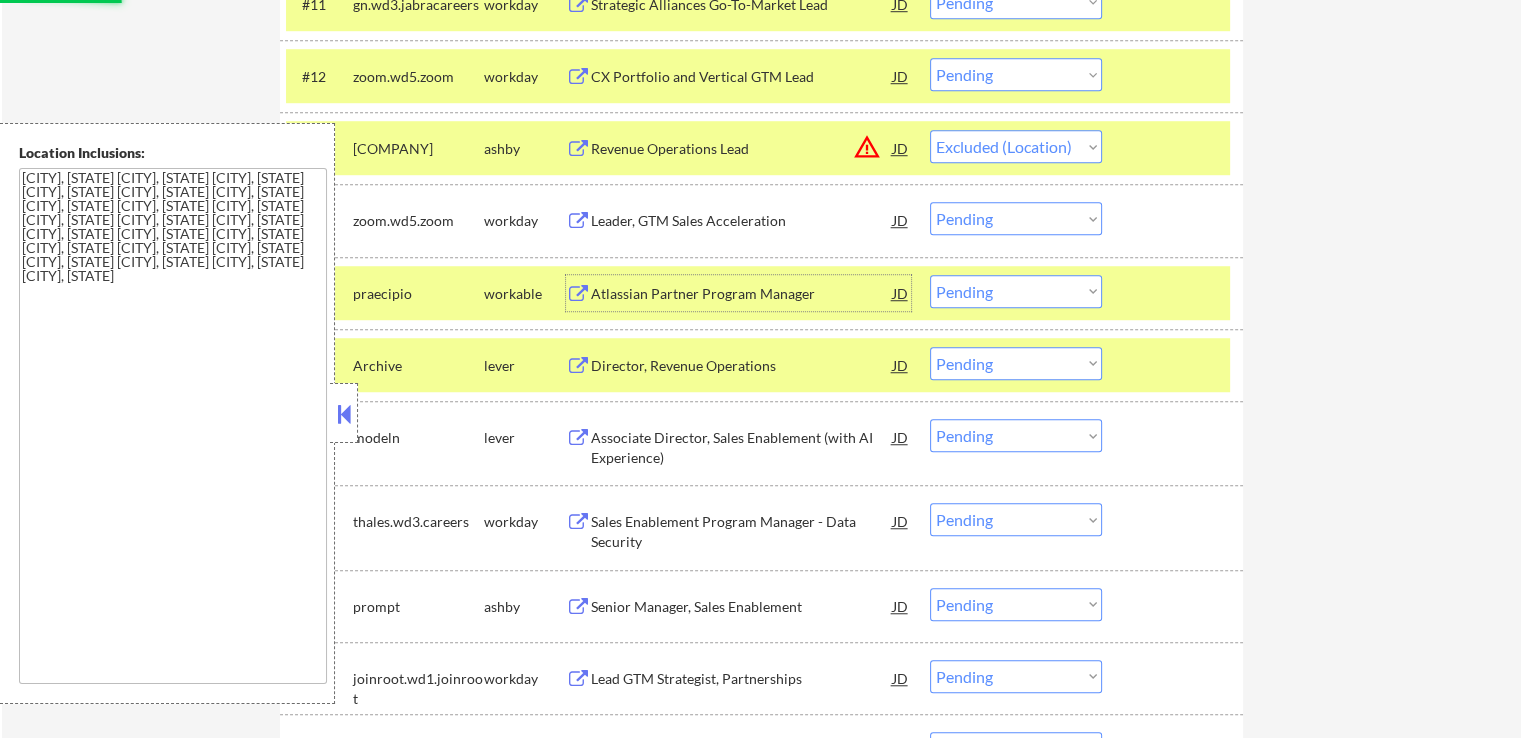 click on "Atlassian Partner Program Manager" at bounding box center (742, 294) 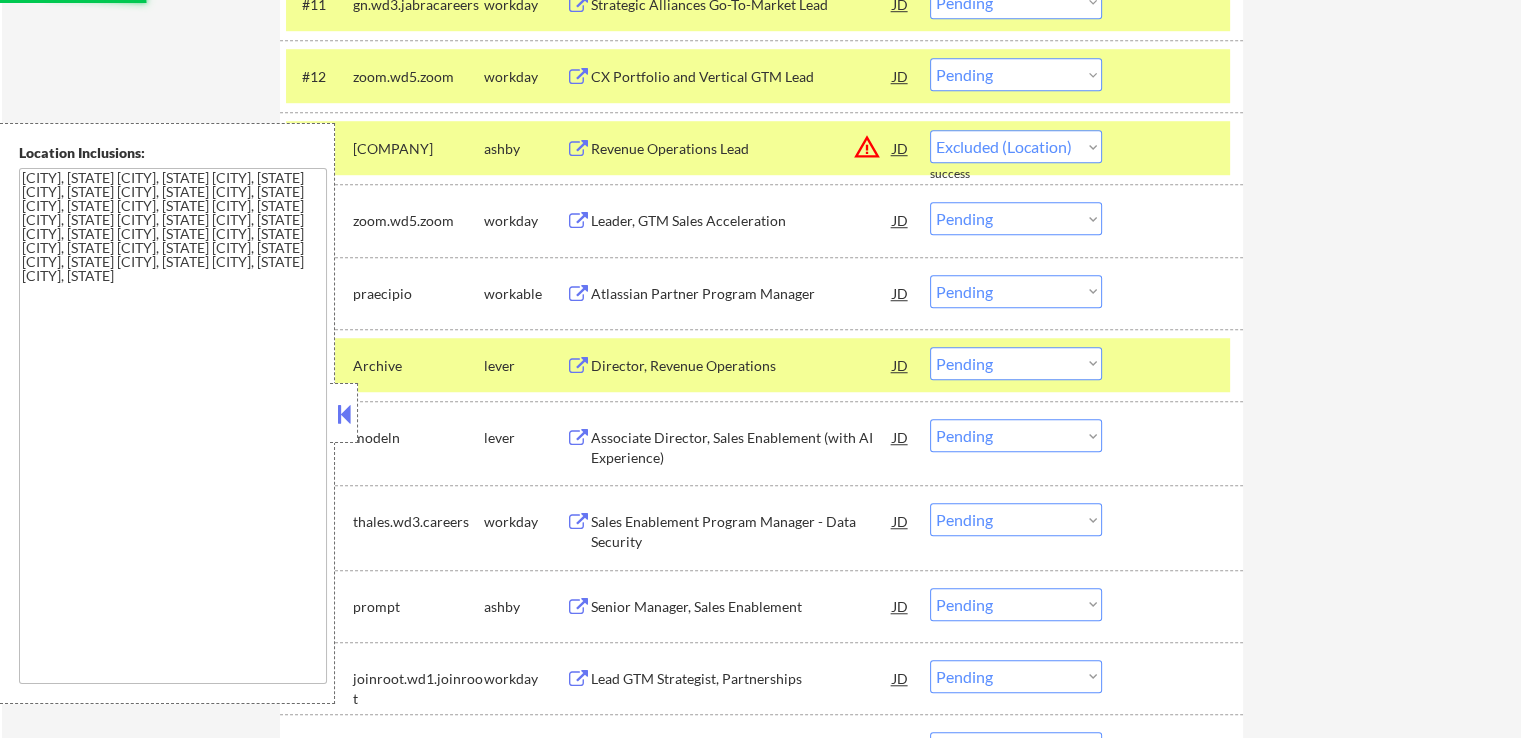 select on ""pending"" 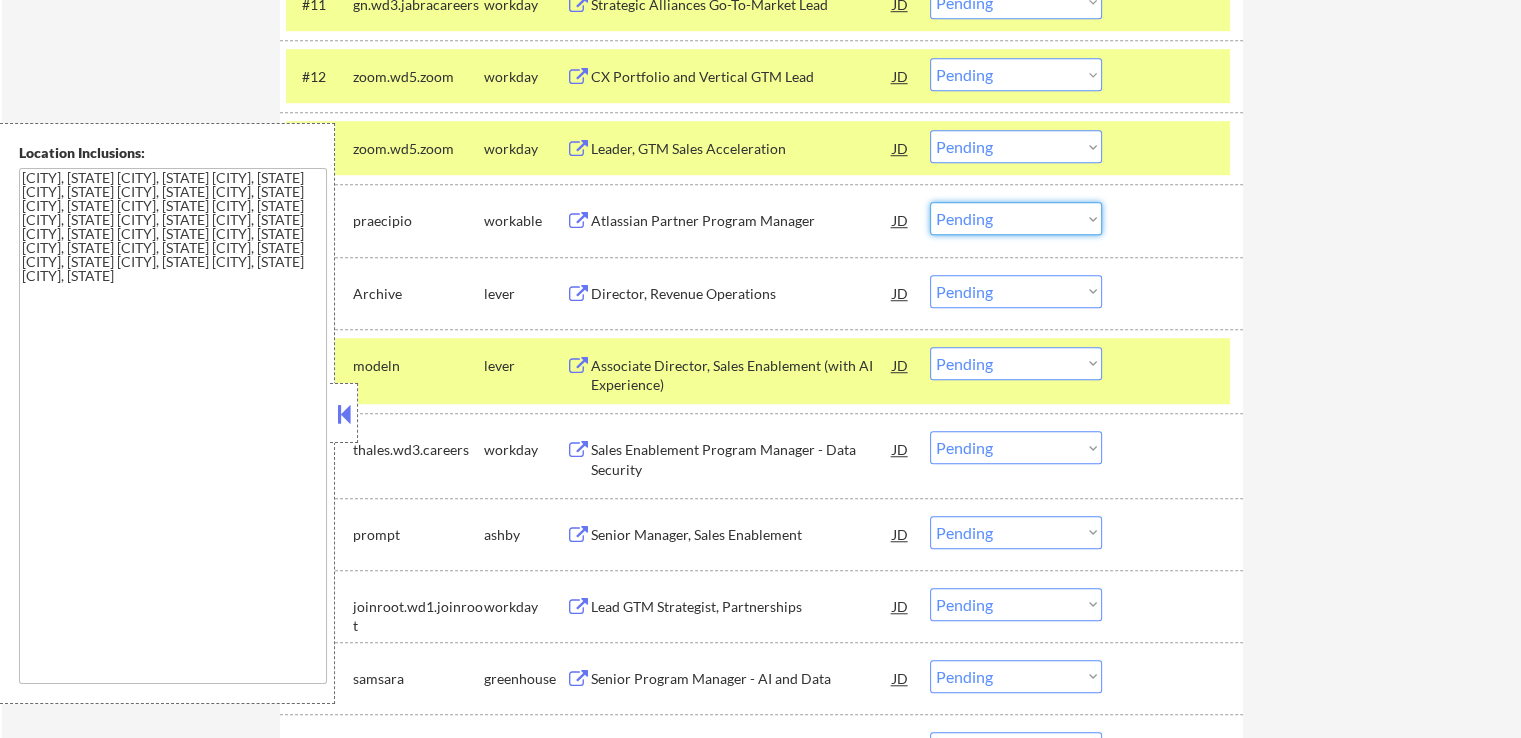 click on "Choose an option... Pending Applied Excluded (Questions) Excluded (Expired) Excluded (Location) Excluded (Bad Match) Excluded (Blocklist) Excluded (Salary) Excluded (Other)" at bounding box center [1016, 218] 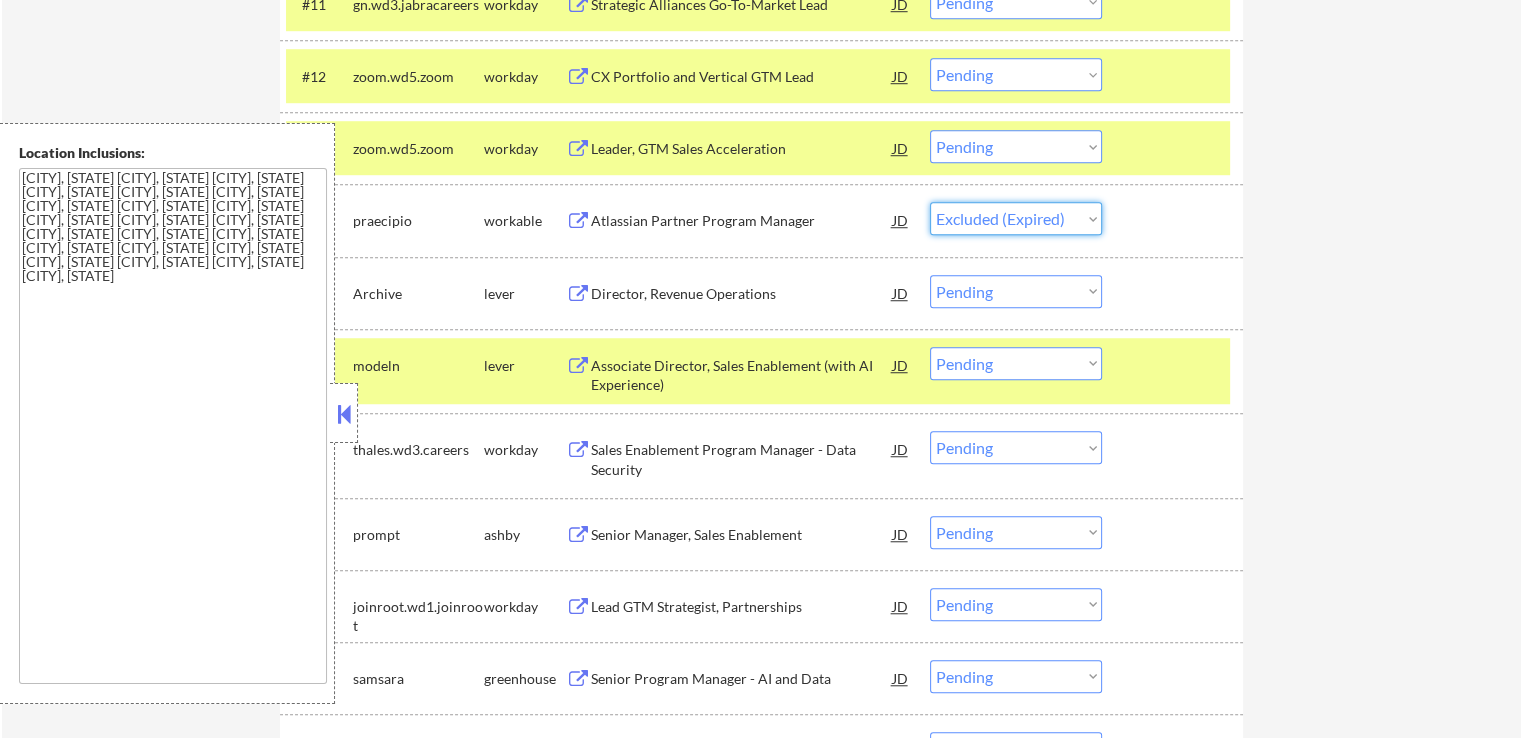 click on "Choose an option... Pending Applied Excluded (Questions) Excluded (Expired) Excluded (Location) Excluded (Bad Match) Excluded (Blocklist) Excluded (Salary) Excluded (Other)" at bounding box center [1016, 218] 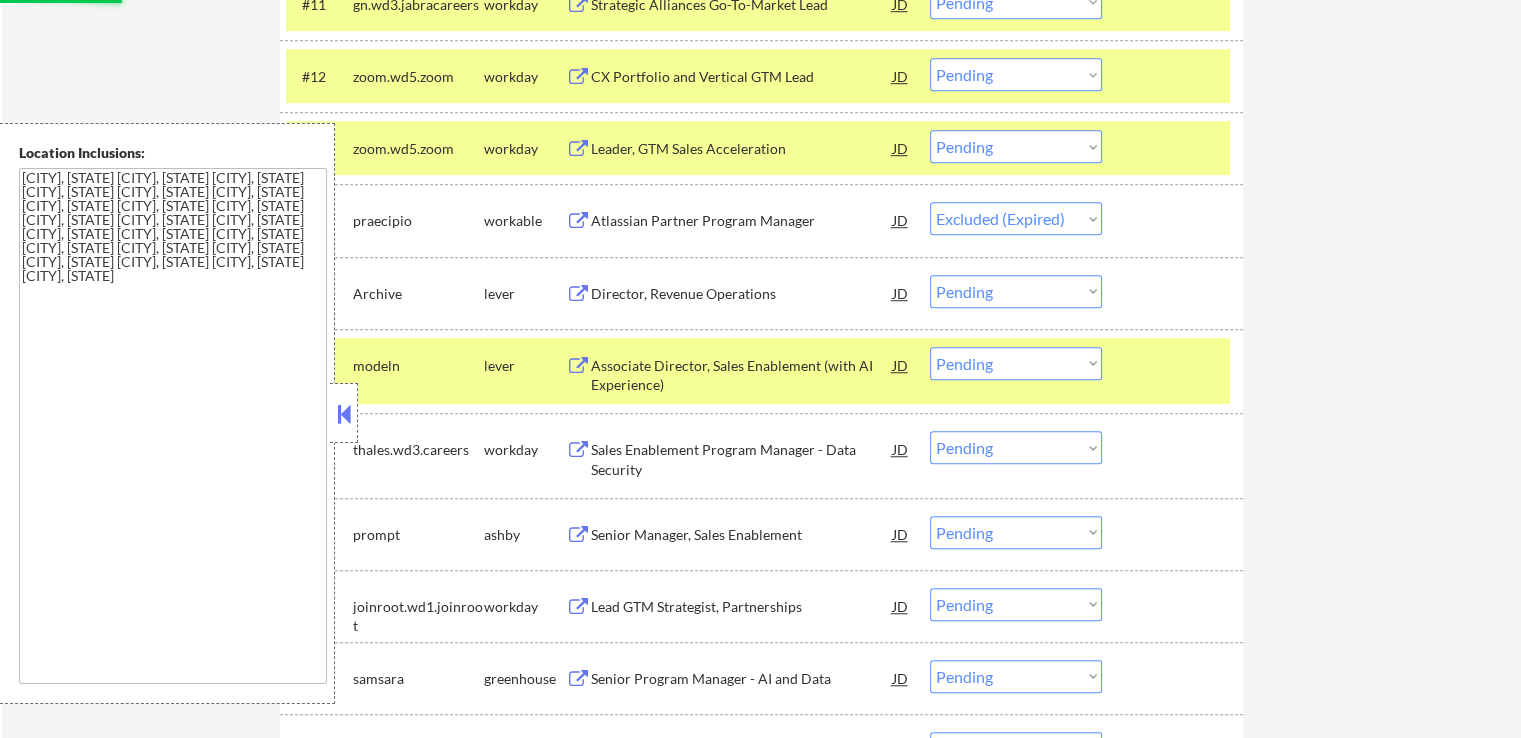 click on "Director, Revenue Operations" at bounding box center [742, 293] 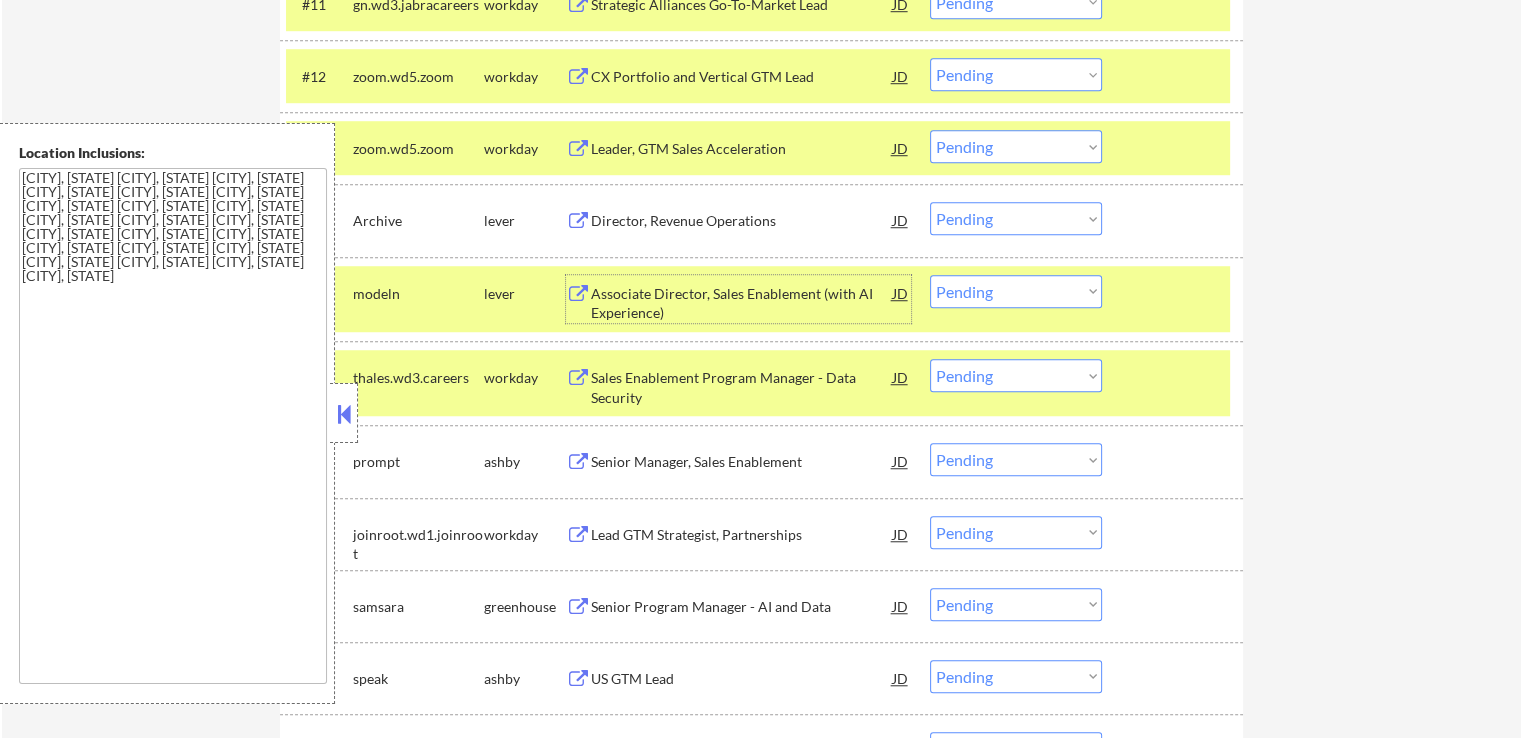 click on "Associate Director, Sales Enablement (with AI Experience)" at bounding box center (742, 303) 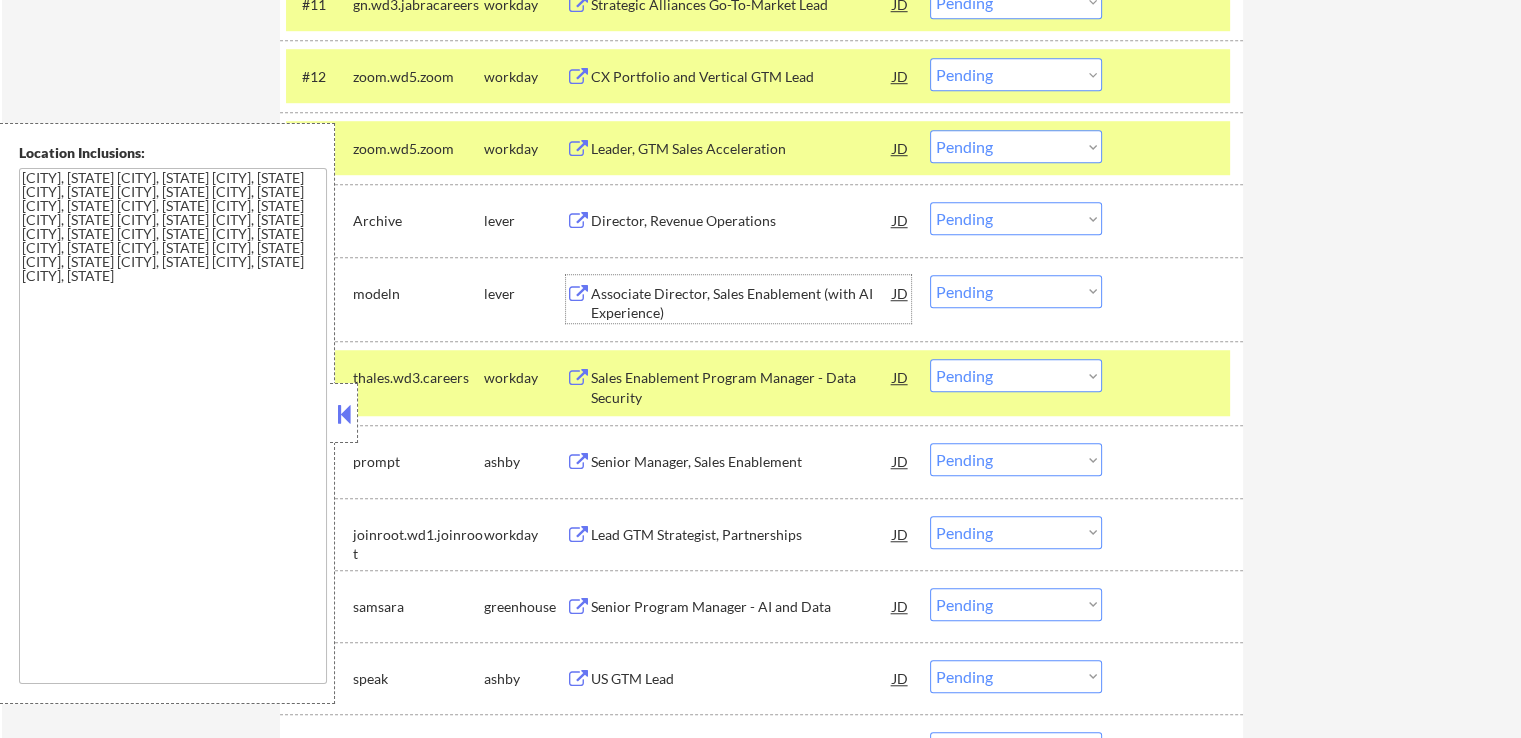 drag, startPoint x: 1001, startPoint y: 217, endPoint x: 1008, endPoint y: 233, distance: 17.464249 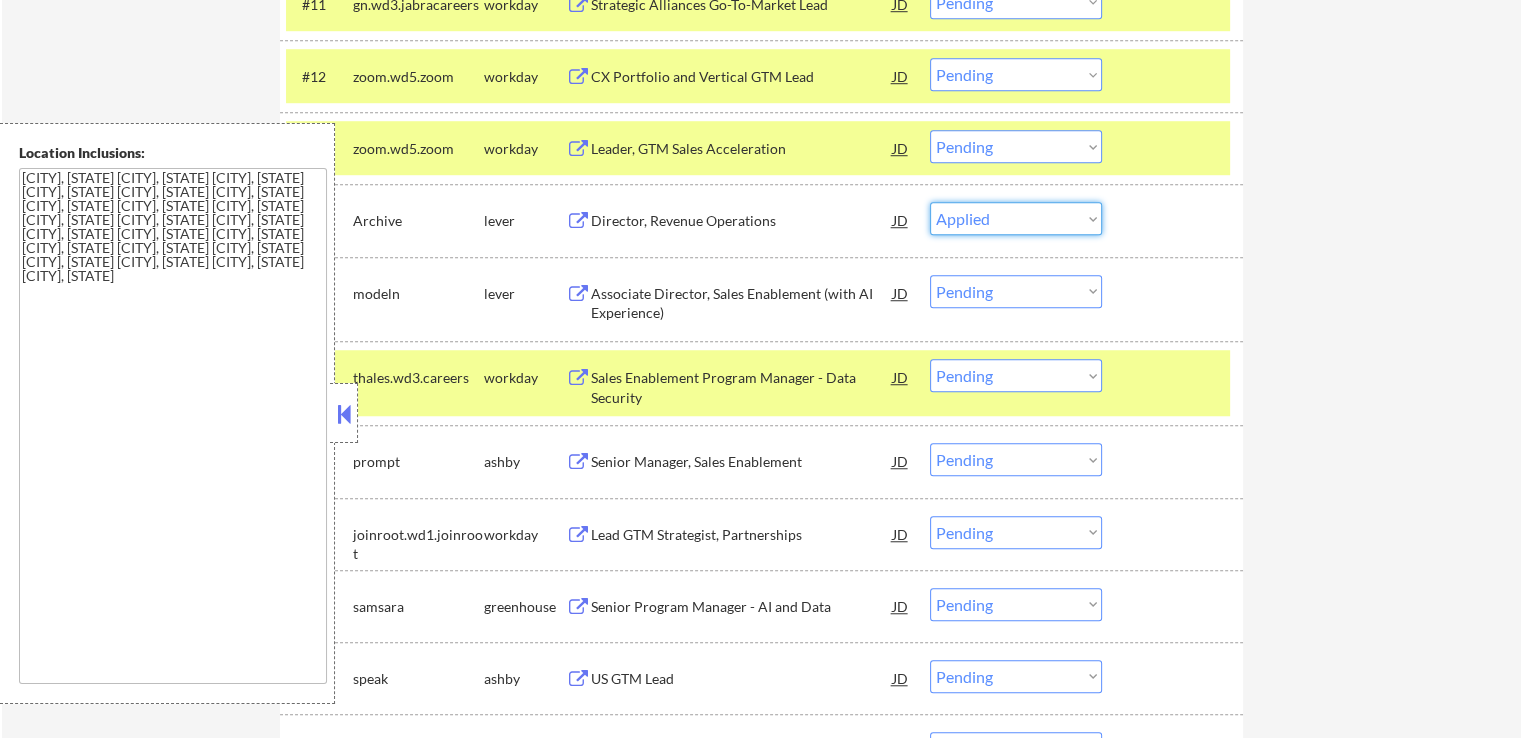 click on "Choose an option... Pending Applied Excluded (Questions) Excluded (Expired) Excluded (Location) Excluded (Bad Match) Excluded (Blocklist) Excluded (Salary) Excluded (Other)" at bounding box center [1016, 218] 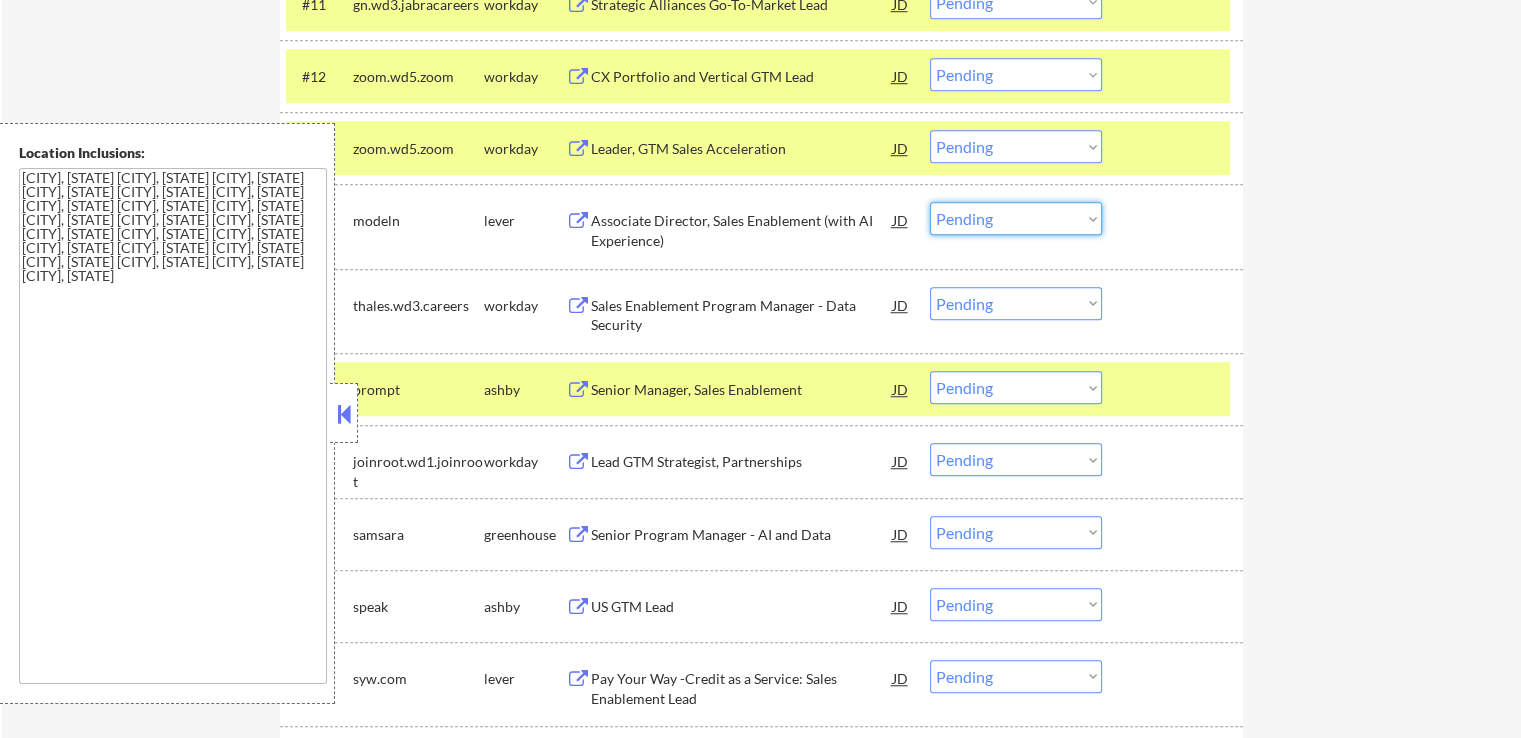 click on "Choose an option... Pending Applied Excluded (Questions) Excluded (Expired) Excluded (Location) Excluded (Bad Match) Excluded (Blocklist) Excluded (Salary) Excluded (Other)" at bounding box center (1016, 218) 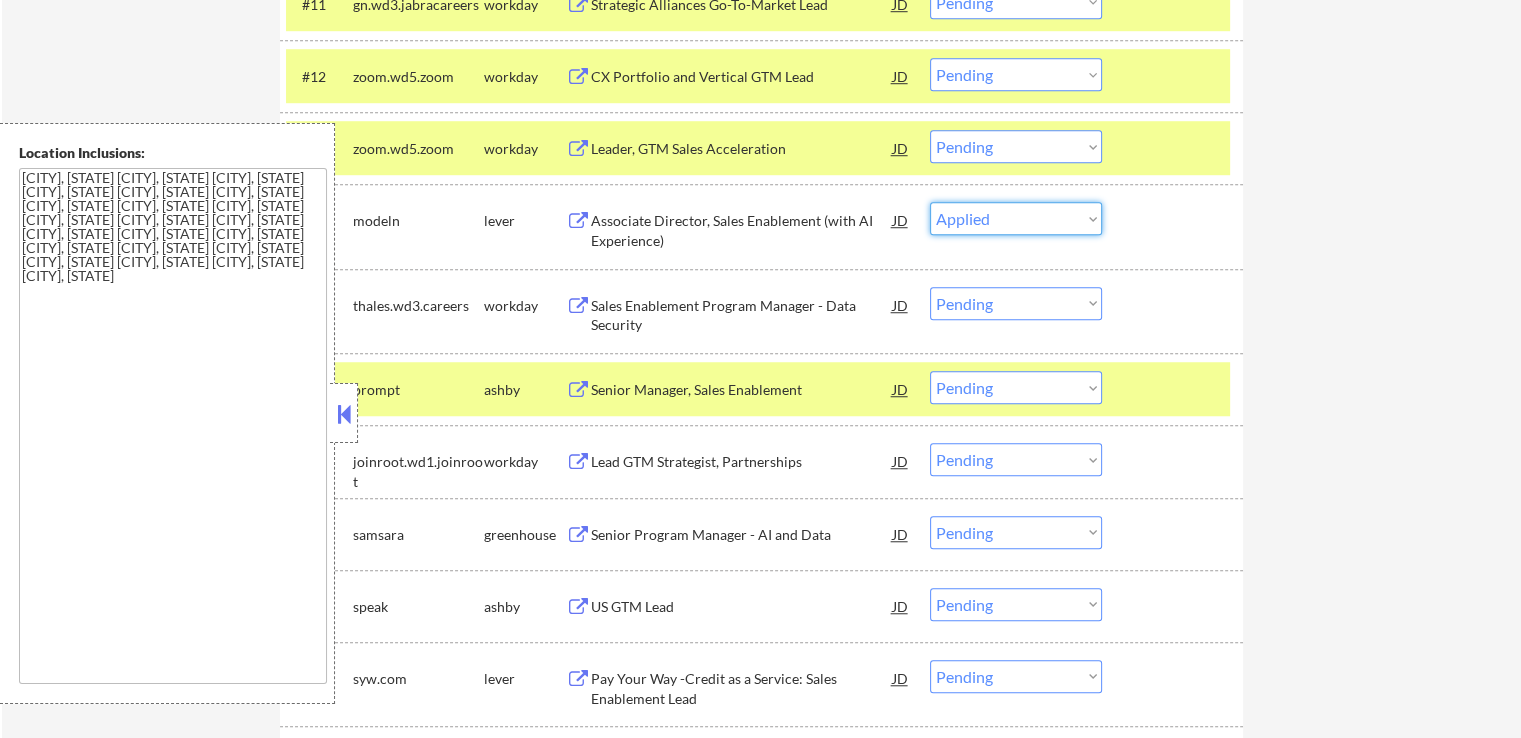 click on "Choose an option... Pending Applied Excluded (Questions) Excluded (Expired) Excluded (Location) Excluded (Bad Match) Excluded (Blocklist) Excluded (Salary) Excluded (Other)" at bounding box center (1016, 218) 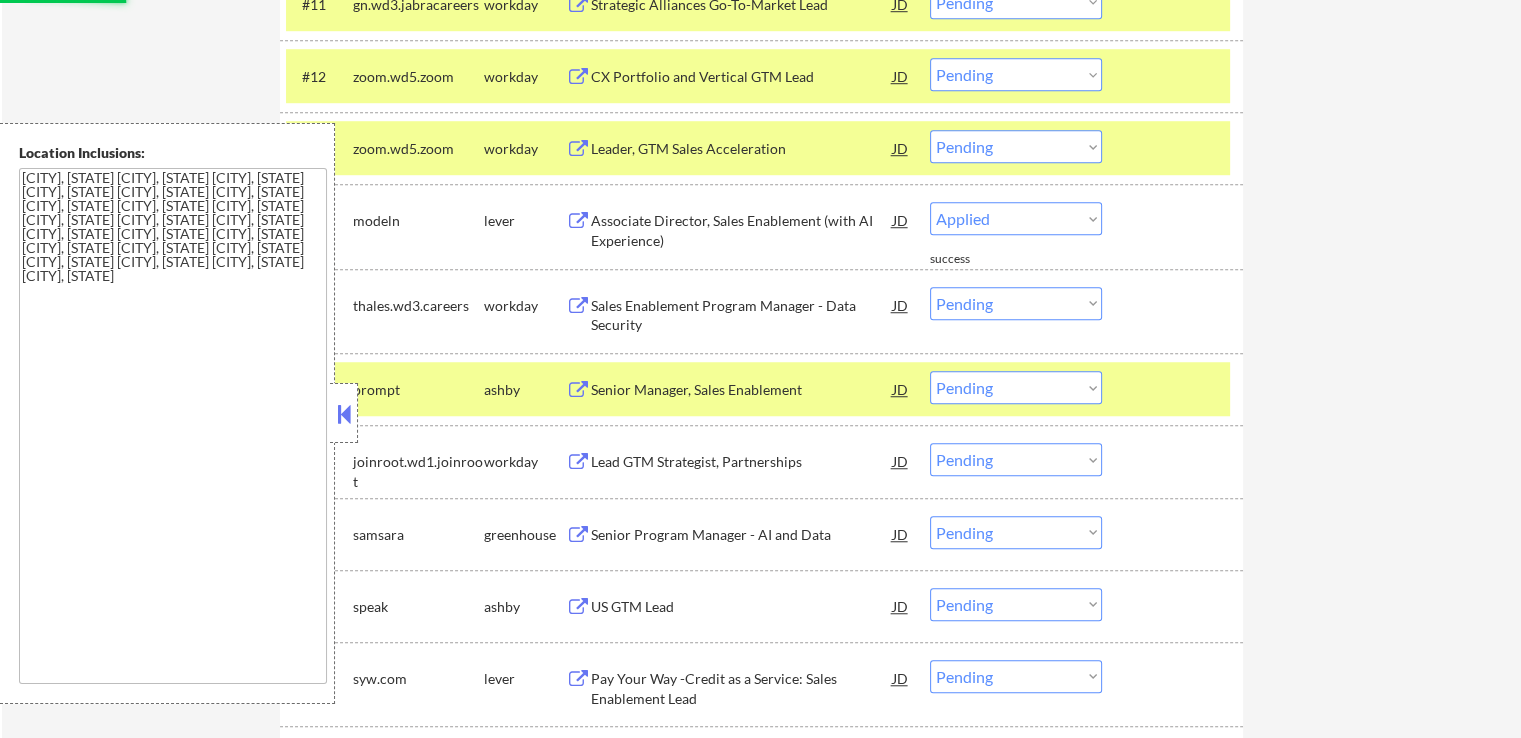 select on ""pending"" 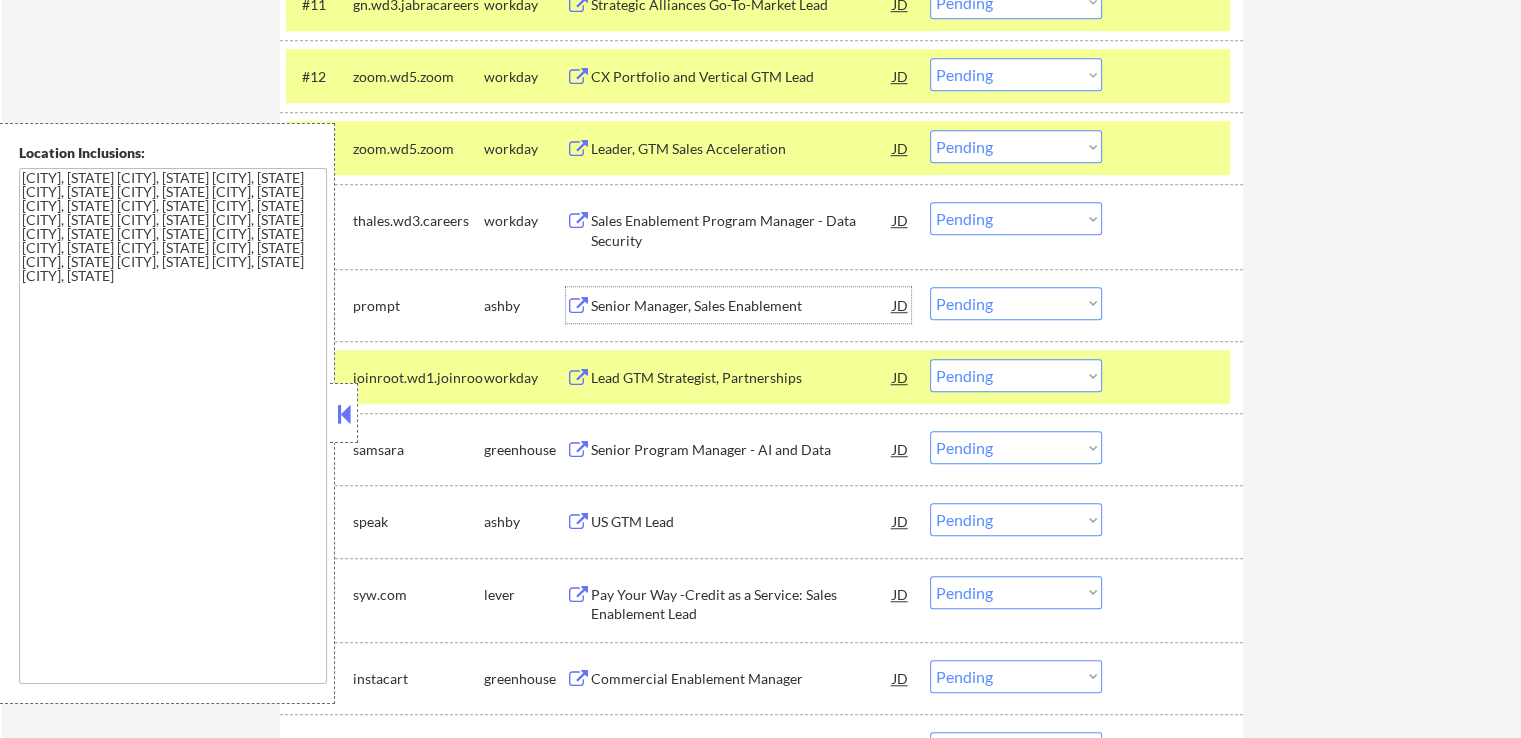 click on "Senior Manager, Sales Enablement" at bounding box center [742, 306] 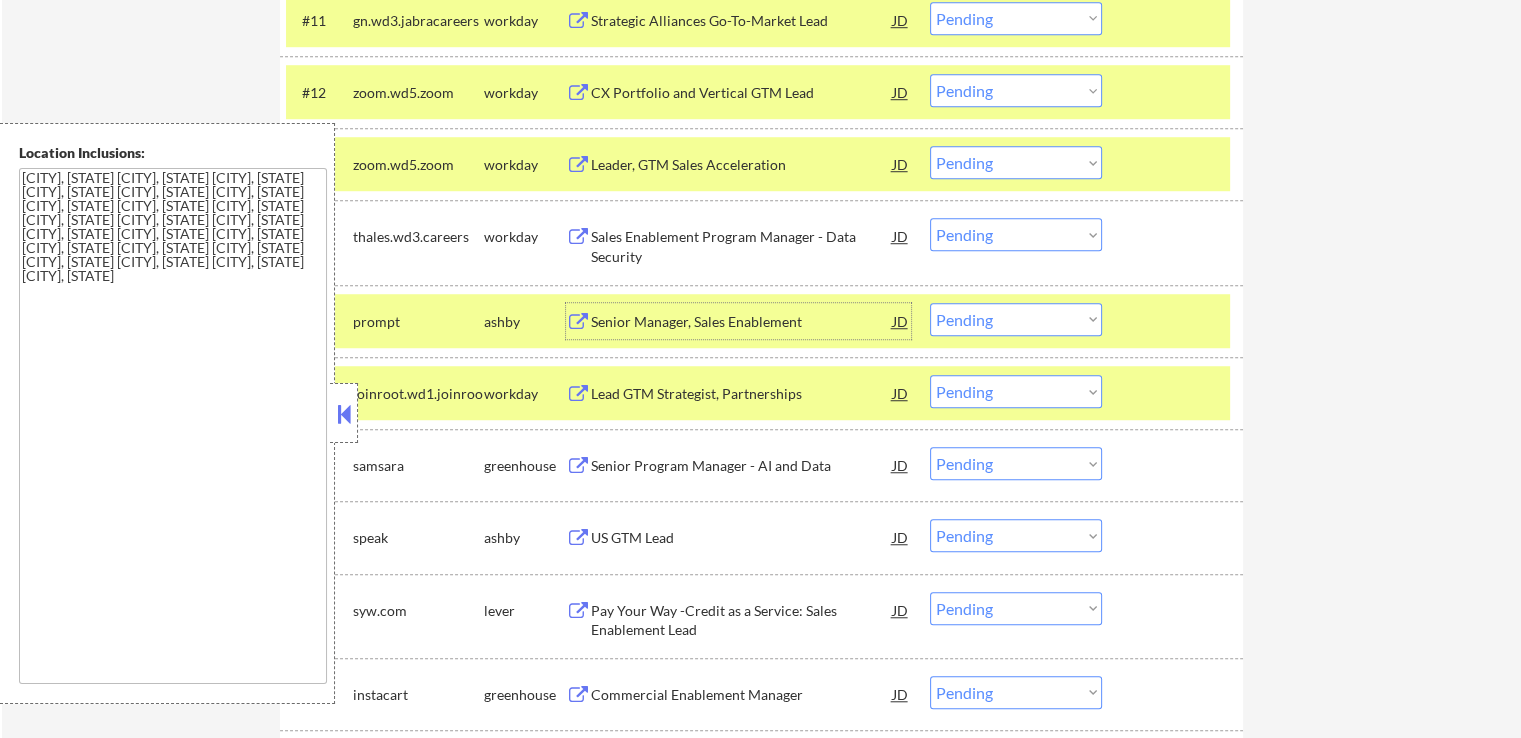 scroll, scrollTop: 1600, scrollLeft: 0, axis: vertical 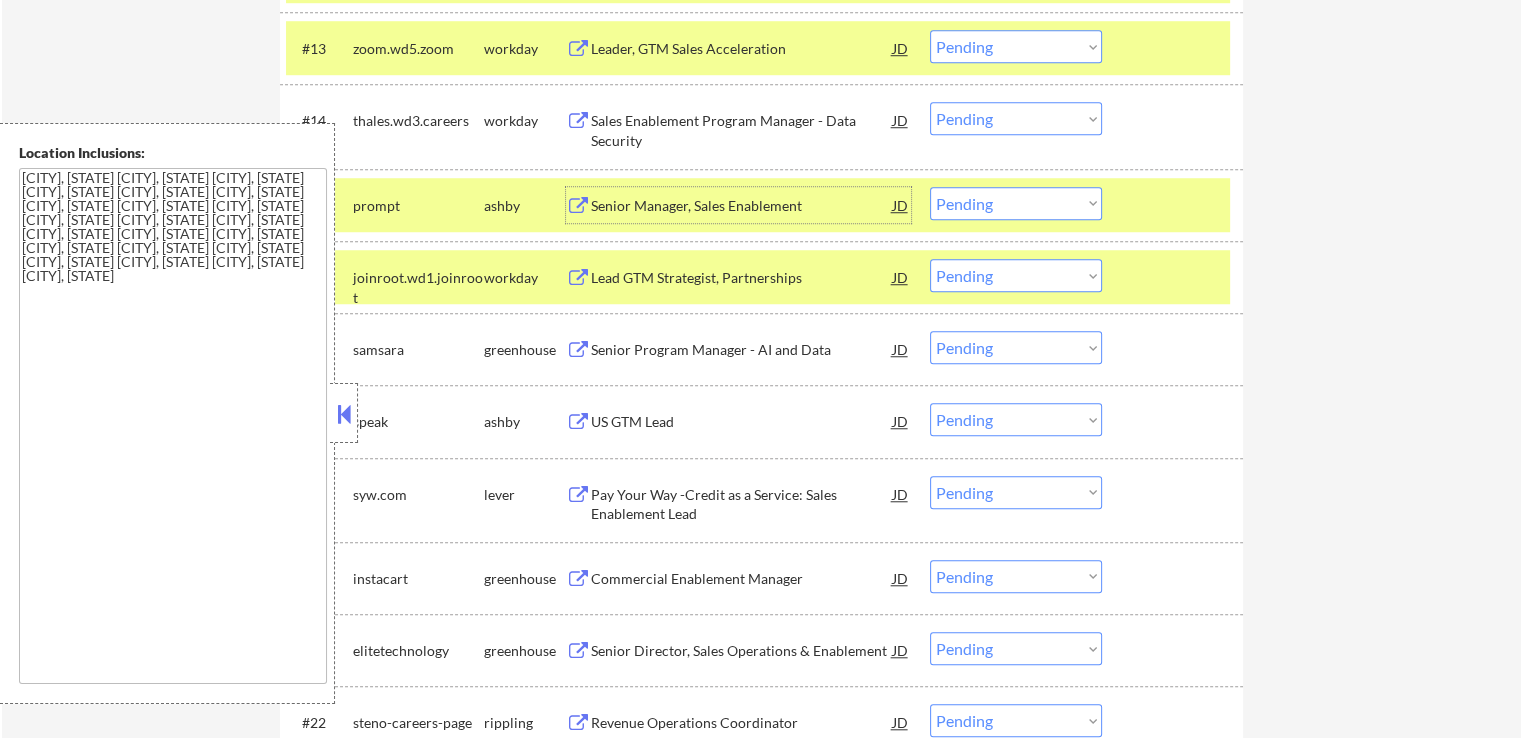 click on "Choose an option... Pending Applied Excluded (Questions) Excluded (Expired) Excluded (Location) Excluded (Bad Match) Excluded (Blocklist) Excluded (Salary) Excluded (Other)" at bounding box center (1016, 203) 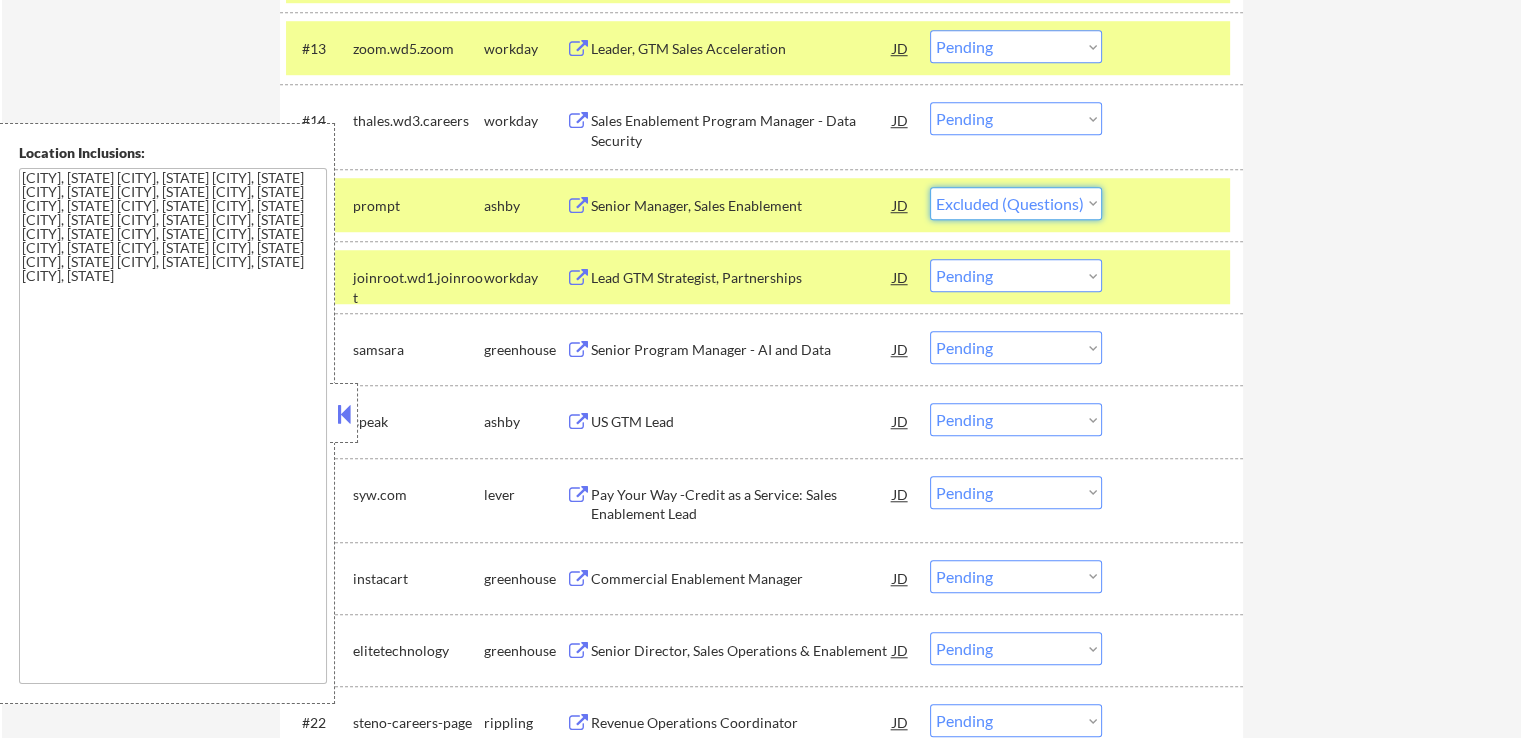 click on "Choose an option... Pending Applied Excluded (Questions) Excluded (Expired) Excluded (Location) Excluded (Bad Match) Excluded (Blocklist) Excluded (Salary) Excluded (Other)" at bounding box center [1016, 203] 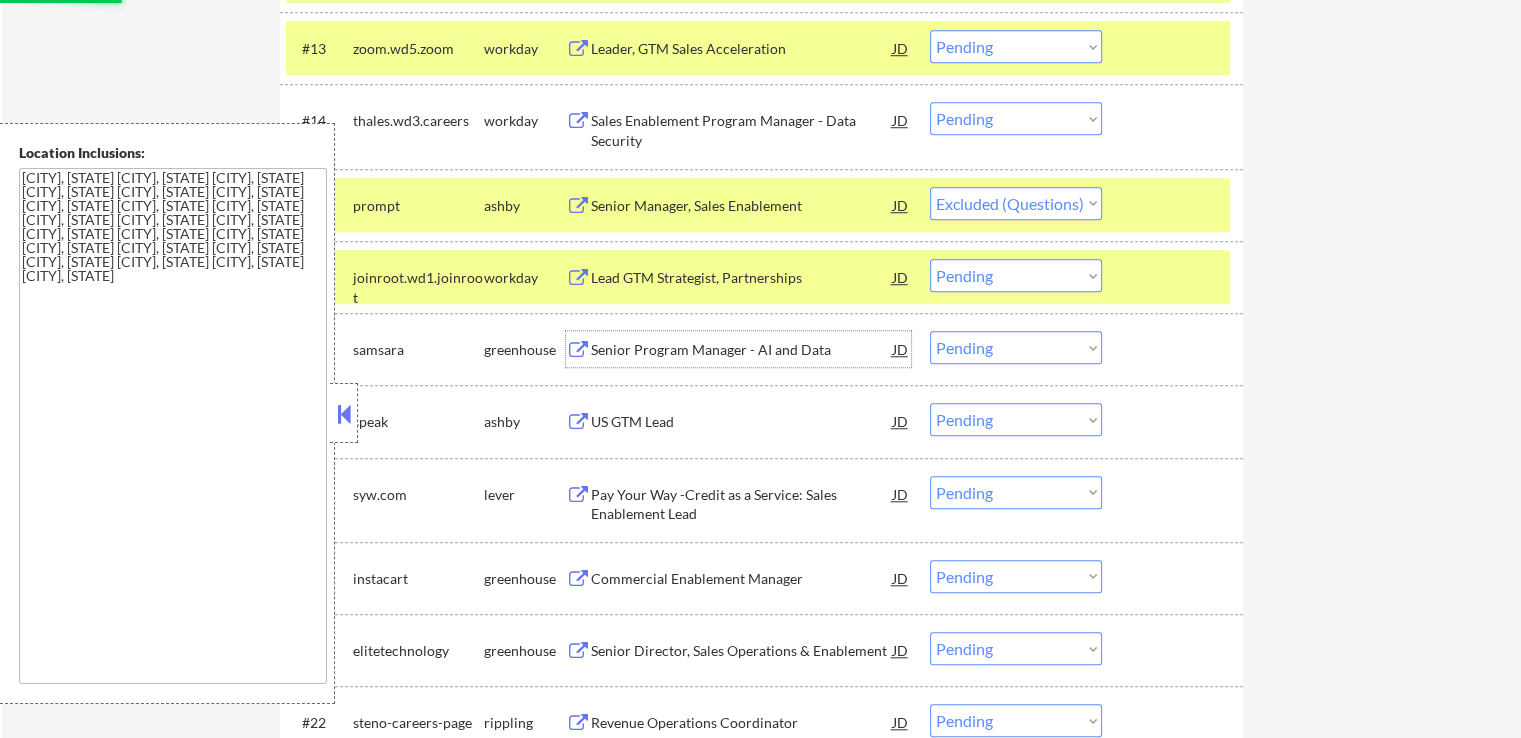 click on "Senior Program Manager - AI and Data" at bounding box center (742, 350) 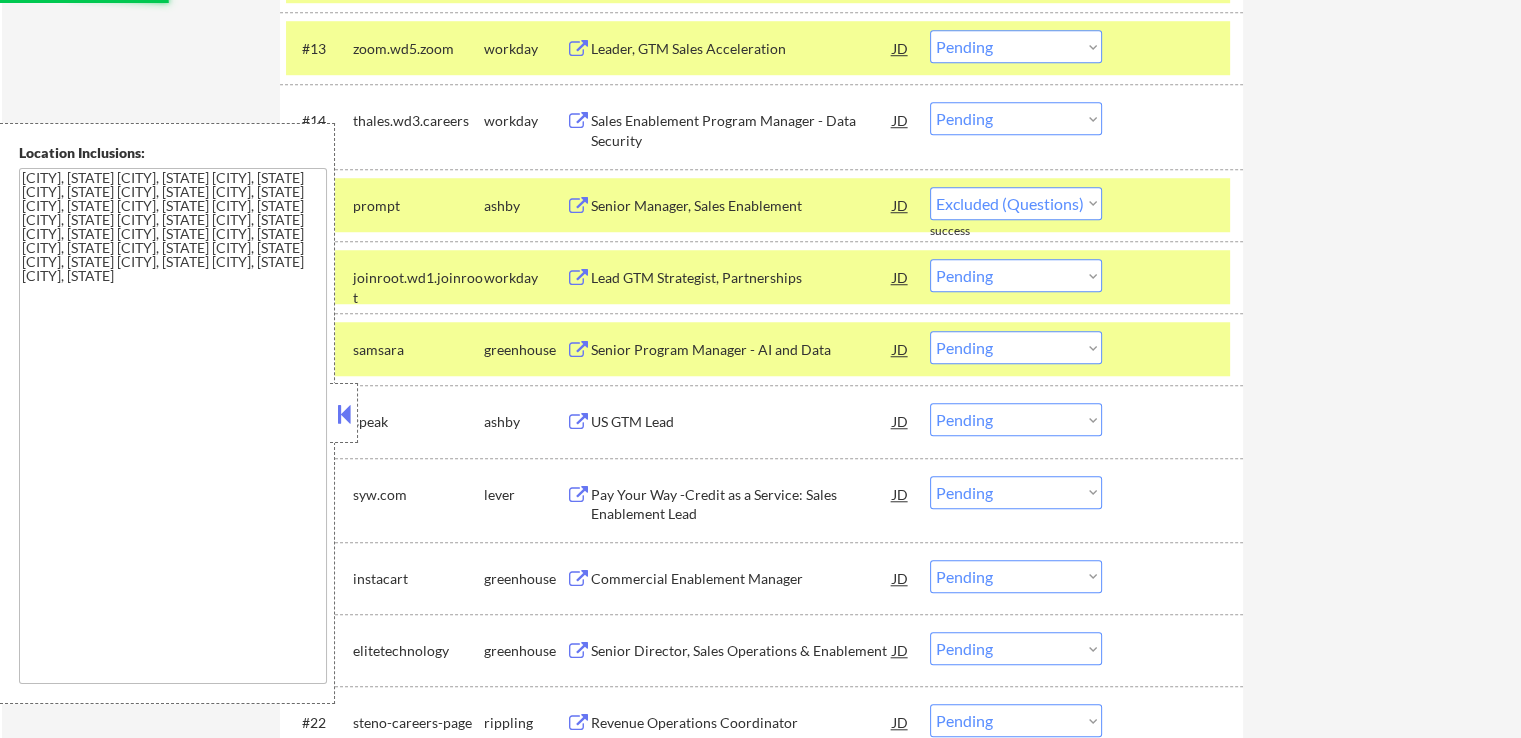 select on ""pending"" 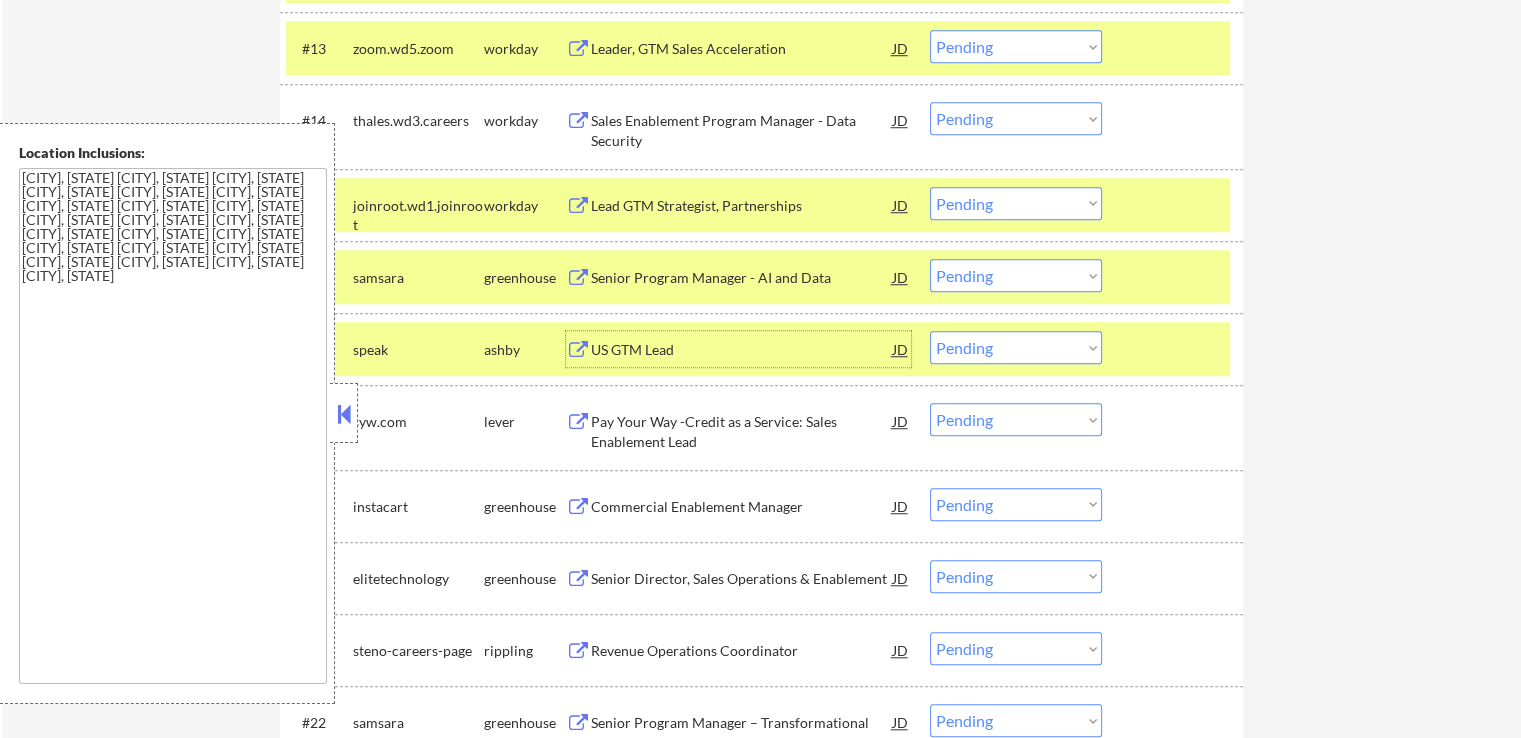 click on "Choose an option... Pending Applied Excluded (Questions) Excluded (Expired) Excluded (Location) Excluded (Bad Match) Excluded (Blocklist) Excluded (Salary) Excluded (Other)" at bounding box center (1016, 275) 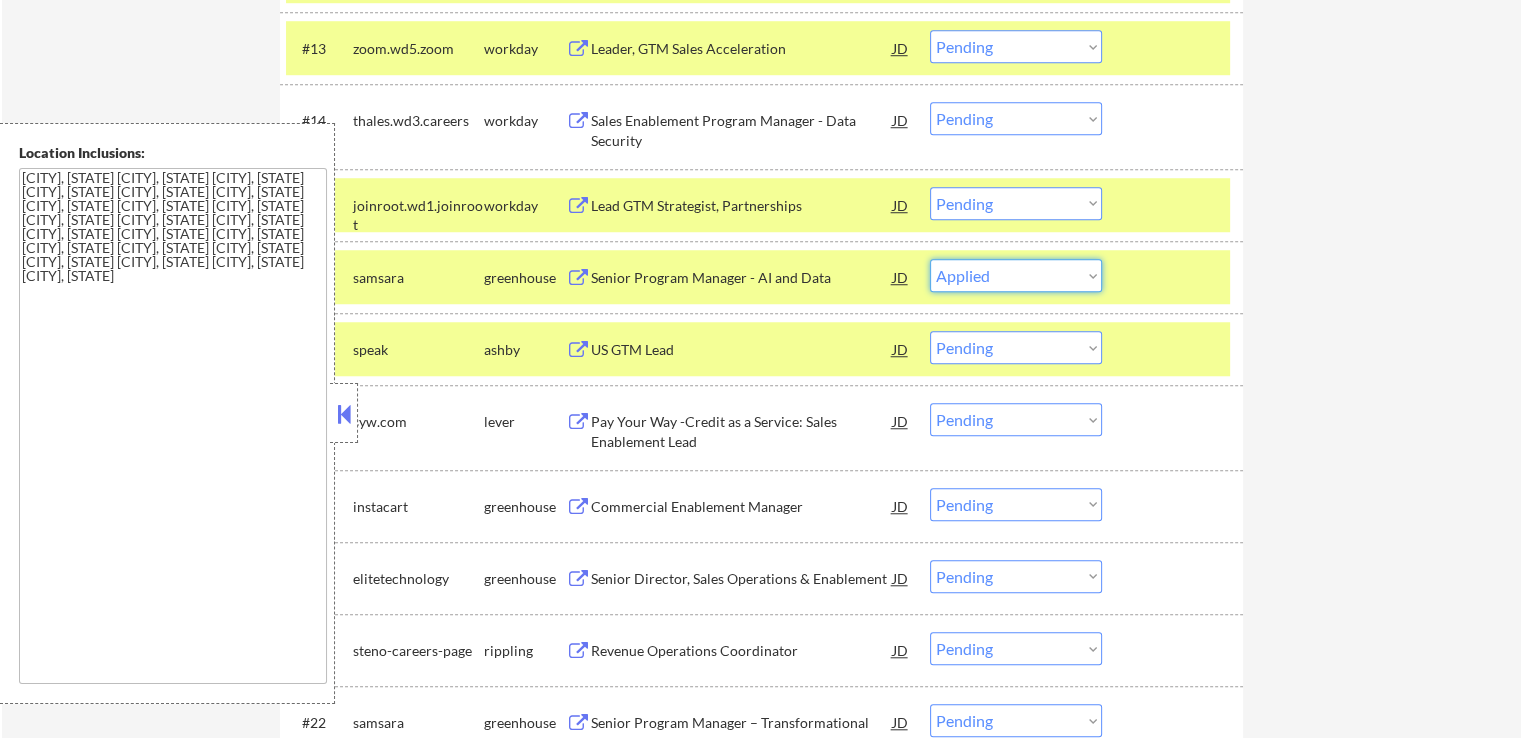 click on "Choose an option... Pending Applied Excluded (Questions) Excluded (Expired) Excluded (Location) Excluded (Bad Match) Excluded (Blocklist) Excluded (Salary) Excluded (Other)" at bounding box center (1016, 275) 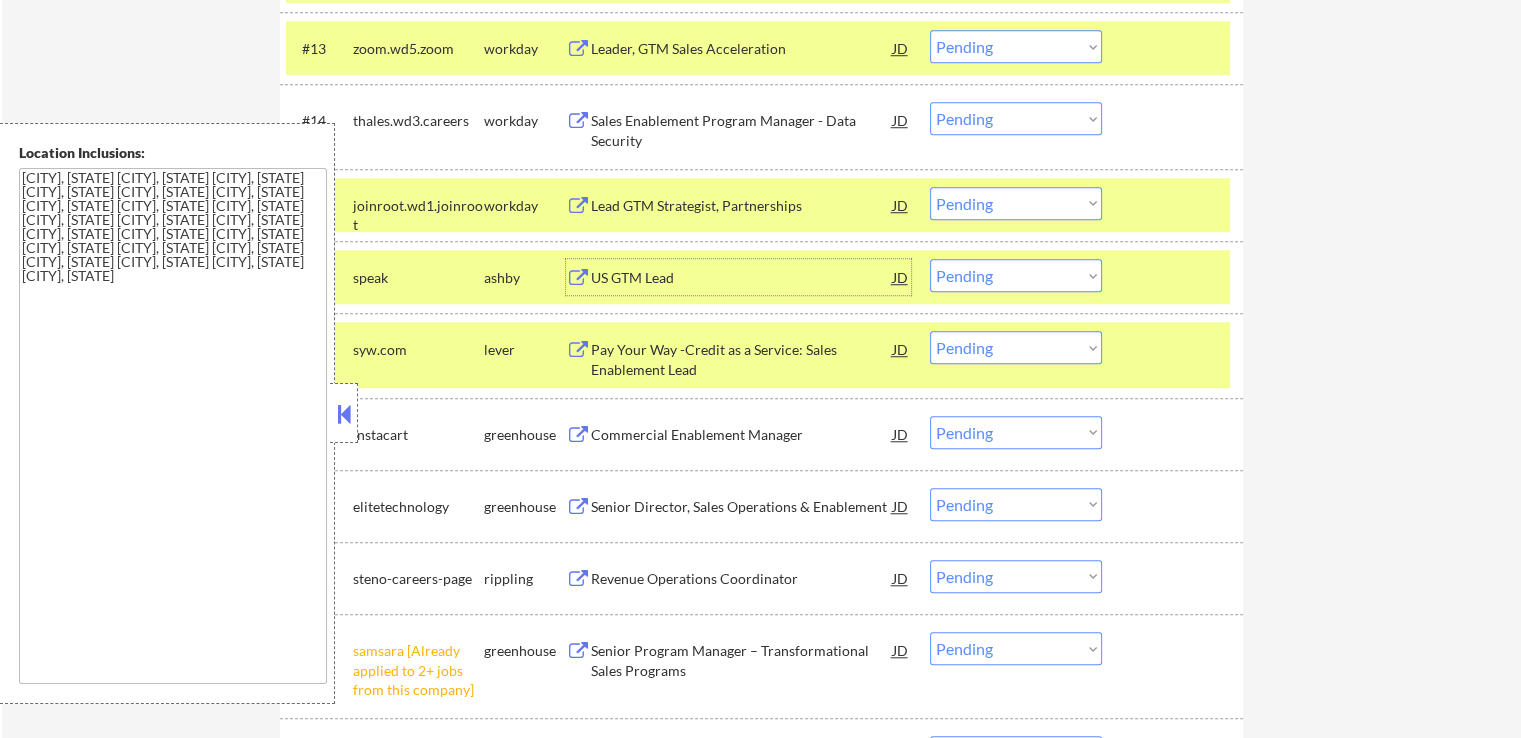 click on "US GTM Lead" at bounding box center [742, 278] 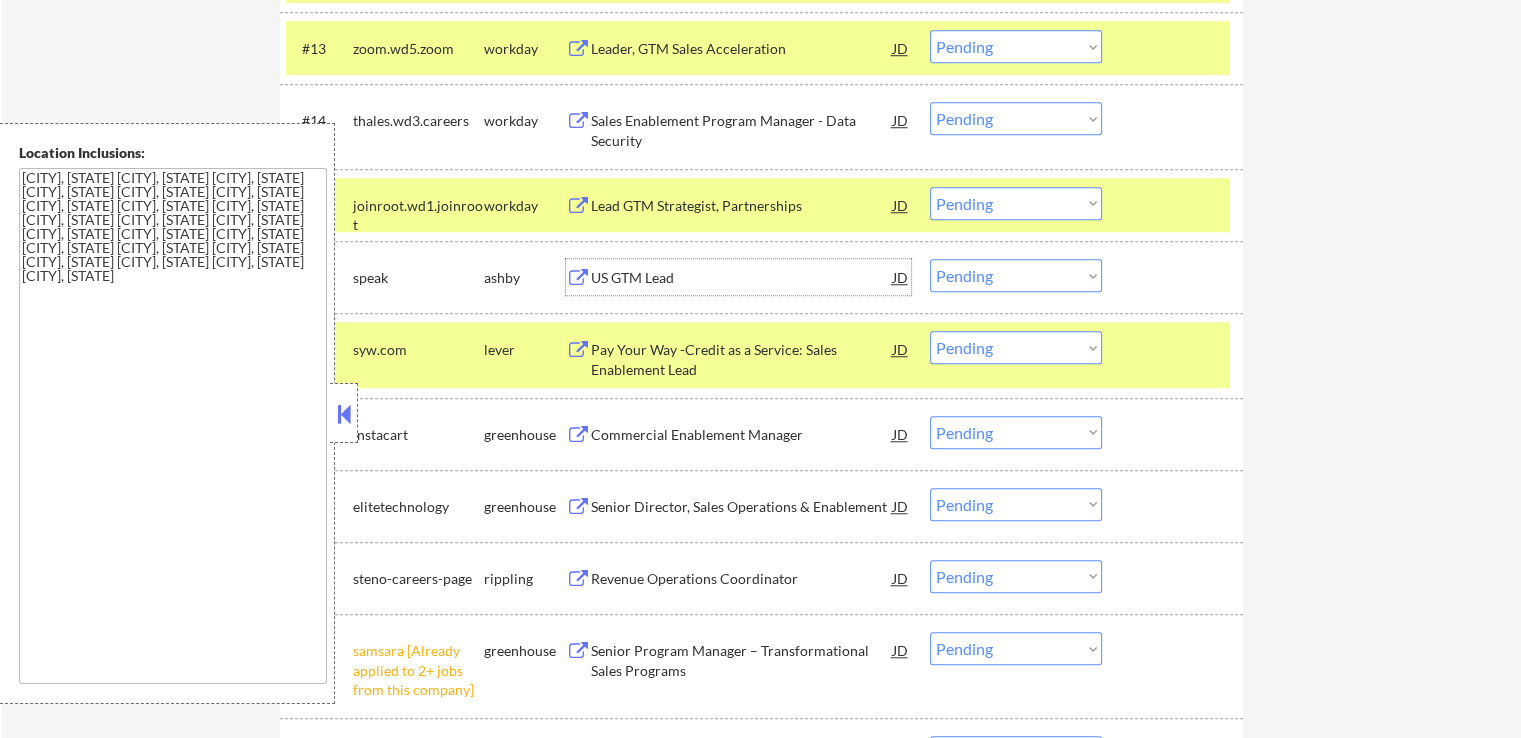click on "Choose an option... Pending Applied Excluded (Questions) Excluded (Expired) Excluded (Location) Excluded (Bad Match) Excluded (Blocklist) Excluded (Salary) Excluded (Other)" at bounding box center [1016, 275] 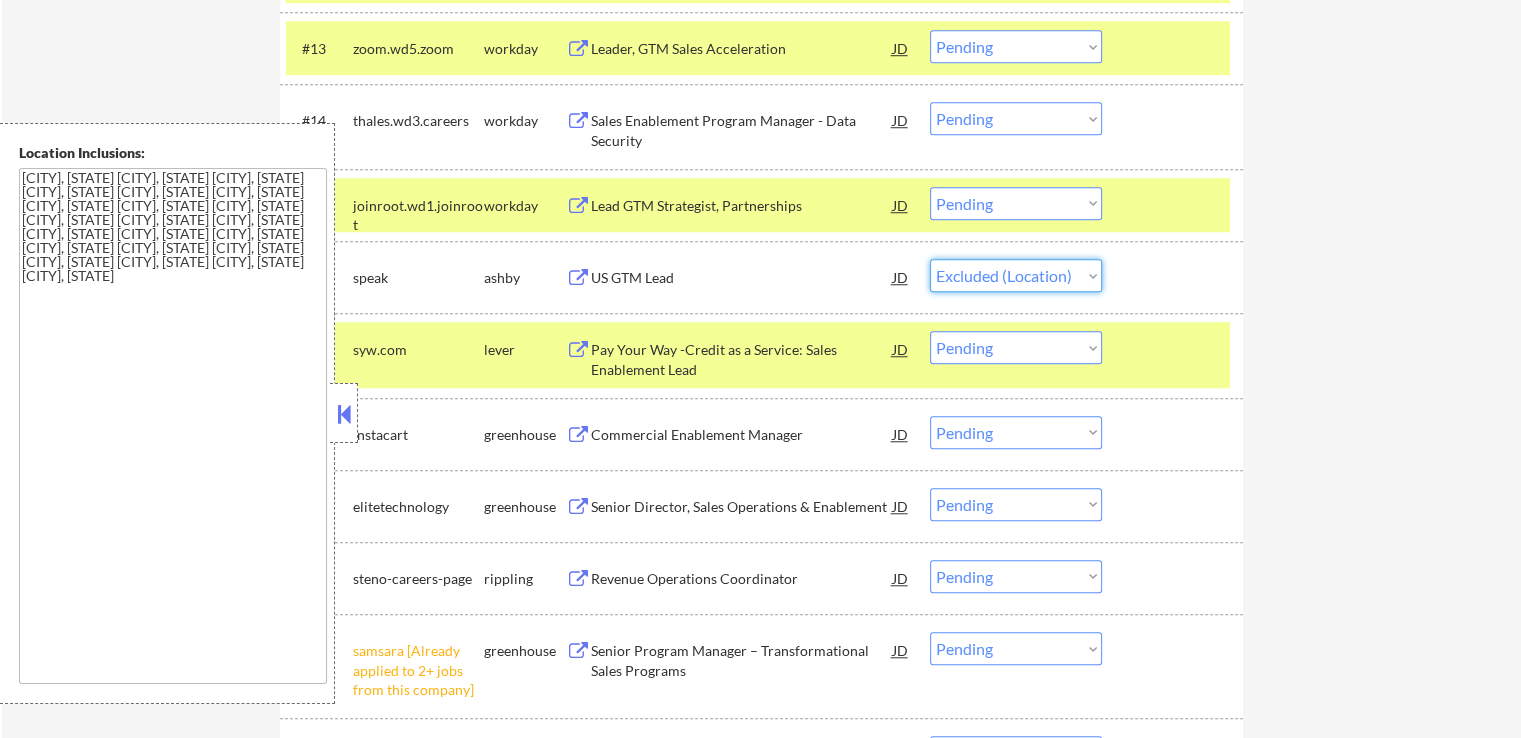 click on "Choose an option... Pending Applied Excluded (Questions) Excluded (Expired) Excluded (Location) Excluded (Bad Match) Excluded (Blocklist) Excluded (Salary) Excluded (Other)" at bounding box center [1016, 275] 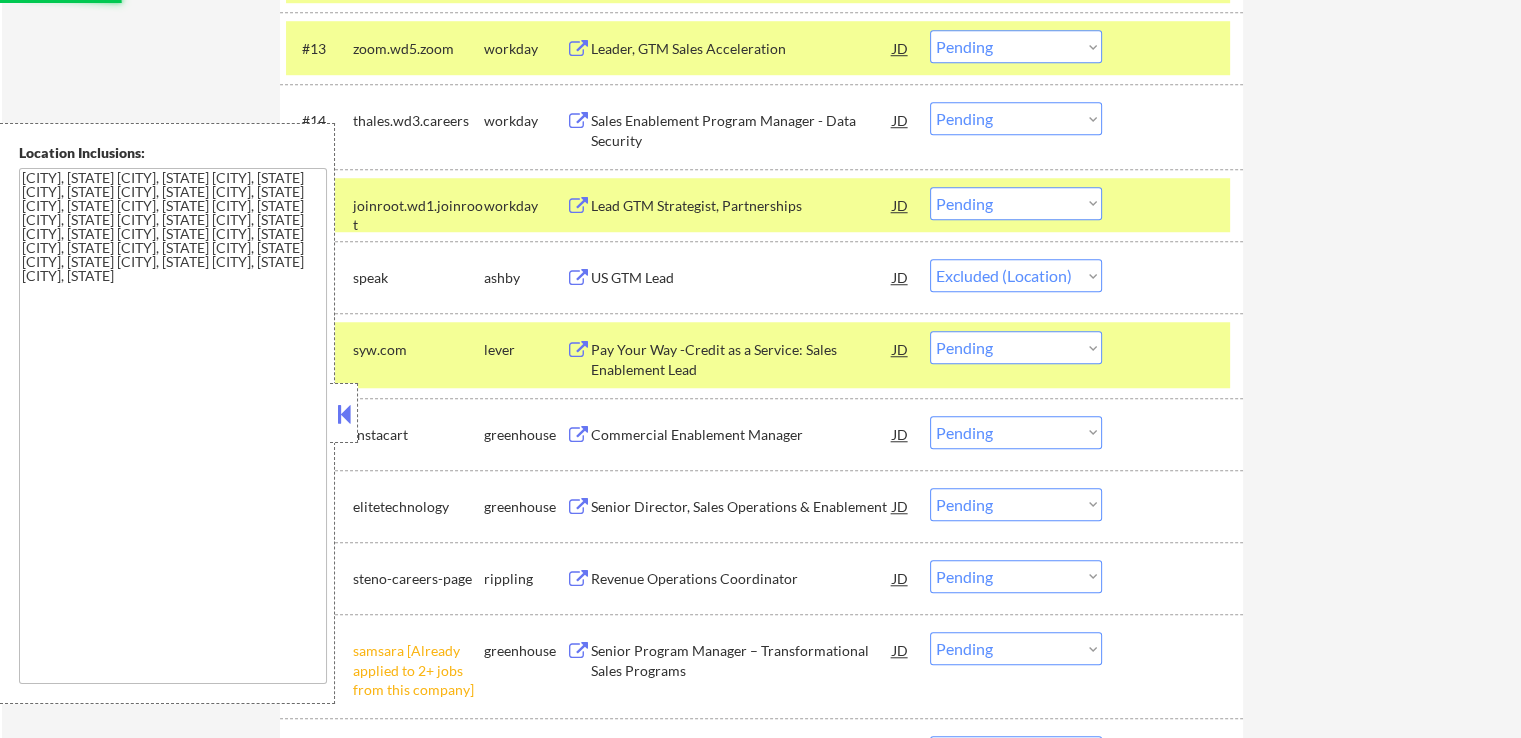 click on "Pay Your Way -Credit as a Service: Sales Enablement Lead" at bounding box center [742, 359] 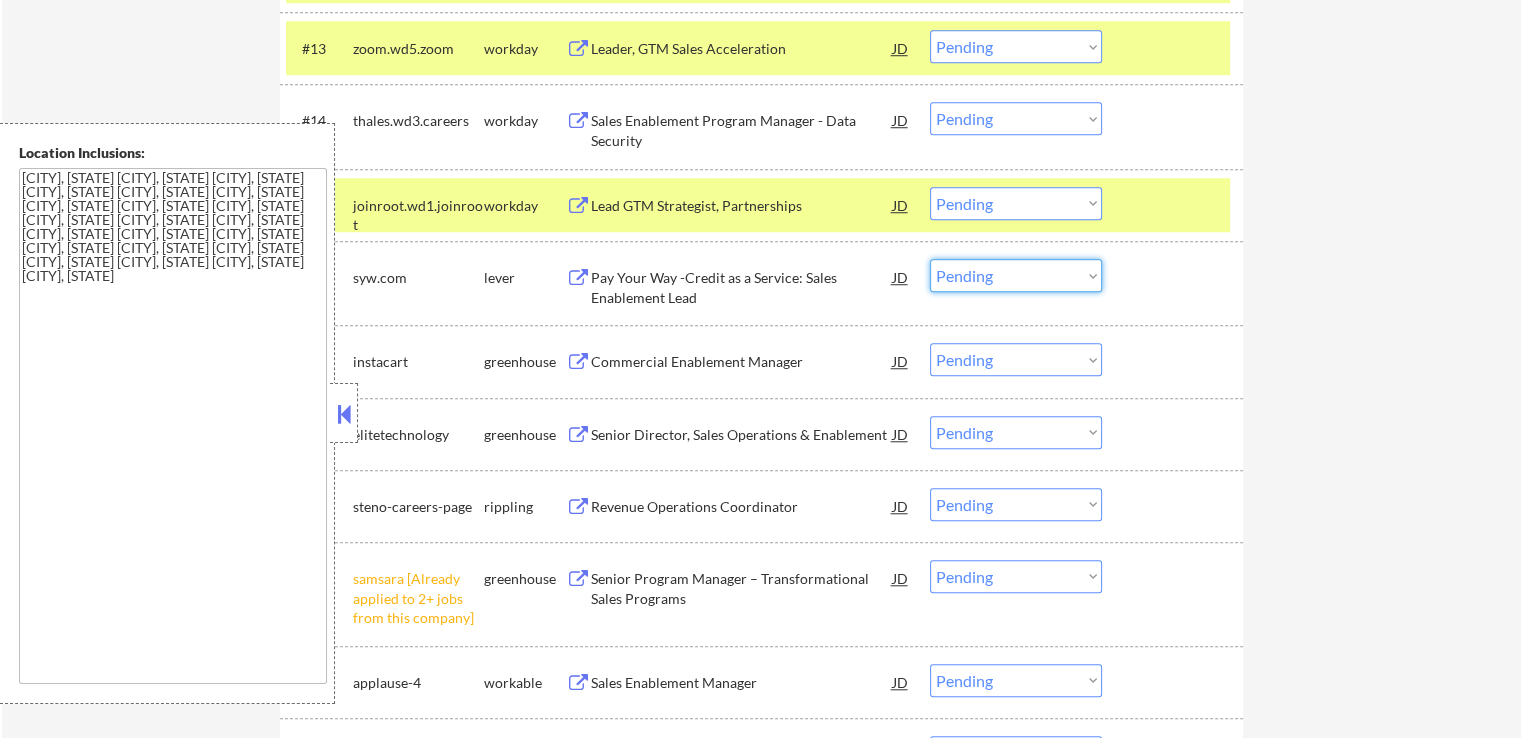 click on "Choose an option... Pending Applied Excluded (Questions) Excluded (Expired) Excluded (Location) Excluded (Bad Match) Excluded (Blocklist) Excluded (Salary) Excluded (Other)" at bounding box center [1016, 275] 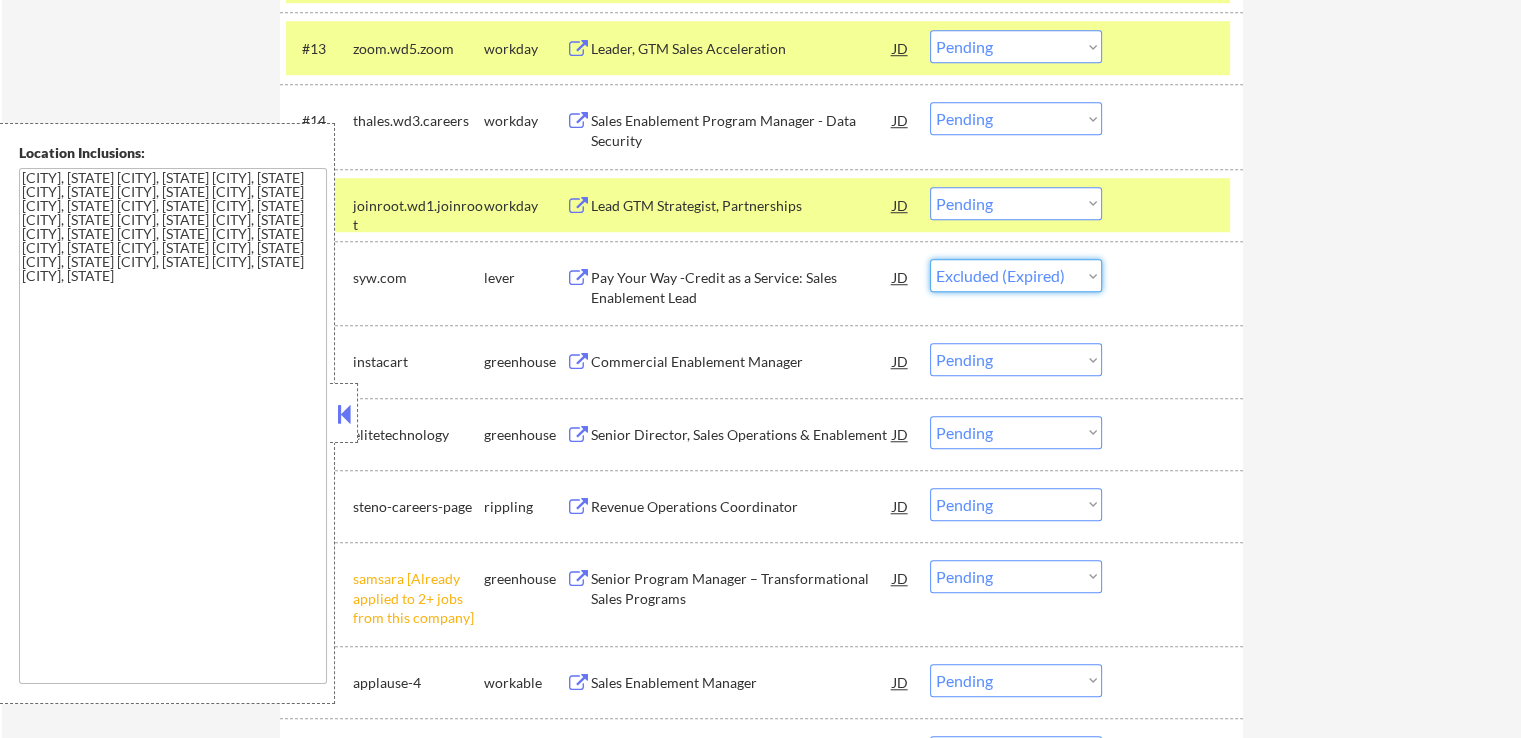 click on "Choose an option... Pending Applied Excluded (Questions) Excluded (Expired) Excluded (Location) Excluded (Bad Match) Excluded (Blocklist) Excluded (Salary) Excluded (Other)" at bounding box center (1016, 275) 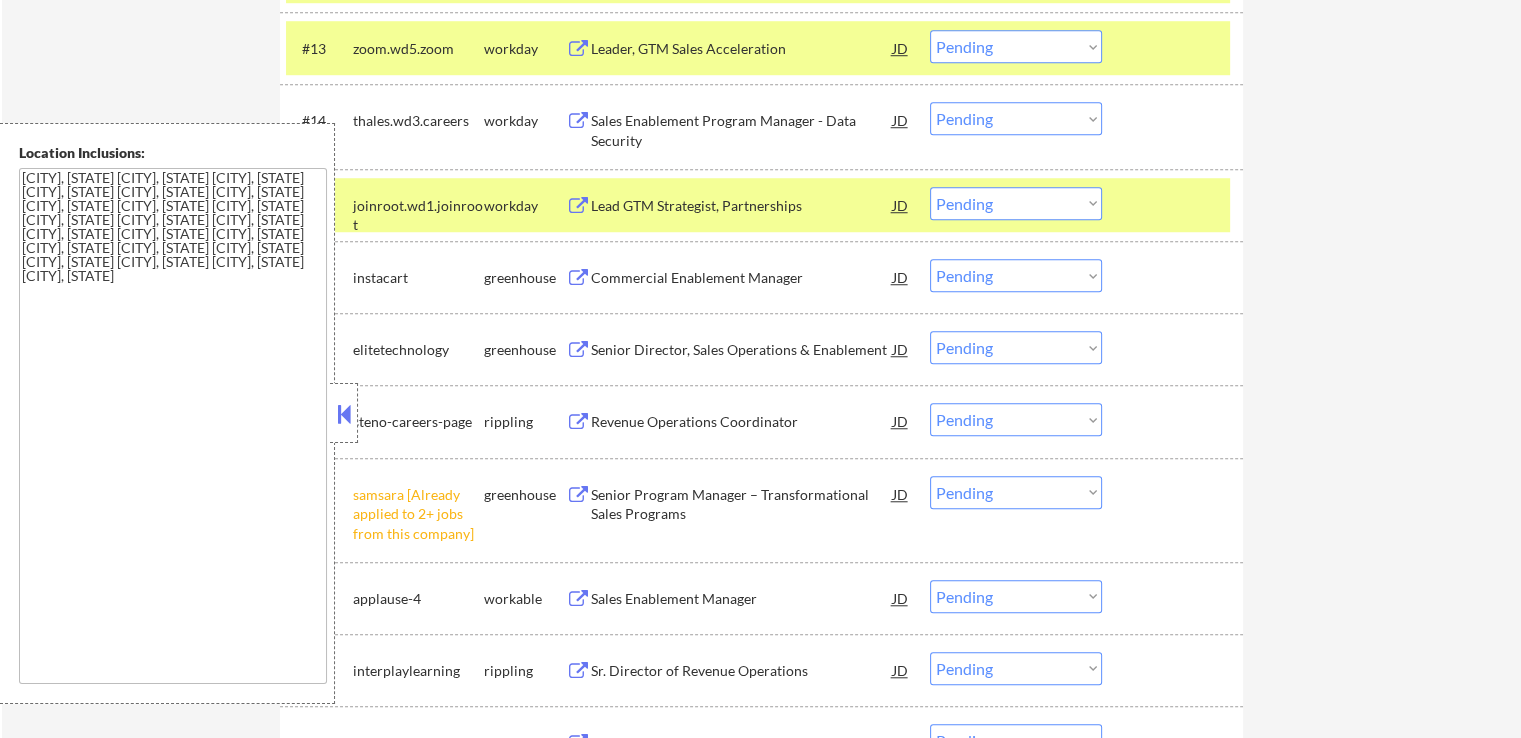 click on "Commercial Enablement Manager" at bounding box center (742, 278) 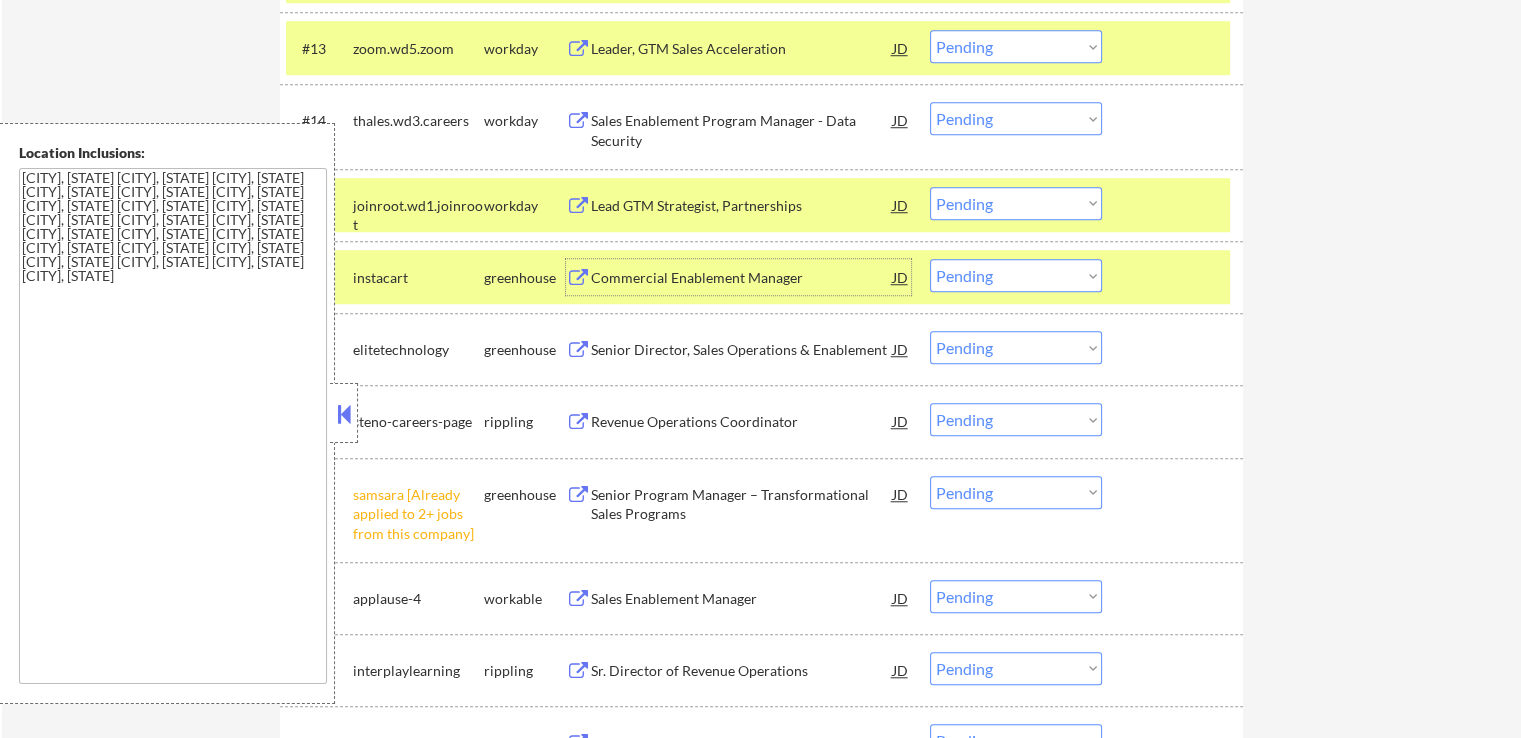 click at bounding box center [578, 350] 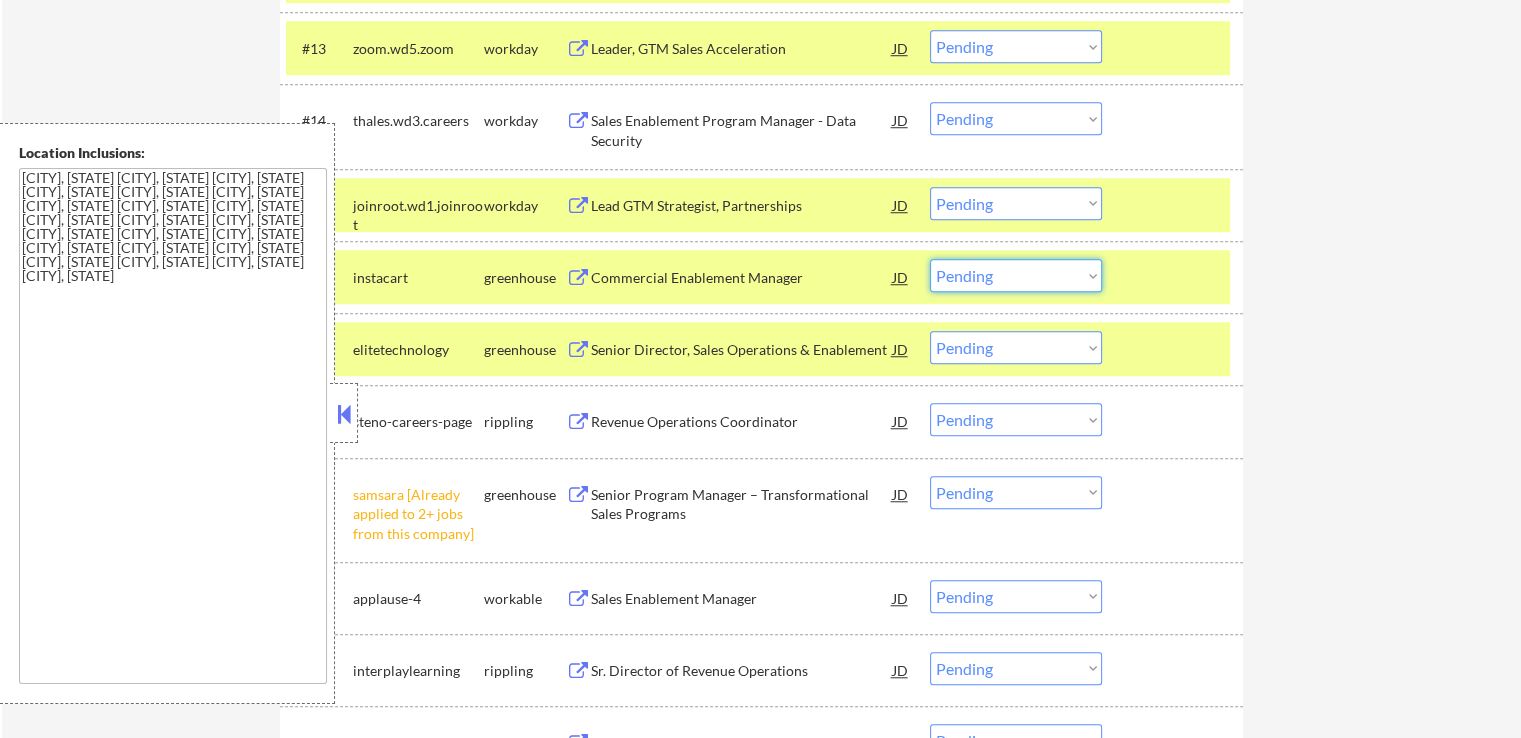 click on "Choose an option... Pending Applied Excluded (Questions) Excluded (Expired) Excluded (Location) Excluded (Bad Match) Excluded (Blocklist) Excluded (Salary) Excluded (Other)" at bounding box center (1016, 275) 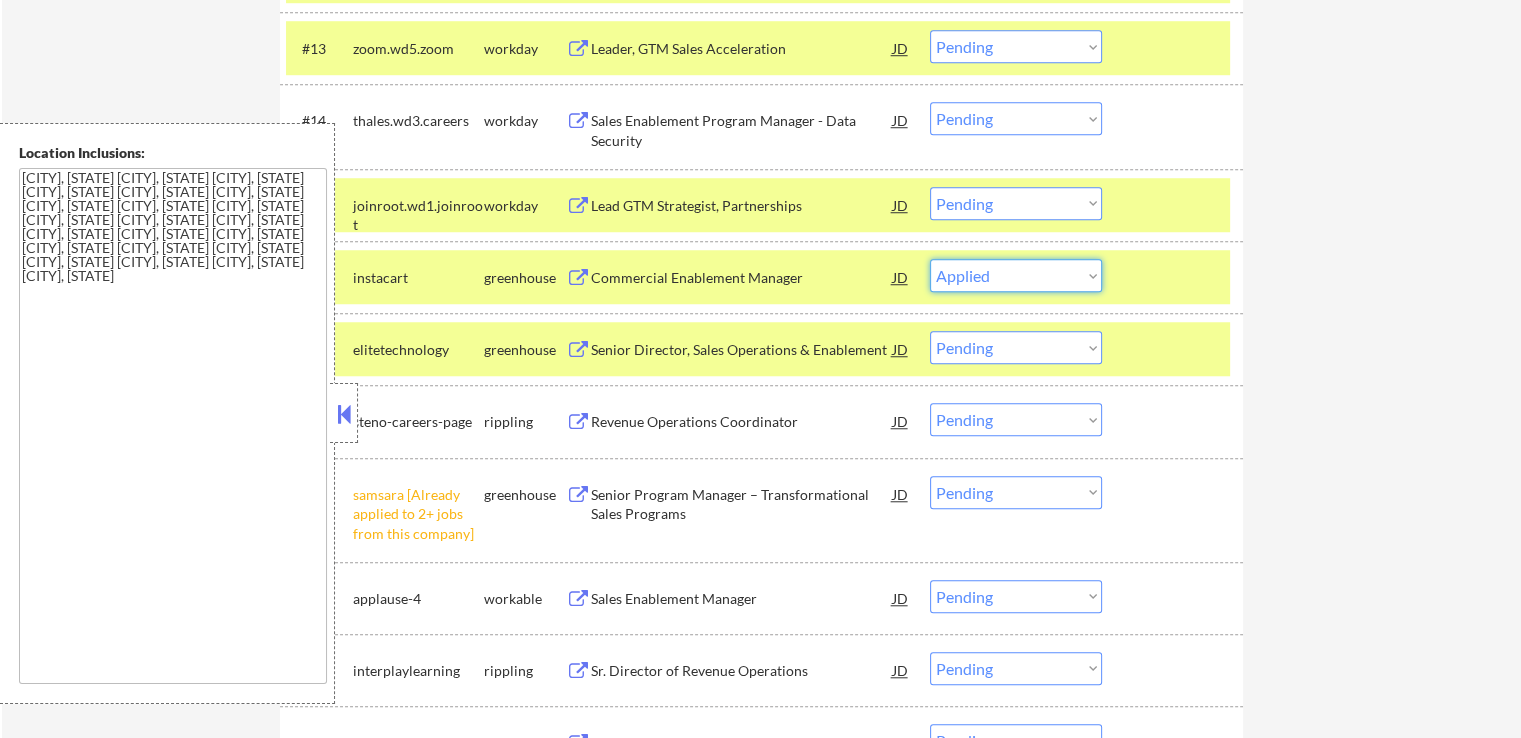 click on "Choose an option... Pending Applied Excluded (Questions) Excluded (Expired) Excluded (Location) Excluded (Bad Match) Excluded (Blocklist) Excluded (Salary) Excluded (Other)" at bounding box center [1016, 275] 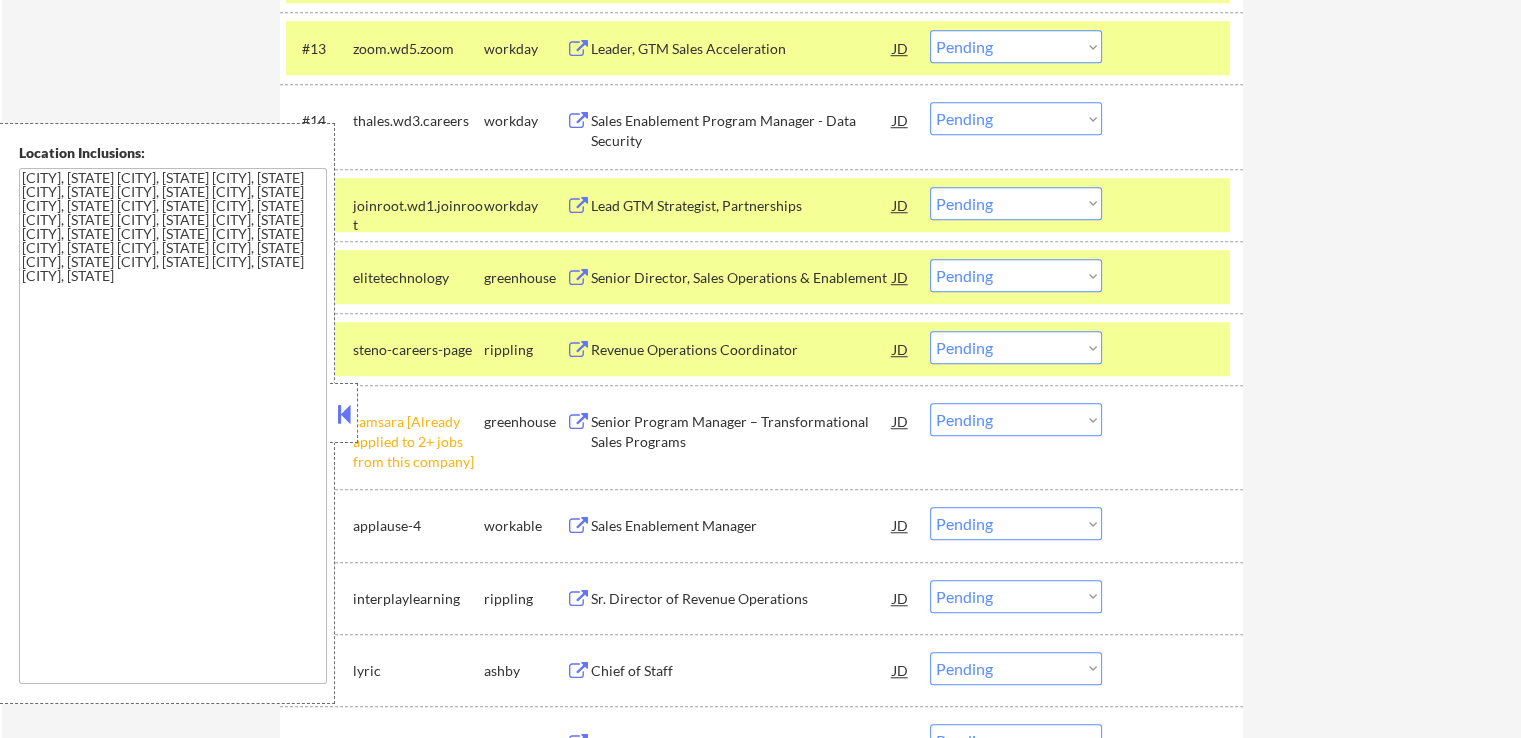 click on "Choose an option... Pending Applied Excluded (Questions) Excluded (Expired) Excluded (Location) Excluded (Bad Match) Excluded (Blocklist) Excluded (Salary) Excluded (Other)" at bounding box center [1016, 275] 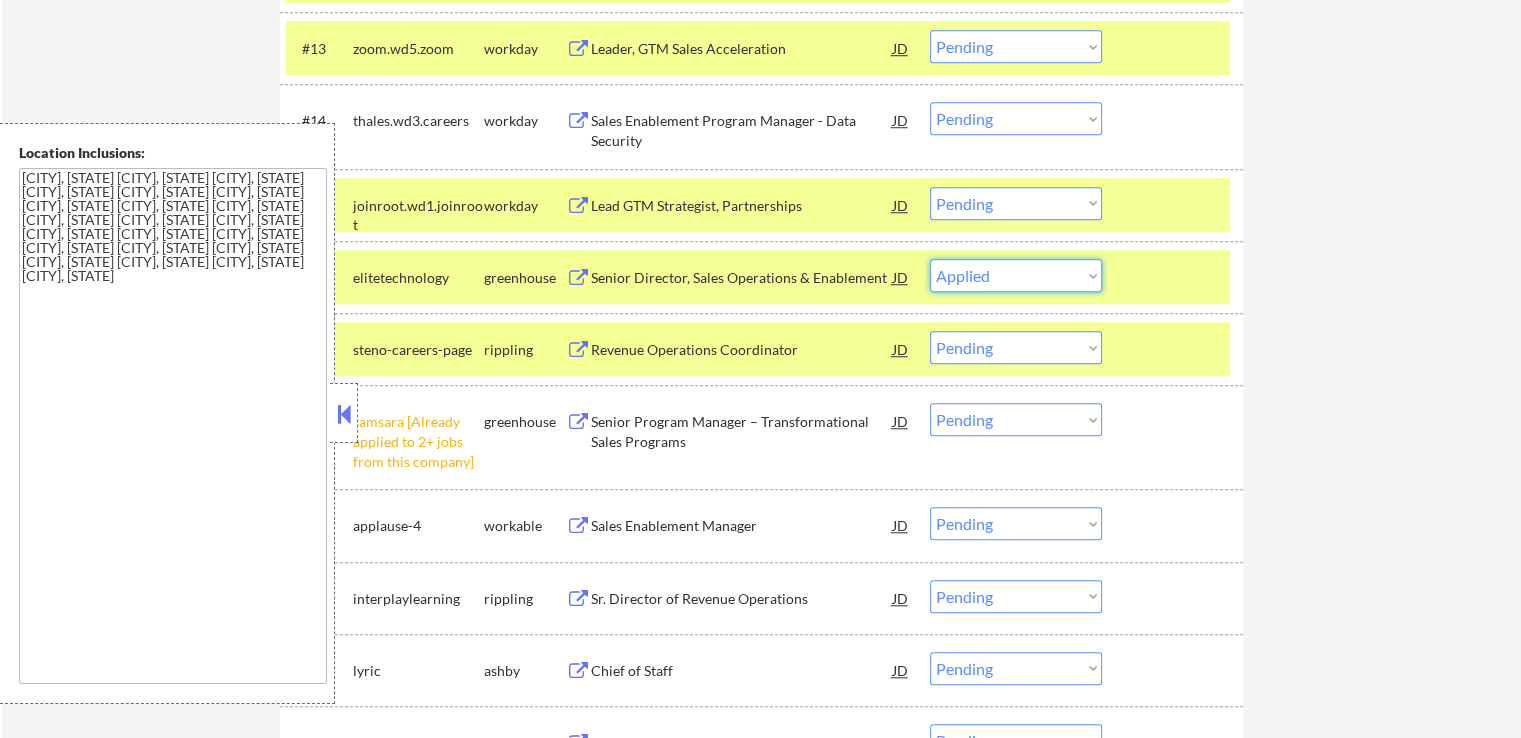 click on "Choose an option... Pending Applied Excluded (Questions) Excluded (Expired) Excluded (Location) Excluded (Bad Match) Excluded (Blocklist) Excluded (Salary) Excluded (Other)" at bounding box center [1016, 275] 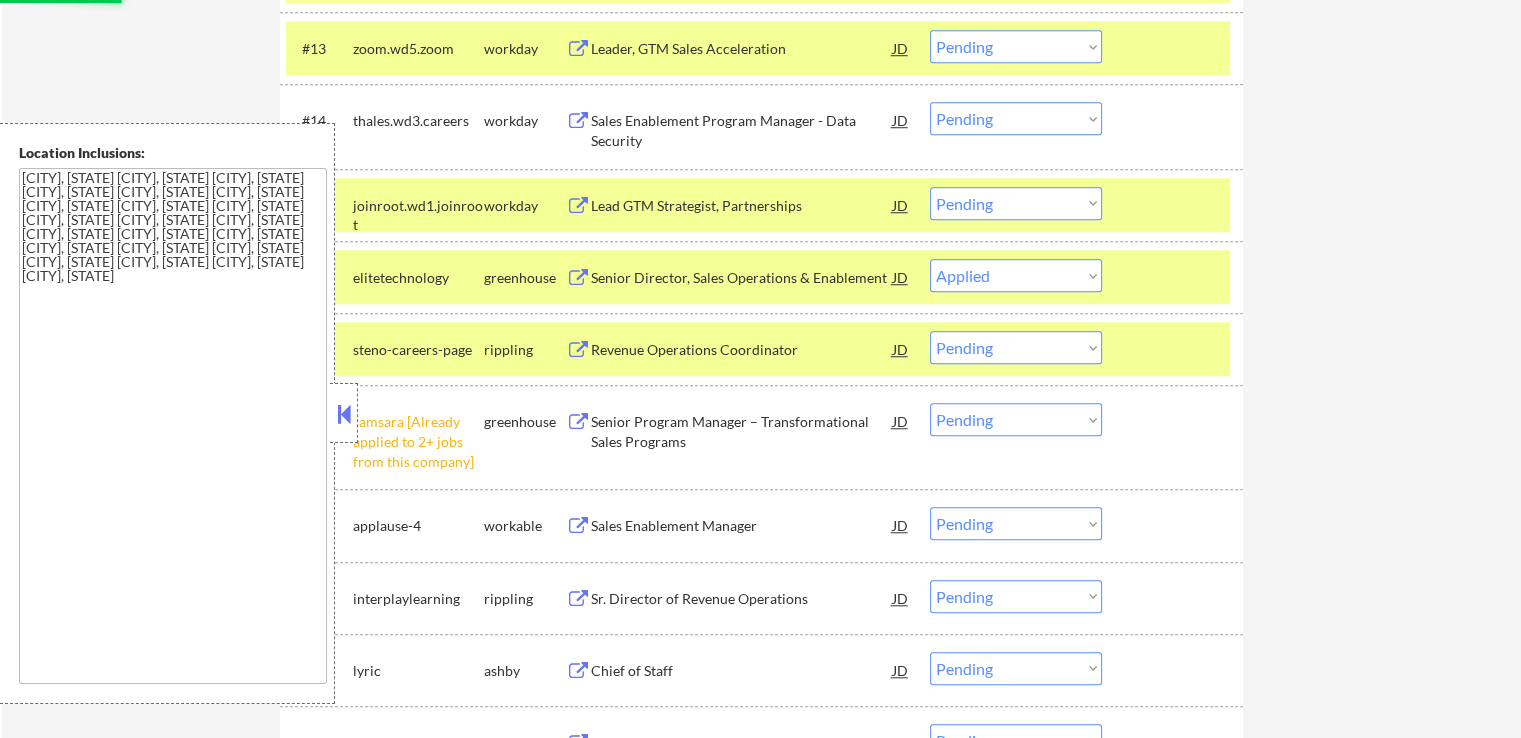 click on "Revenue Operations Coordinator" at bounding box center (742, 350) 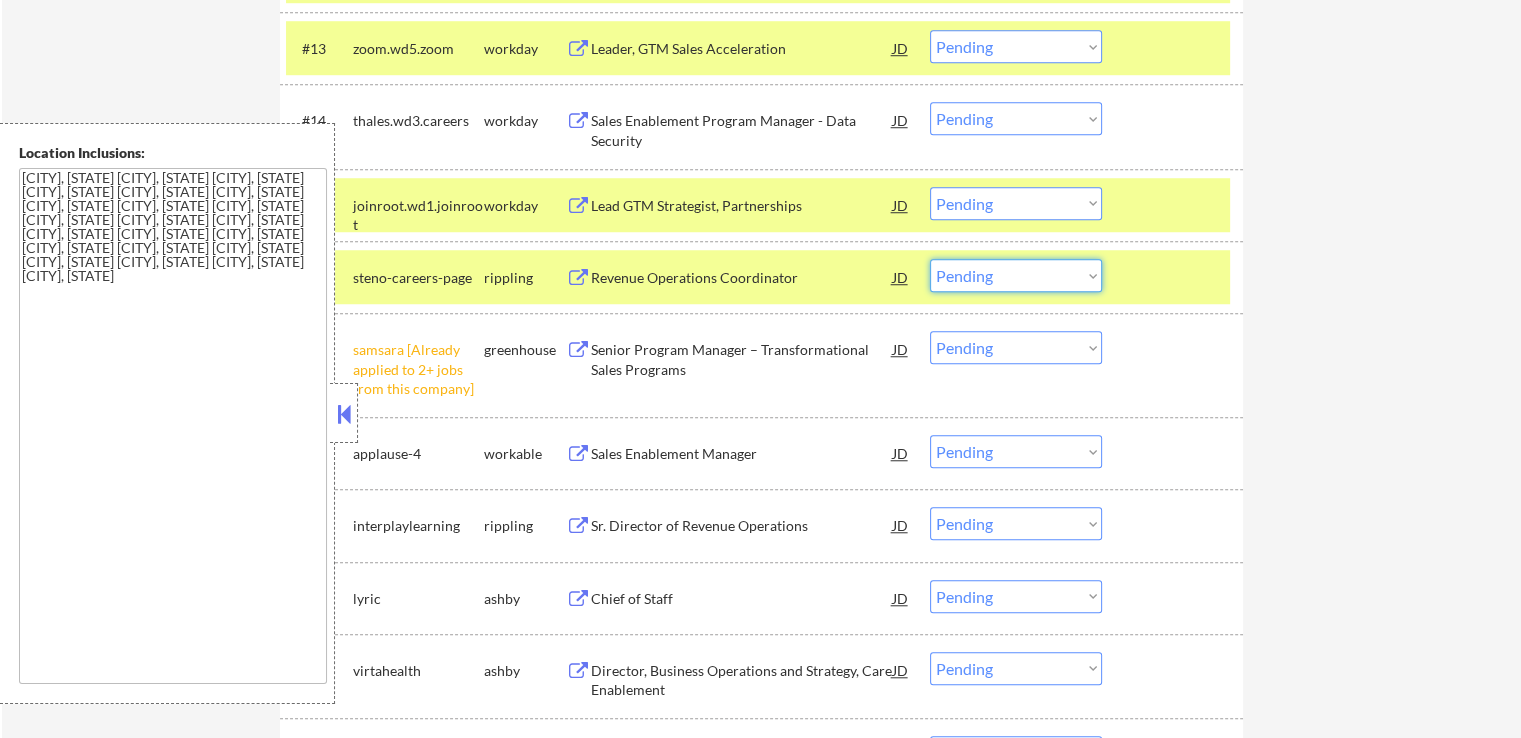 click on "Choose an option... Pending Applied Excluded (Questions) Excluded (Expired) Excluded (Location) Excluded (Bad Match) Excluded (Blocklist) Excluded (Salary) Excluded (Other)" at bounding box center [1016, 275] 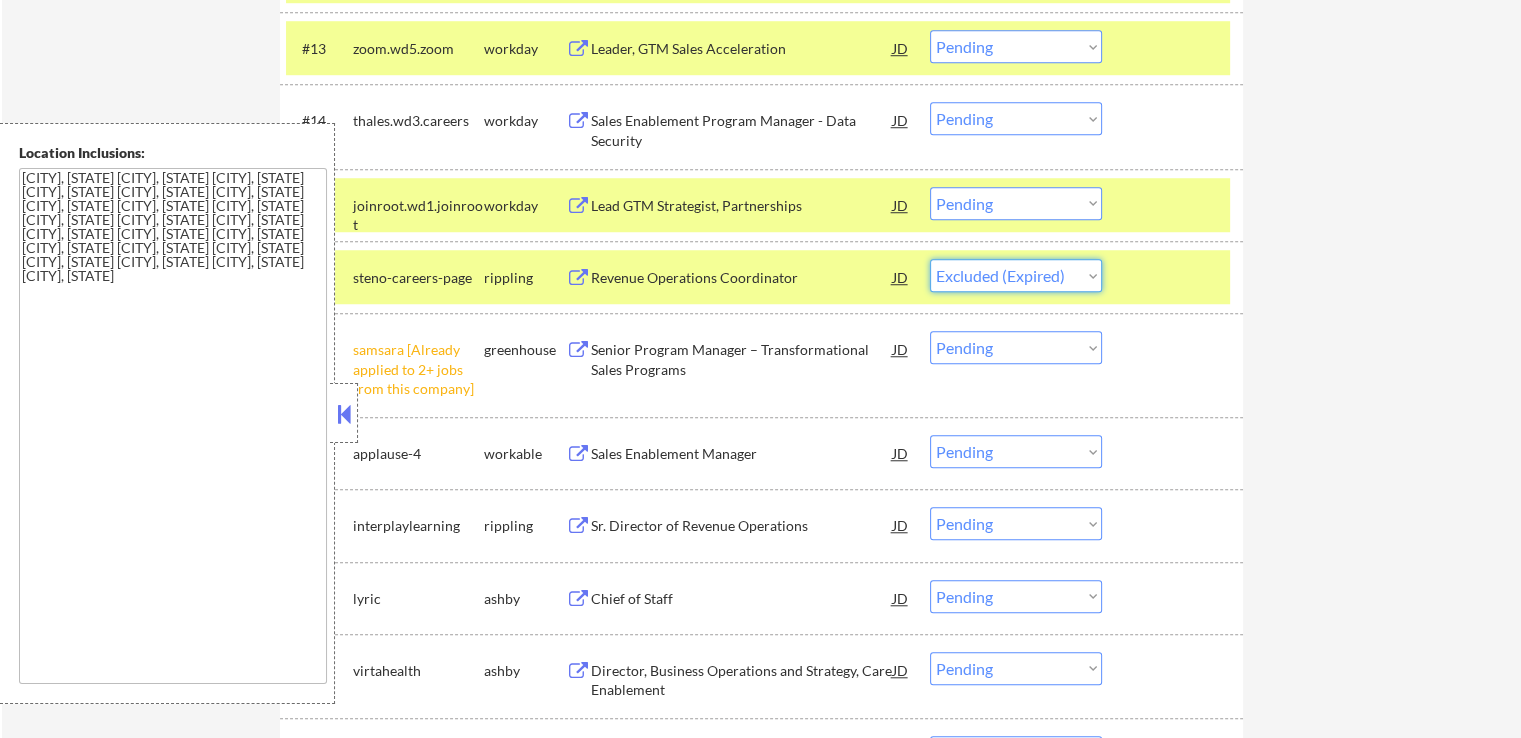 click on "Choose an option... Pending Applied Excluded (Questions) Excluded (Expired) Excluded (Location) Excluded (Bad Match) Excluded (Blocklist) Excluded (Salary) Excluded (Other)" at bounding box center [1016, 275] 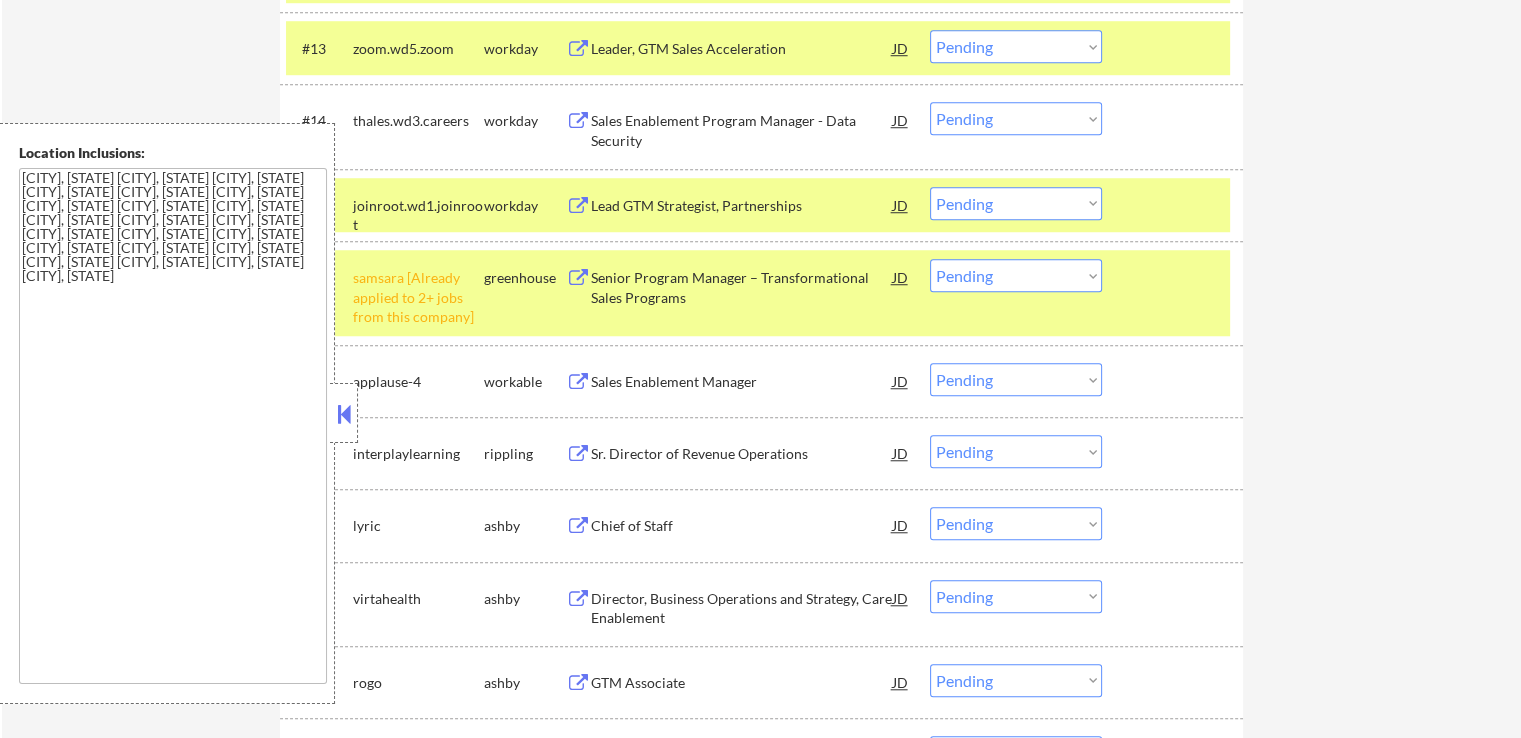 click on "Choose an option... Pending Applied Excluded (Questions) Excluded (Expired) Excluded (Location) Excluded (Bad Match) Excluded (Blocklist) Excluded (Salary) Excluded (Other)" at bounding box center [1016, 275] 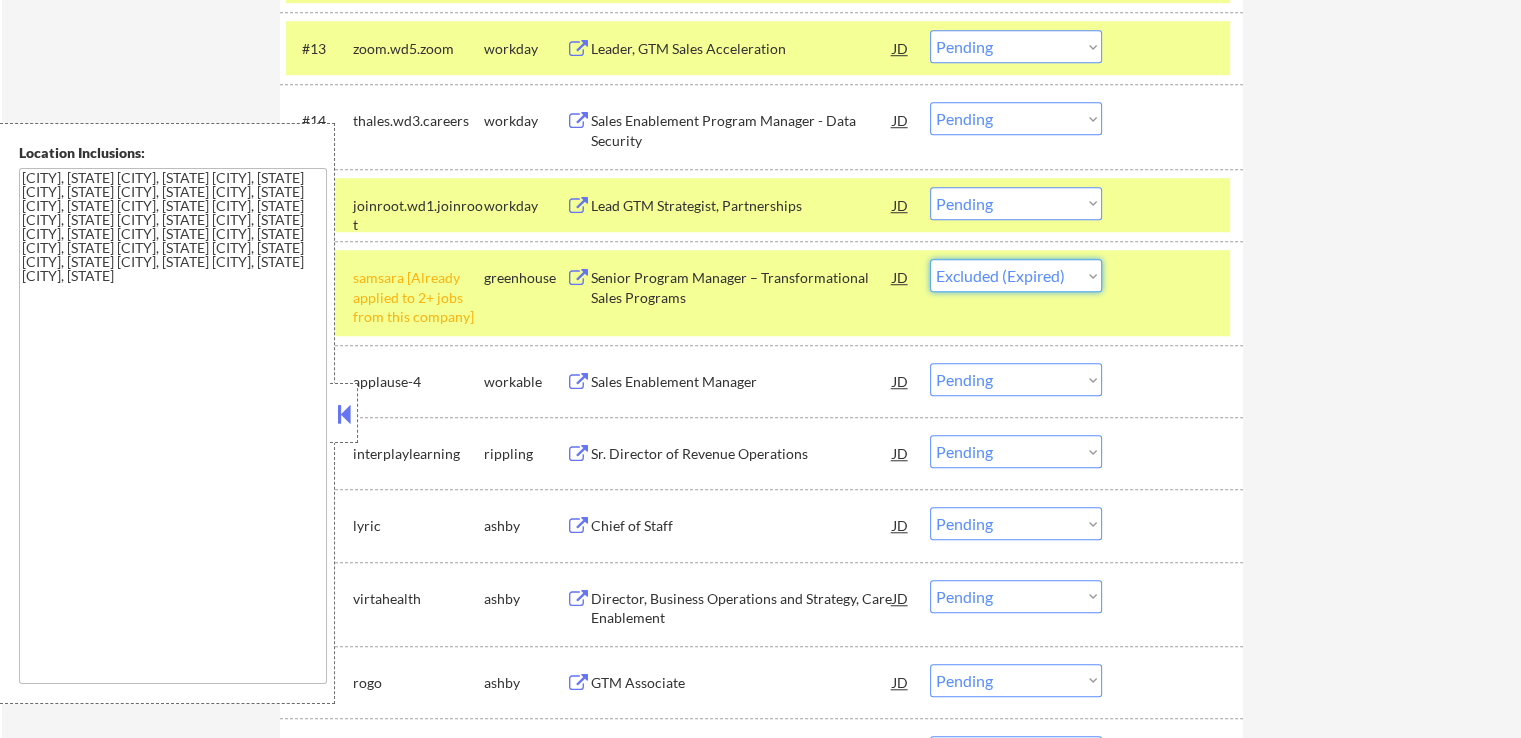 click on "Choose an option... Pending Applied Excluded (Questions) Excluded (Expired) Excluded (Location) Excluded (Bad Match) Excluded (Blocklist) Excluded (Salary) Excluded (Other)" at bounding box center (1016, 275) 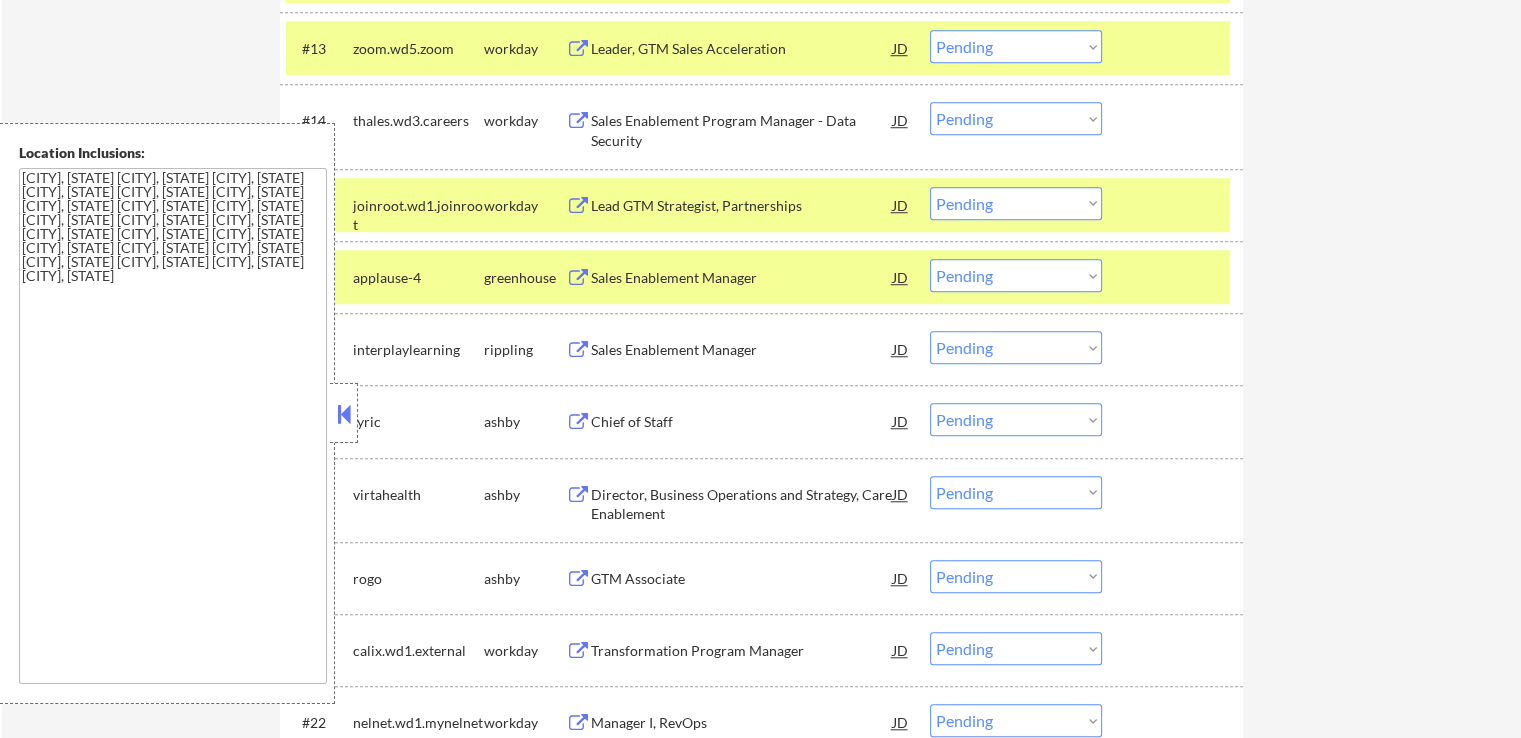 click on "Sales Enablement Manager" at bounding box center (742, 278) 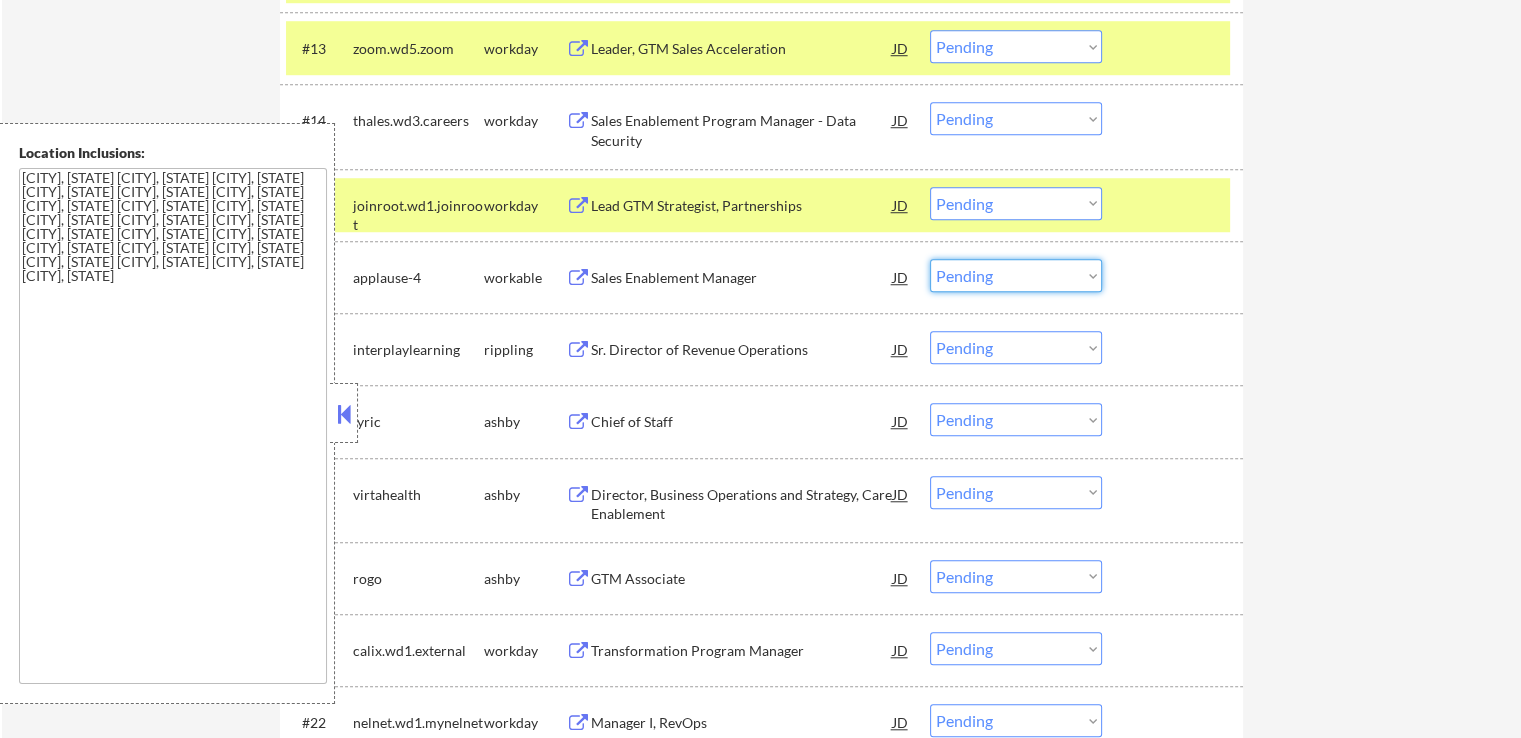 drag, startPoint x: 983, startPoint y: 260, endPoint x: 992, endPoint y: 289, distance: 30.364452 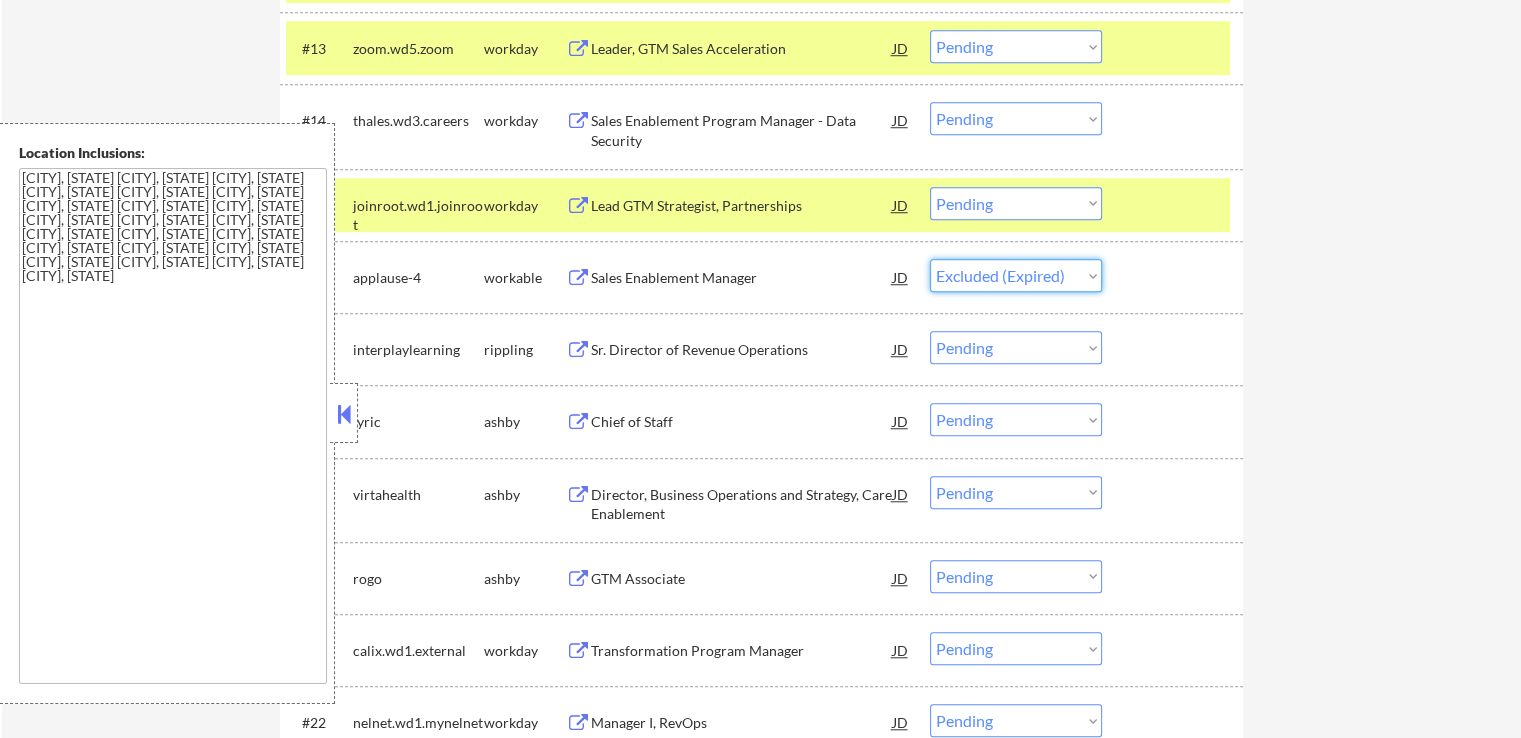 click on "Choose an option... Pending Applied Excluded (Questions) Excluded (Expired) Excluded (Location) Excluded (Bad Match) Excluded (Blocklist) Excluded (Salary) Excluded (Other)" at bounding box center [1016, 275] 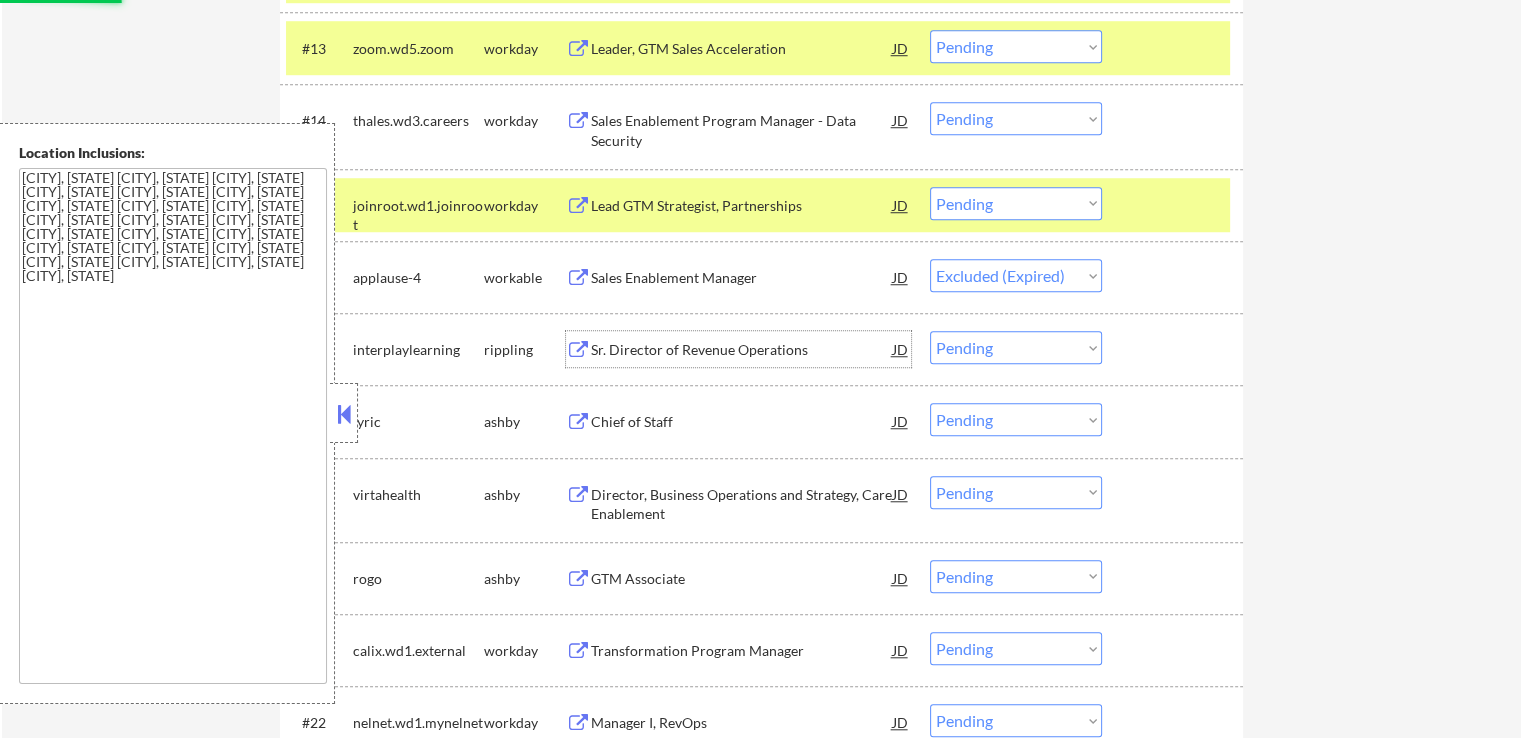 click on "Sr. Director of Revenue Operations" at bounding box center [742, 350] 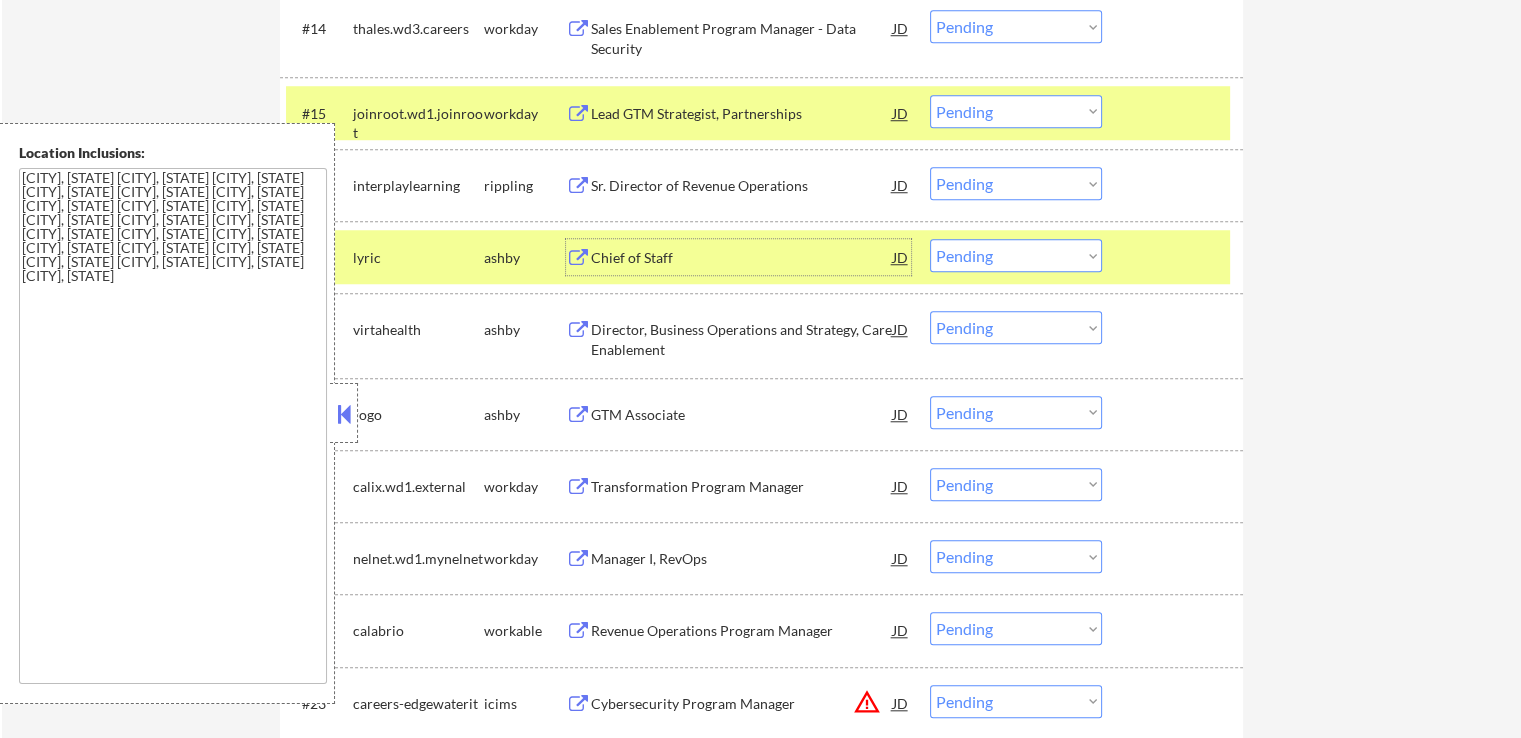 scroll, scrollTop: 1800, scrollLeft: 0, axis: vertical 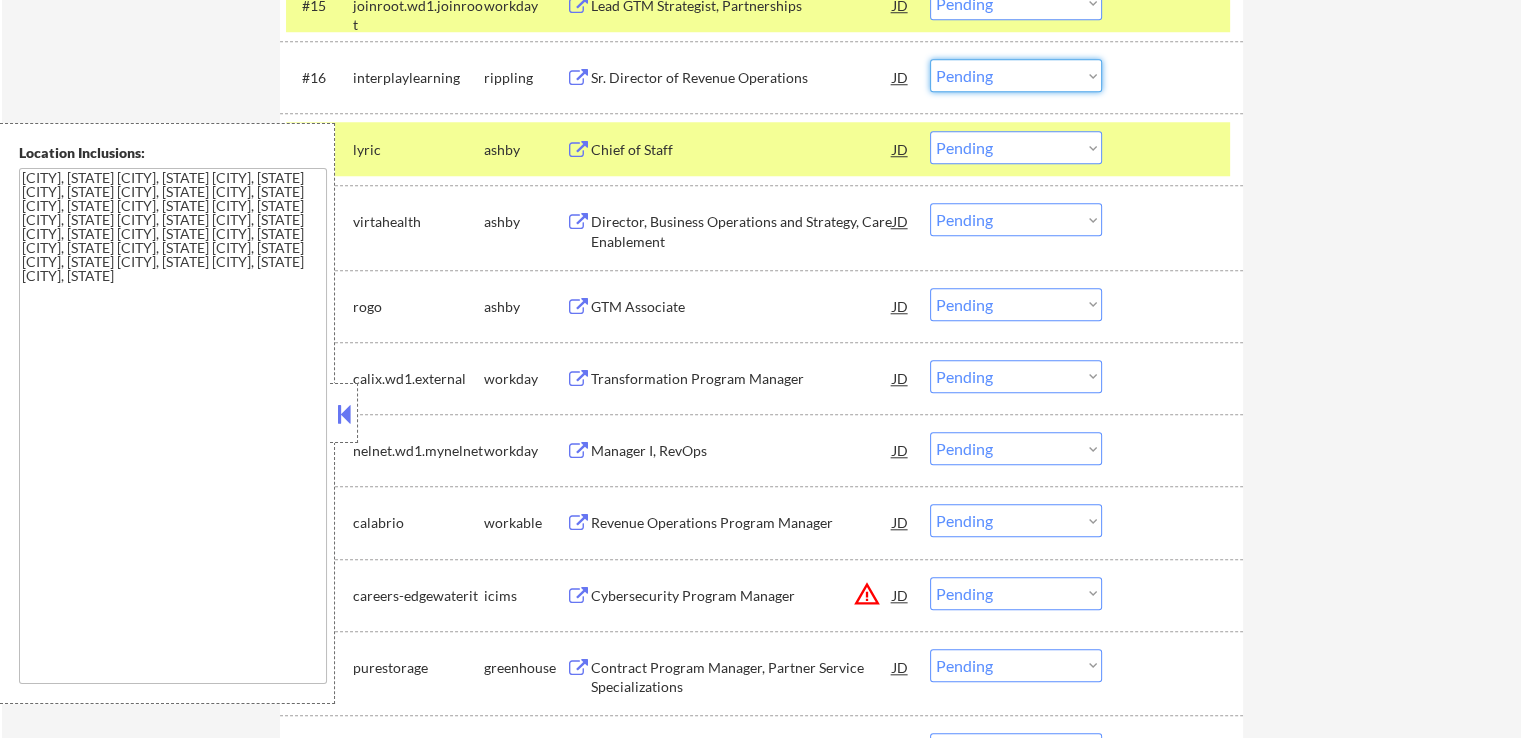click on "Choose an option... Pending Applied Excluded (Questions) Excluded (Expired) Excluded (Location) Excluded (Bad Match) Excluded (Blocklist) Excluded (Salary) Excluded (Other)" at bounding box center [1016, 75] 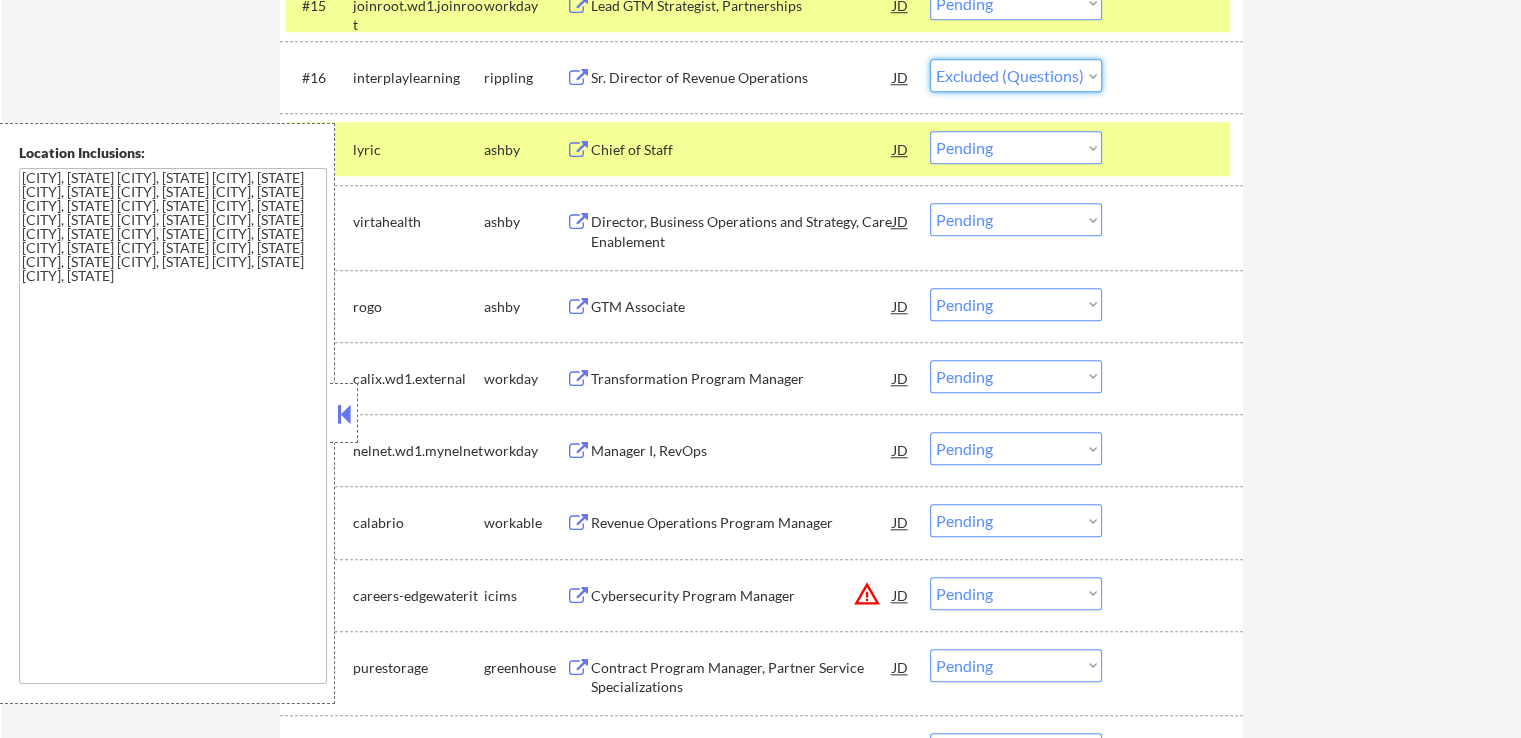 click on "Choose an option... Pending Applied Excluded (Questions) Excluded (Expired) Excluded (Location) Excluded (Bad Match) Excluded (Blocklist) Excluded (Salary) Excluded (Other)" at bounding box center (1016, 75) 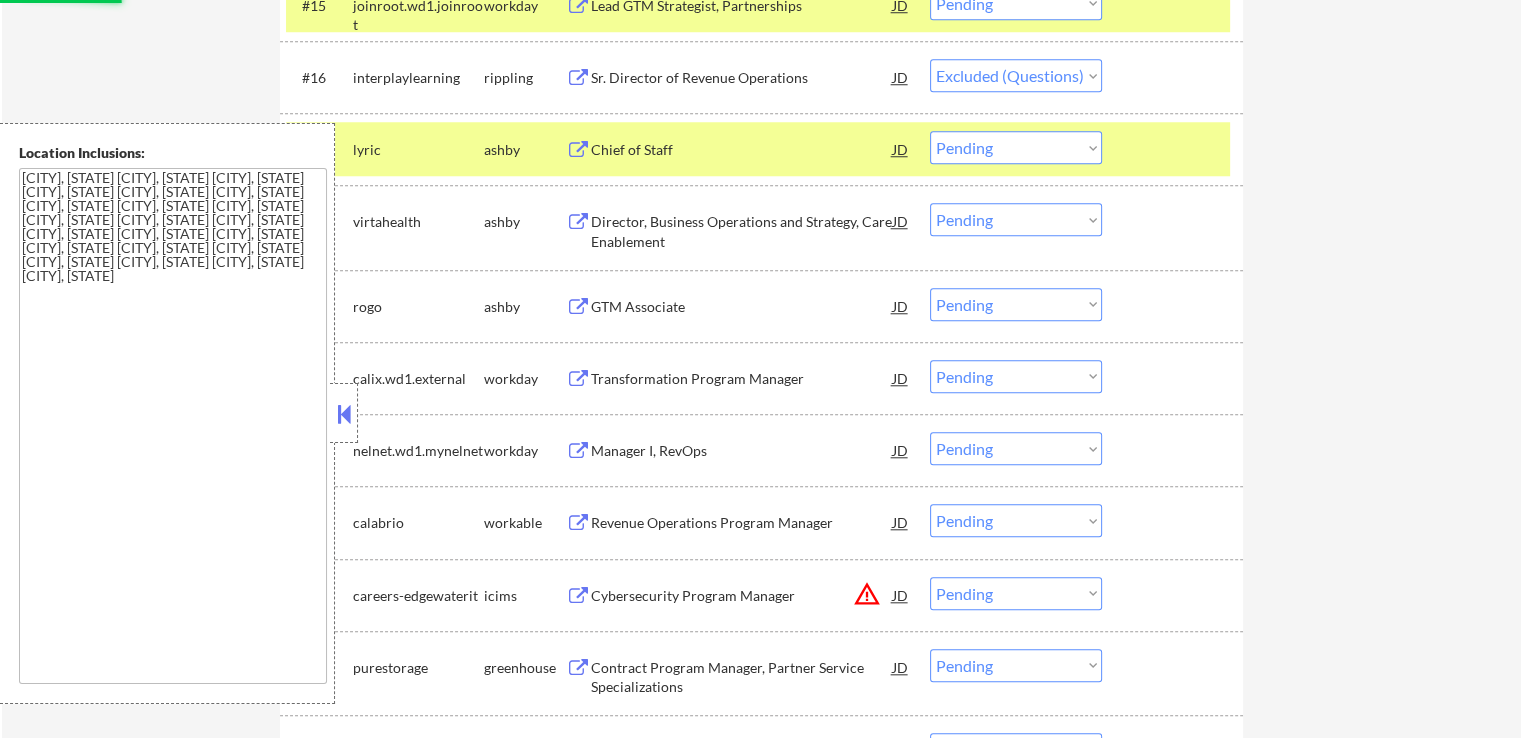click on "Chief of Staff" at bounding box center (742, 150) 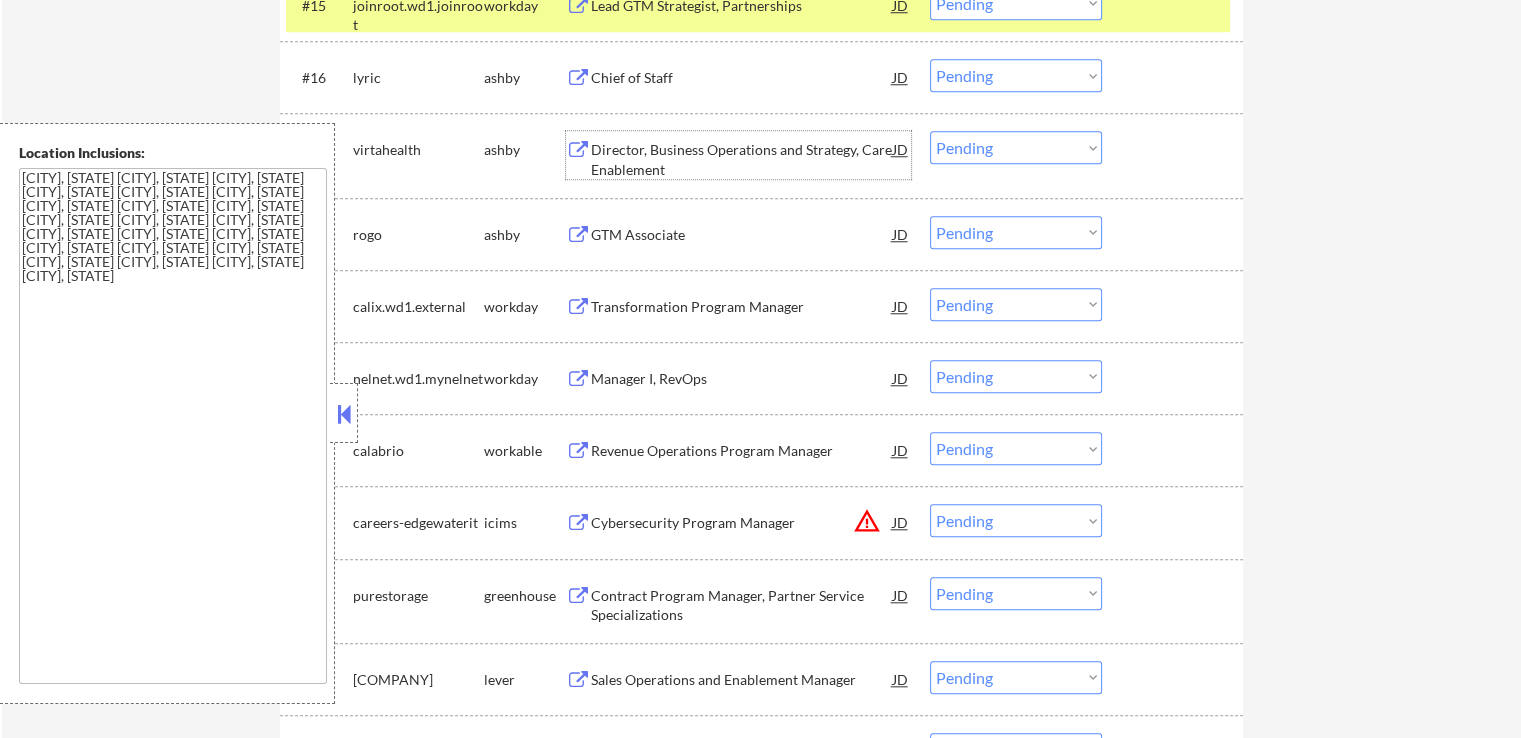 click on "Director, Business Operations and Strategy, Care Enablement" at bounding box center (742, 159) 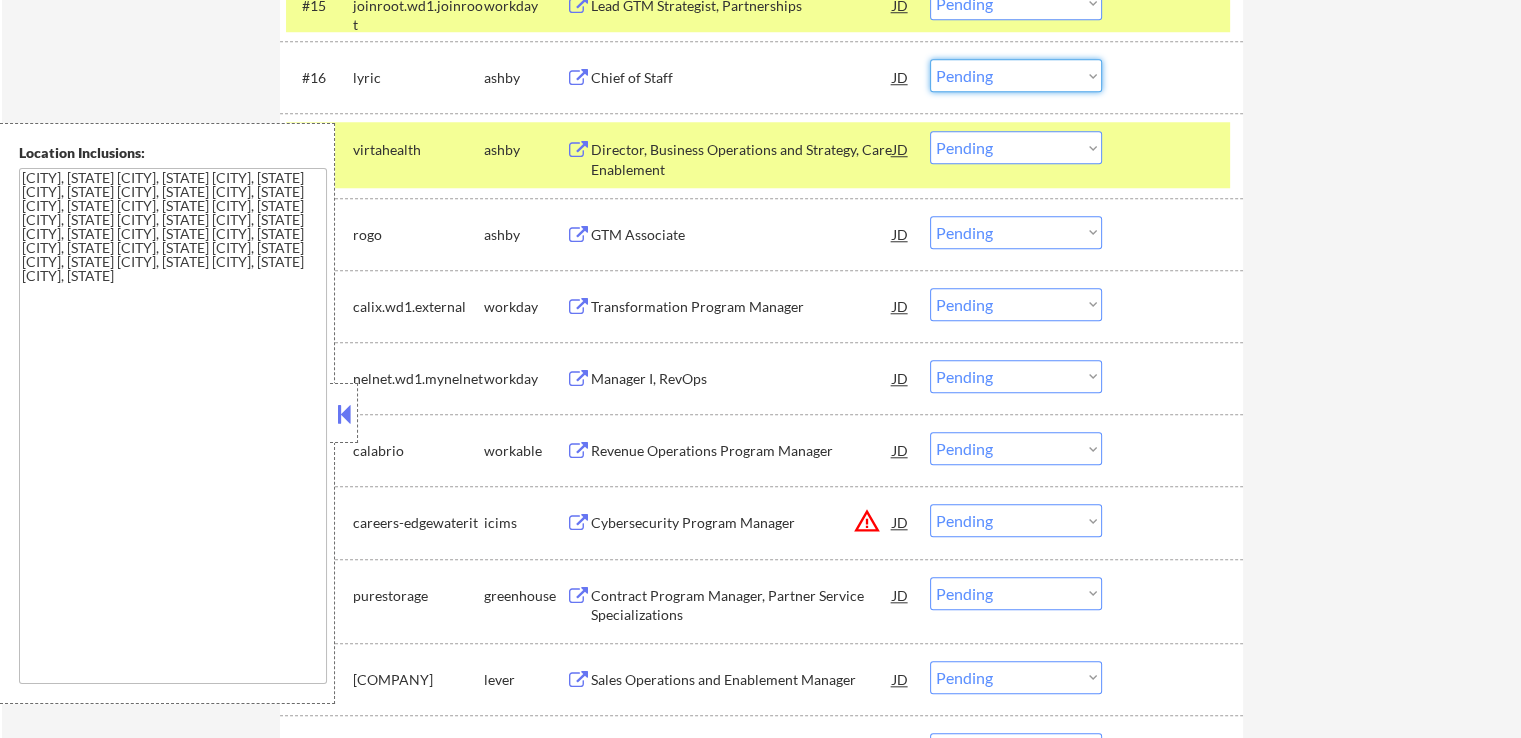 click on "Choose an option... Pending Applied Excluded (Questions) Excluded (Expired) Excluded (Location) Excluded (Bad Match) Excluded (Blocklist) Excluded (Salary) Excluded (Other)" at bounding box center (1016, 75) 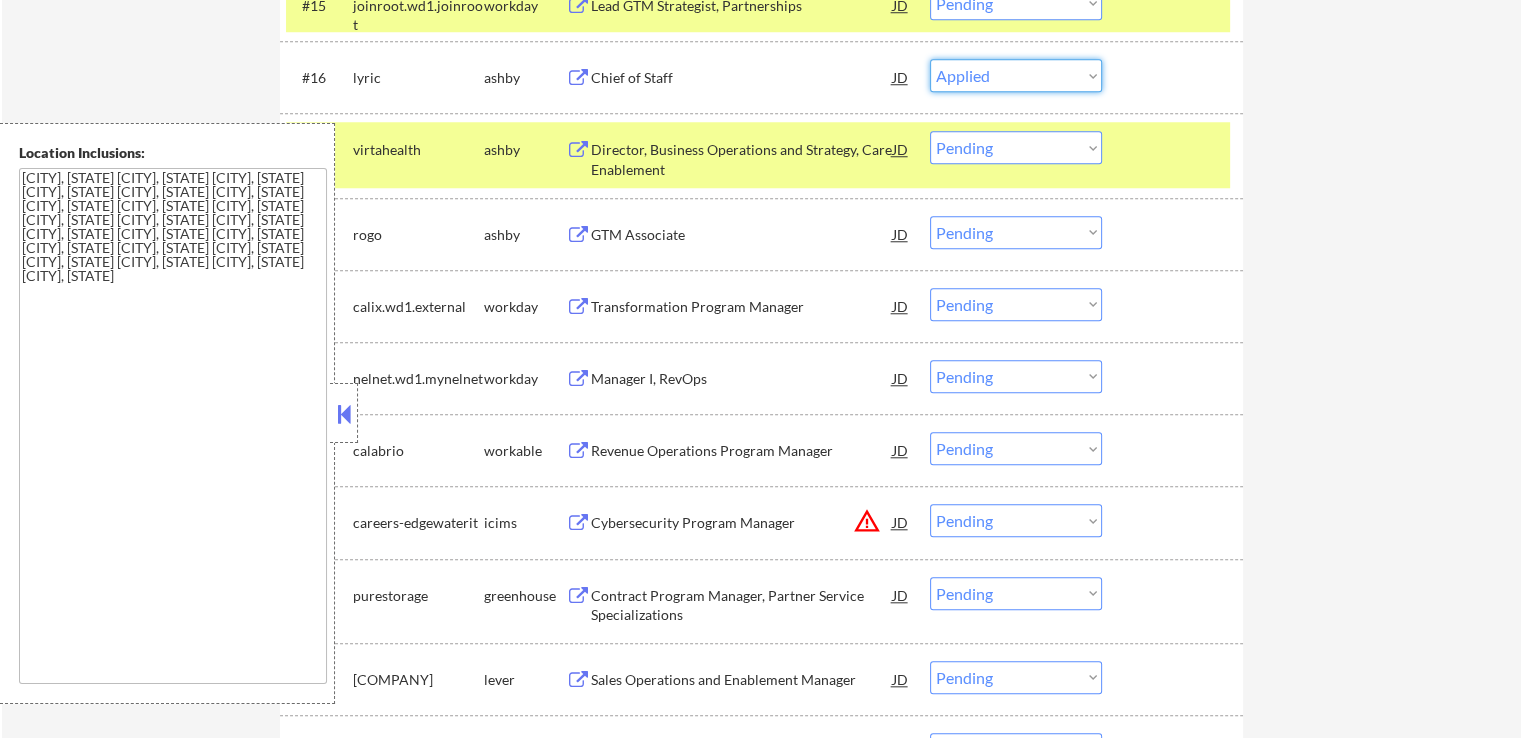 click on "Choose an option... Pending Applied Excluded (Questions) Excluded (Expired) Excluded (Location) Excluded (Bad Match) Excluded (Blocklist) Excluded (Salary) Excluded (Other)" at bounding box center (1016, 75) 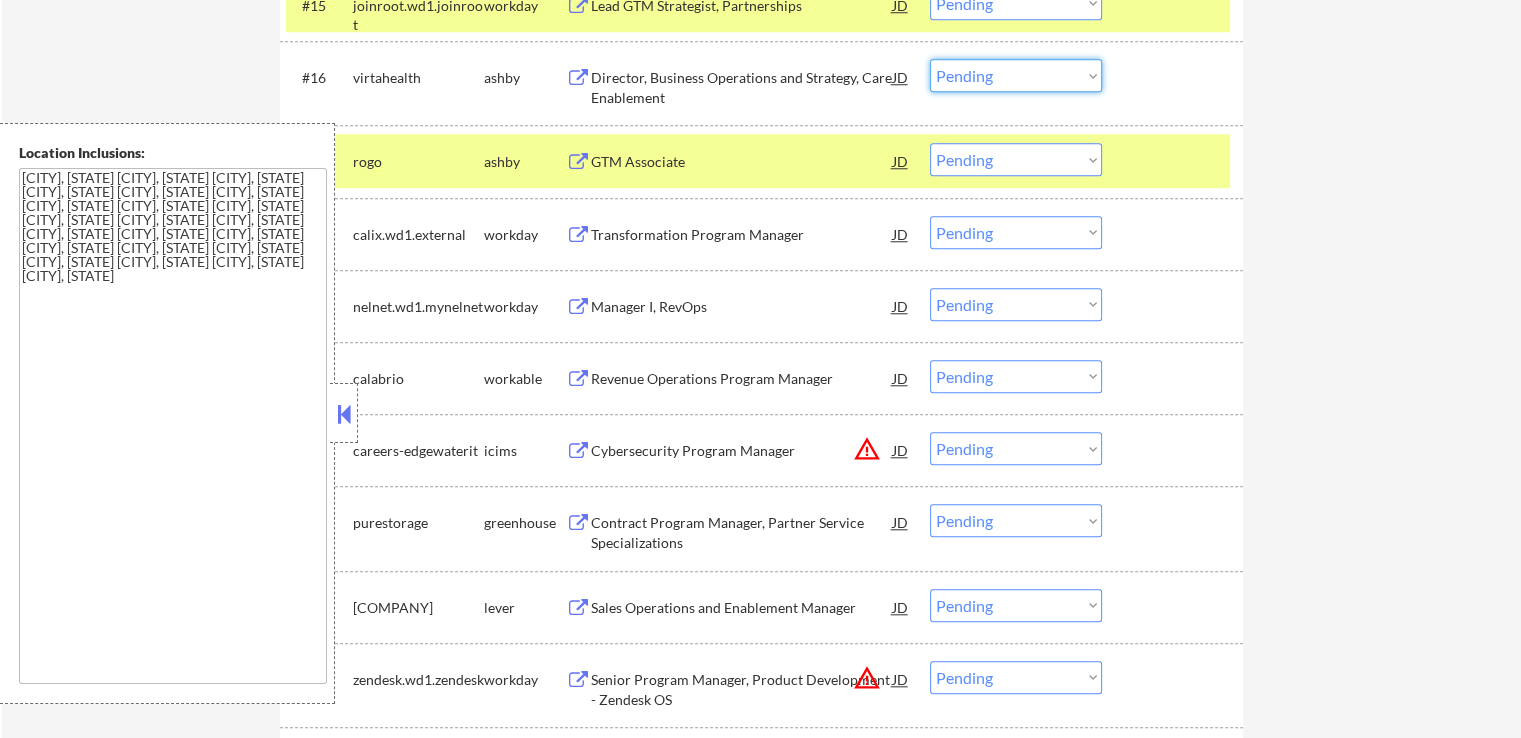click on "Choose an option... Pending Applied Excluded (Questions) Excluded (Expired) Excluded (Location) Excluded (Bad Match) Excluded (Blocklist) Excluded (Salary) Excluded (Other)" at bounding box center (1016, 75) 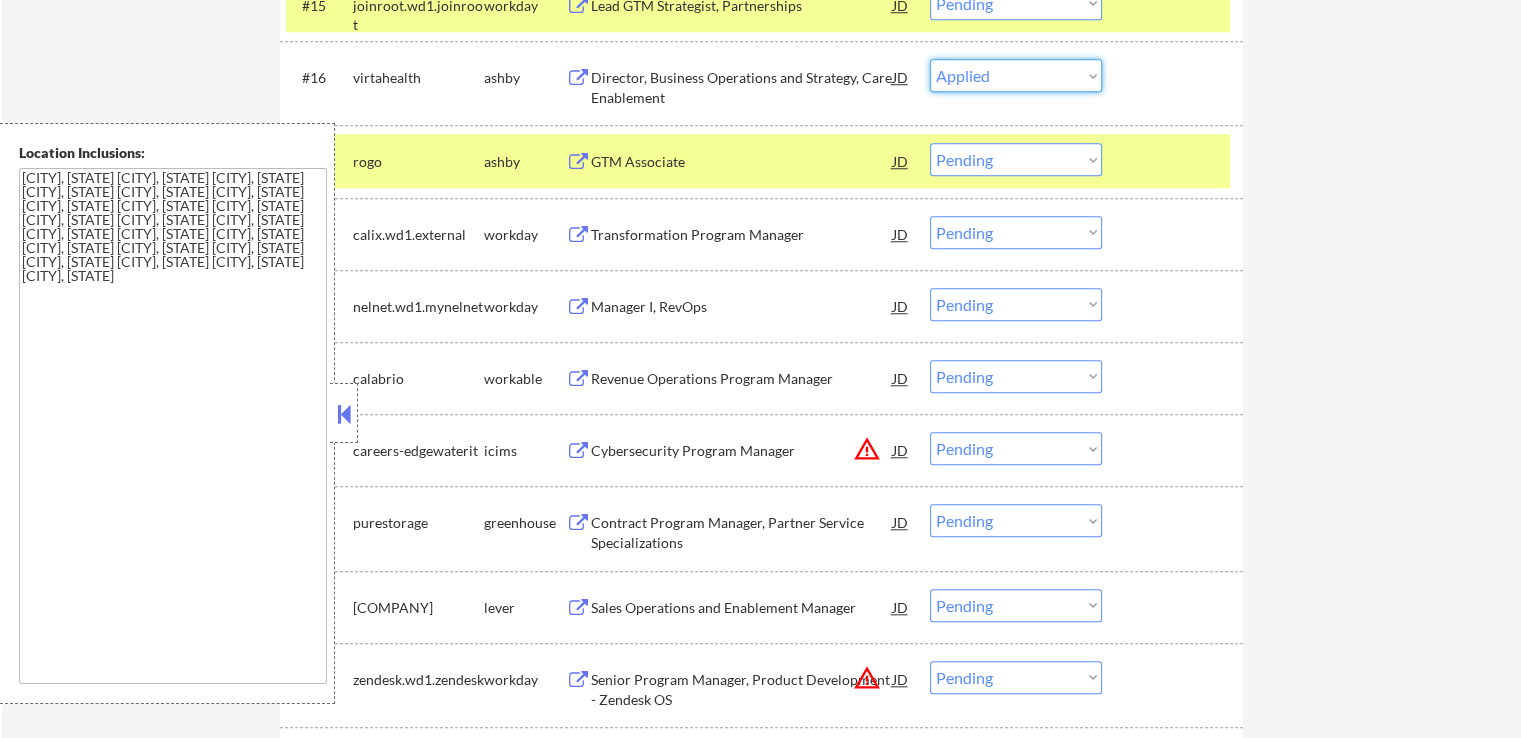 click on "Choose an option... Pending Applied Excluded (Questions) Excluded (Expired) Excluded (Location) Excluded (Bad Match) Excluded (Blocklist) Excluded (Salary) Excluded (Other)" at bounding box center (1016, 75) 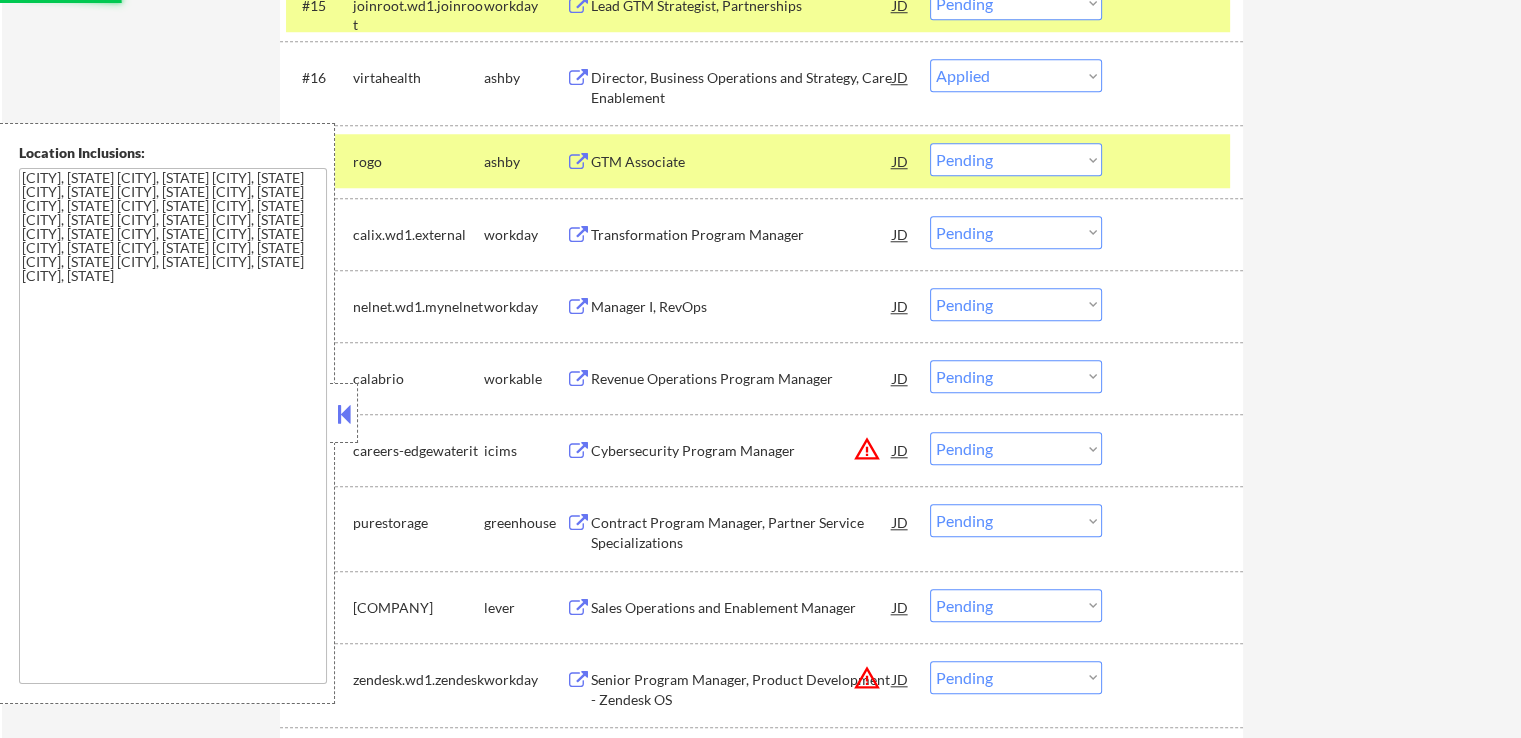 click on "GTM Associate" at bounding box center (742, 162) 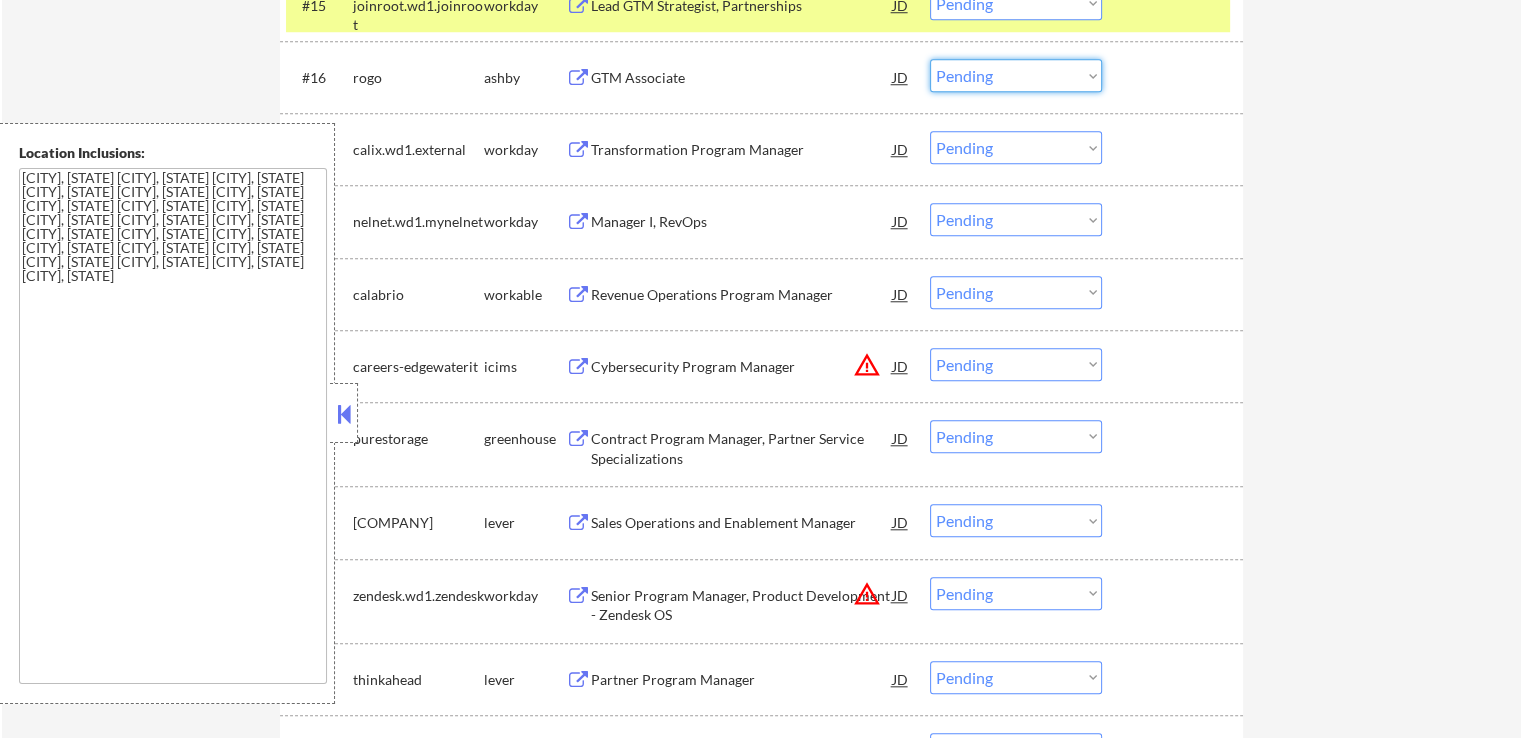 click on "Choose an option... Pending Applied Excluded (Questions) Excluded (Expired) Excluded (Location) Excluded (Bad Match) Excluded (Blocklist) Excluded (Salary) Excluded (Other)" at bounding box center [1016, 75] 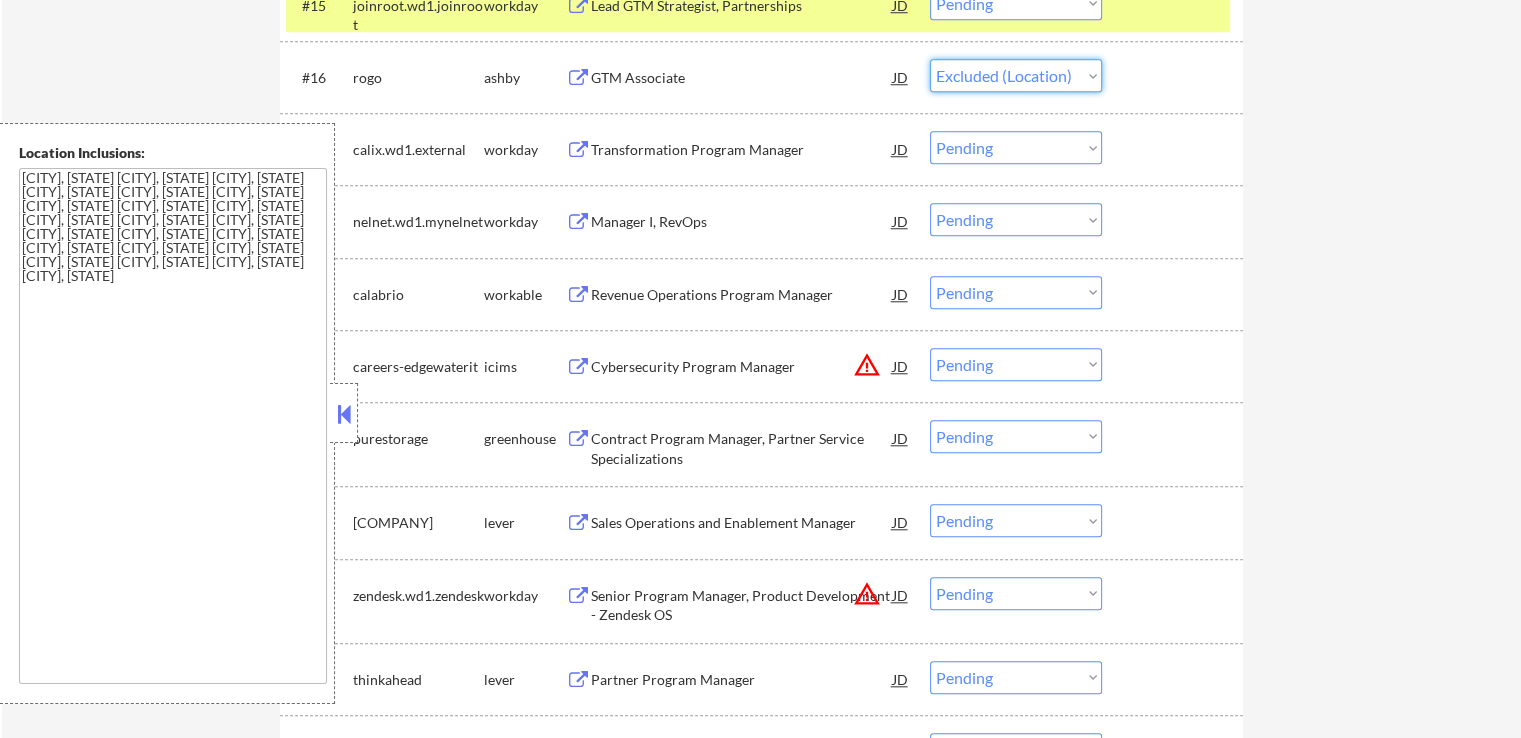 click on "Choose an option... Pending Applied Excluded (Questions) Excluded (Expired) Excluded (Location) Excluded (Bad Match) Excluded (Blocklist) Excluded (Salary) Excluded (Other)" at bounding box center (1016, 75) 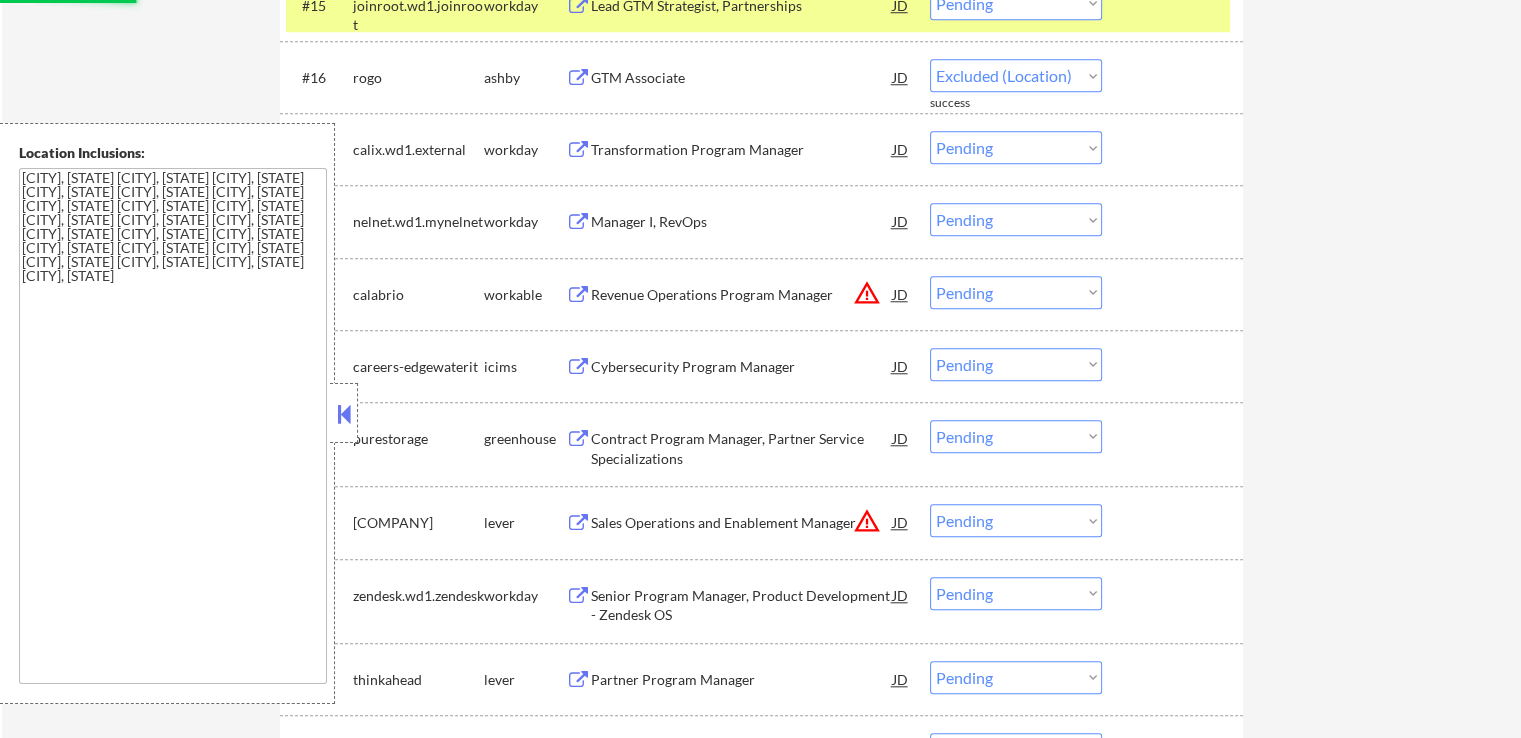 select on ""pending"" 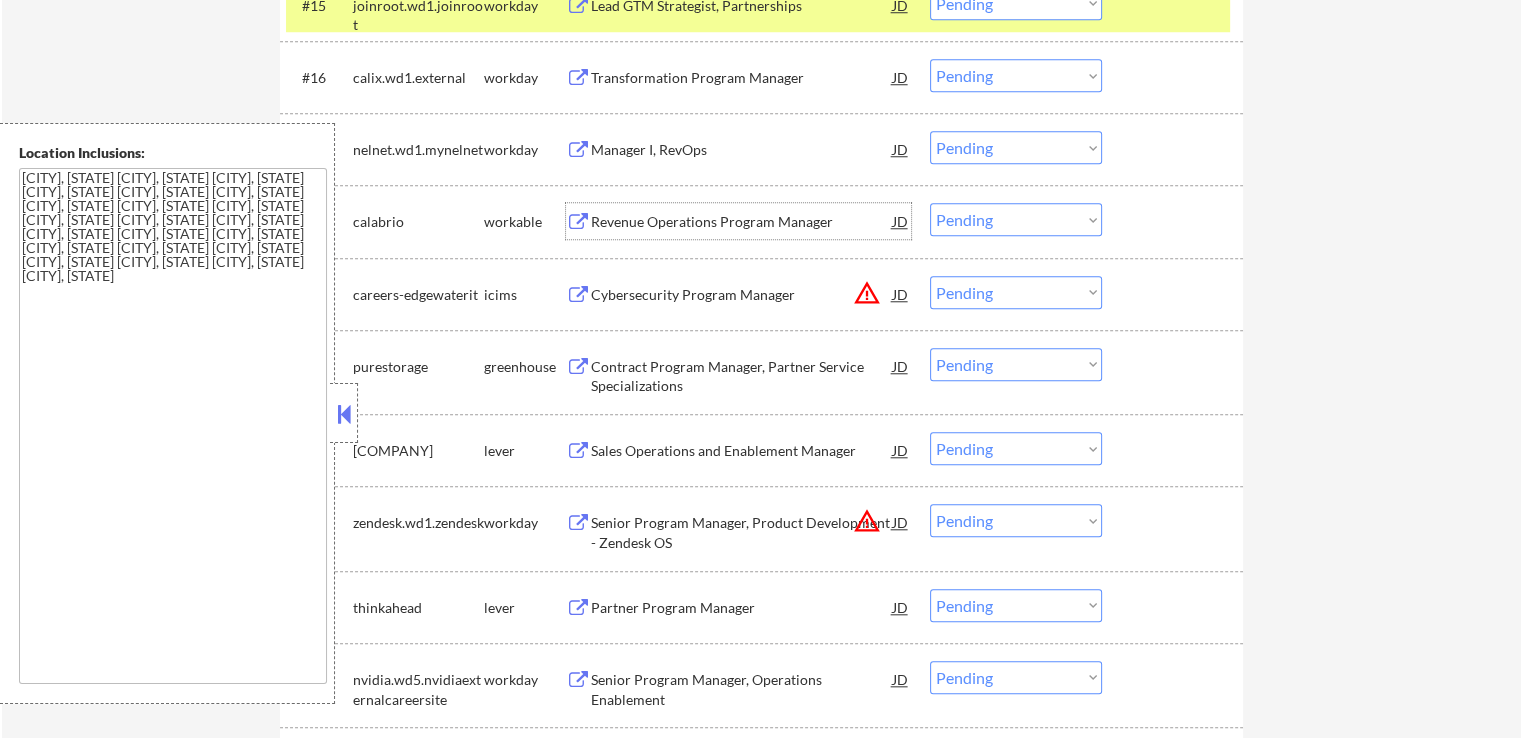 click on "Revenue Operations Program Manager" at bounding box center [742, 222] 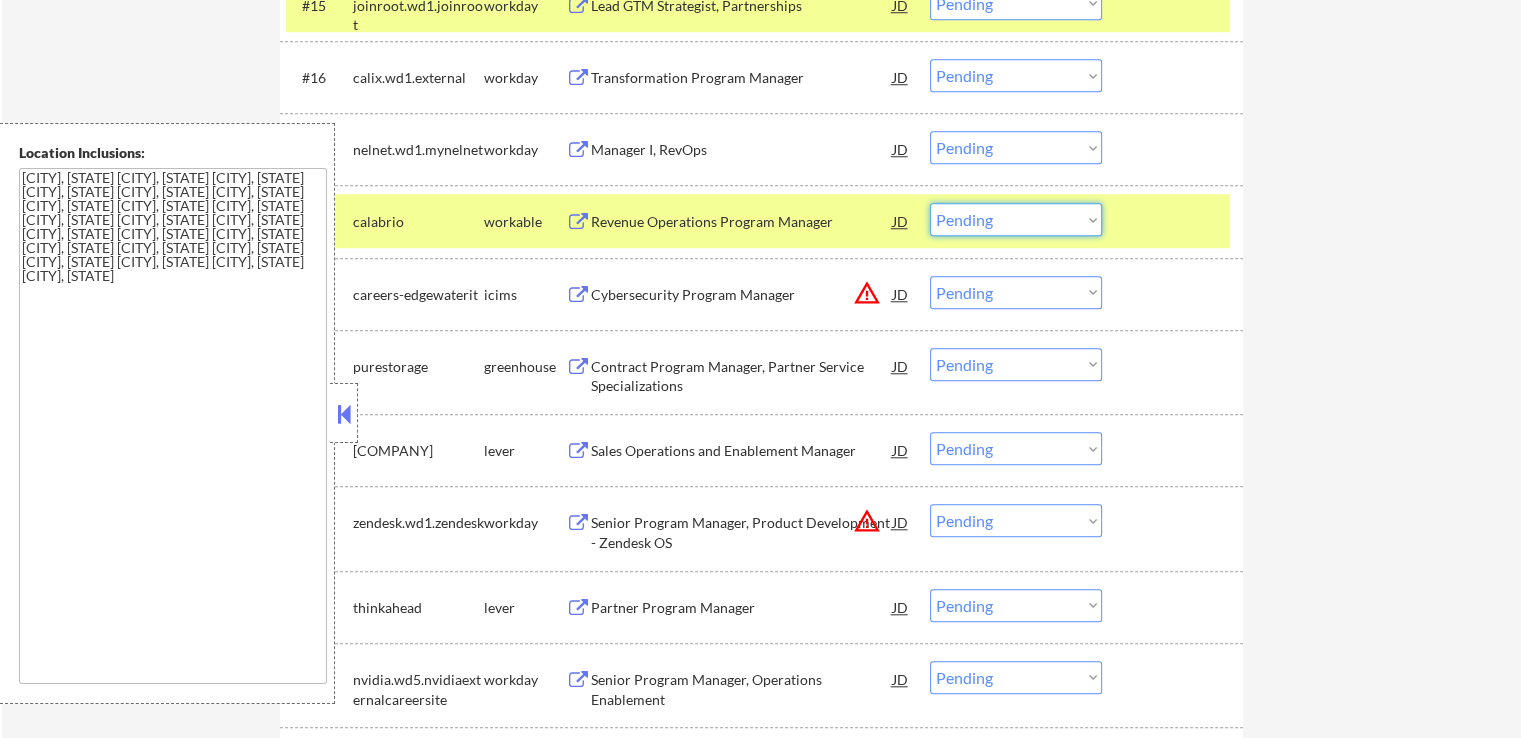 click on "Choose an option... Pending Applied Excluded (Questions) Excluded (Expired) Excluded (Location) Excluded (Bad Match) Excluded (Blocklist) Excluded (Salary) Excluded (Other)" at bounding box center [1016, 219] 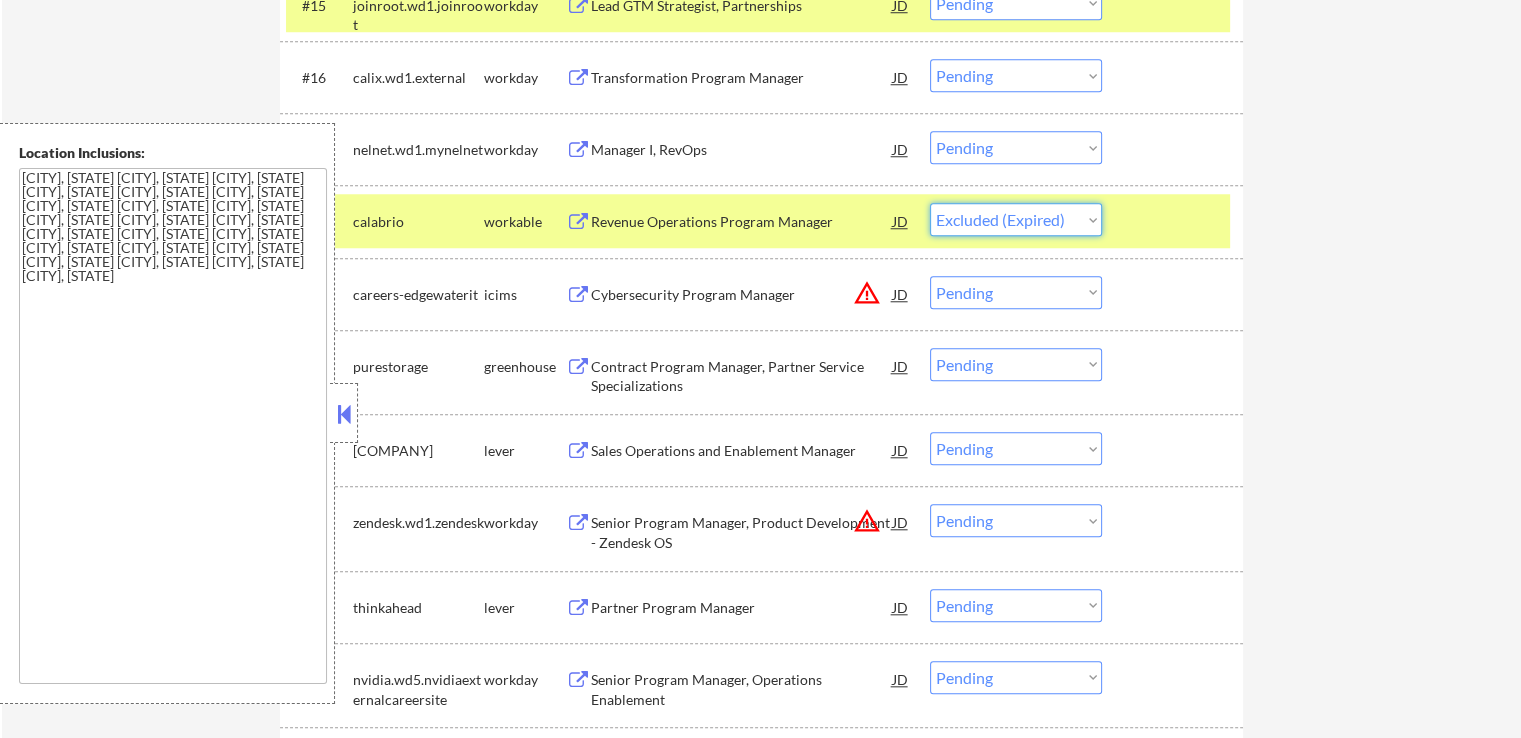 click on "Choose an option... Pending Applied Excluded (Questions) Excluded (Expired) Excluded (Location) Excluded (Bad Match) Excluded (Blocklist) Excluded (Salary) Excluded (Other)" at bounding box center (1016, 219) 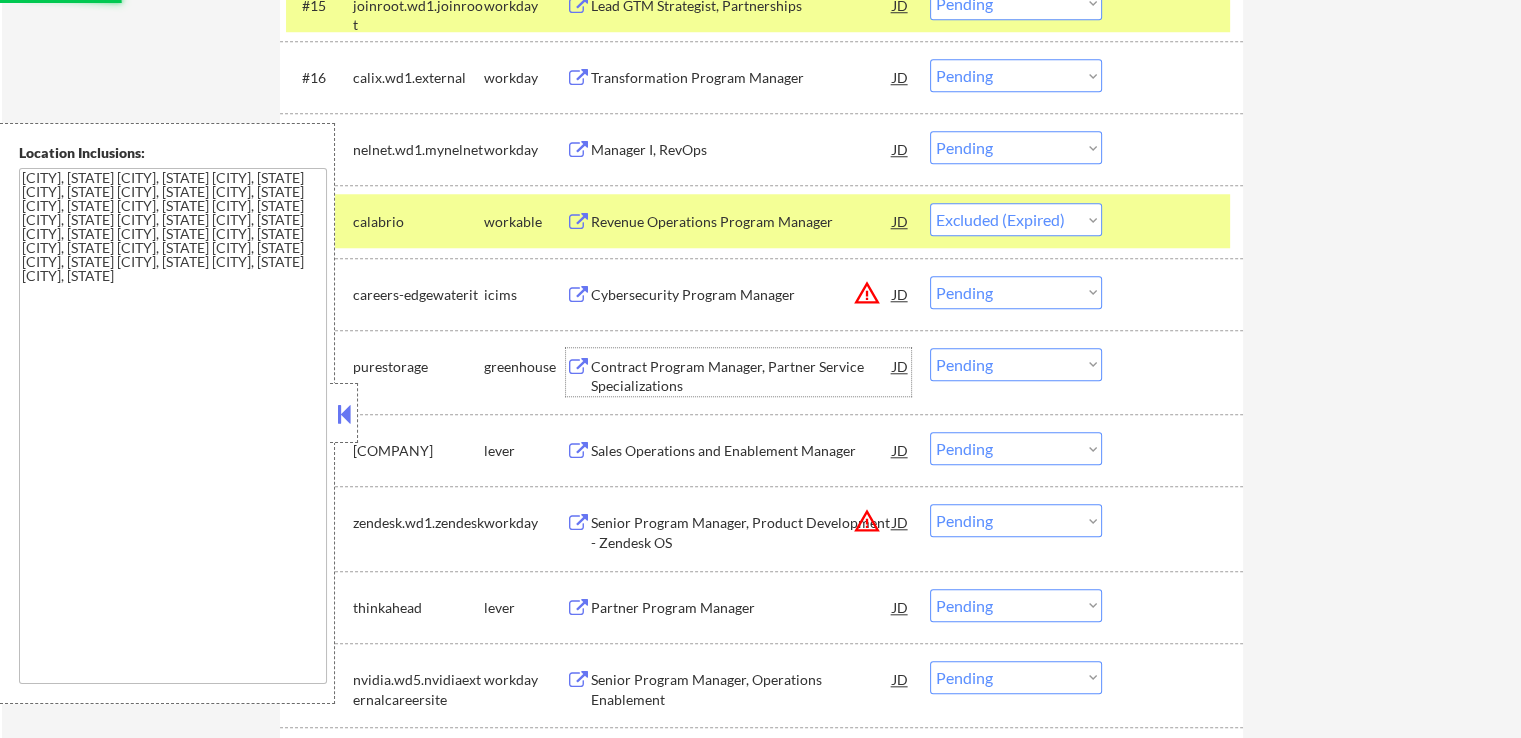 click on "Contract Program Manager, Partner Service Specializations" at bounding box center [742, 376] 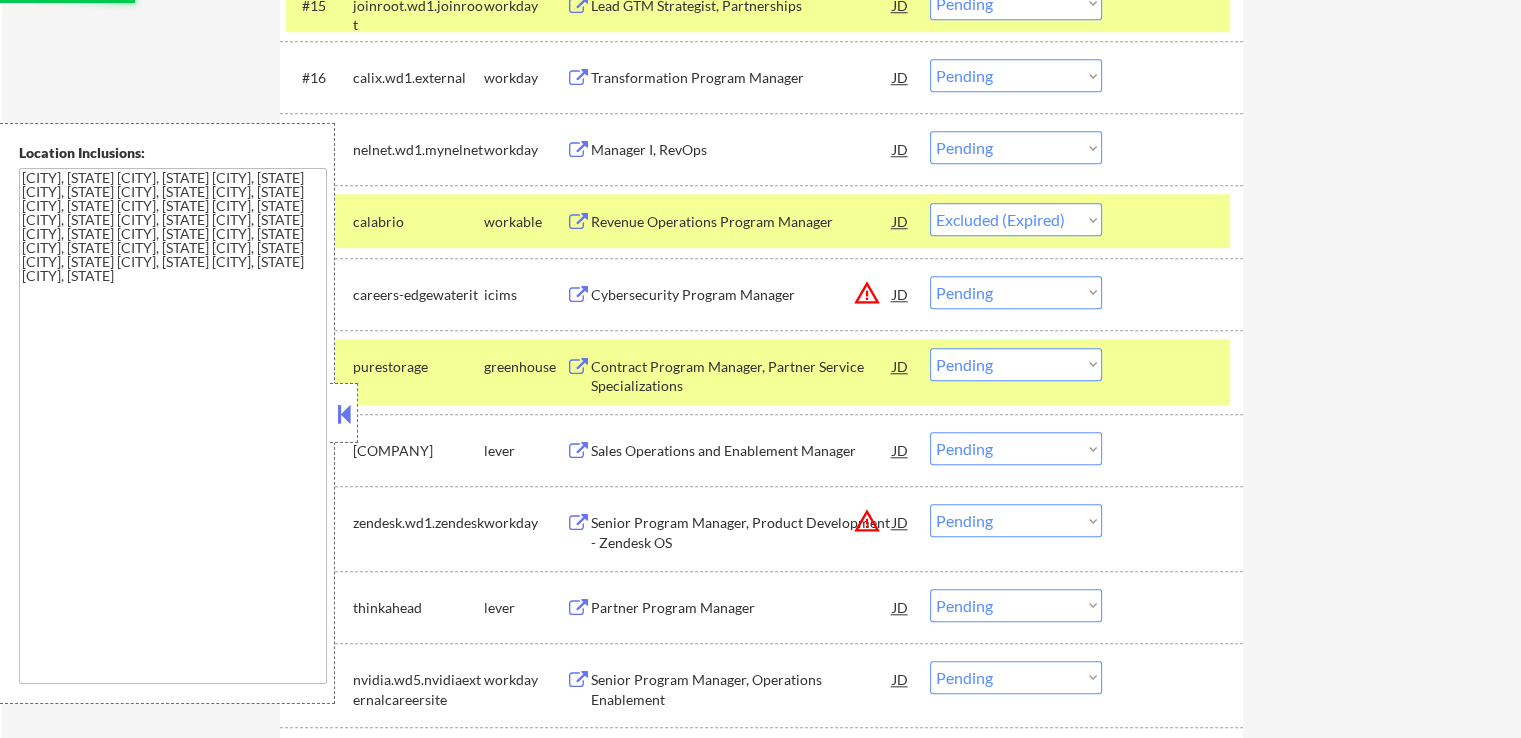 select on ""pending"" 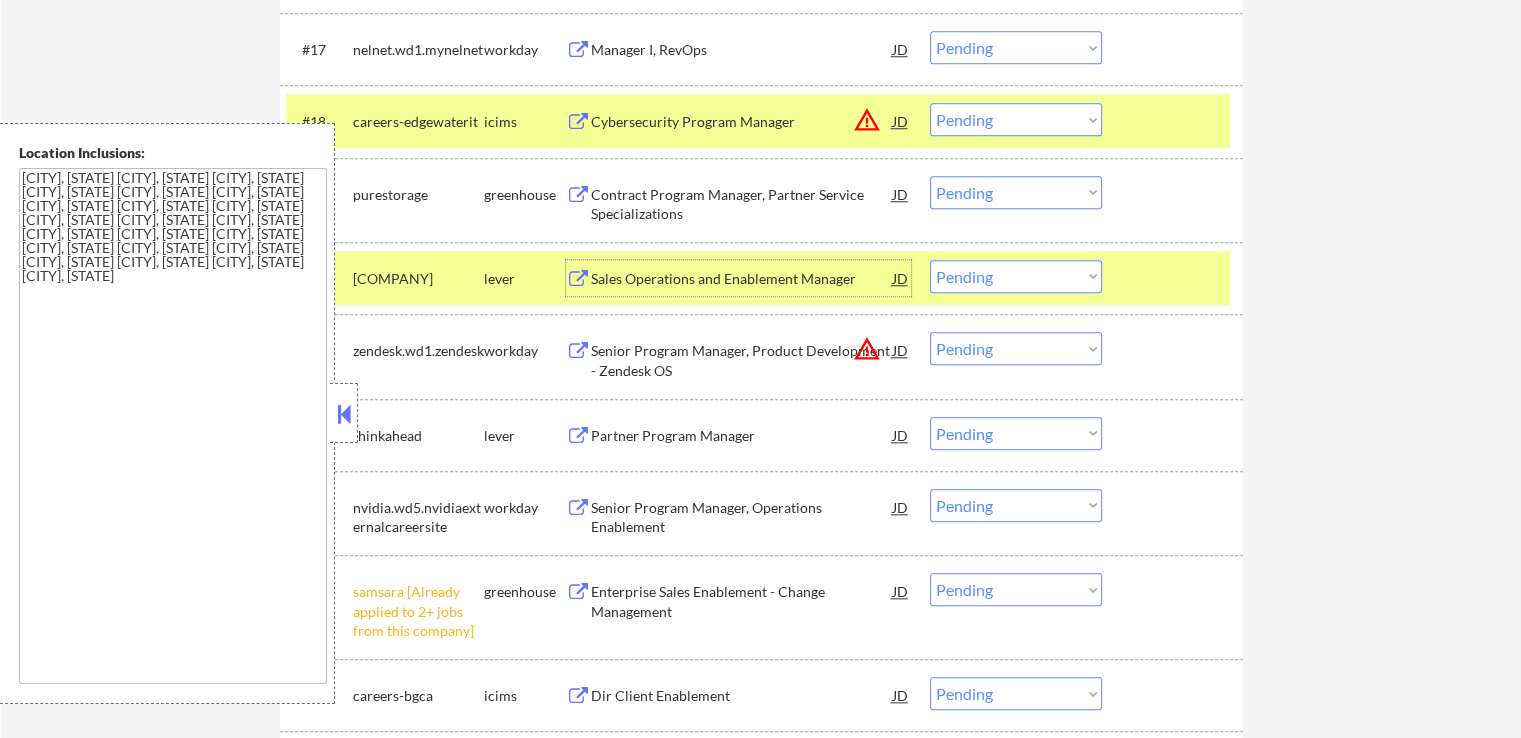 scroll, scrollTop: 2000, scrollLeft: 0, axis: vertical 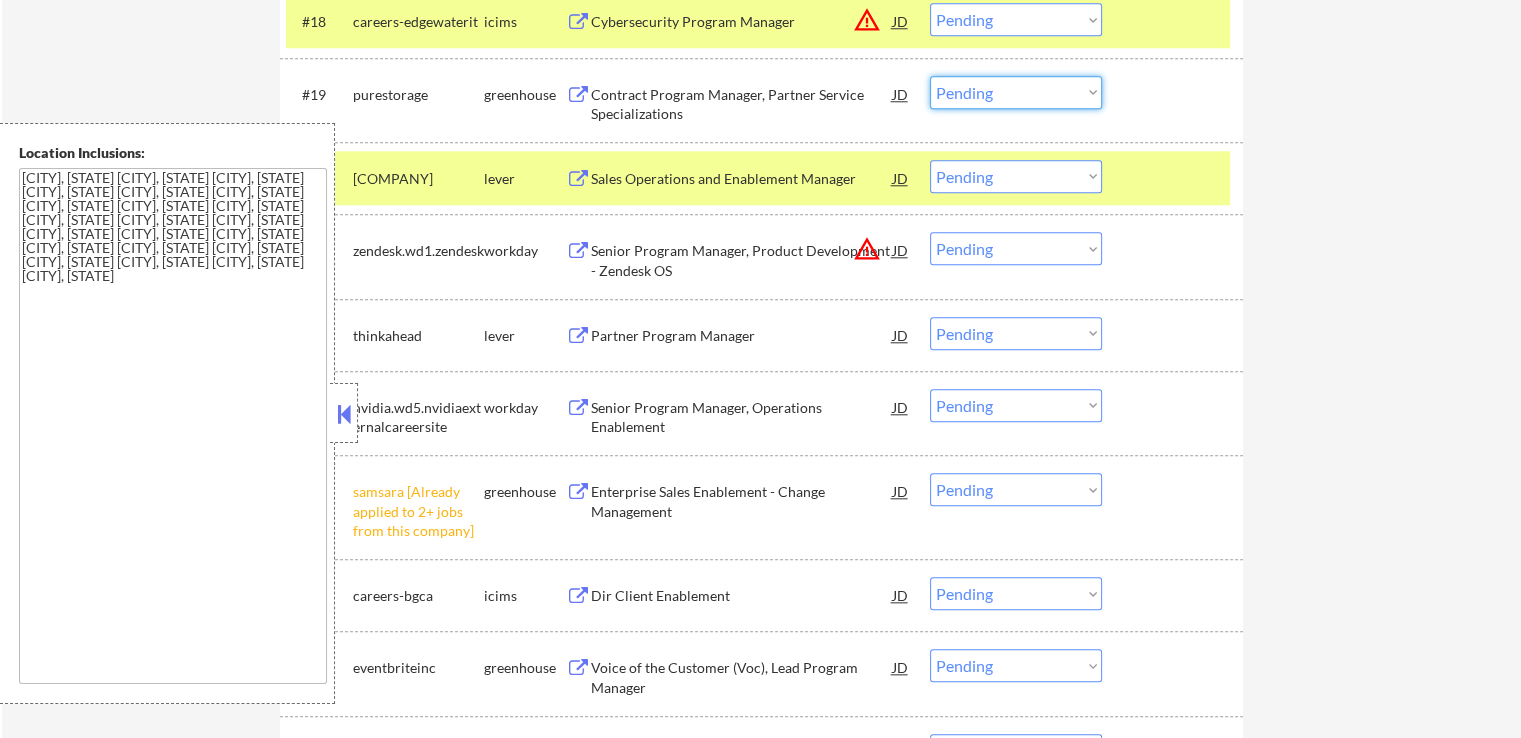 click on "Choose an option... Pending Applied Excluded (Questions) Excluded (Expired) Excluded (Location) Excluded (Bad Match) Excluded (Blocklist) Excluded (Salary) Excluded (Other)" at bounding box center [1016, 92] 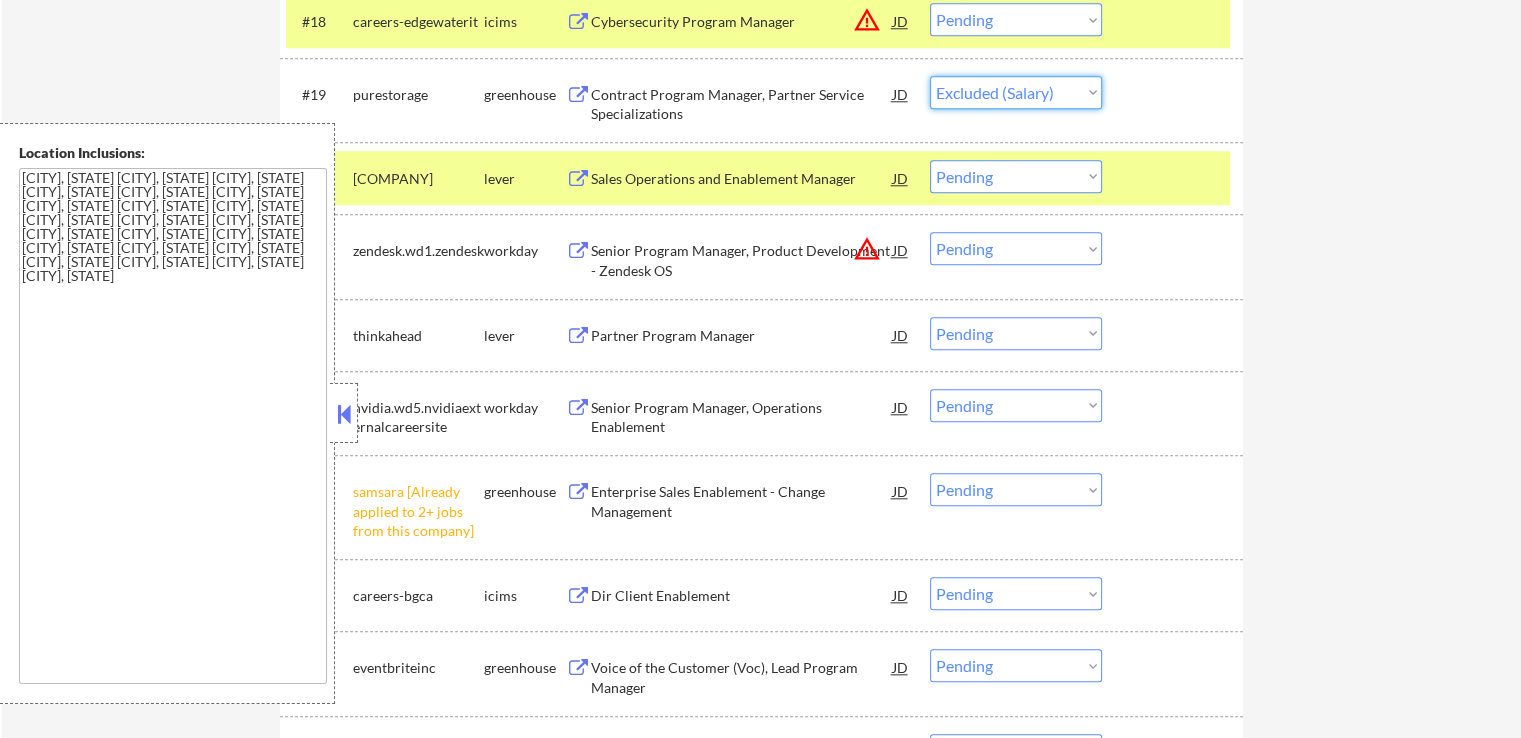click on "Choose an option... Pending Applied Excluded (Questions) Excluded (Expired) Excluded (Location) Excluded (Bad Match) Excluded (Blocklist) Excluded (Salary) Excluded (Other)" at bounding box center (1016, 92) 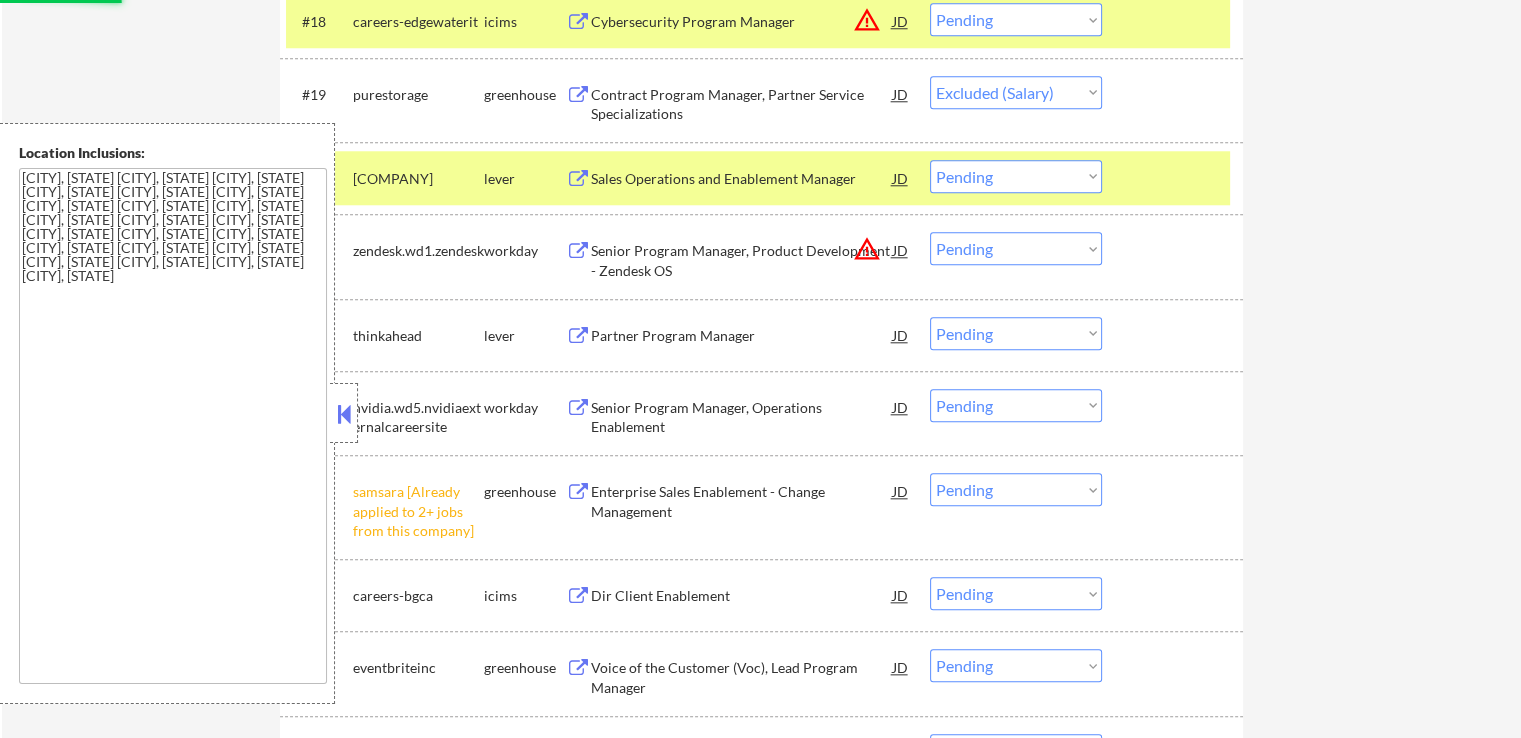 click on "Sales Operations and Enablement Manager" at bounding box center [742, 178] 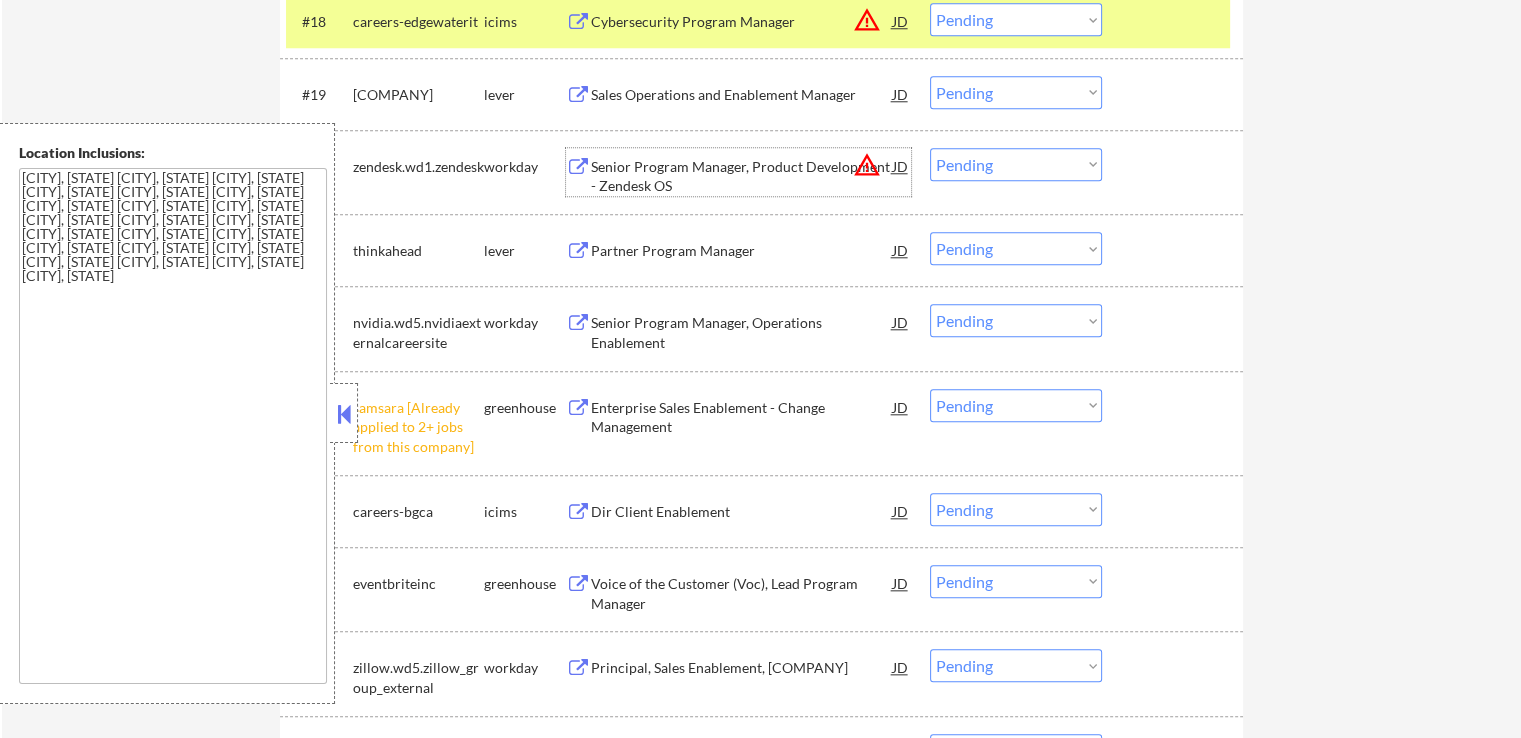 drag, startPoint x: 992, startPoint y: 88, endPoint x: 1008, endPoint y: 102, distance: 21.260292 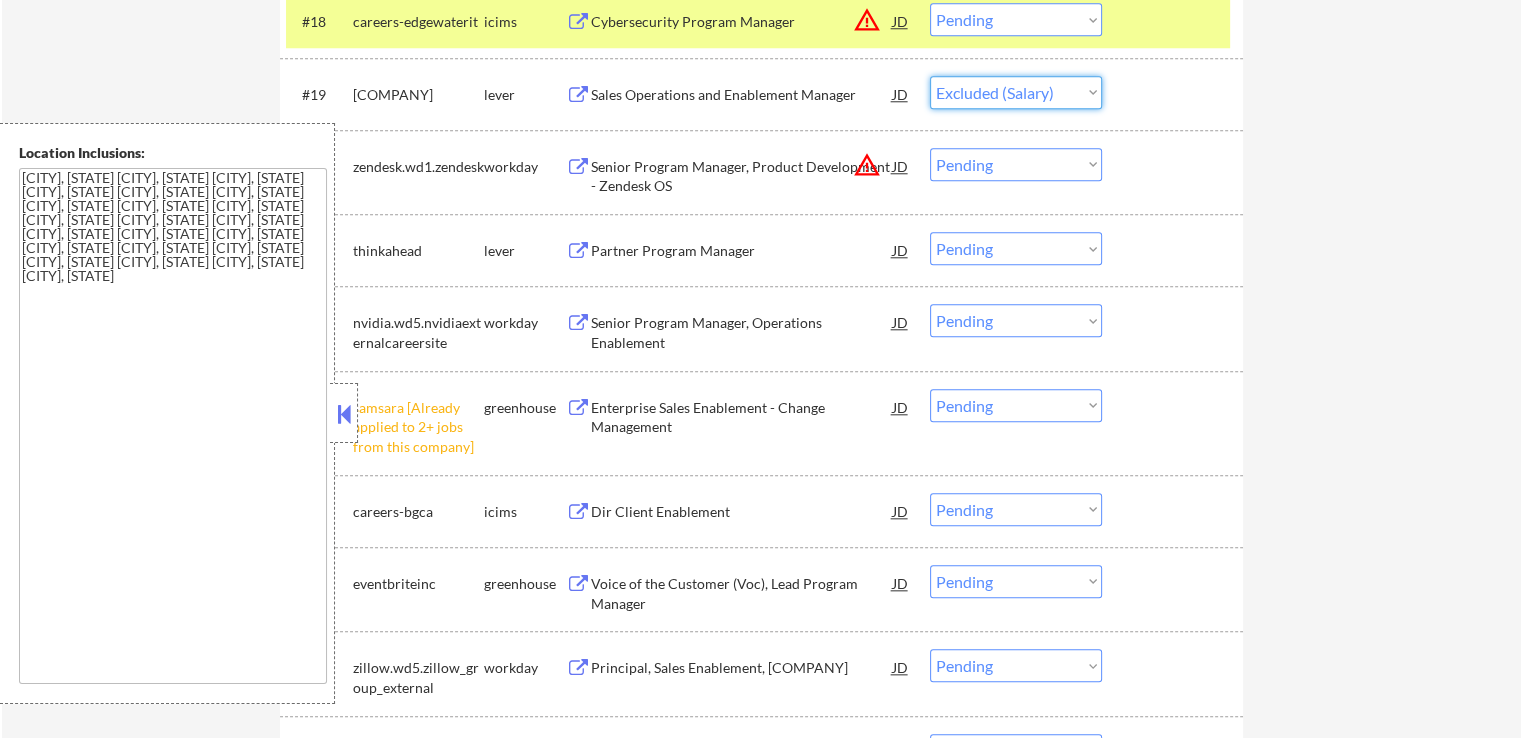 click on "Choose an option... Pending Applied Excluded (Questions) Excluded (Expired) Excluded (Location) Excluded (Bad Match) Excluded (Blocklist) Excluded (Salary) Excluded (Other)" at bounding box center [1016, 92] 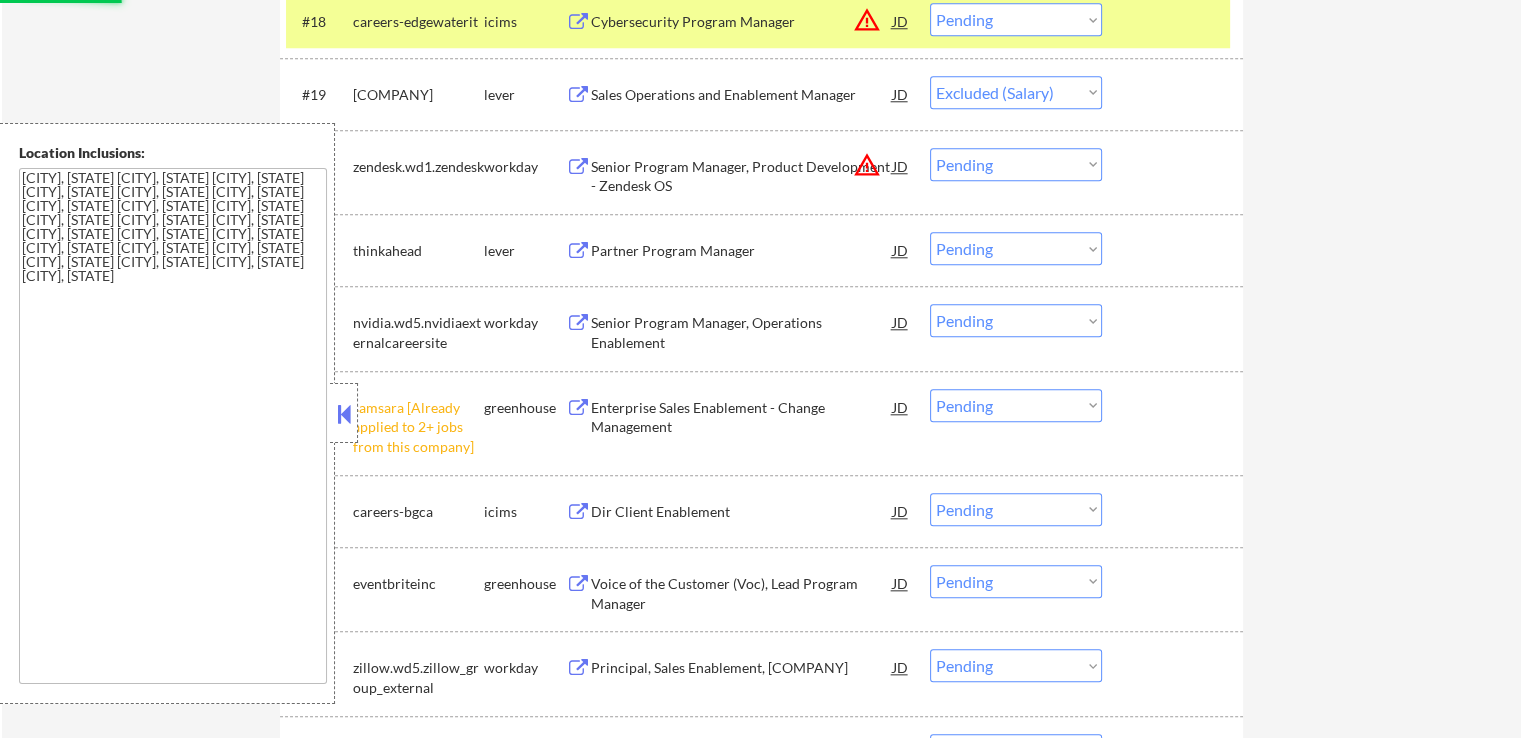 click on "Partner Program Manager" at bounding box center [742, 251] 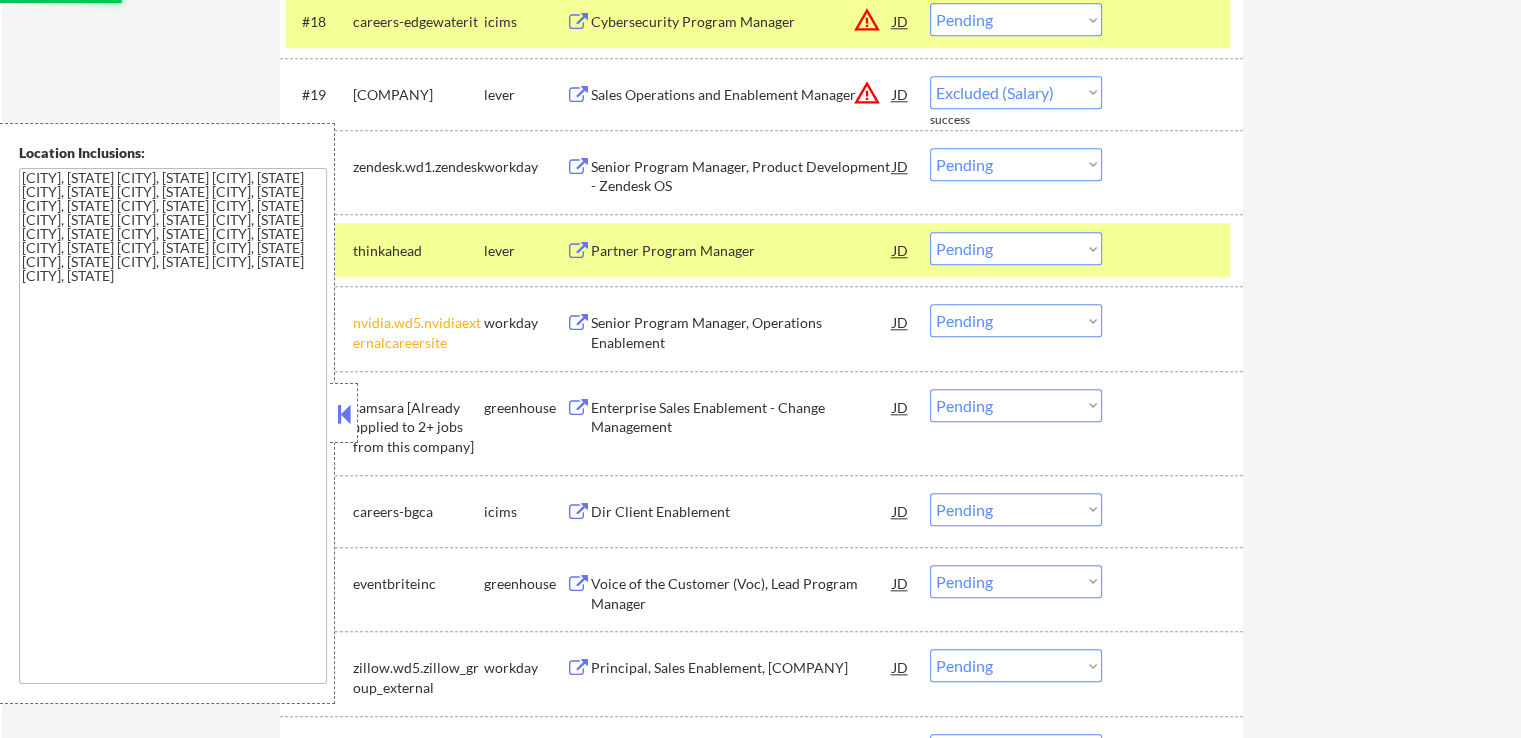 select on ""pending"" 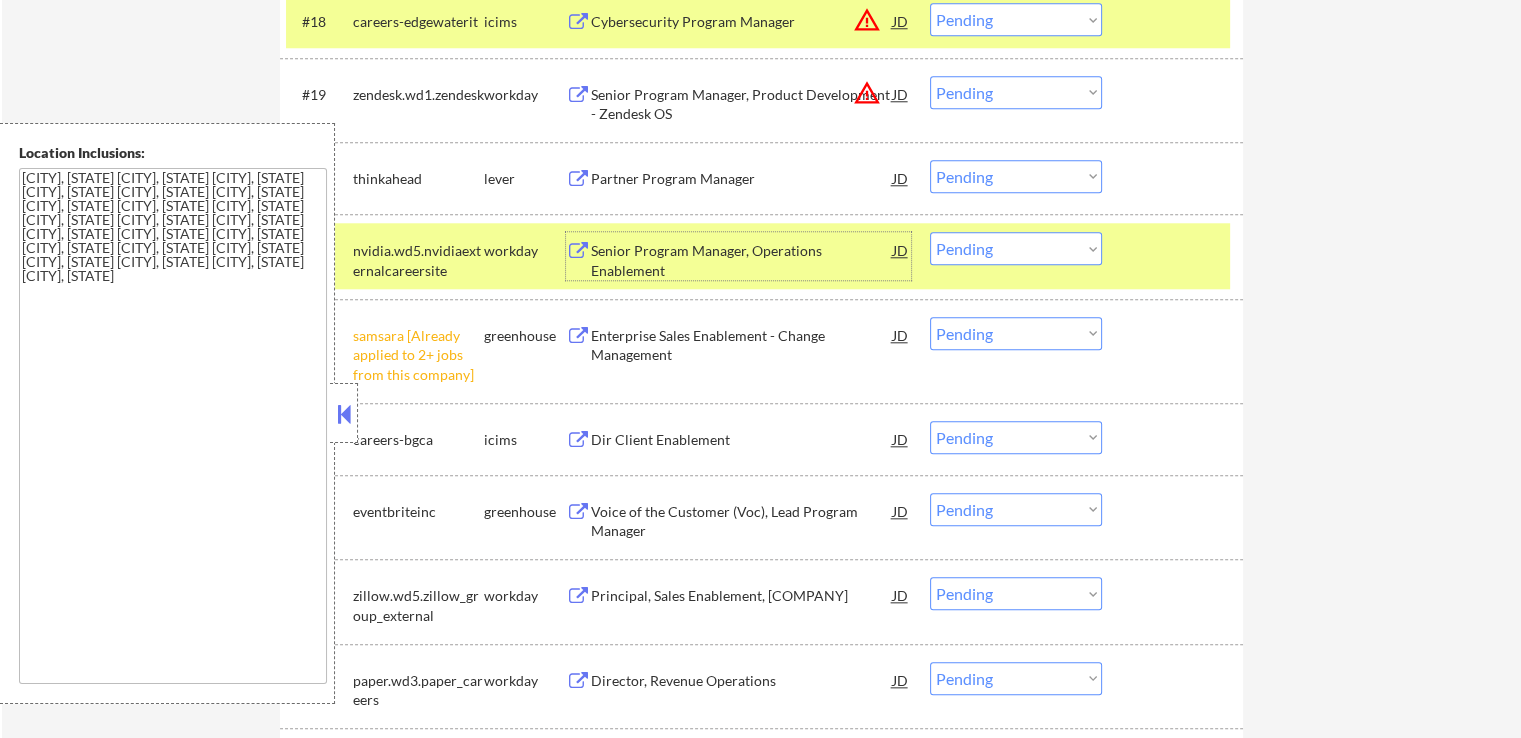 drag, startPoint x: 984, startPoint y: 329, endPoint x: 995, endPoint y: 347, distance: 21.095022 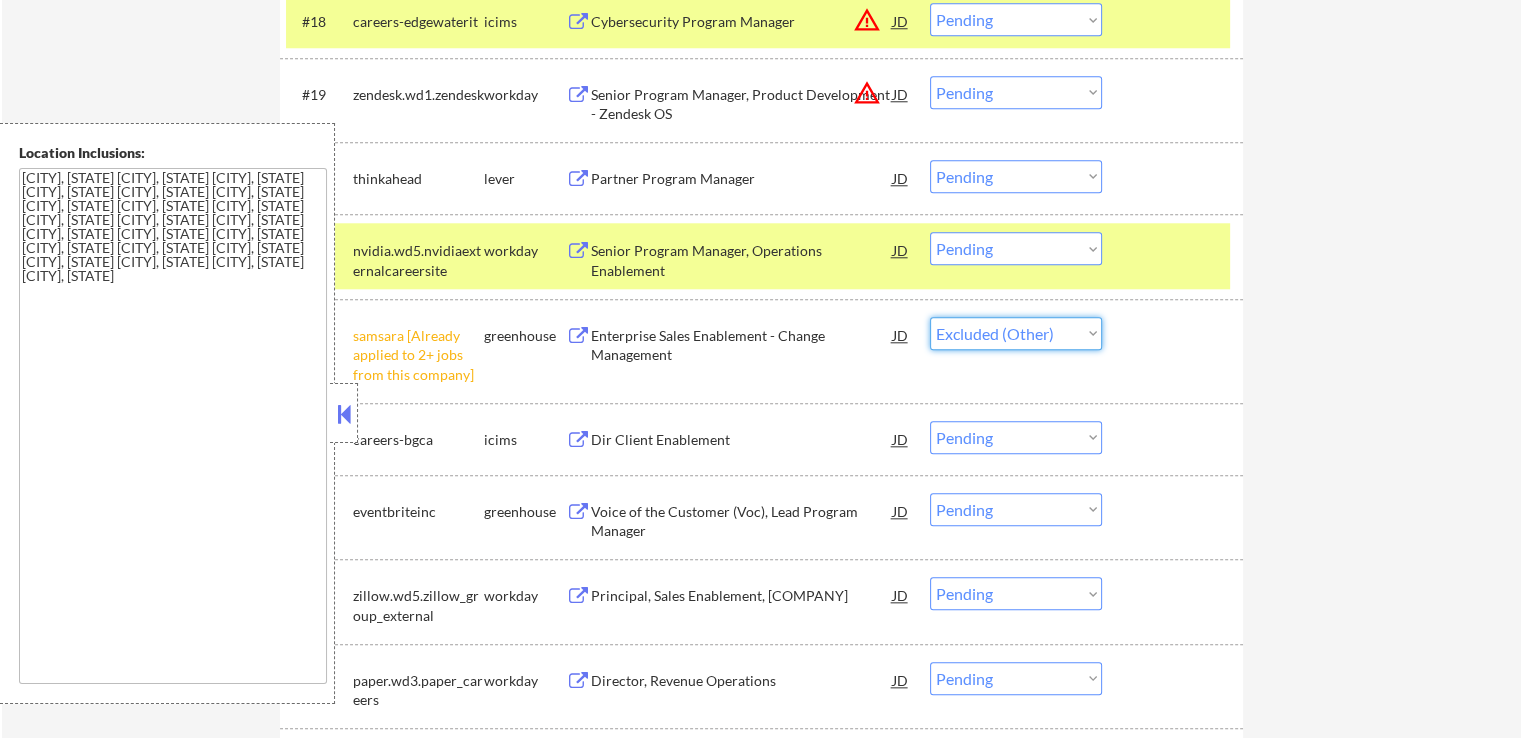 click on "Choose an option... Pending Applied Excluded (Questions) Excluded (Expired) Excluded (Location) Excluded (Bad Match) Excluded (Blocklist) Excluded (Salary) Excluded (Other)" at bounding box center [1016, 333] 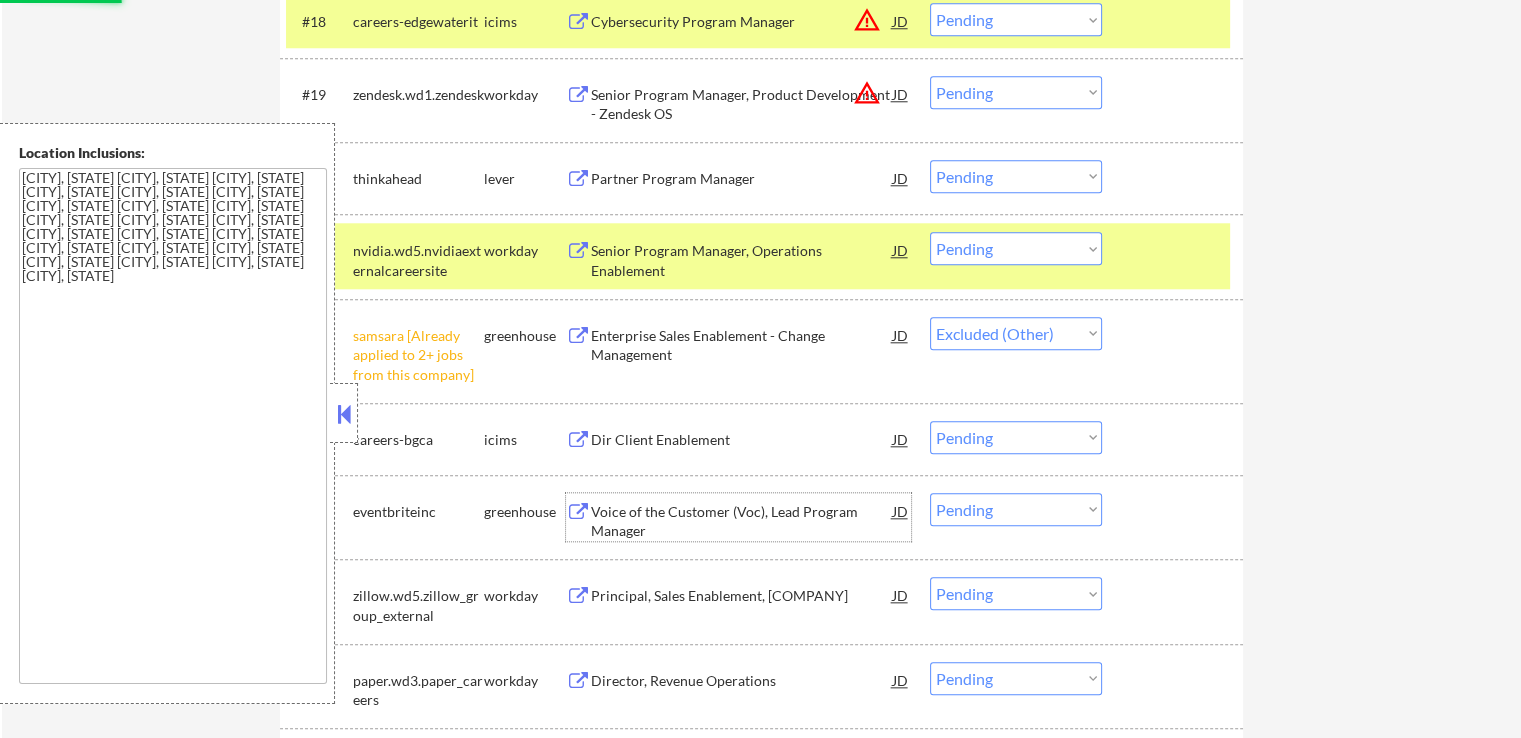click on "Voice of the Customer (Voc), Lead Program Manager" at bounding box center [742, 521] 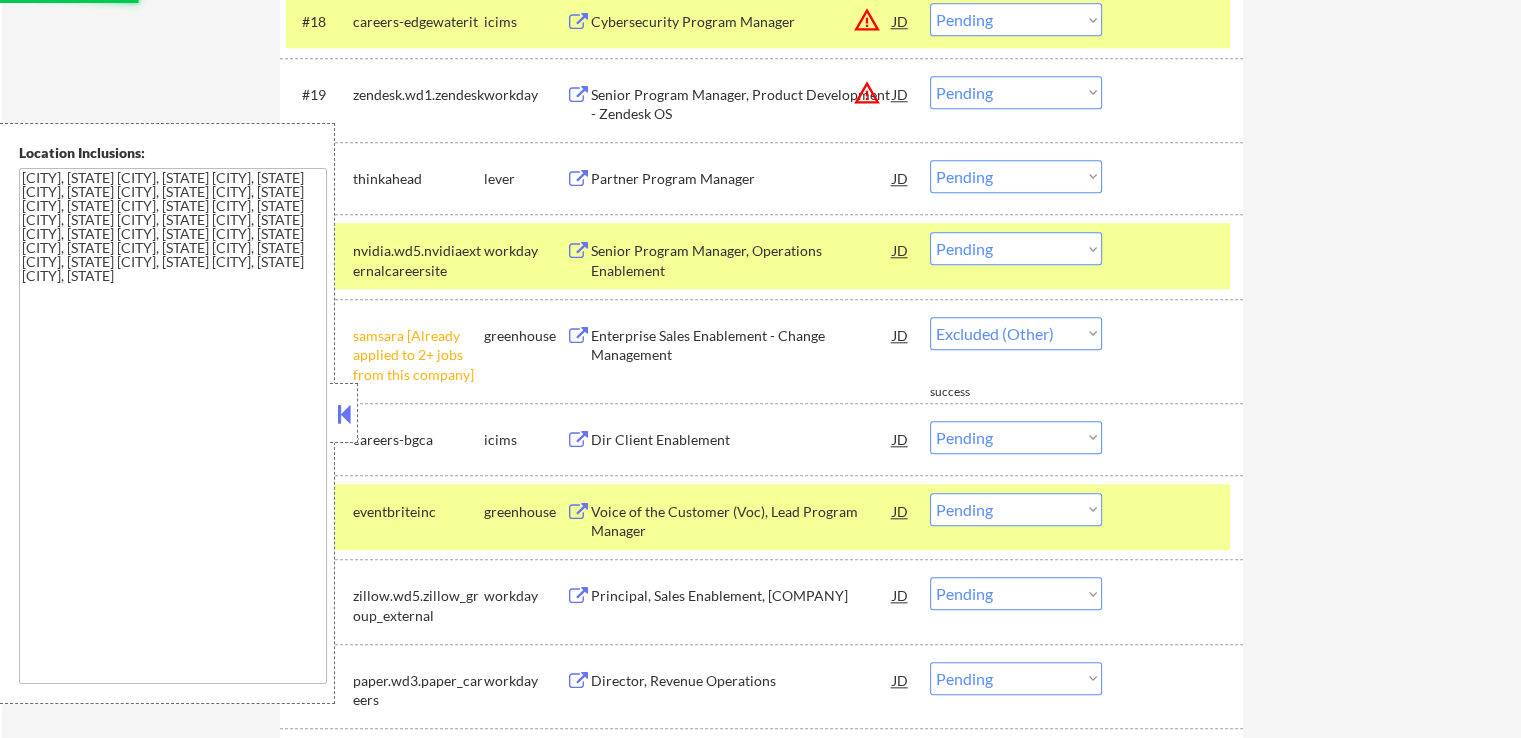 select on ""pending"" 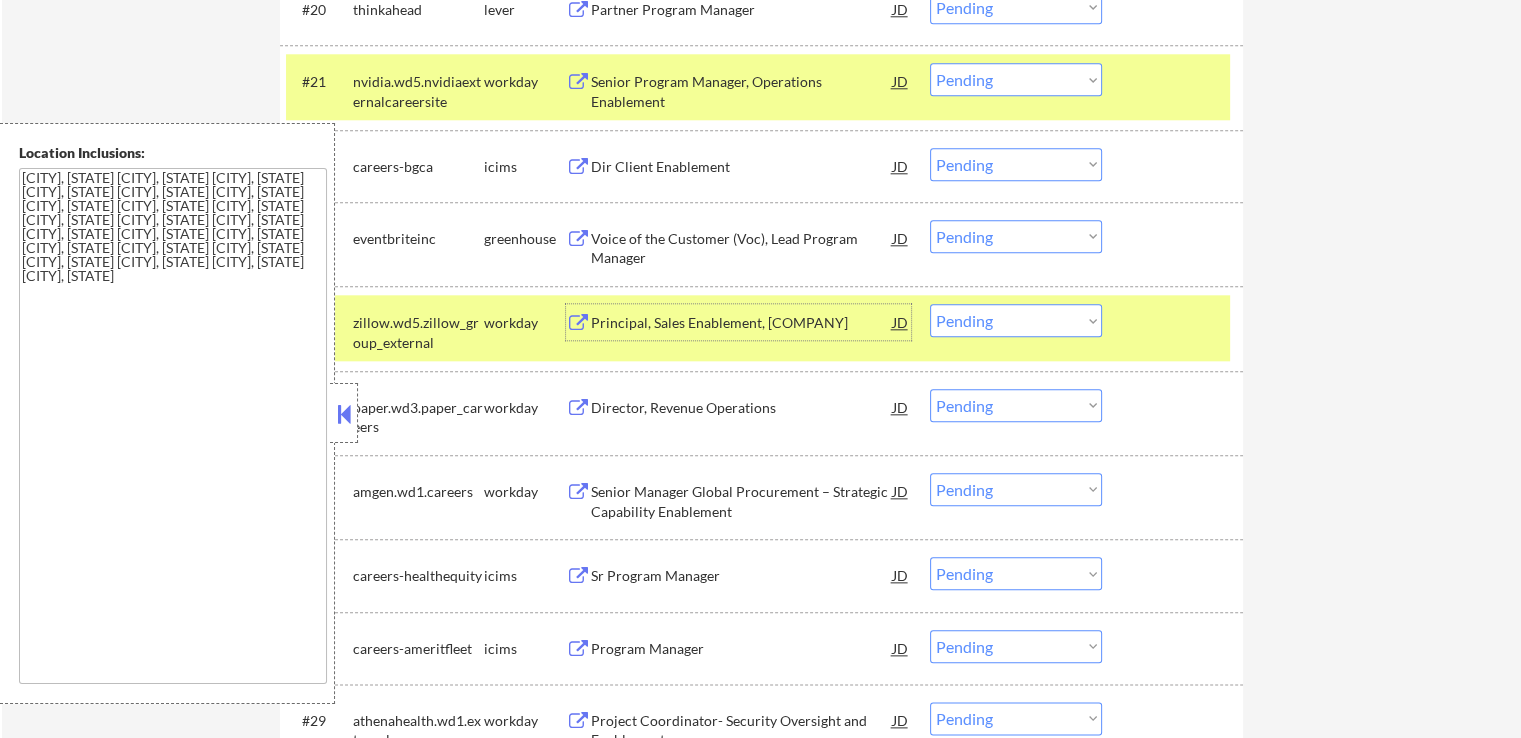 scroll, scrollTop: 2200, scrollLeft: 0, axis: vertical 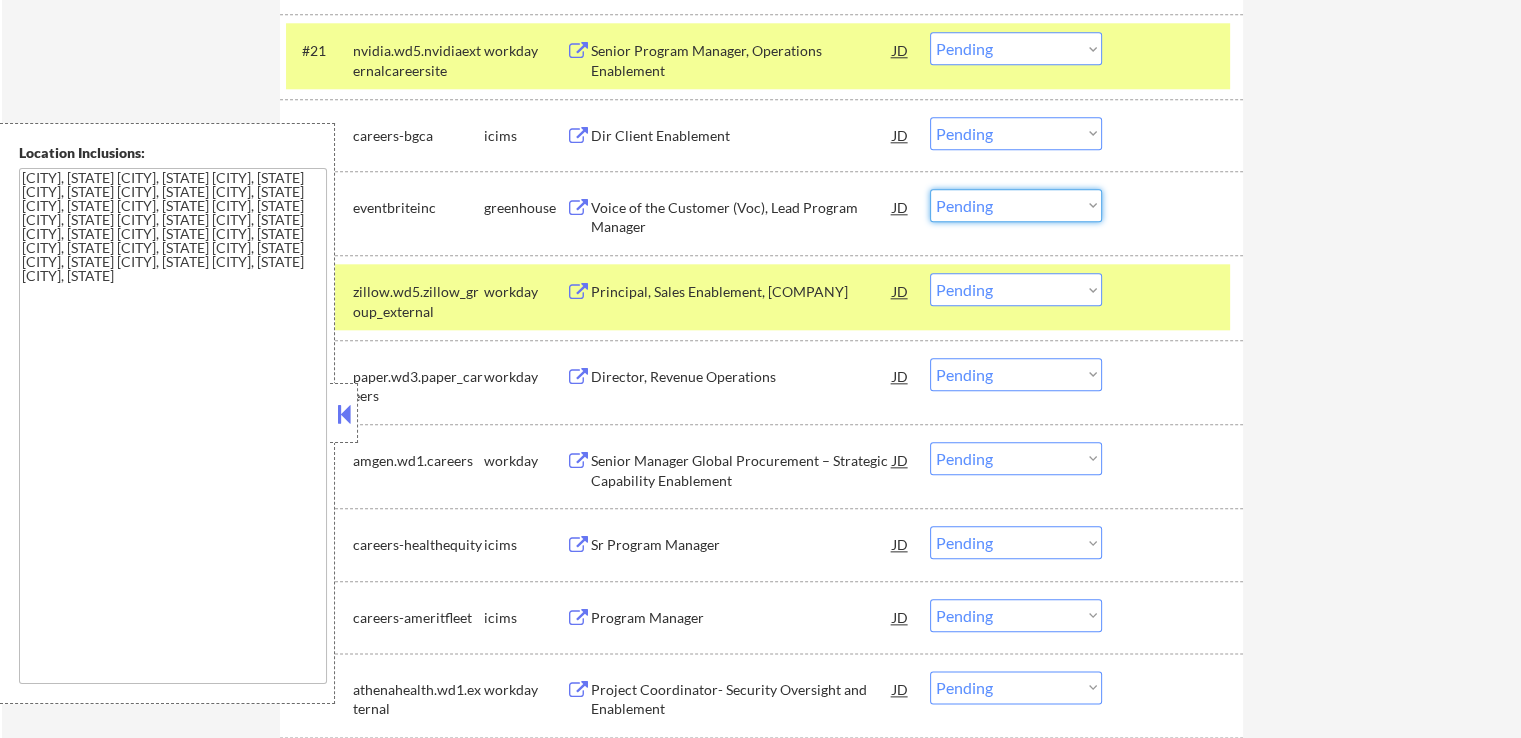 click on "Choose an option... Pending Applied Excluded (Questions) Excluded (Expired) Excluded (Location) Excluded (Bad Match) Excluded (Blocklist) Excluded (Salary) Excluded (Other)" at bounding box center (1016, 205) 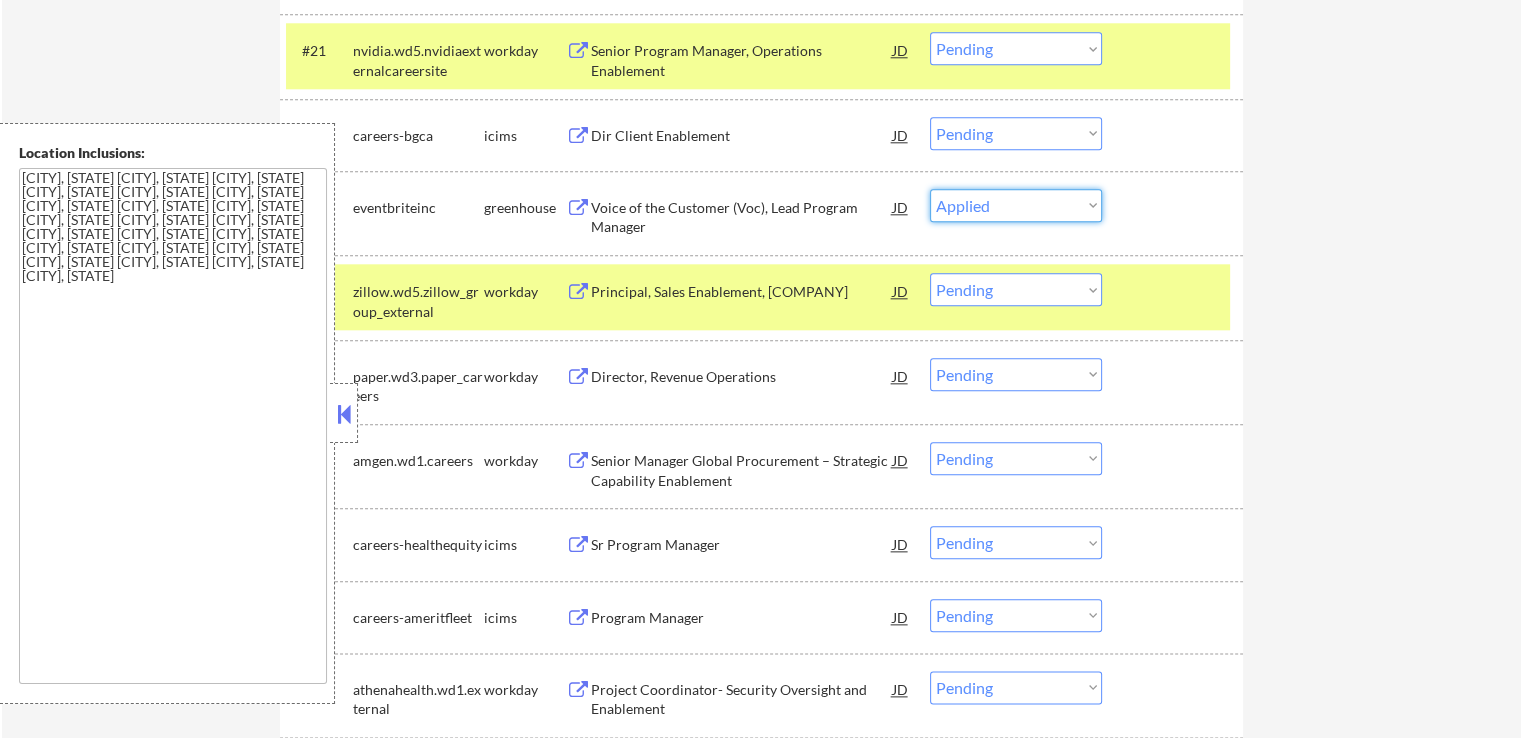 click on "Choose an option... Pending Applied Excluded (Questions) Excluded (Expired) Excluded (Location) Excluded (Bad Match) Excluded (Blocklist) Excluded (Salary) Excluded (Other)" at bounding box center (1016, 205) 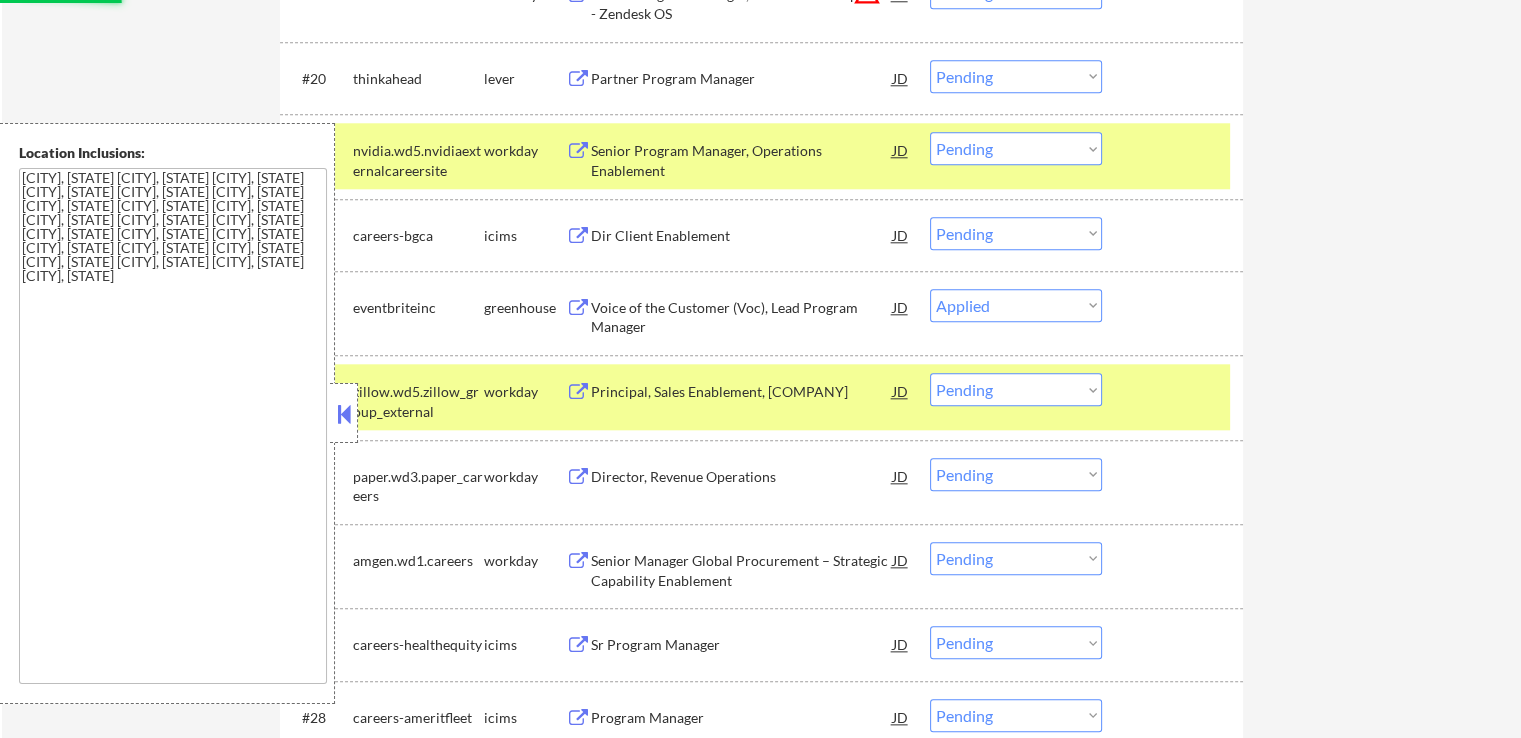 scroll, scrollTop: 2100, scrollLeft: 0, axis: vertical 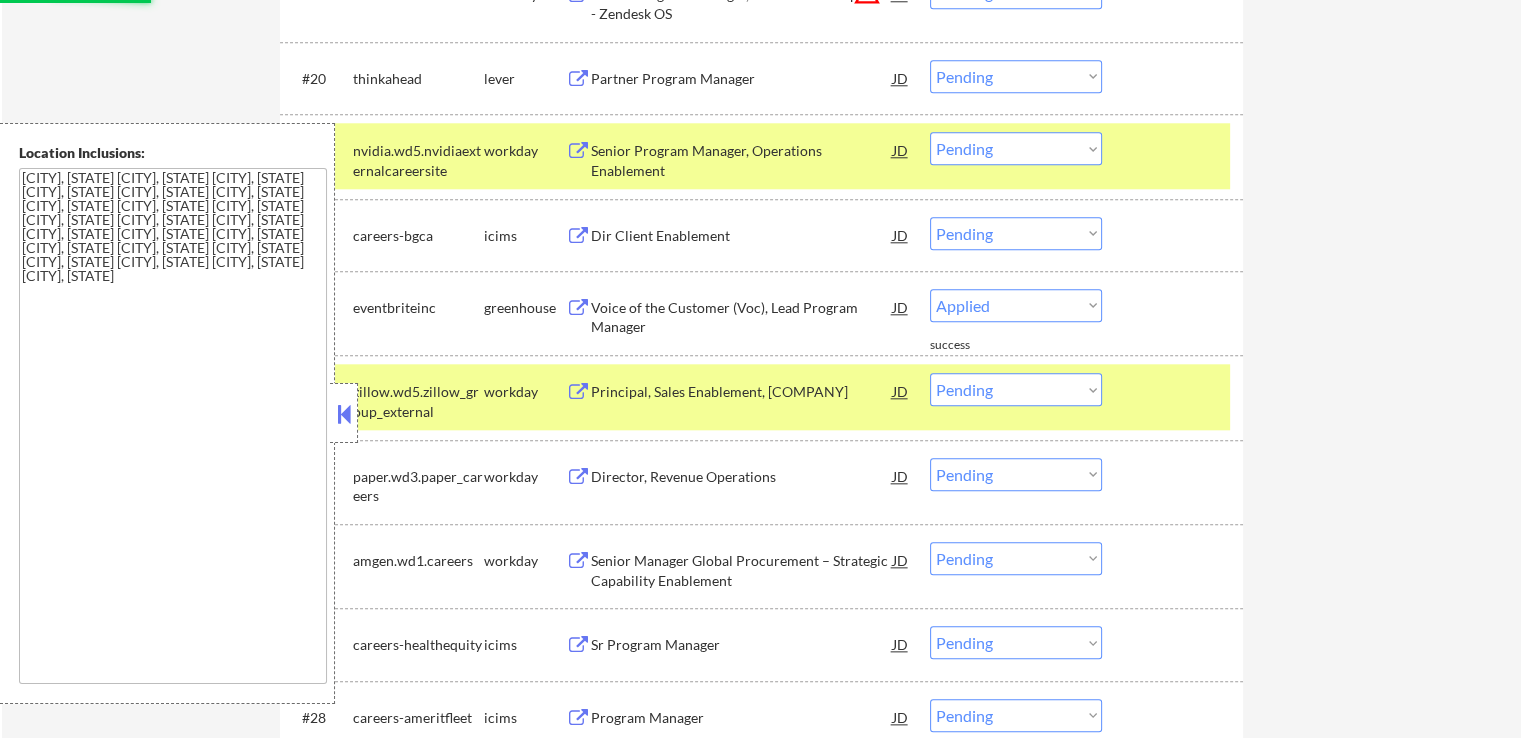 drag, startPoint x: 999, startPoint y: 76, endPoint x: 1000, endPoint y: 86, distance: 10.049875 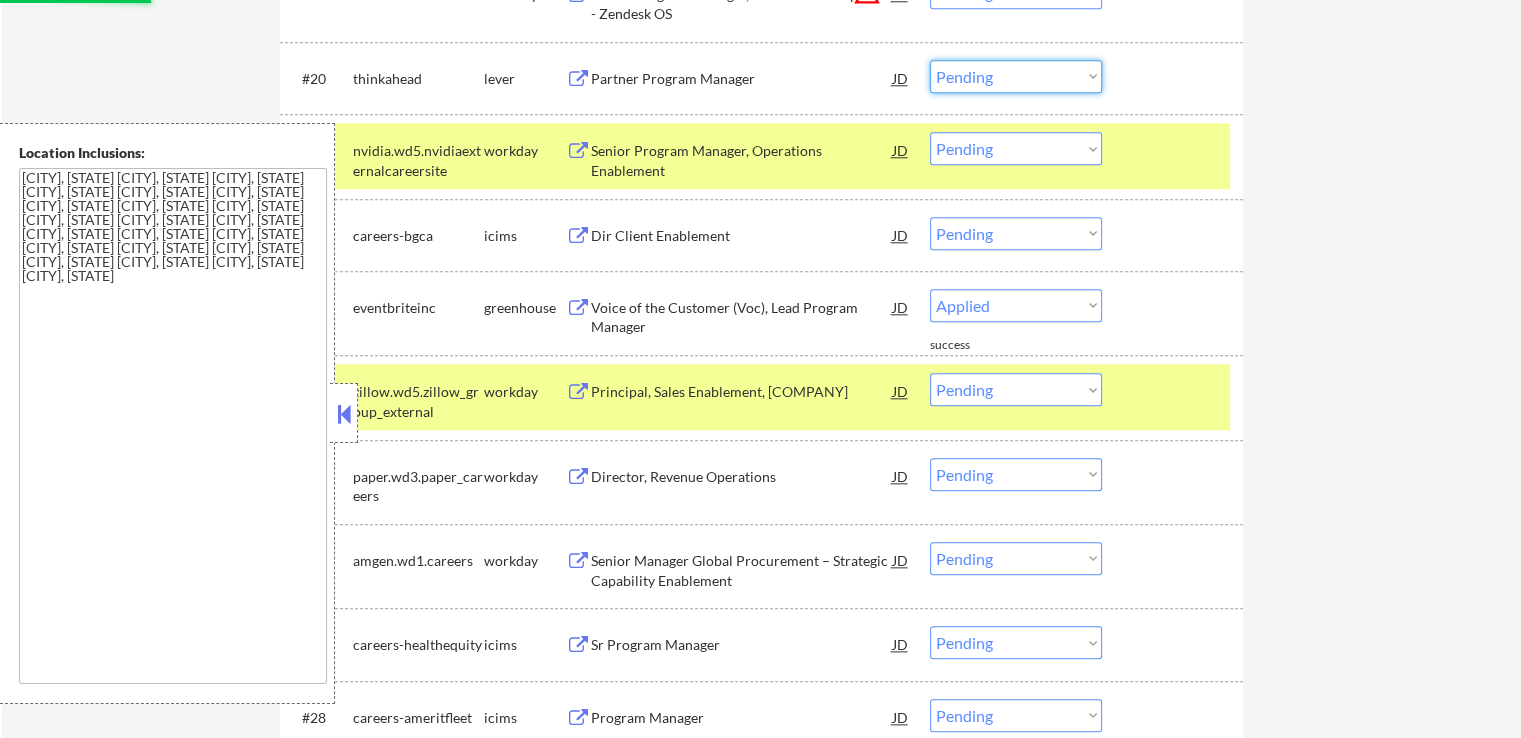 select on ""pending"" 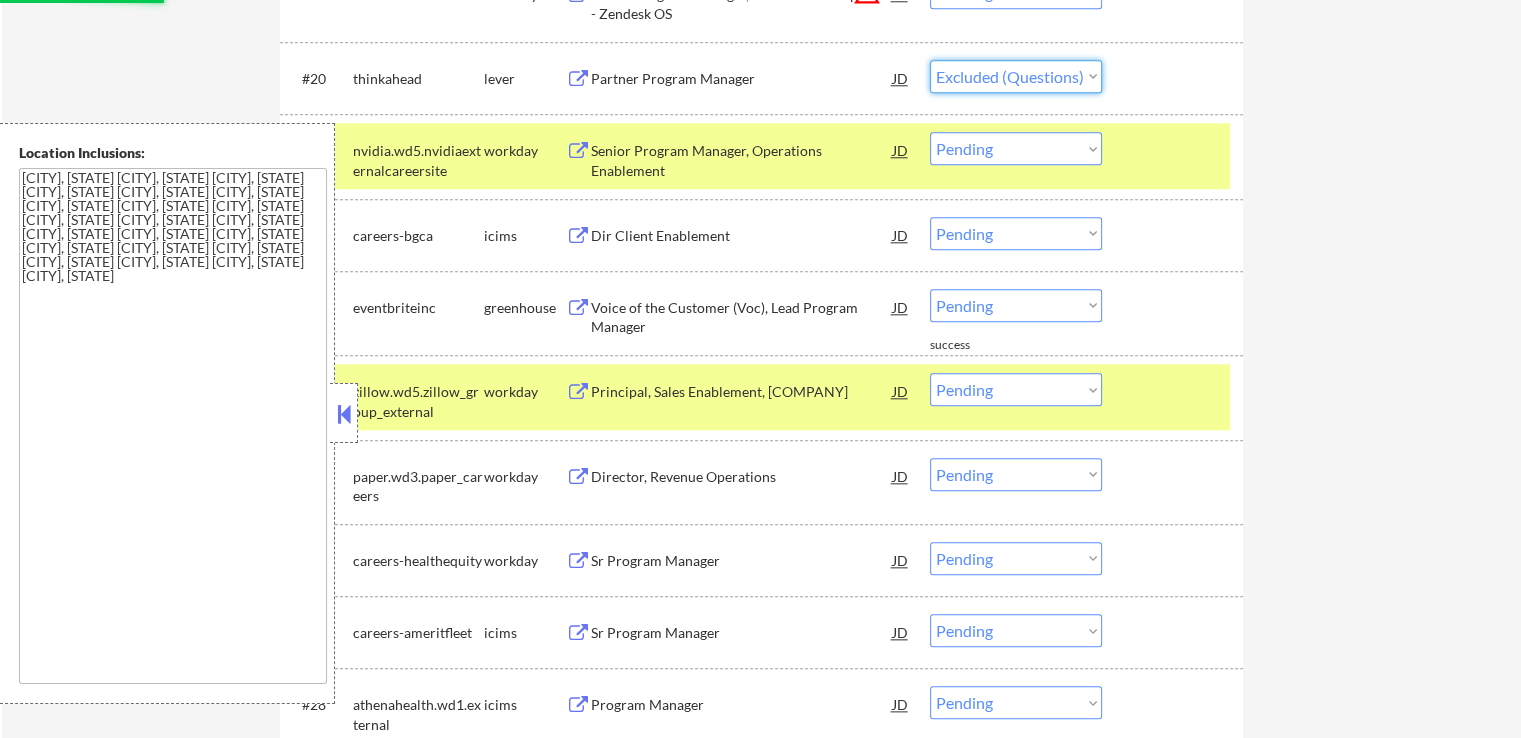 click on "Choose an option... Pending Applied Excluded (Questions) Excluded (Expired) Excluded (Location) Excluded (Bad Match) Excluded (Blocklist) Excluded (Salary) Excluded (Other)" at bounding box center (1016, 76) 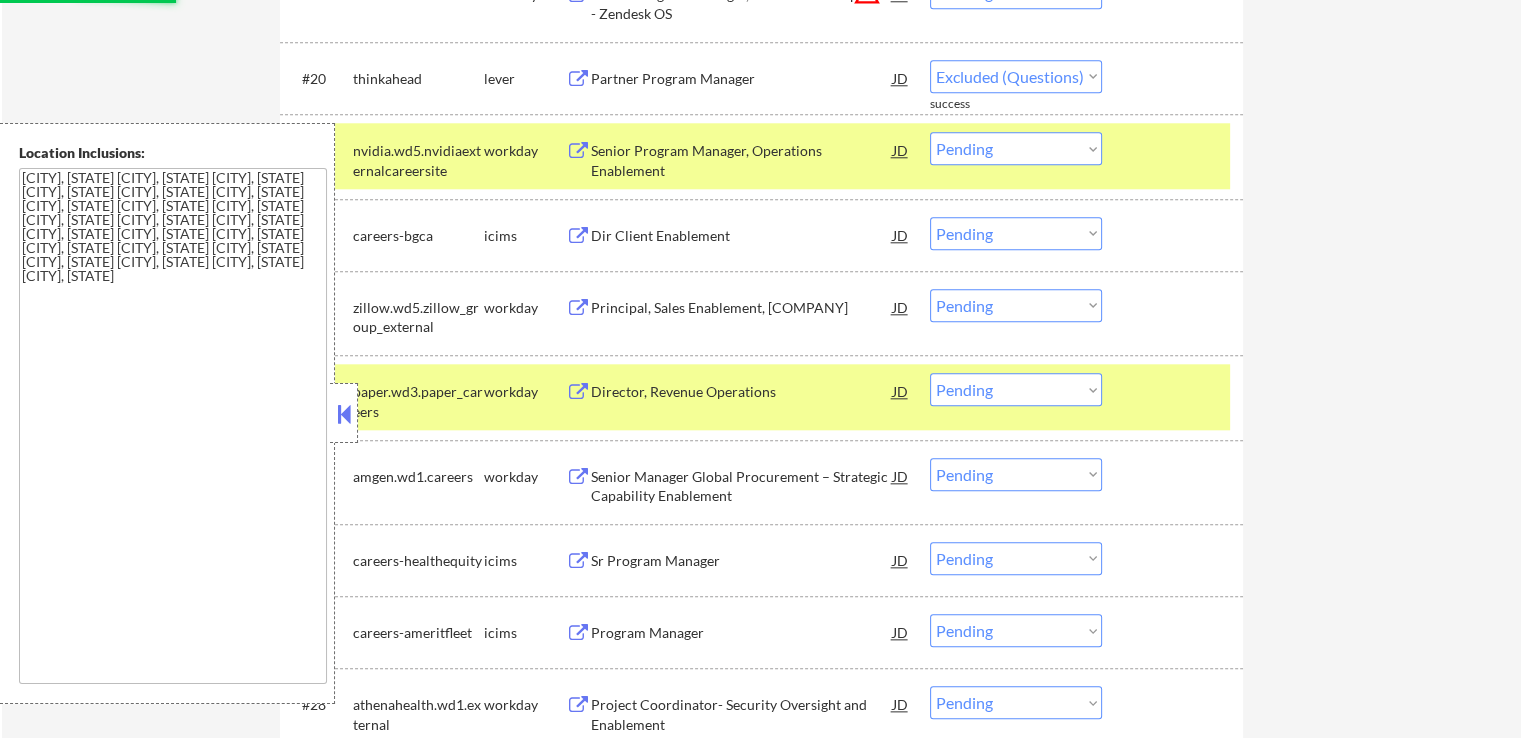 select on ""pending"" 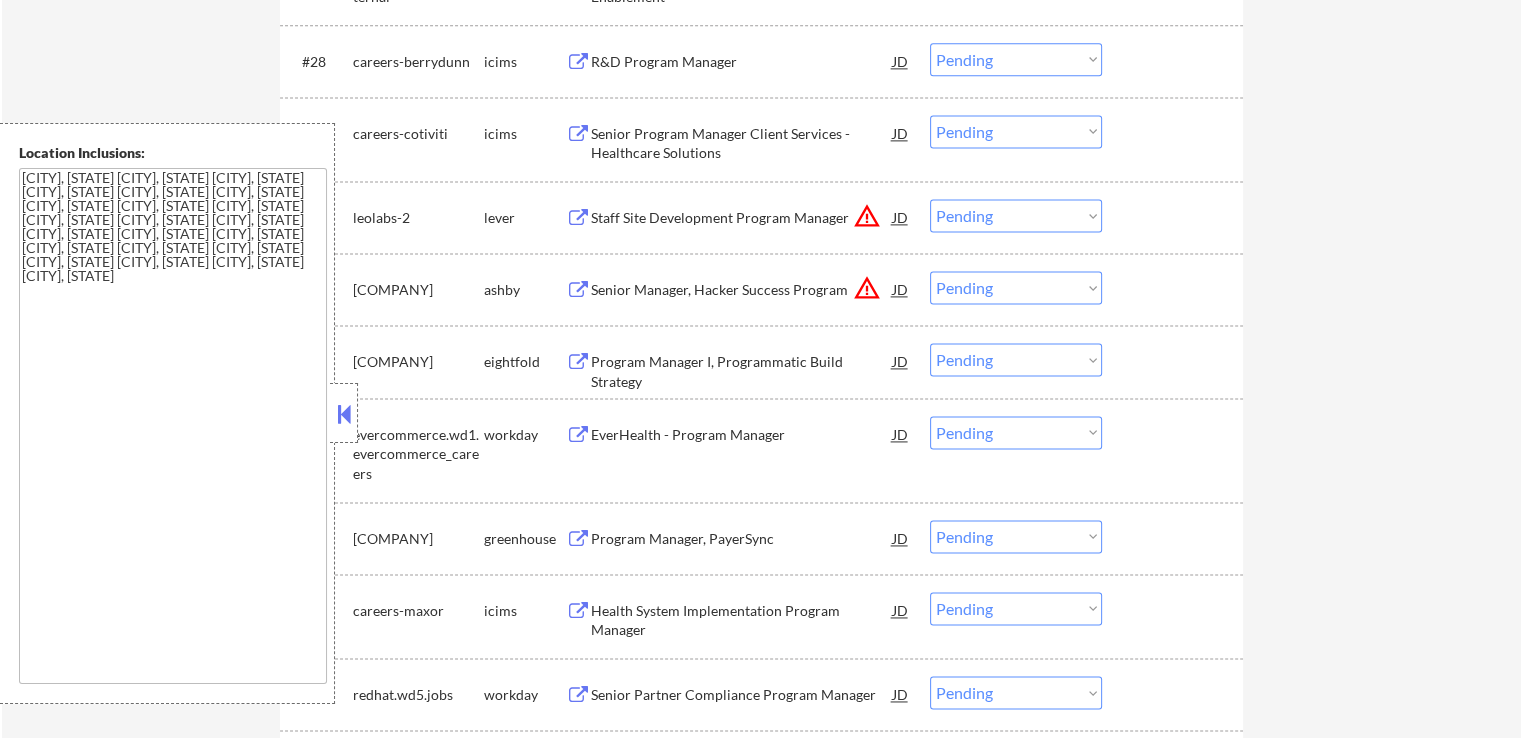 scroll, scrollTop: 2800, scrollLeft: 0, axis: vertical 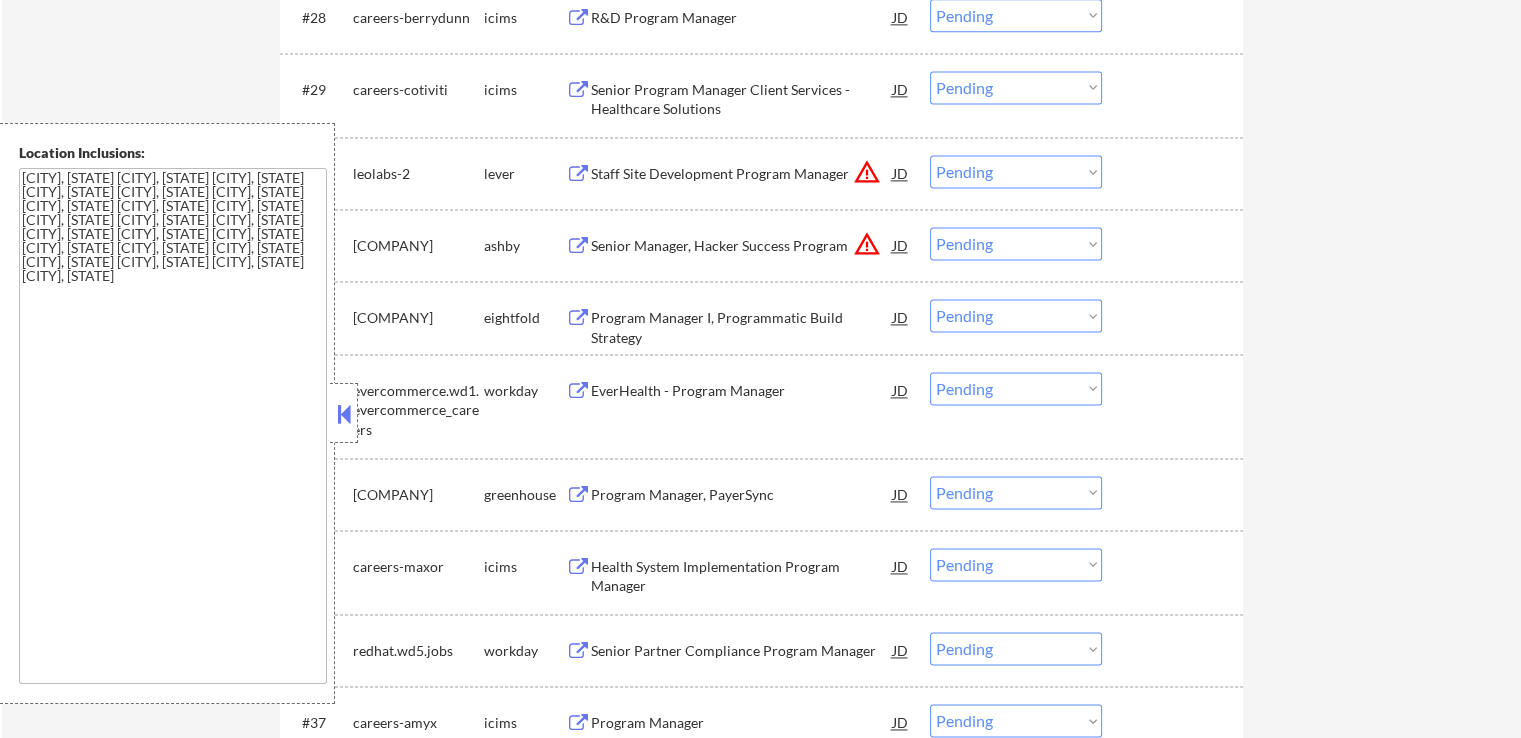 click on "Senior Manager, Hacker Success Program" at bounding box center [742, 246] 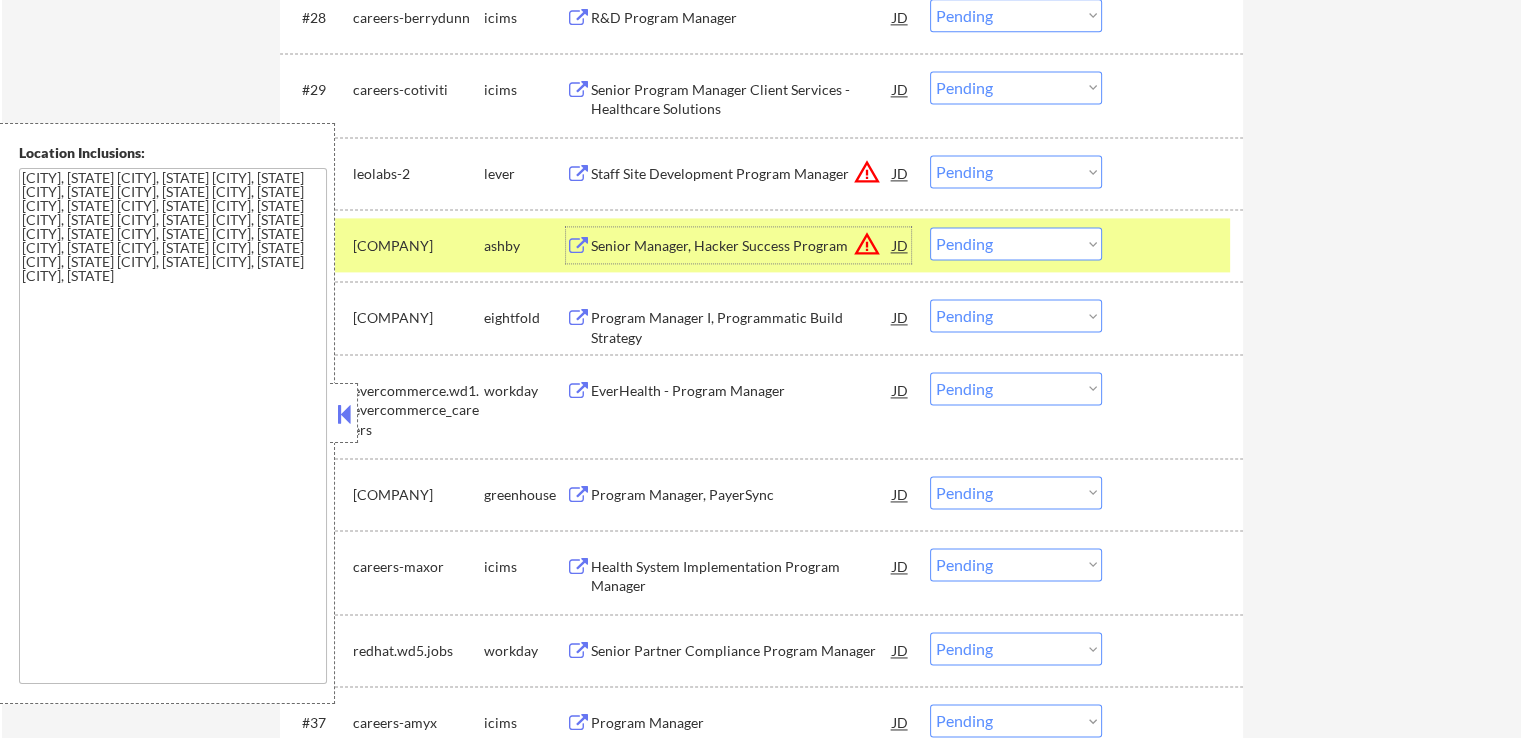click on "Staff Site Development Program Manager" at bounding box center [742, 174] 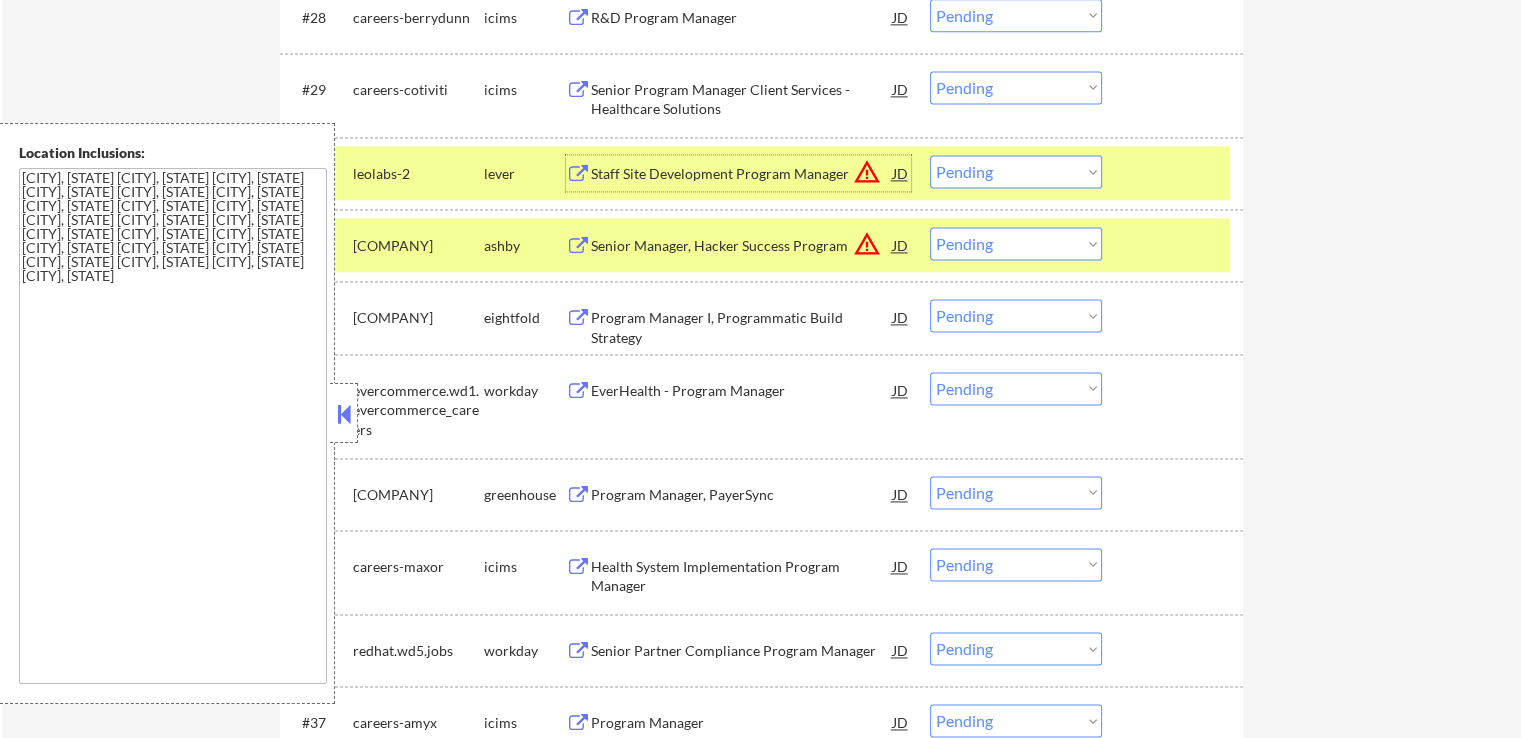 click on "Choose an option... Pending Applied Excluded (Questions) Excluded (Expired) Excluded (Location) Excluded (Bad Match) Excluded (Blocklist) Excluded (Salary) Excluded (Other)" at bounding box center [1016, 243] 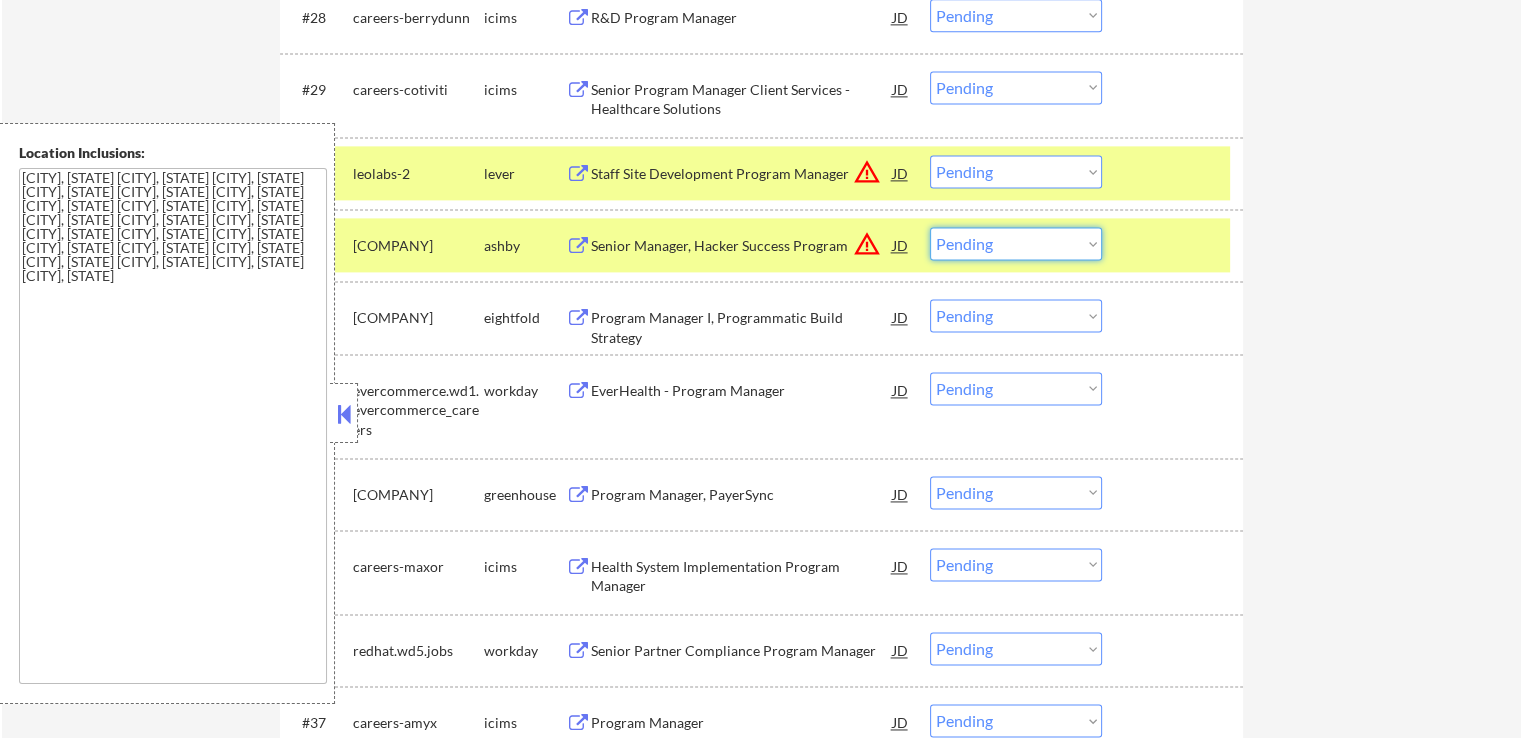 select on ""excluded__location_"" 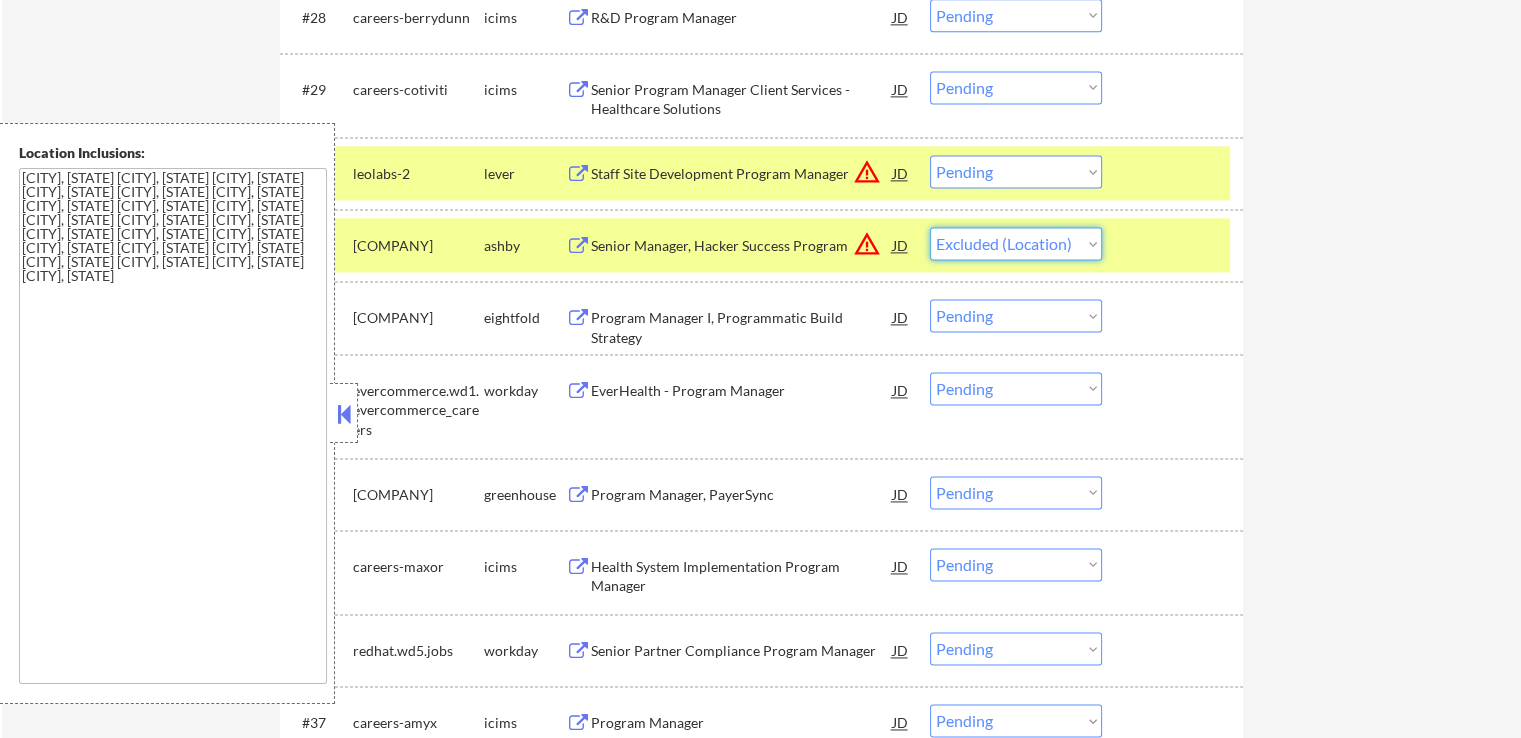 click on "Choose an option... Pending Applied Excluded (Questions) Excluded (Expired) Excluded (Location) Excluded (Bad Match) Excluded (Blocklist) Excluded (Salary) Excluded (Other)" at bounding box center (1016, 243) 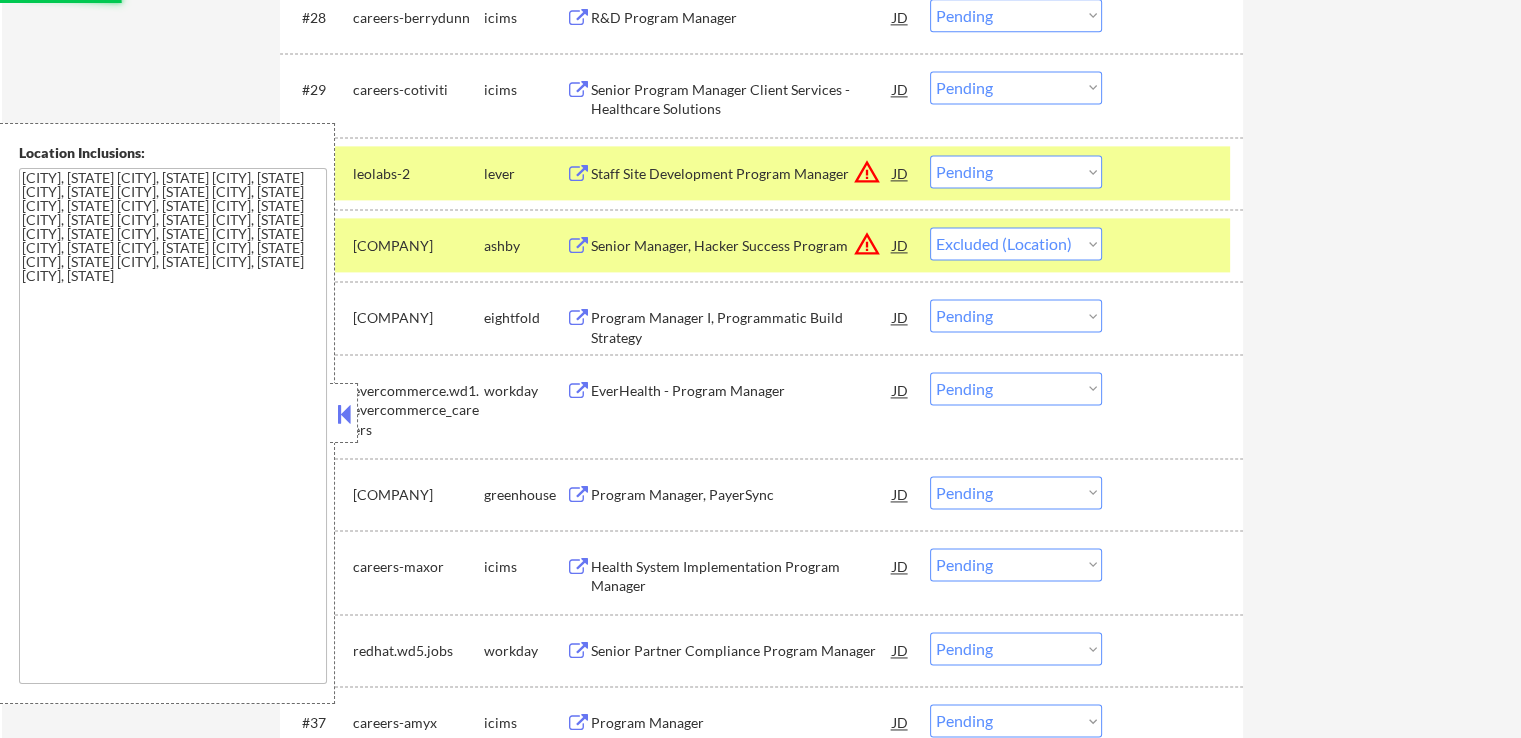 click on "Choose an option... Pending Applied Excluded (Questions) Excluded (Expired) Excluded (Location) Excluded (Bad Match) Excluded (Blocklist) Excluded (Salary) Excluded (Other)" at bounding box center [1016, 171] 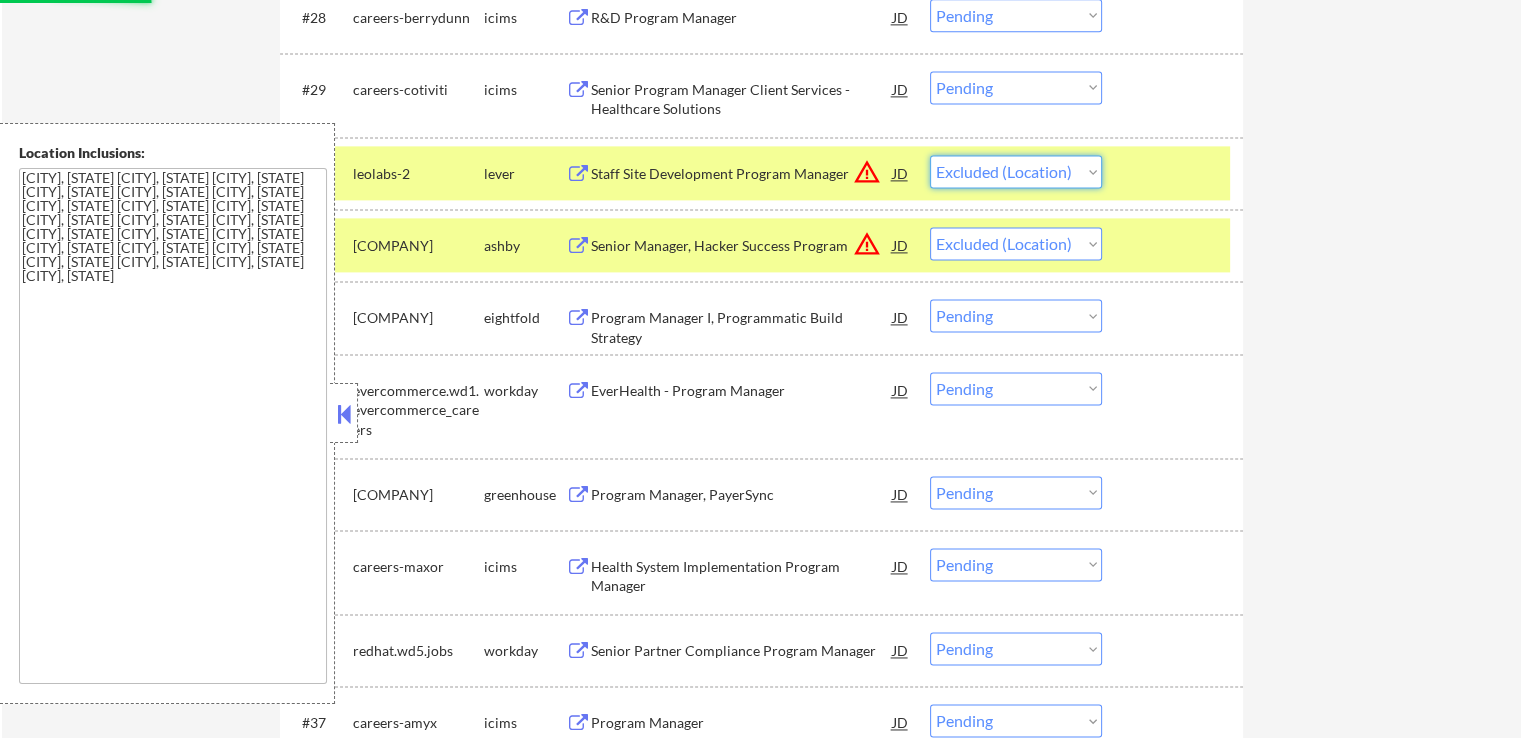 click on "Choose an option... Pending Applied Excluded (Questions) Excluded (Expired) Excluded (Location) Excluded (Bad Match) Excluded (Blocklist) Excluded (Salary) Excluded (Other)" at bounding box center (1016, 171) 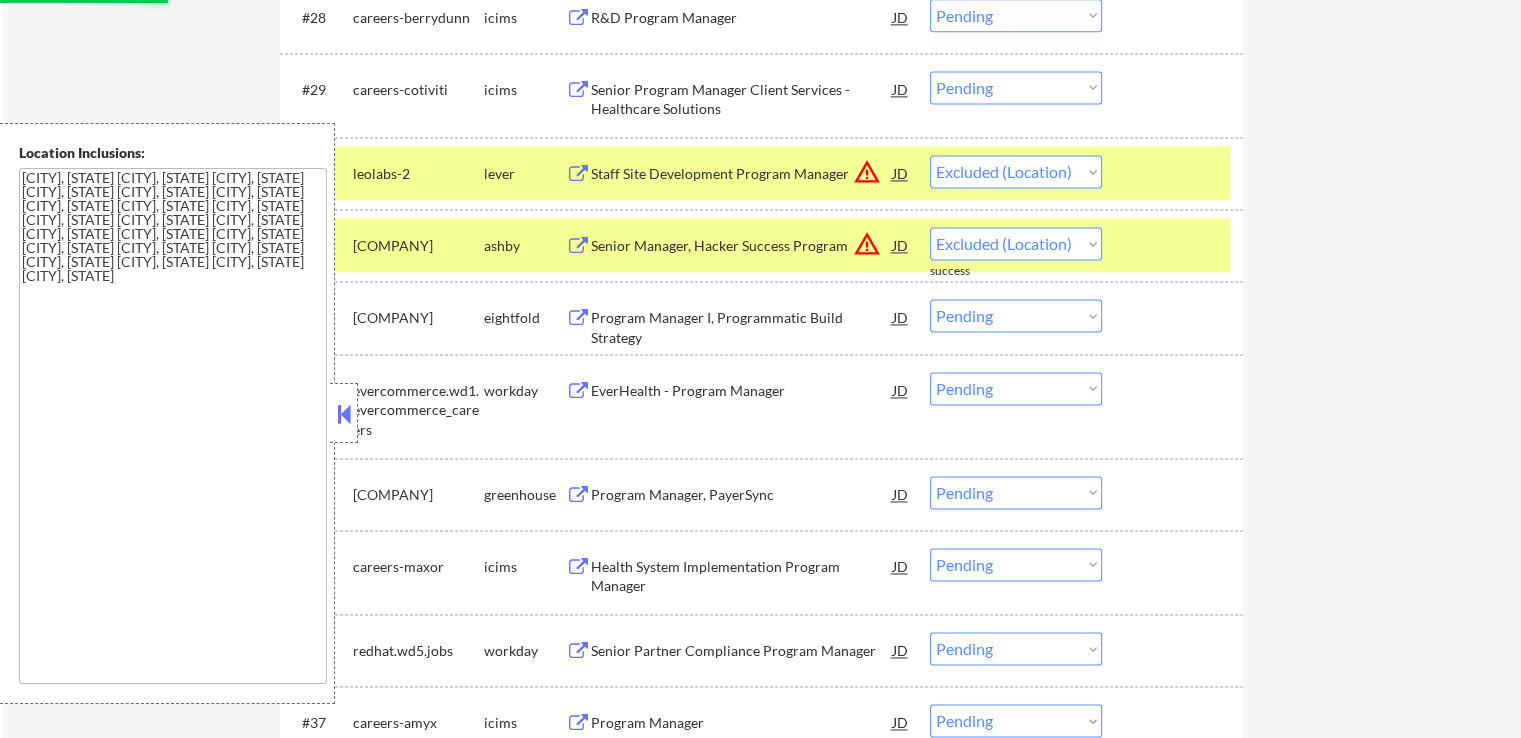 click on "← Return to /applysquad Mailslurp Inbox Job Search Builder [NAME] Biello User Email:  [EMAIL] Application Email:  [EMAIL] Mailslurp Email:  [EMAIL] LinkedIn:   https://www.linkedin.com/in/[NAME]/
Phone:  [PHONE] Current Location:  [CITY], [STATE] Applies:  62 sent / 200 bought Internal Notes Can work in country of residence?:  yes Squad Notes Minimum salary:  $150,000 Will need Visa to work in that country now/future?:   no Download Resume Add a Job Manually Ahsan Applications Pending (113) Excluded (164) Applied (80) All (357) View All Results Back 1 / 2
Next Company ATS Title Status Date Applied #1 amgen.wd1.careers workday Manager, AI&D Engagement and Go-to-Market (GTM) JD Choose an option... Pending Applied Excluded (Questions) Excluded (Expired) Excluded (Location) Excluded (Bad Match) Excluded (Blocklist) Excluded (Salary) Excluded (Other) #2 fullsteam.wd1.external workday Head of Go-to-Market Strategy JD Choose an option... Pending #3 JD" at bounding box center (761, 1604) 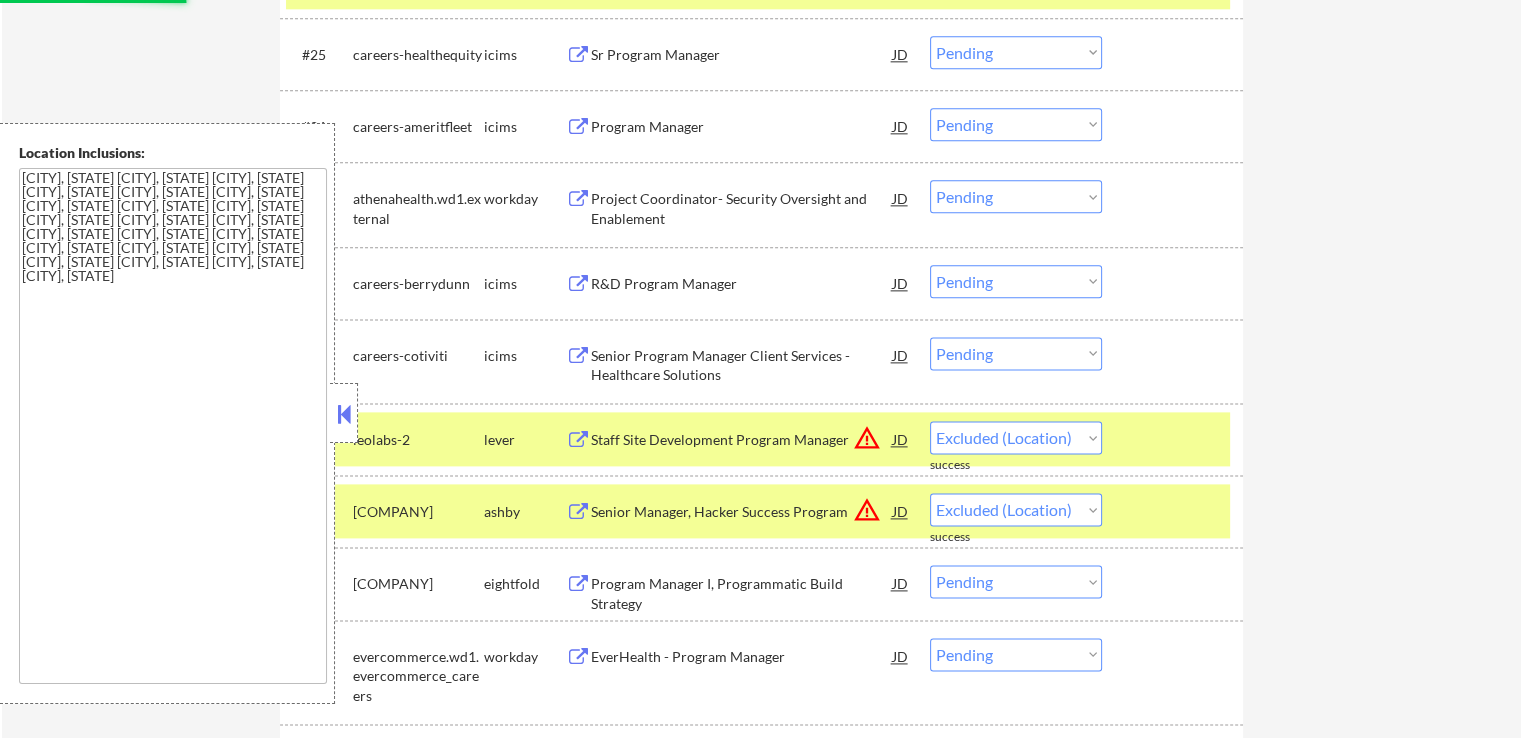 scroll, scrollTop: 2500, scrollLeft: 0, axis: vertical 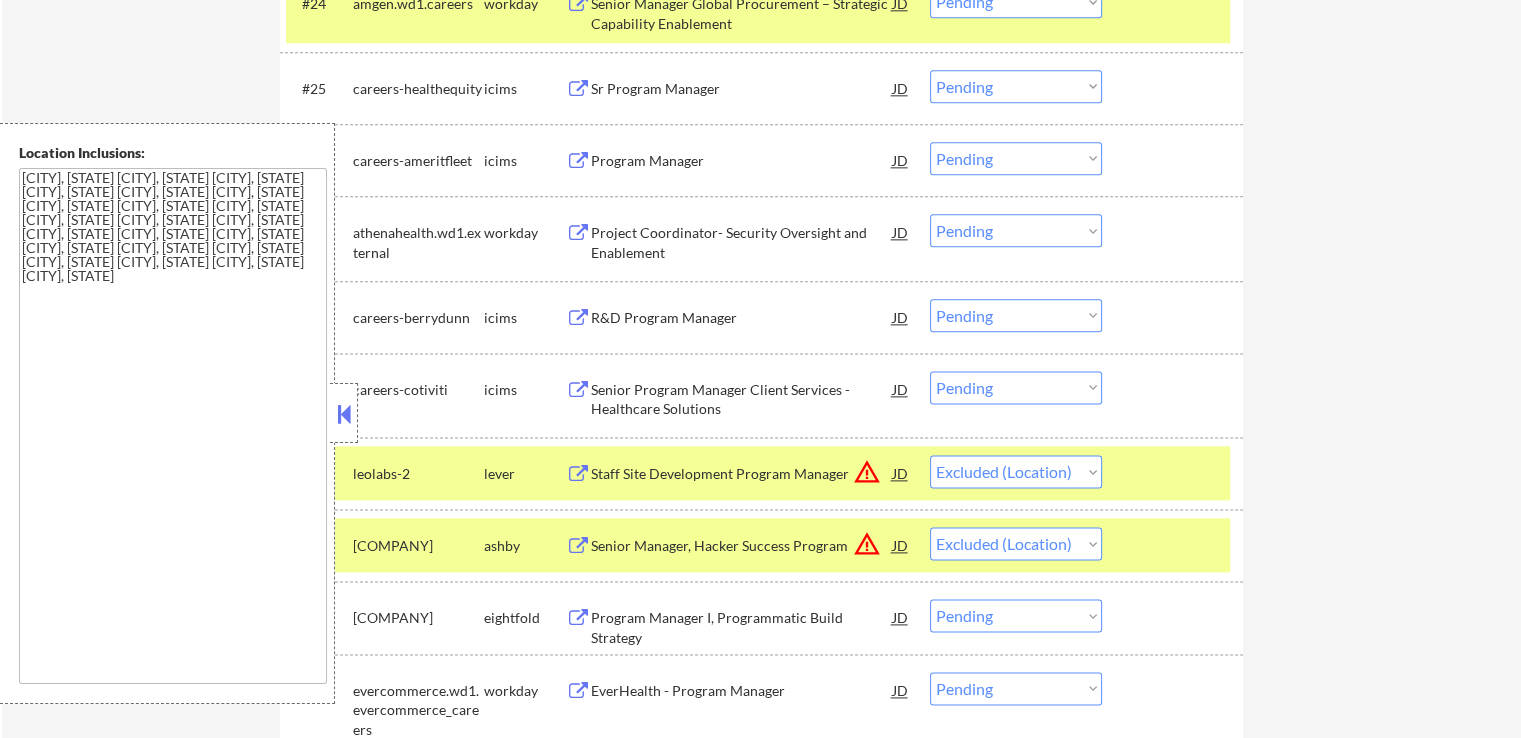select on ""pending"" 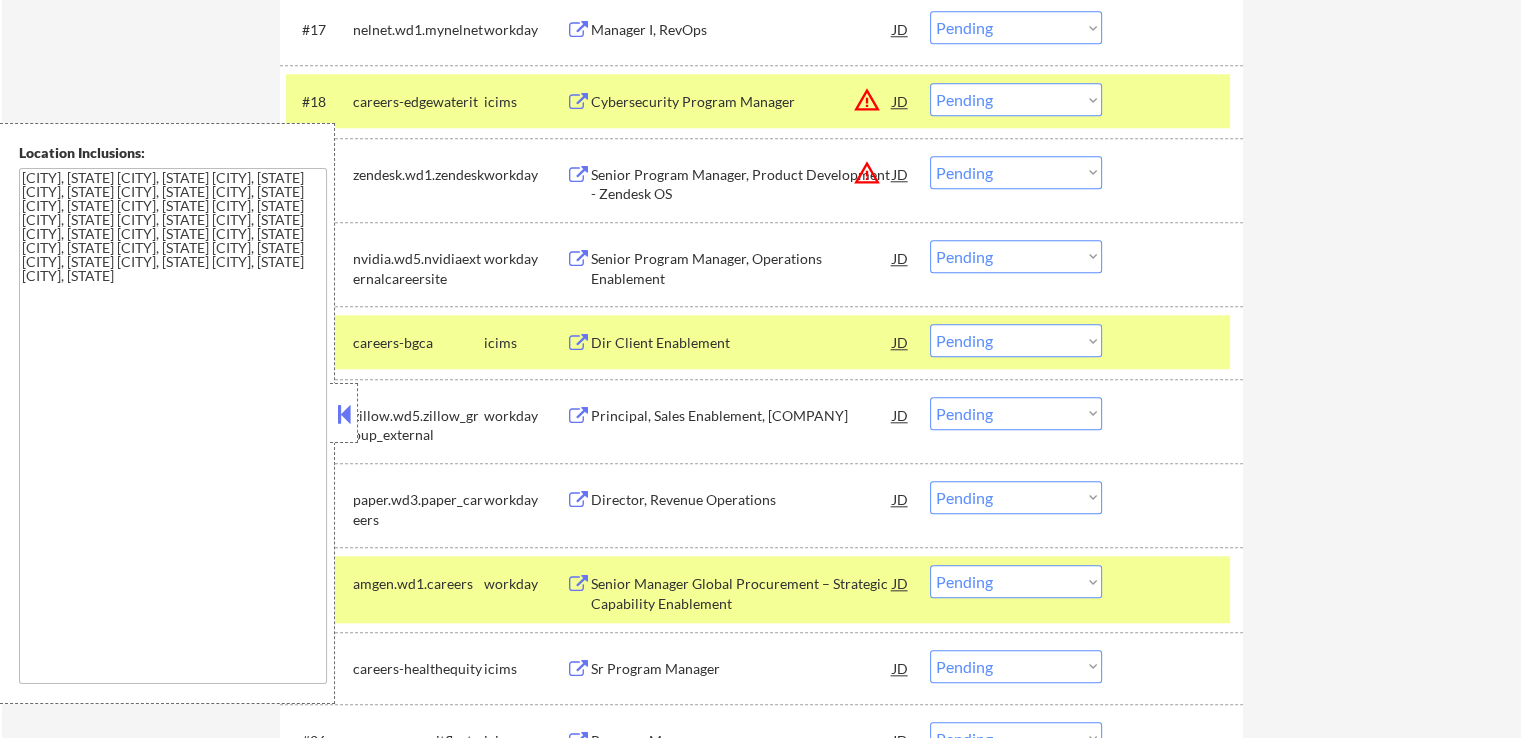 scroll, scrollTop: 1800, scrollLeft: 0, axis: vertical 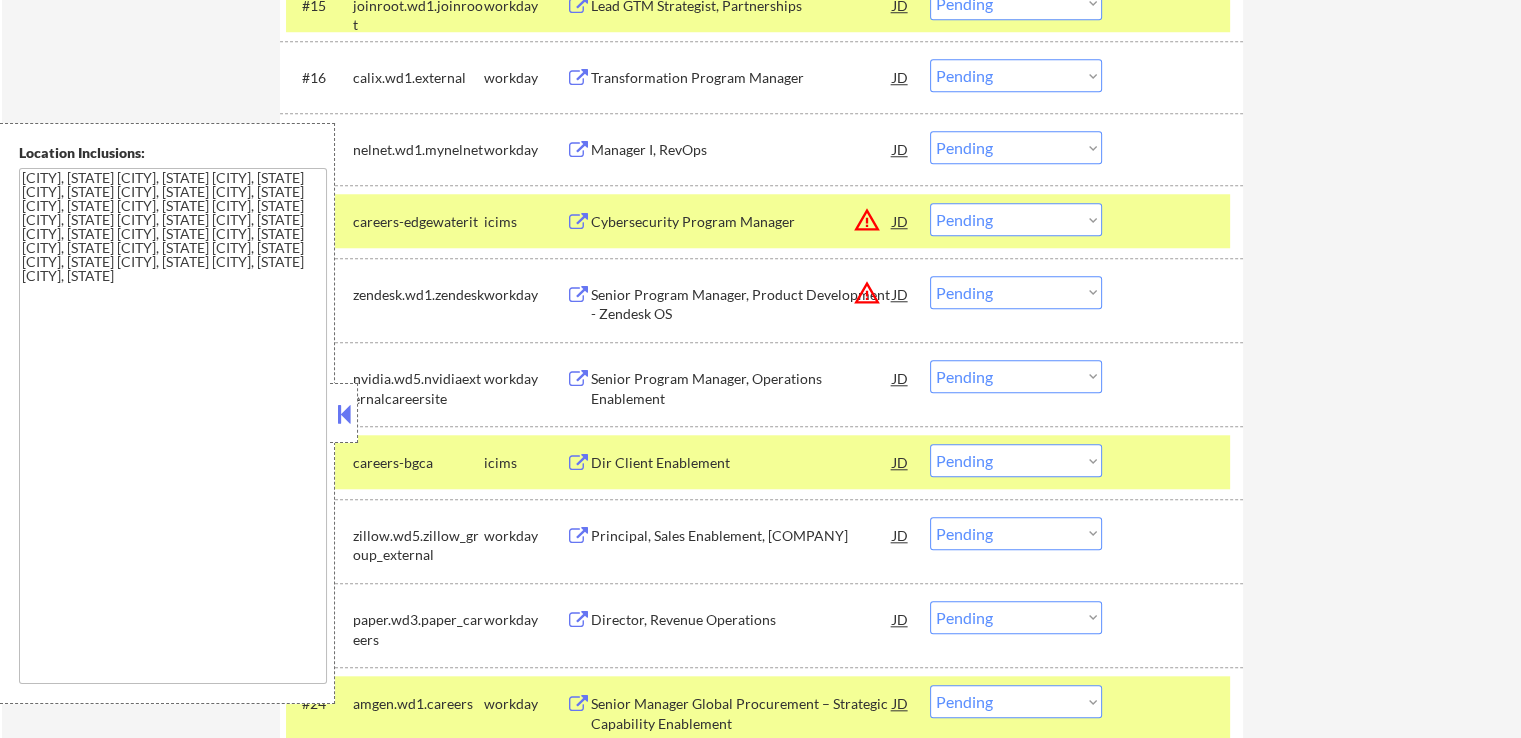 drag, startPoint x: 1004, startPoint y: 293, endPoint x: 1006, endPoint y: 303, distance: 10.198039 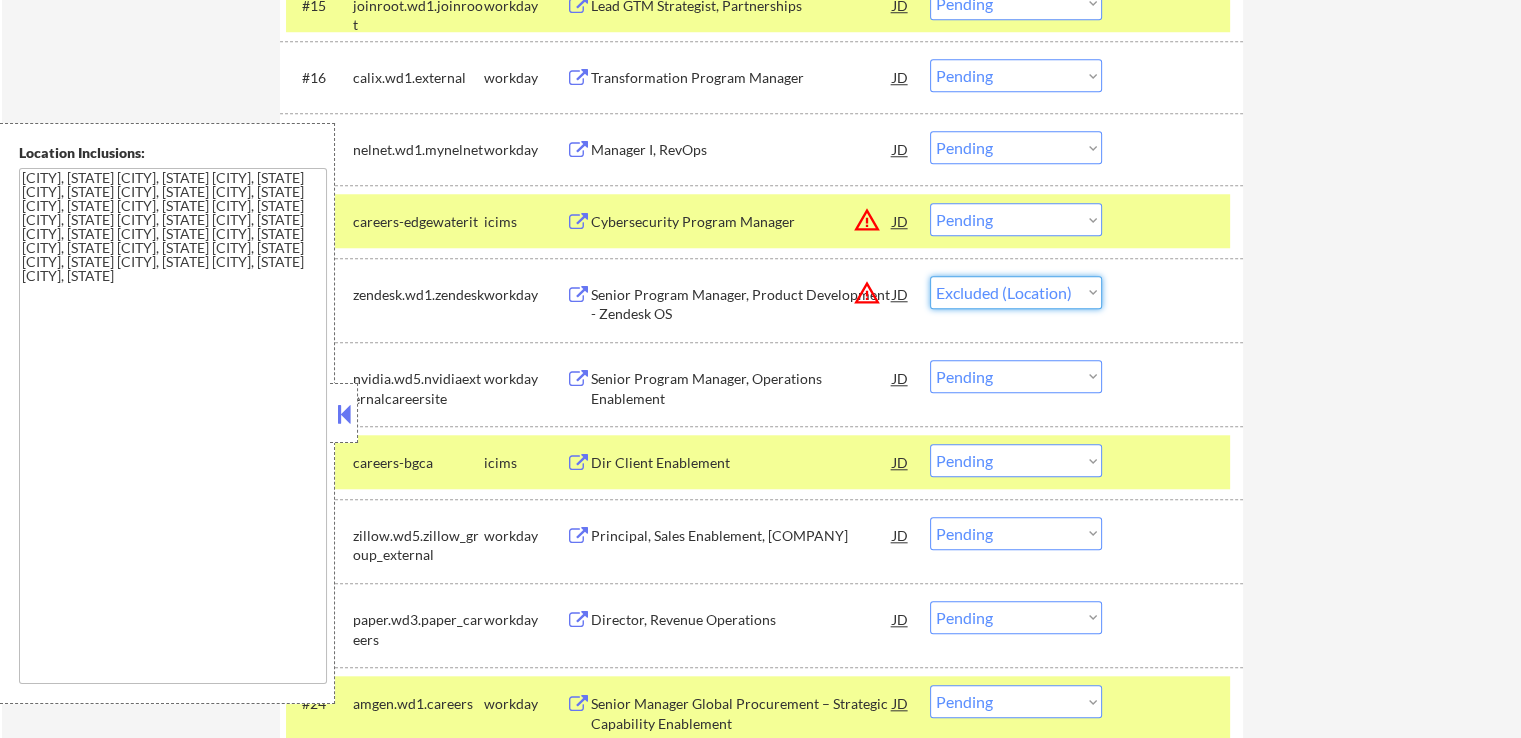 click on "Choose an option... Pending Applied Excluded (Questions) Excluded (Expired) Excluded (Location) Excluded (Bad Match) Excluded (Blocklist) Excluded (Salary) Excluded (Other)" at bounding box center [1016, 292] 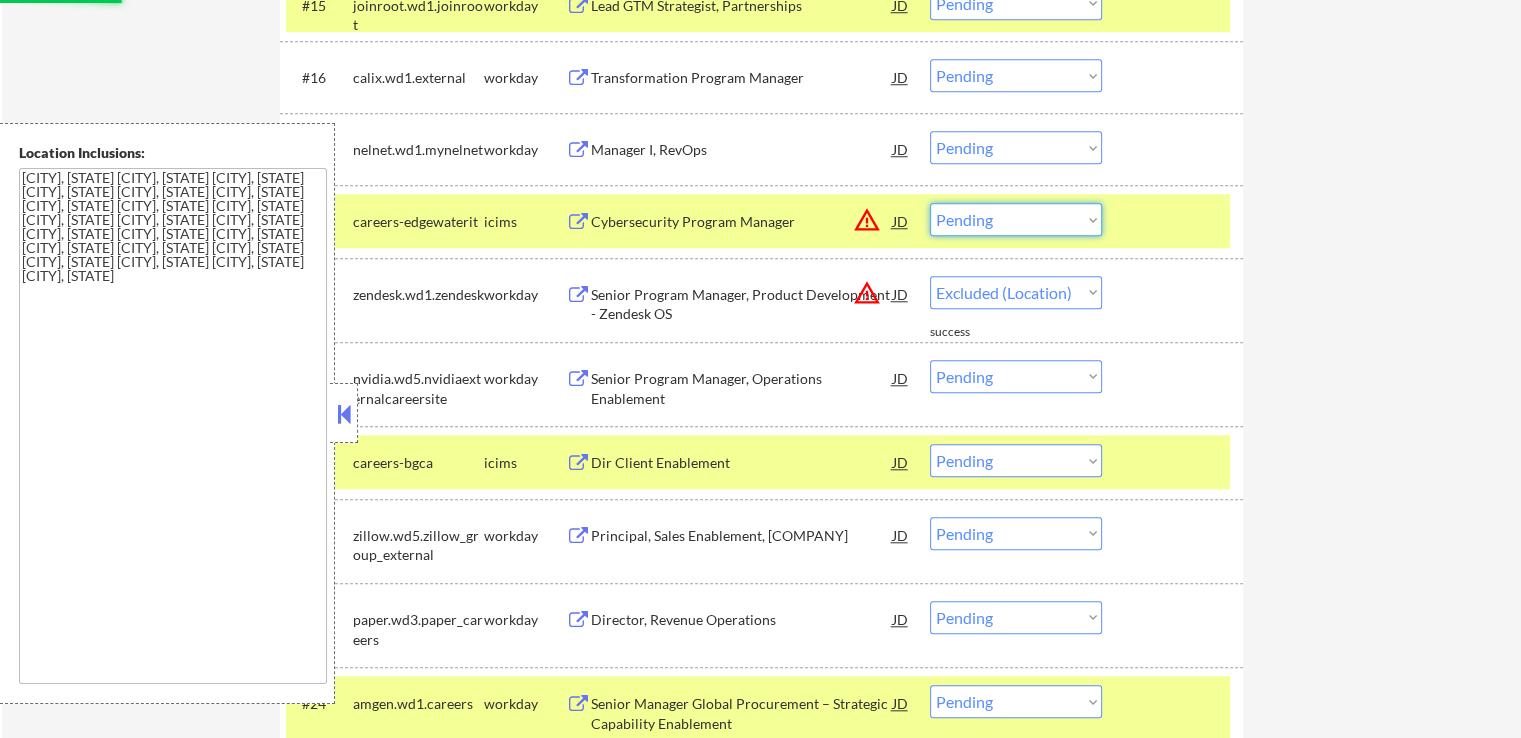 drag, startPoint x: 996, startPoint y: 223, endPoint x: 1001, endPoint y: 233, distance: 11.18034 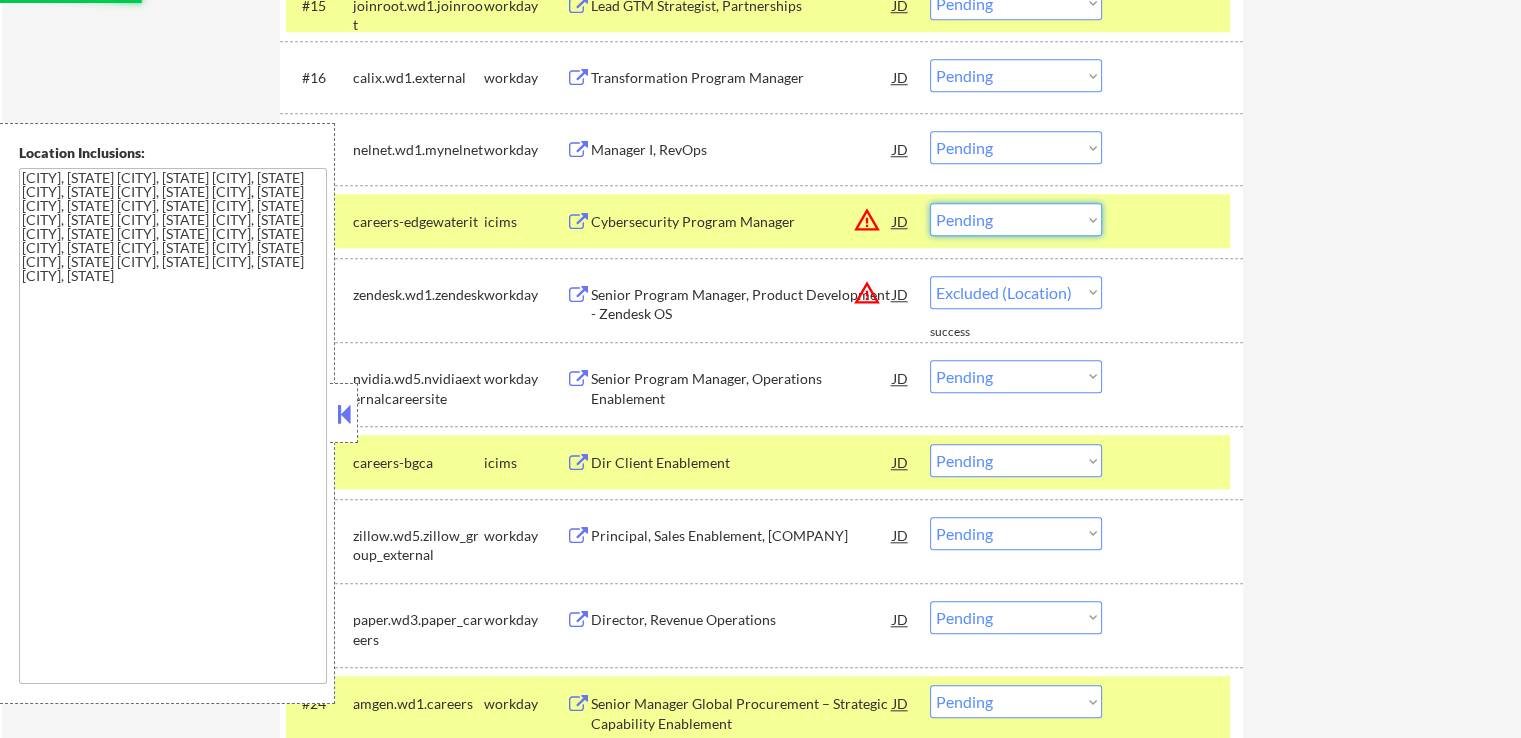 select on ""pending"" 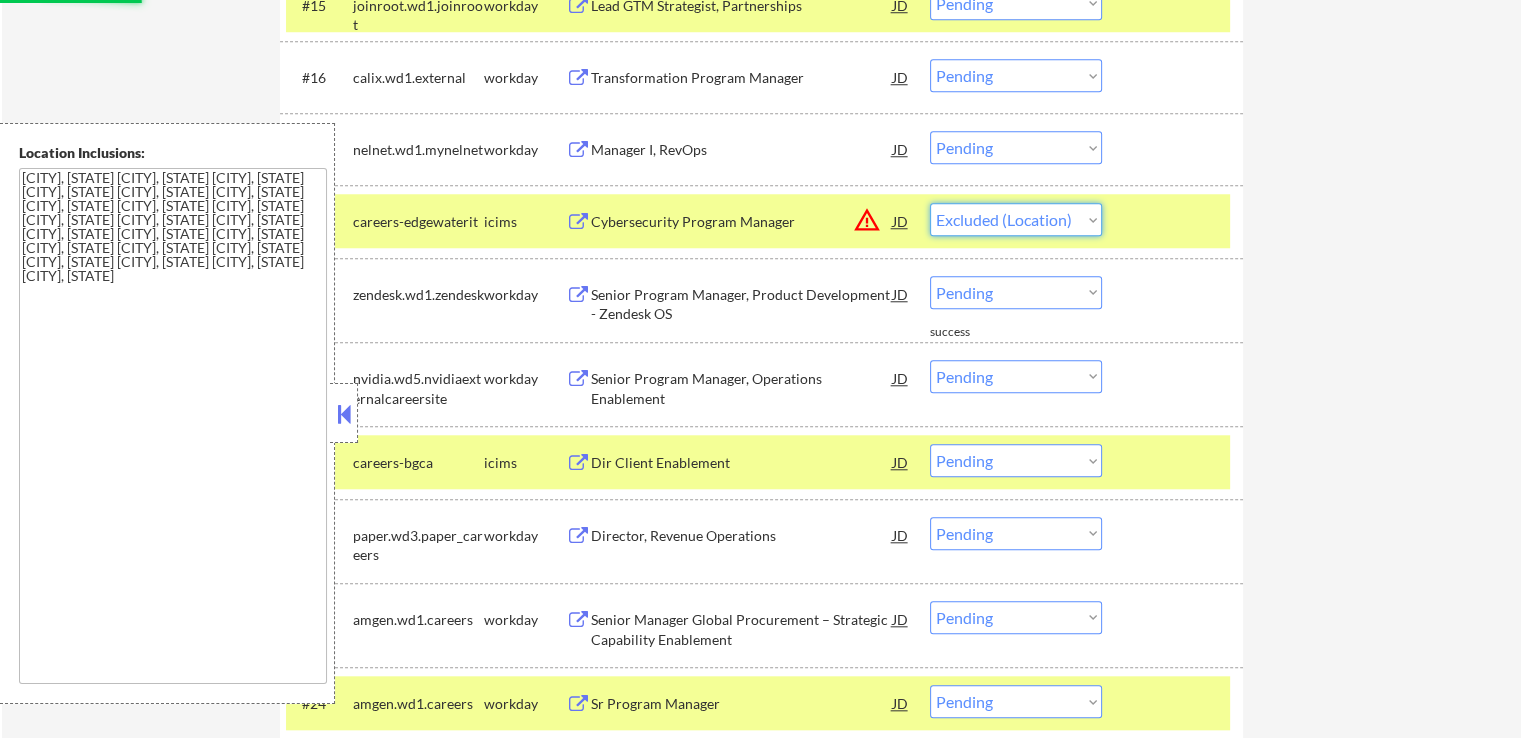 click on "Choose an option... Pending Applied Excluded (Questions) Excluded (Expired) Excluded (Location) Excluded (Bad Match) Excluded (Blocklist) Excluded (Salary) Excluded (Other)" at bounding box center (1016, 219) 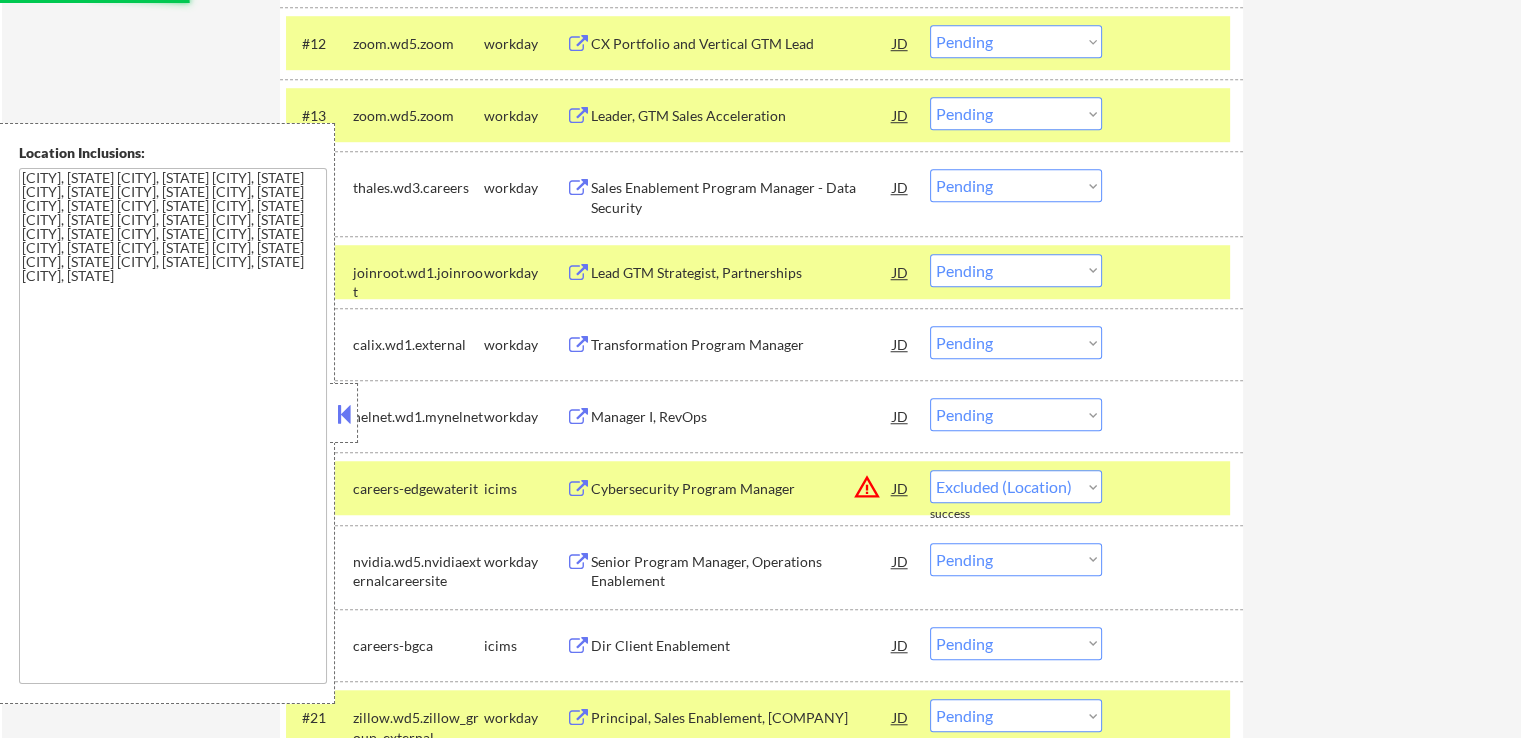 scroll, scrollTop: 1500, scrollLeft: 0, axis: vertical 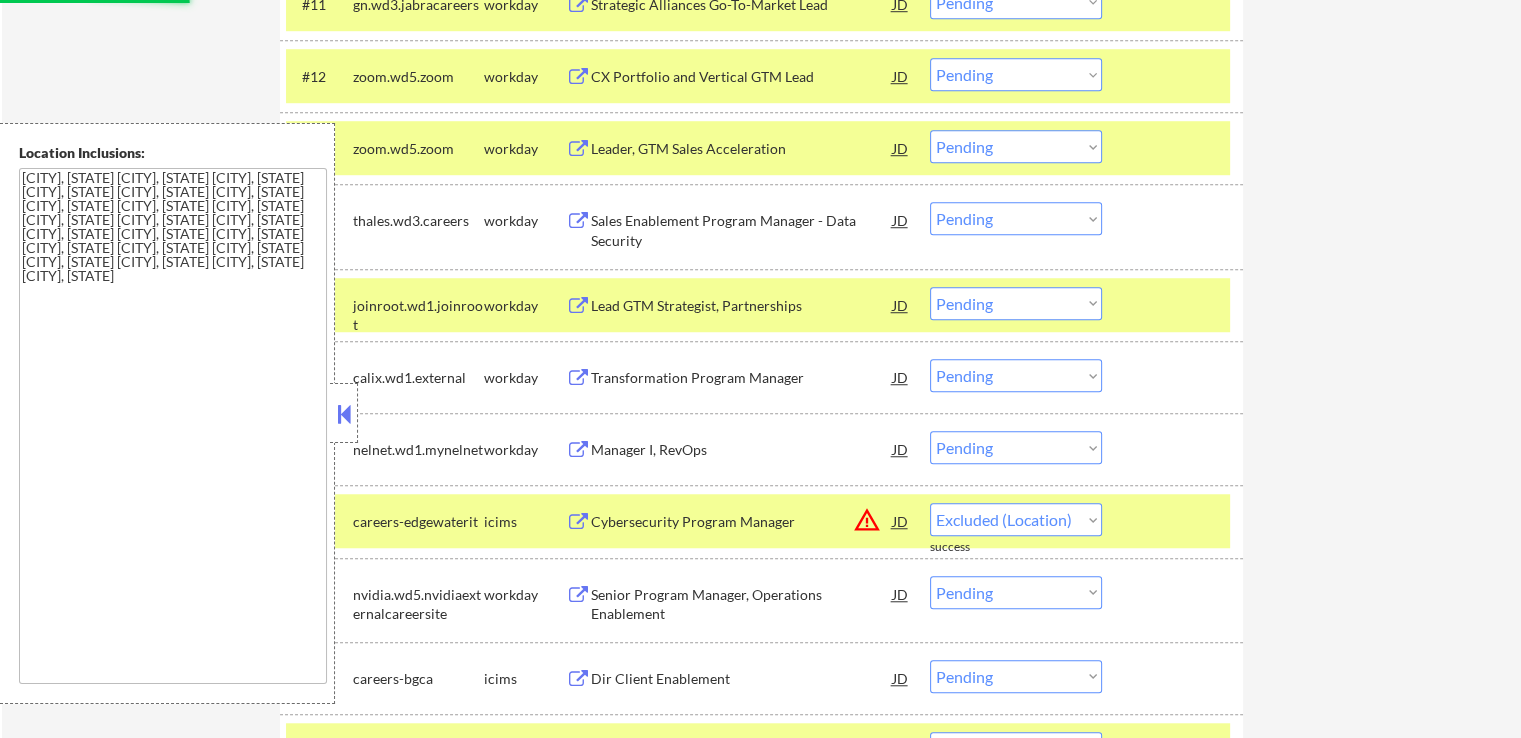 select on ""pending"" 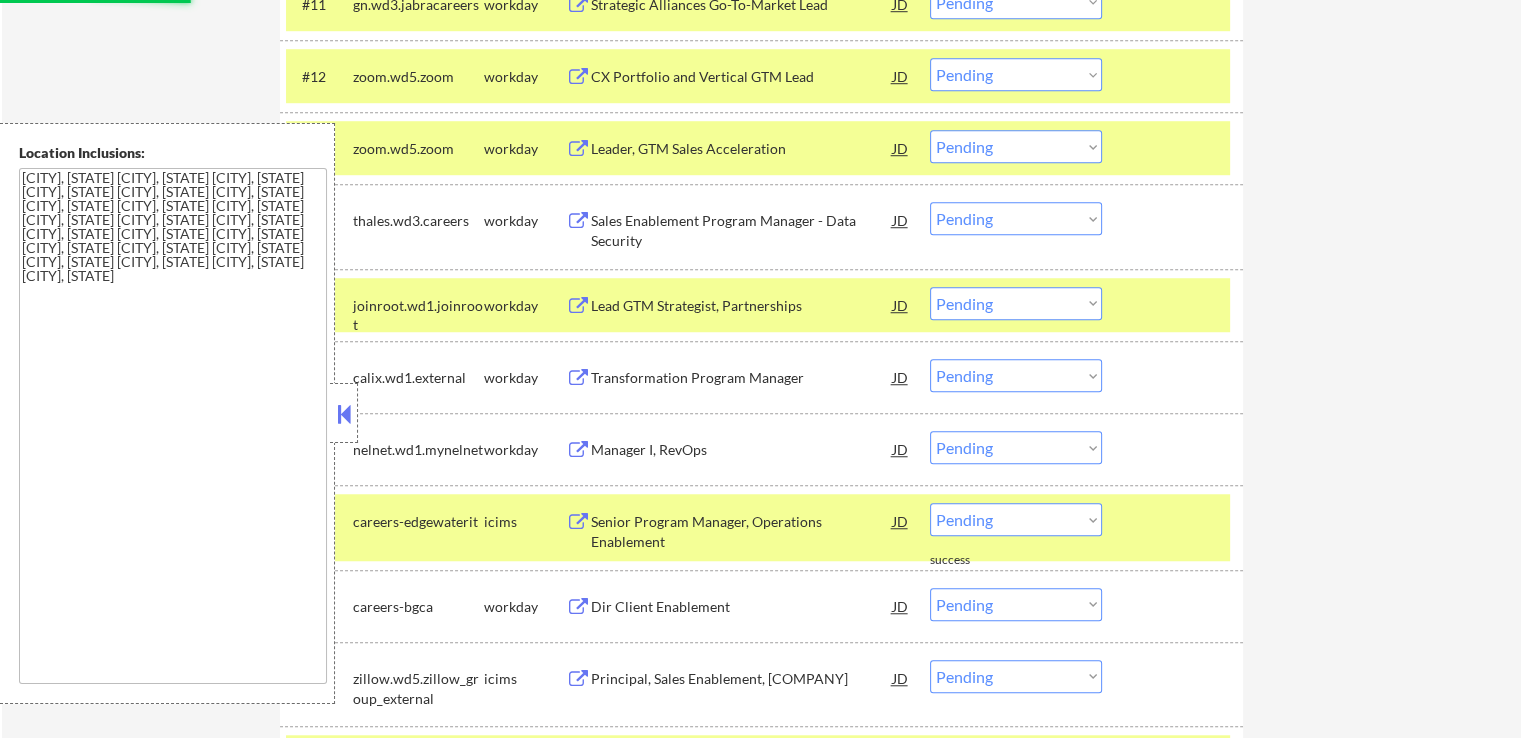 scroll, scrollTop: 1100, scrollLeft: 0, axis: vertical 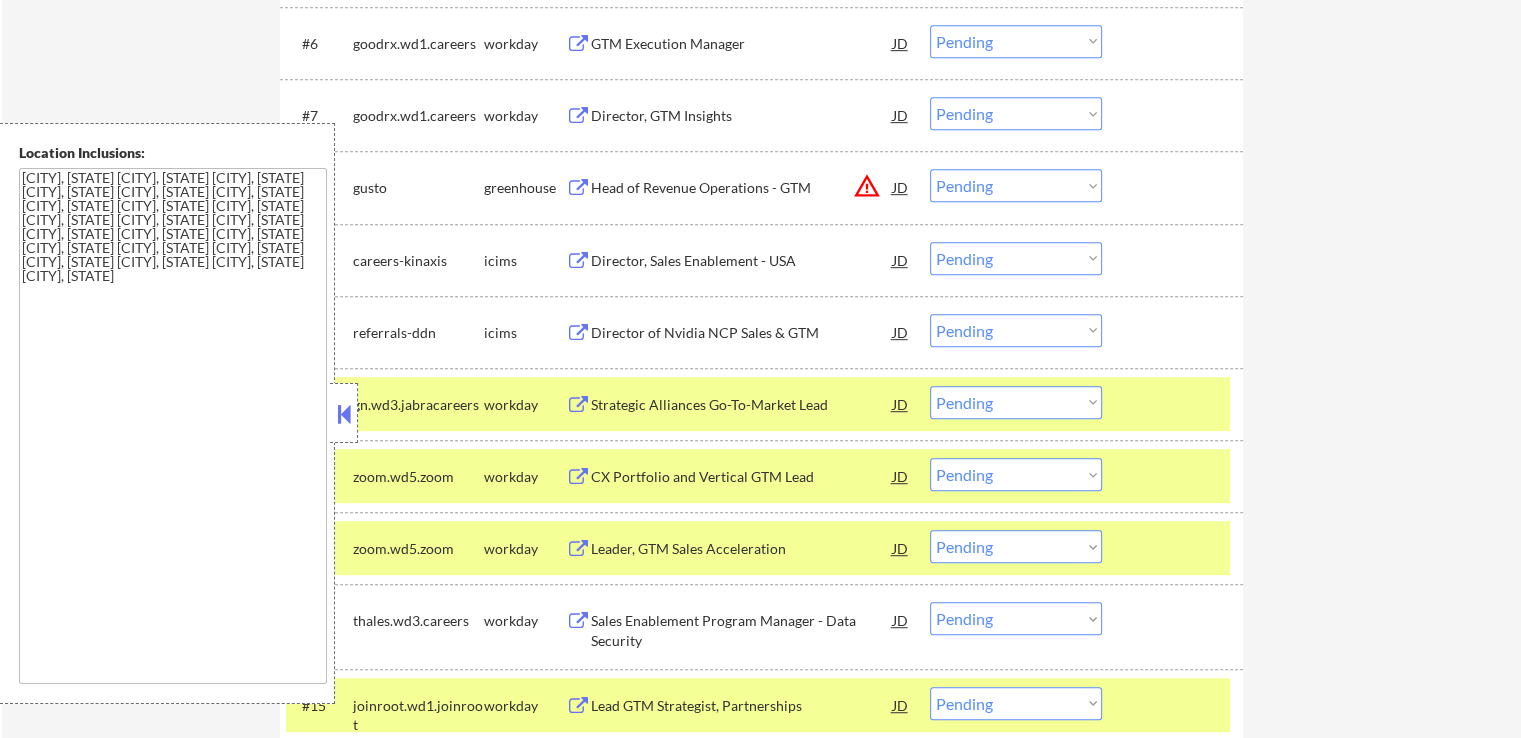 click on "Choose an option... Pending Applied Excluded (Questions) Excluded (Expired) Excluded (Location) Excluded (Bad Match) Excluded (Blocklist) Excluded (Salary) Excluded (Other)" at bounding box center [1016, 185] 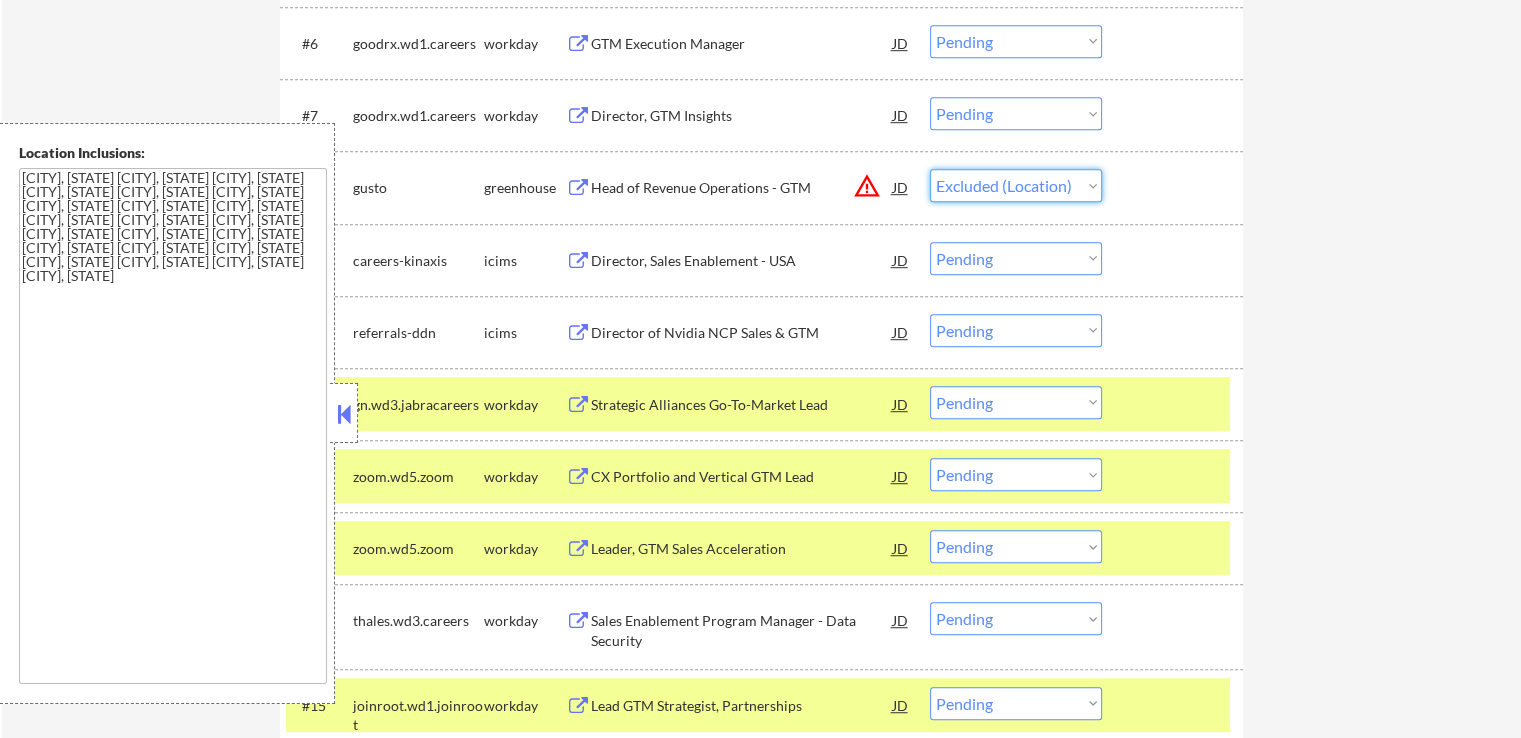 click on "Choose an option... Pending Applied Excluded (Questions) Excluded (Expired) Excluded (Location) Excluded (Bad Match) Excluded (Blocklist) Excluded (Salary) Excluded (Other)" at bounding box center [1016, 185] 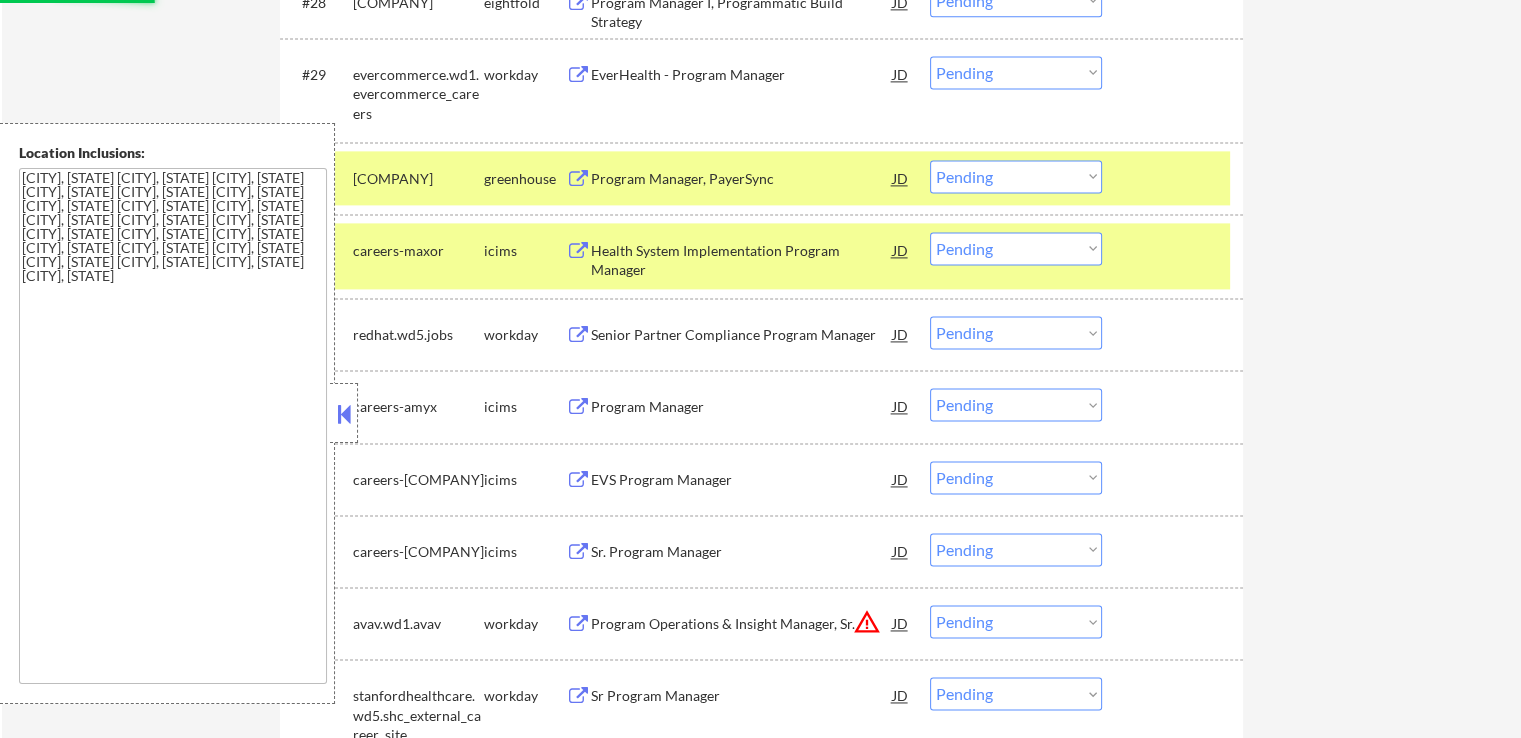 select on ""pending"" 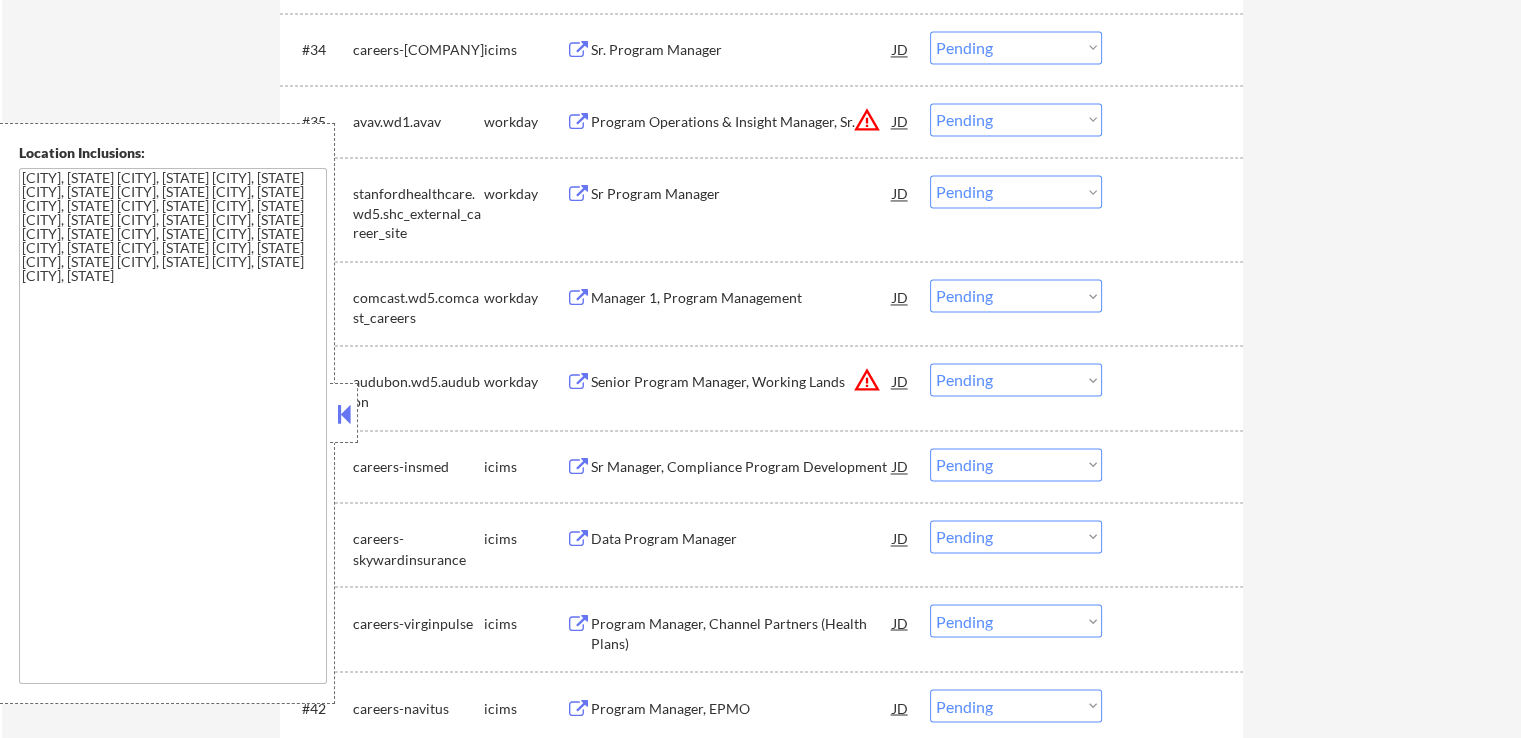 scroll, scrollTop: 3200, scrollLeft: 0, axis: vertical 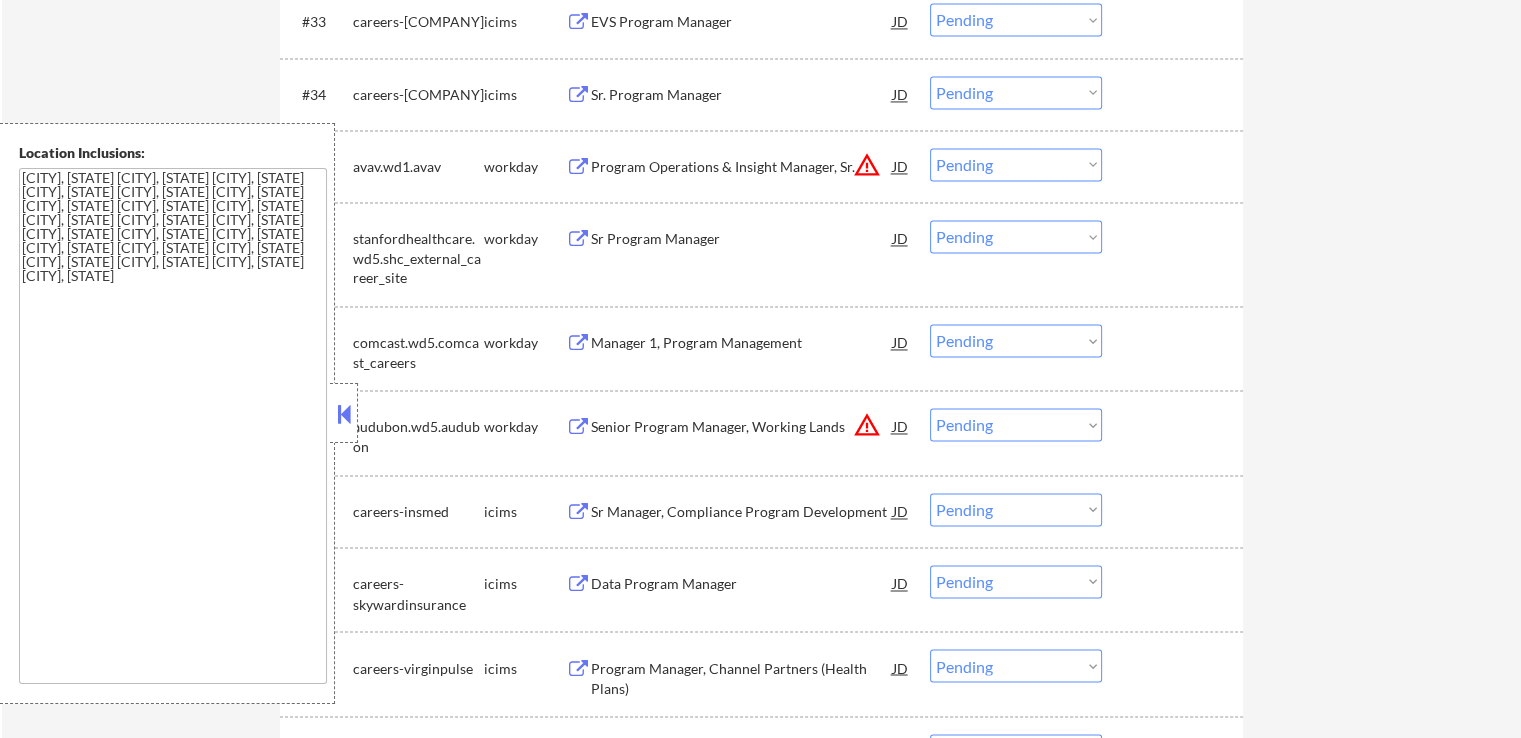 click on "Choose an option... Pending Applied Excluded (Questions) Excluded (Expired) Excluded (Location) Excluded (Bad Match) Excluded (Blocklist) Excluded (Salary) Excluded (Other)" at bounding box center [1016, 164] 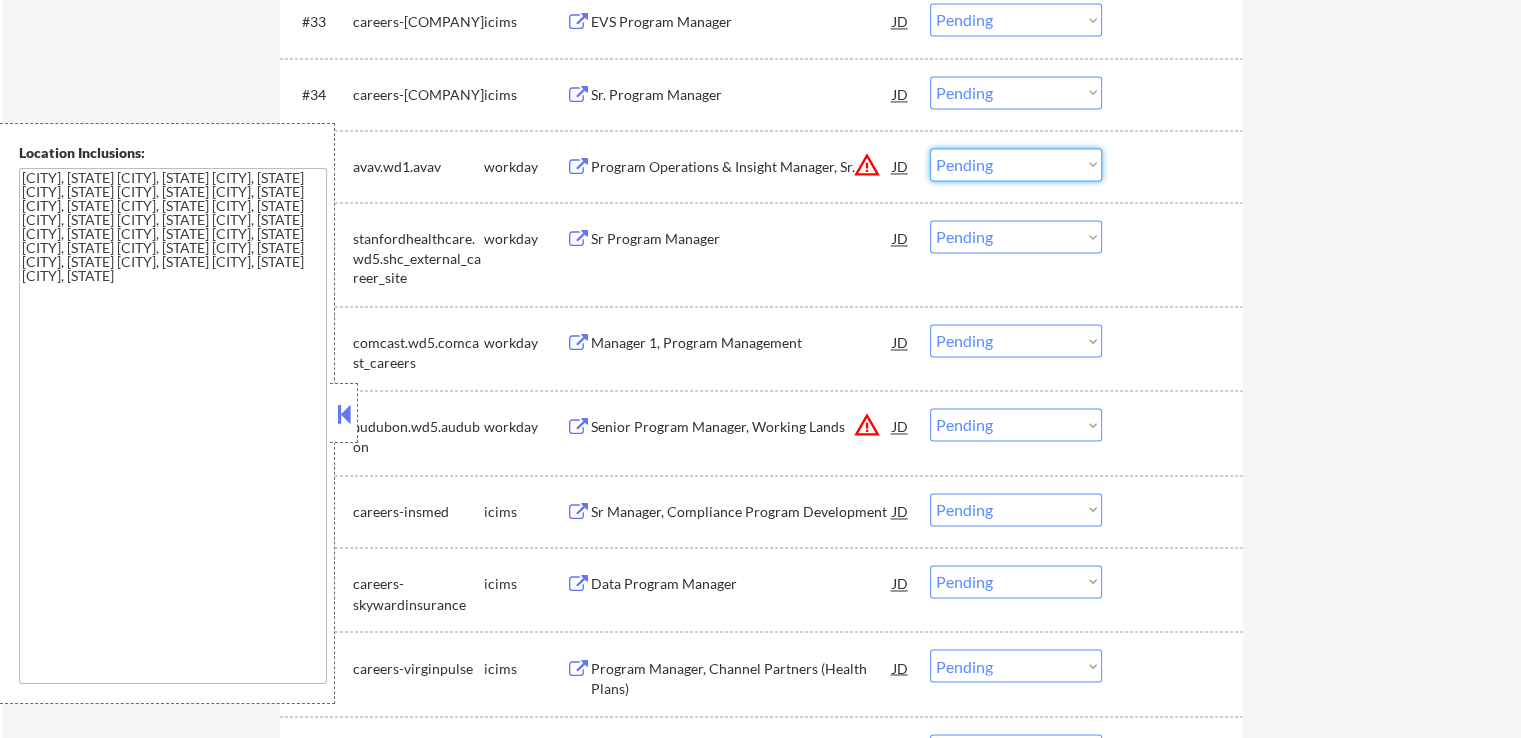 select on ""excluded__location_"" 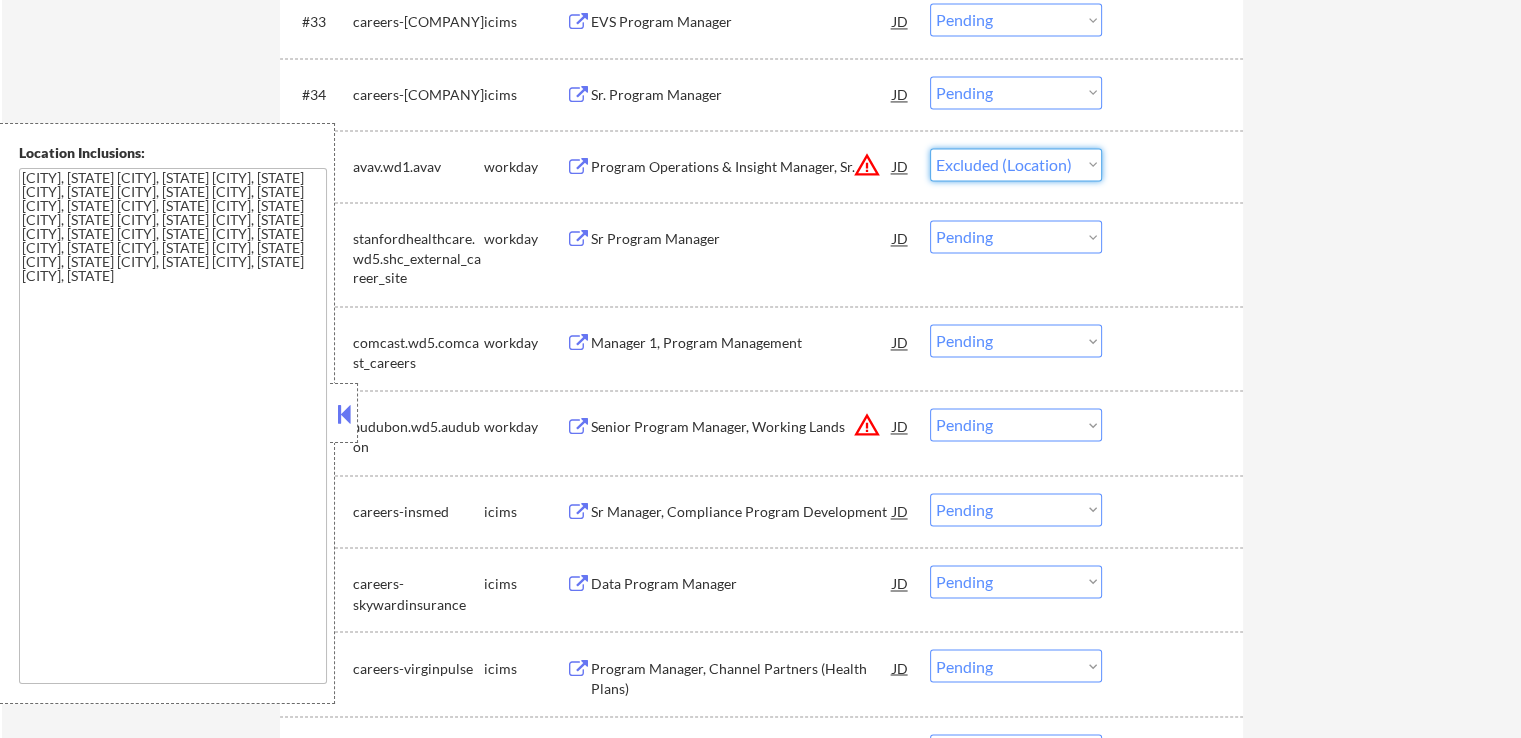 click on "Choose an option... Pending Applied Excluded (Questions) Excluded (Expired) Excluded (Location) Excluded (Bad Match) Excluded (Blocklist) Excluded (Salary) Excluded (Other)" at bounding box center [1016, 164] 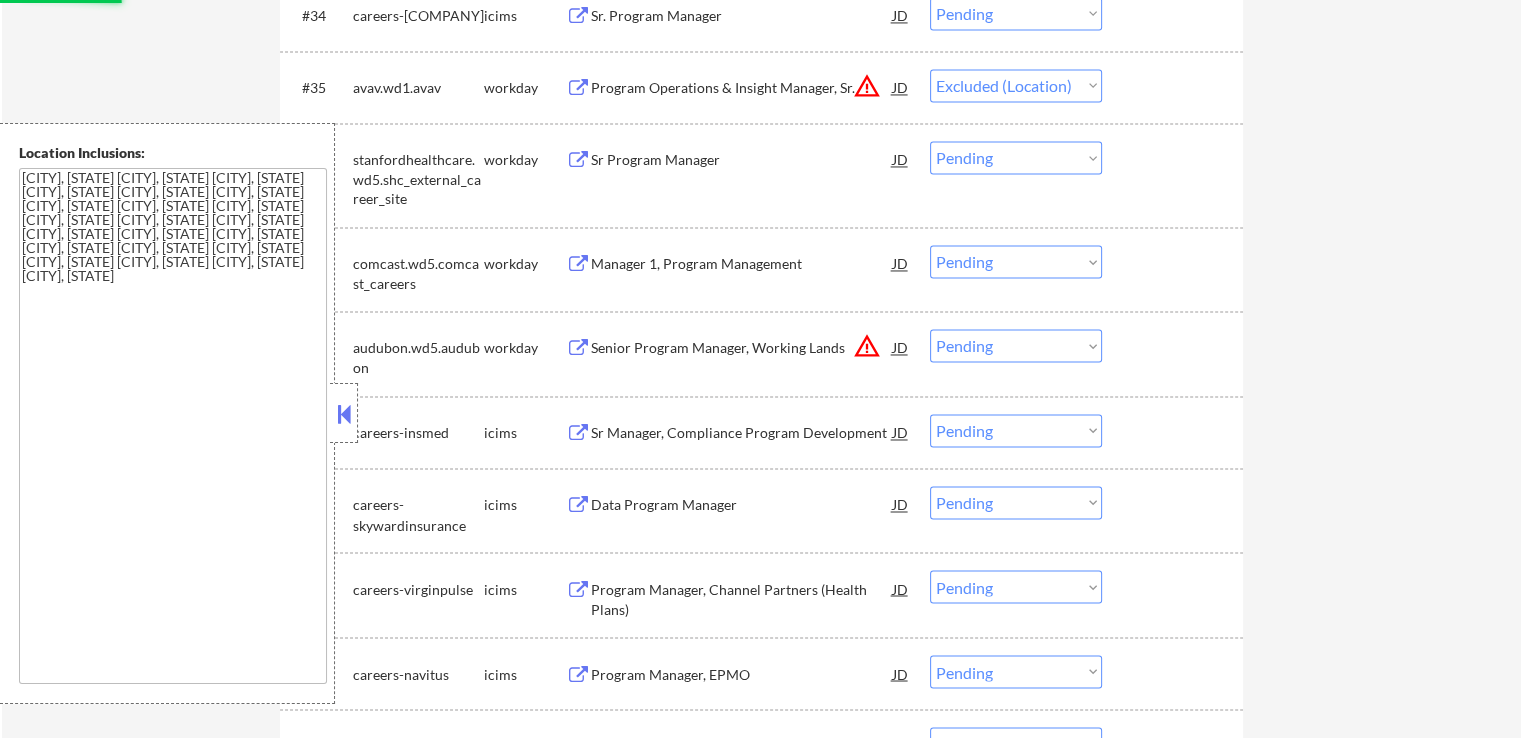scroll, scrollTop: 3400, scrollLeft: 0, axis: vertical 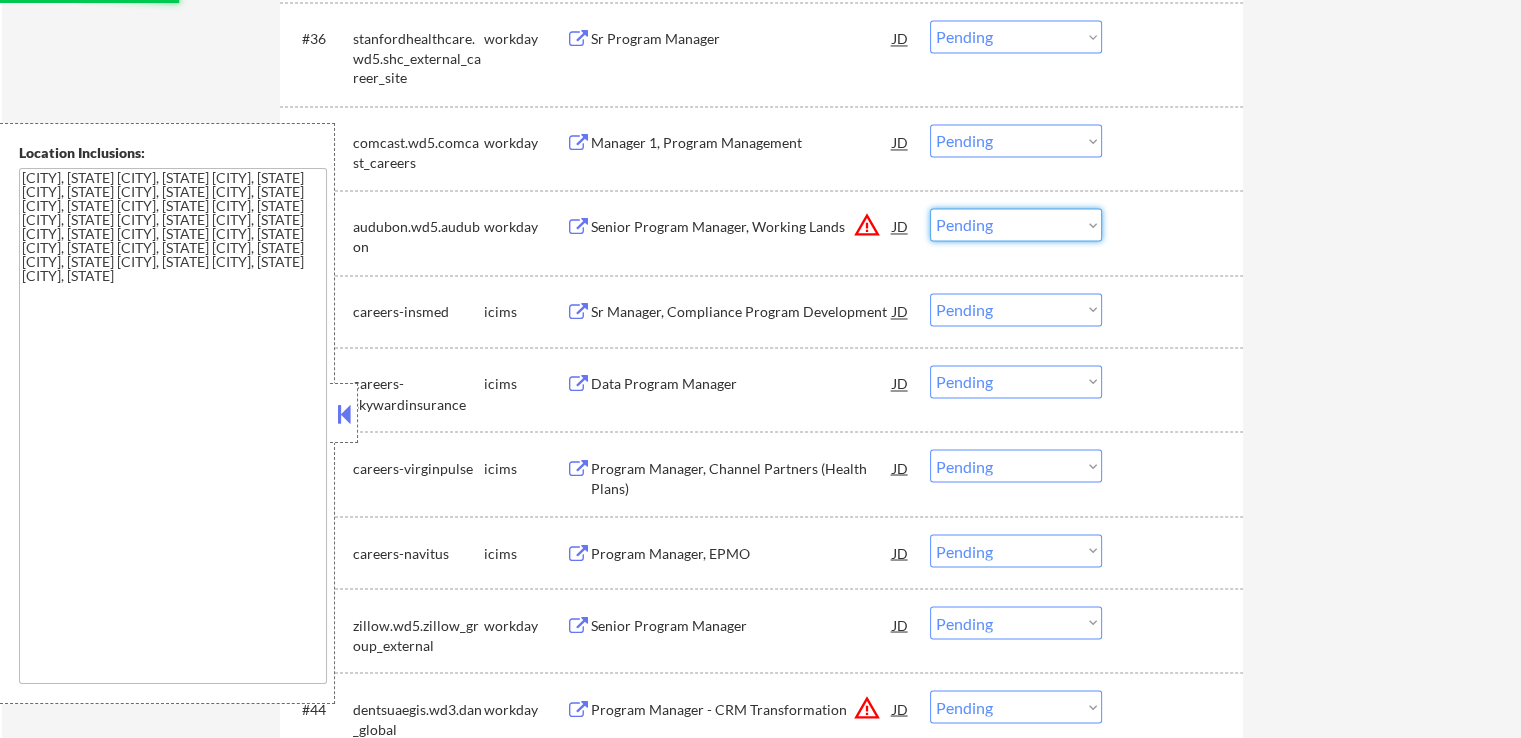 click on "Choose an option... Pending Applied Excluded (Questions) Excluded (Expired) Excluded (Location) Excluded (Bad Match) Excluded (Blocklist) Excluded (Salary) Excluded (Other)" at bounding box center (1016, 224) 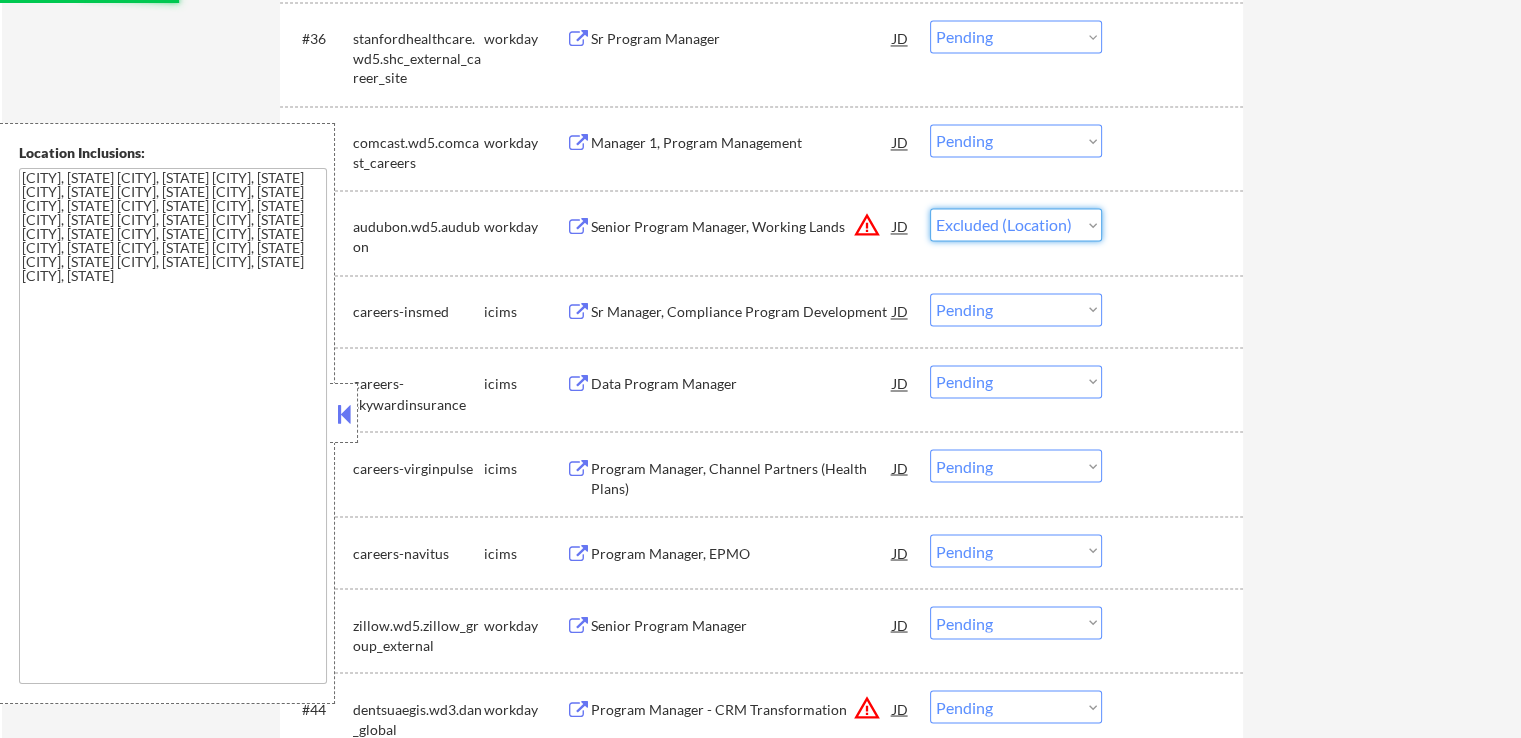 click on "Choose an option... Pending Applied Excluded (Questions) Excluded (Expired) Excluded (Location) Excluded (Bad Match) Excluded (Blocklist) Excluded (Salary) Excluded (Other)" at bounding box center (1016, 224) 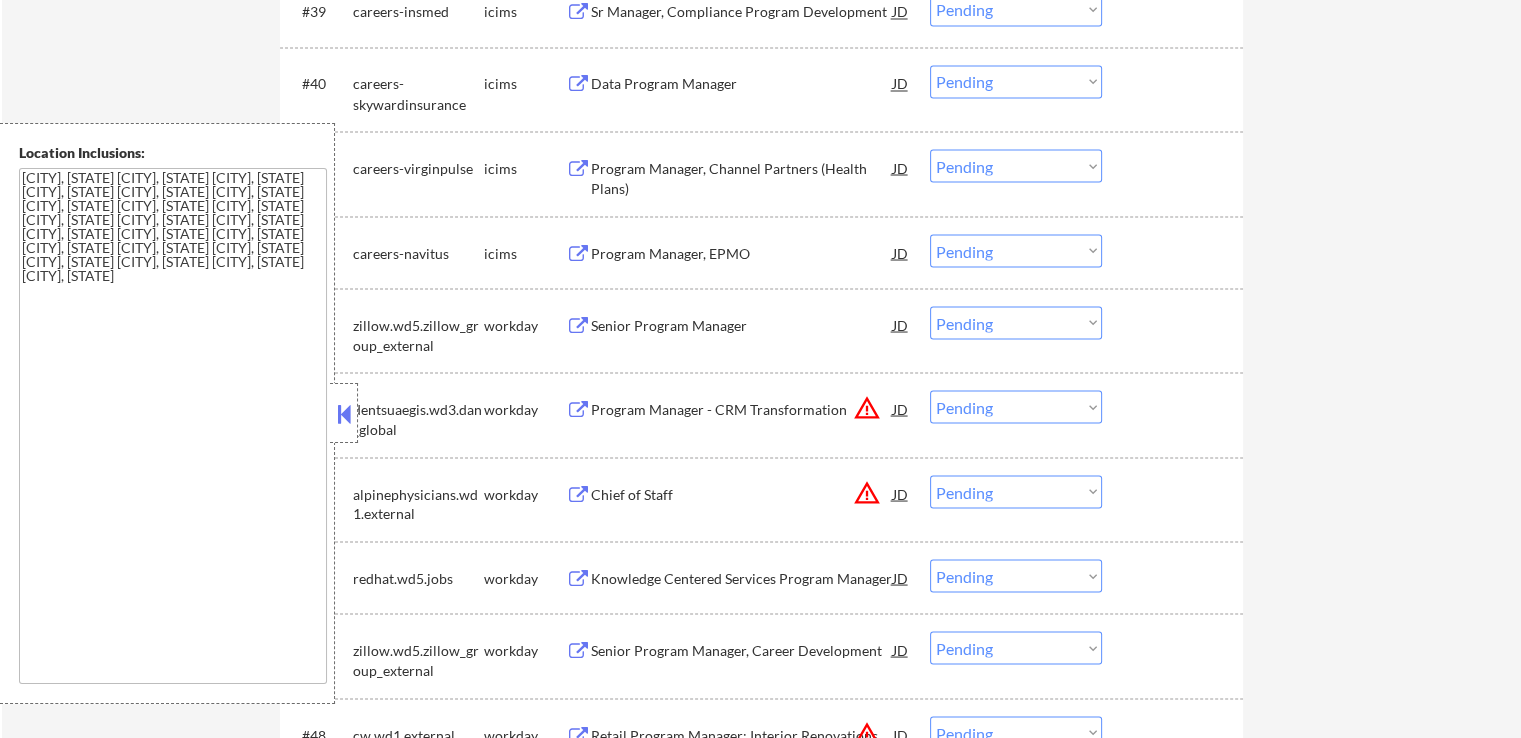 scroll, scrollTop: 3900, scrollLeft: 0, axis: vertical 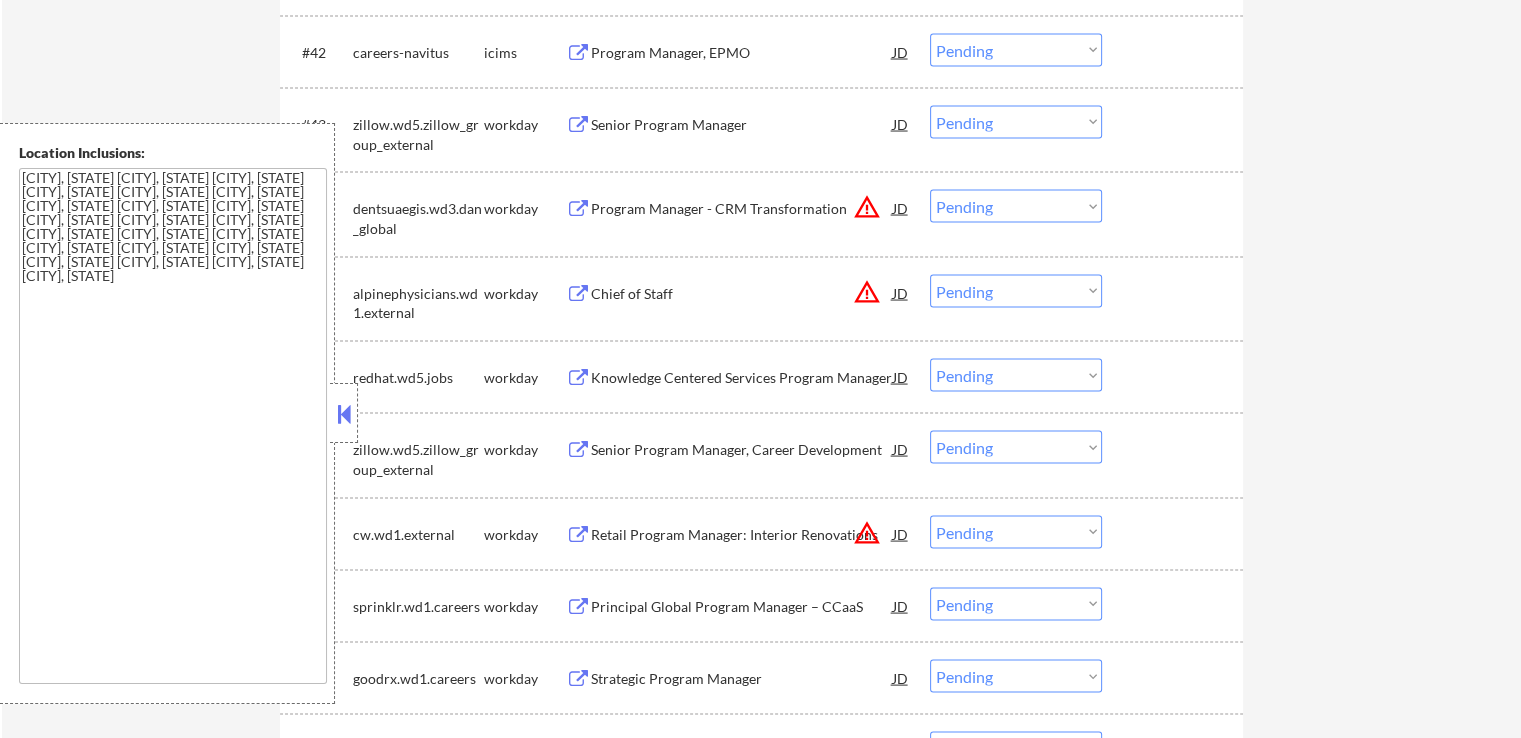 select on ""pending"" 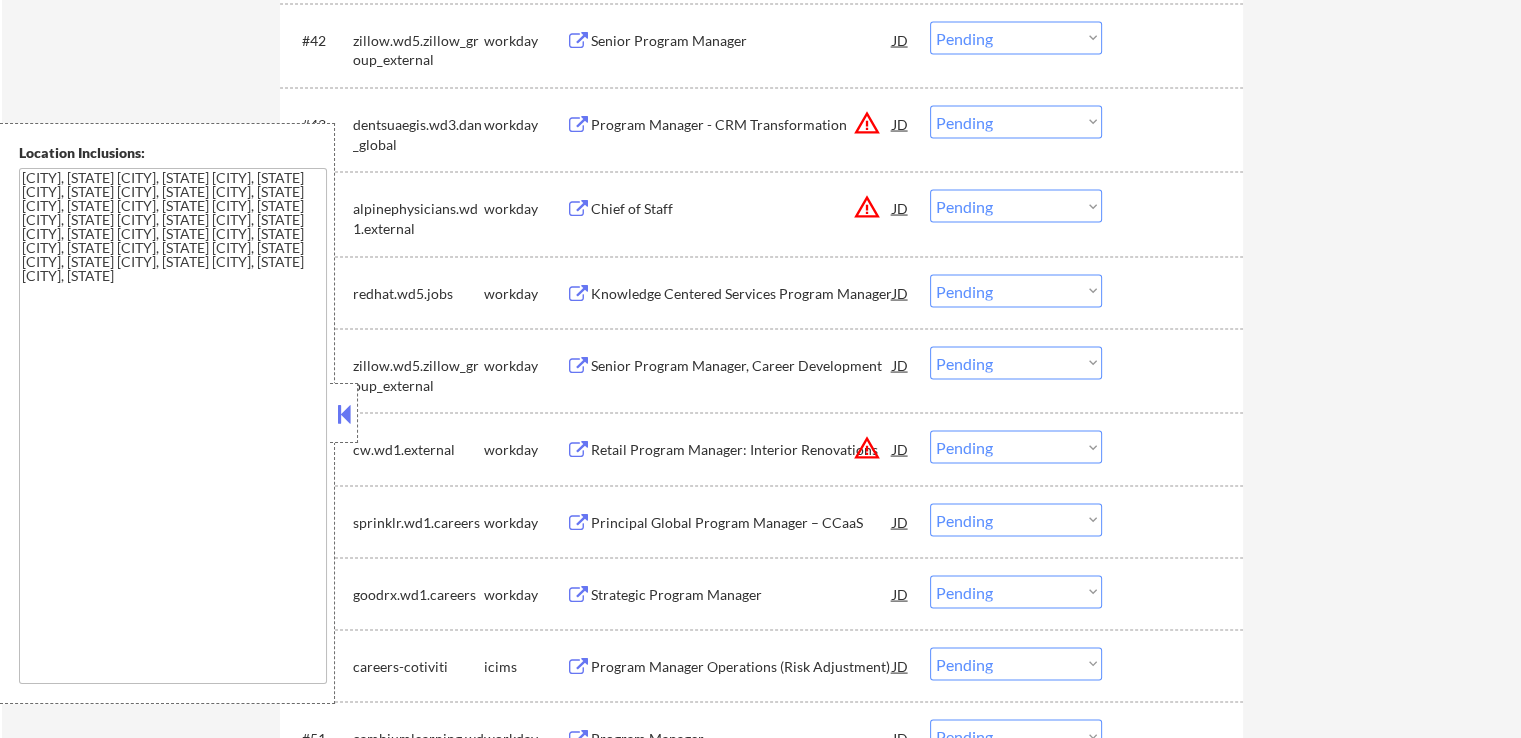 click on "Chief of Staff" at bounding box center [742, 209] 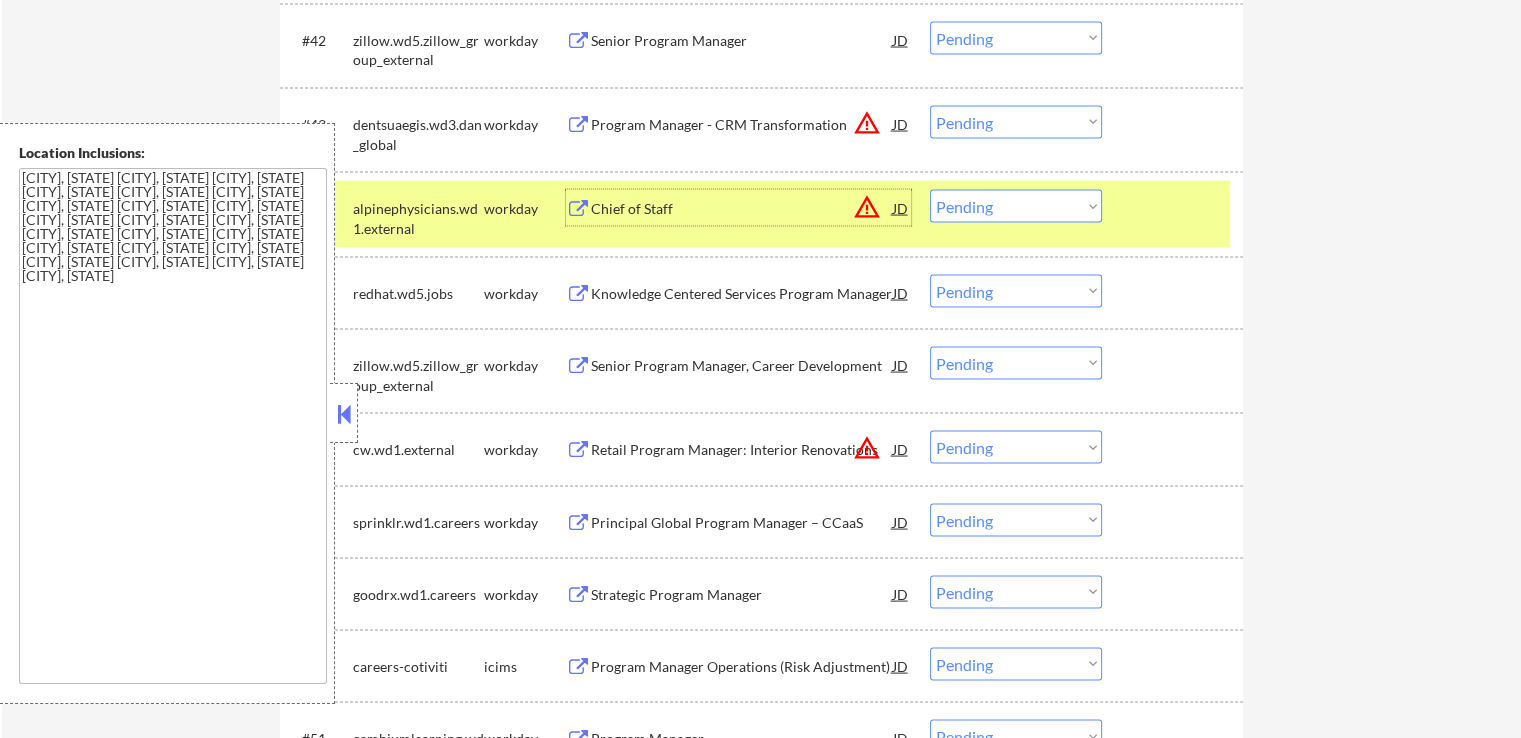 click on "Program Manager - CRM Transformation" at bounding box center [742, 125] 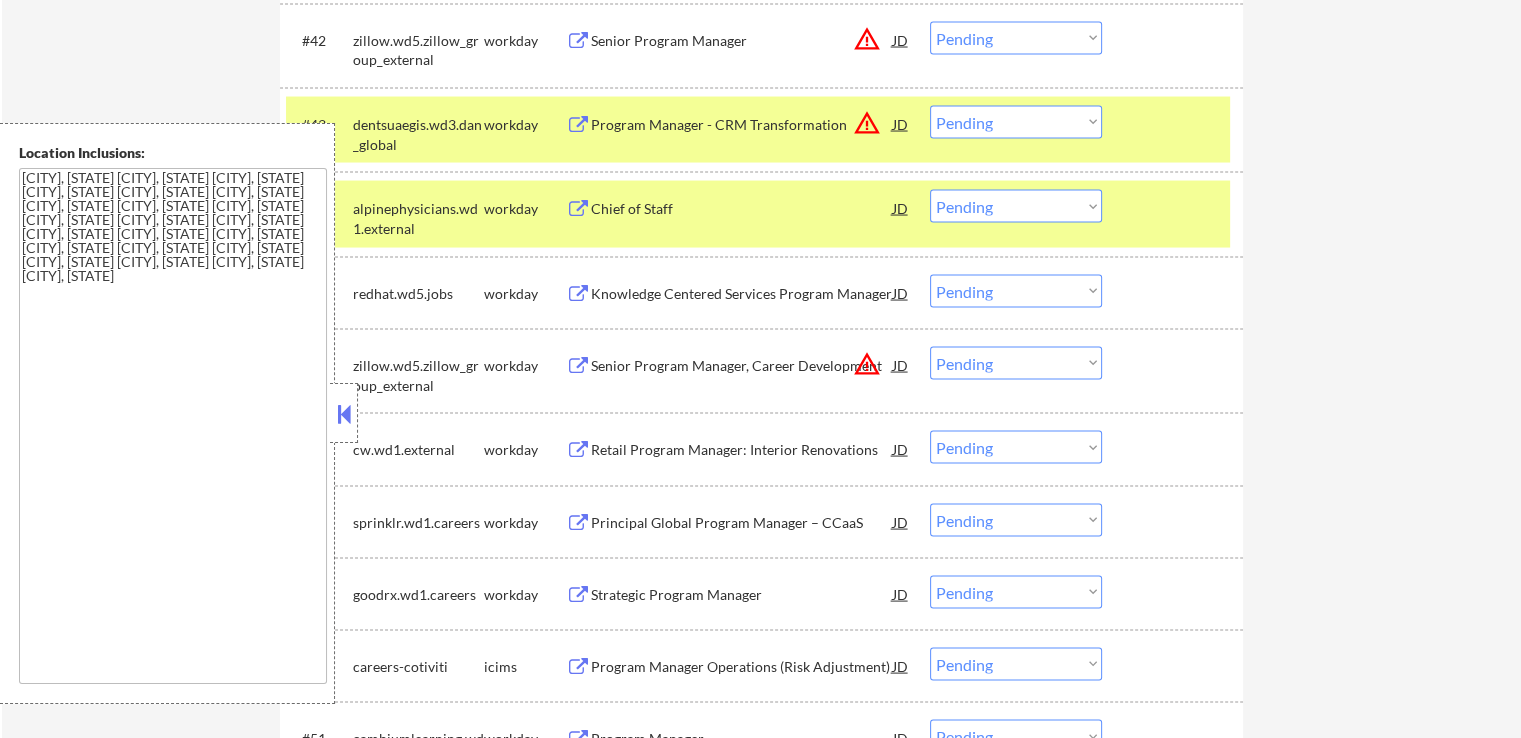 select on ""pending"" 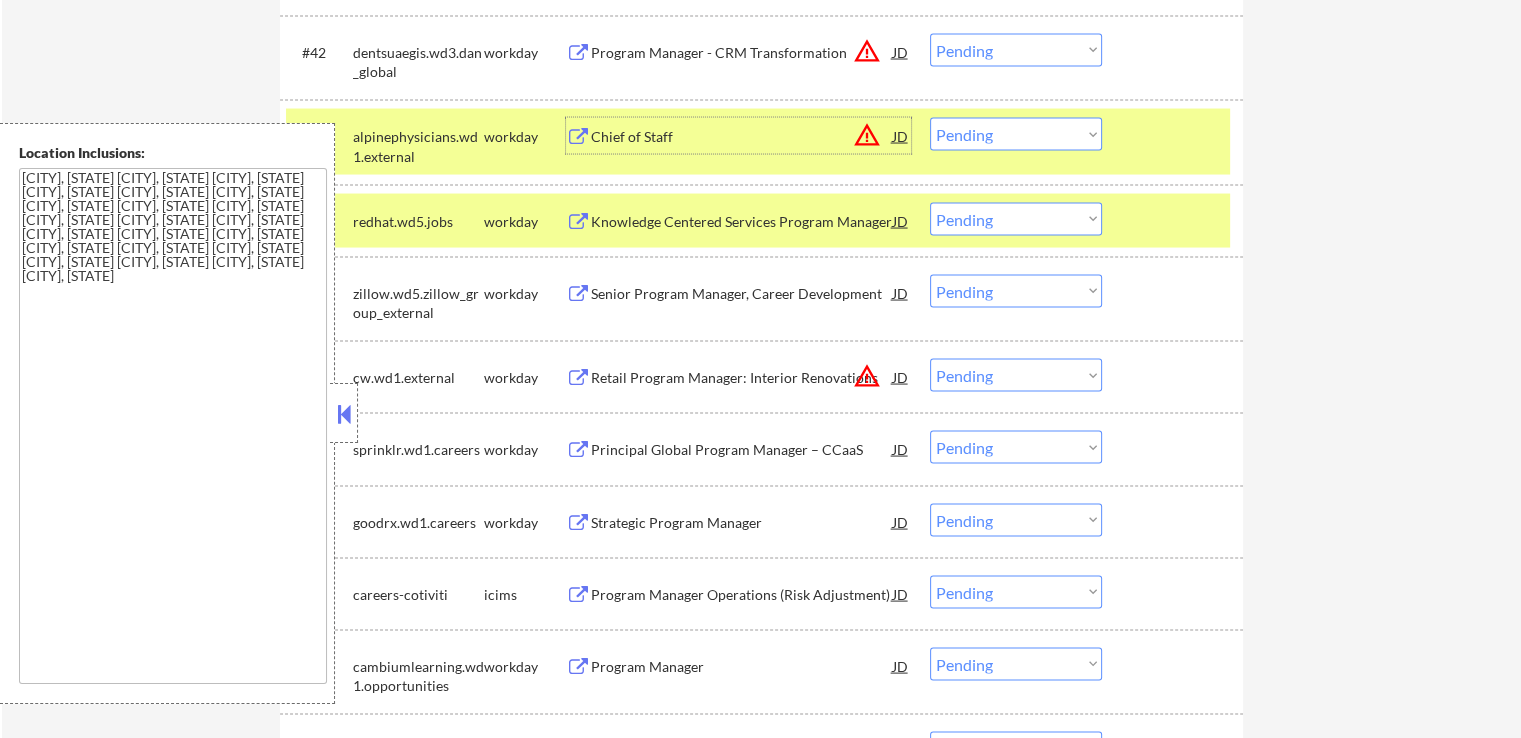 click on "Choose an option... Pending Applied Excluded (Questions) Excluded (Expired) Excluded (Location) Excluded (Bad Match) Excluded (Blocklist) Excluded (Salary) Excluded (Other)" at bounding box center (1016, 134) 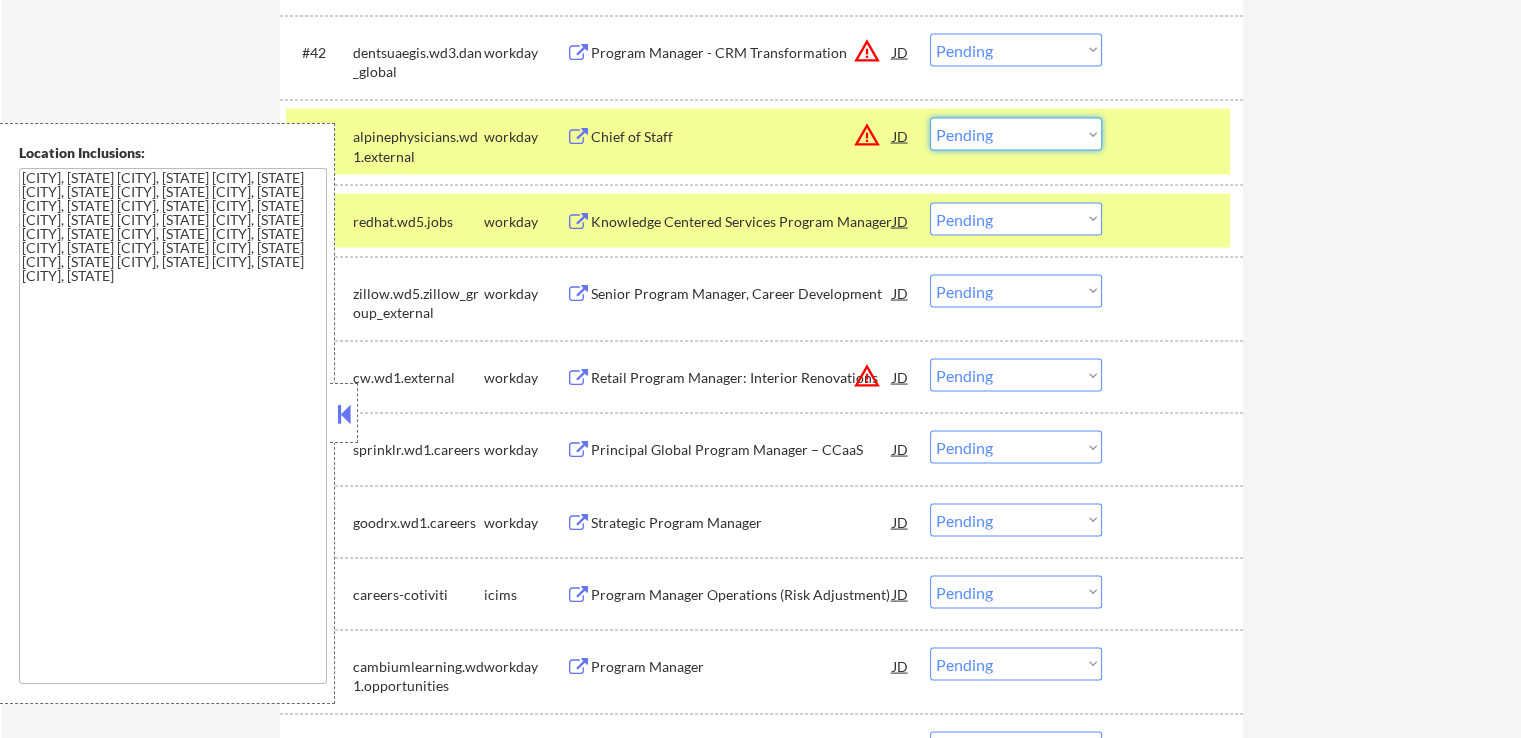 select on ""excluded__expired_"" 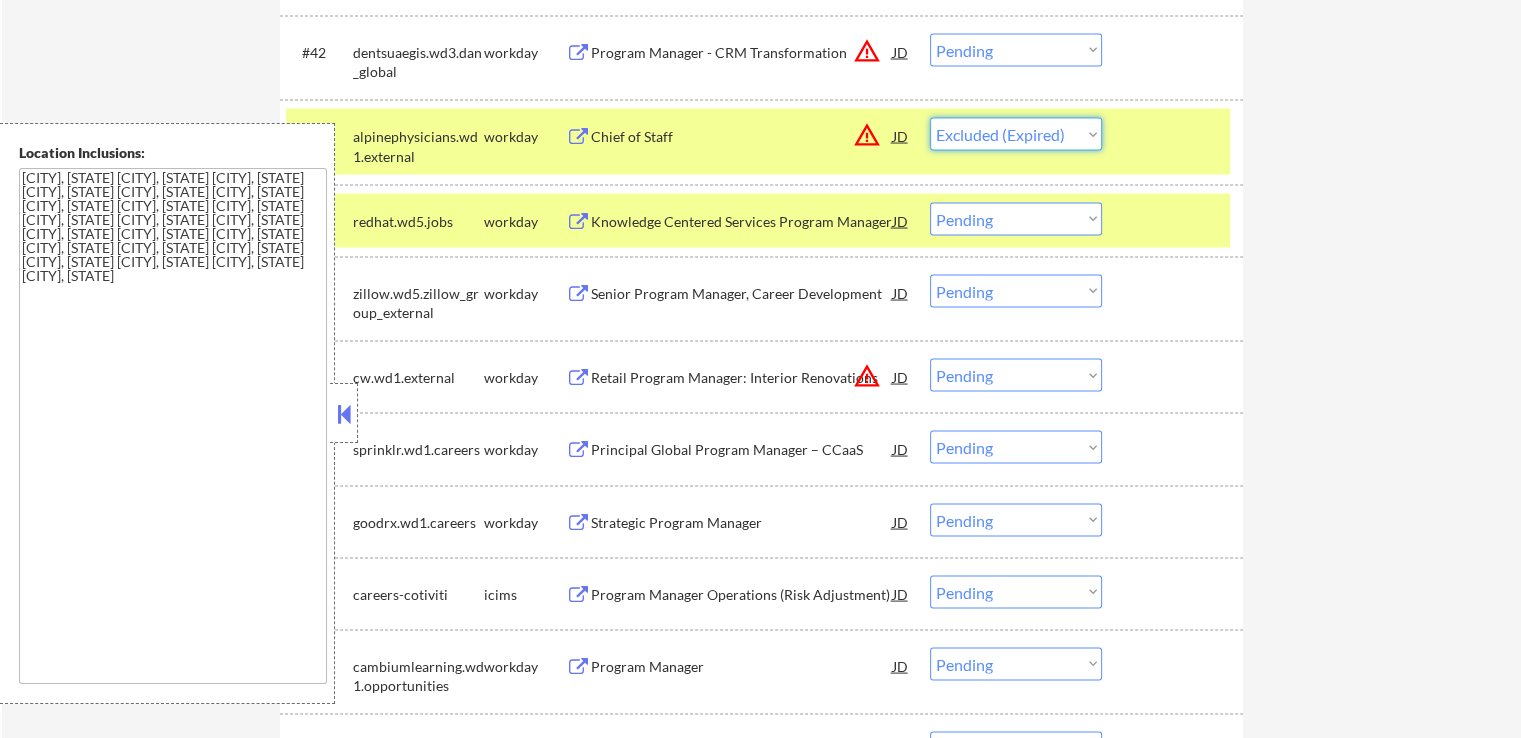 click on "Choose an option... Pending Applied Excluded (Questions) Excluded (Expired) Excluded (Location) Excluded (Bad Match) Excluded (Blocklist) Excluded (Salary) Excluded (Other)" at bounding box center [1016, 134] 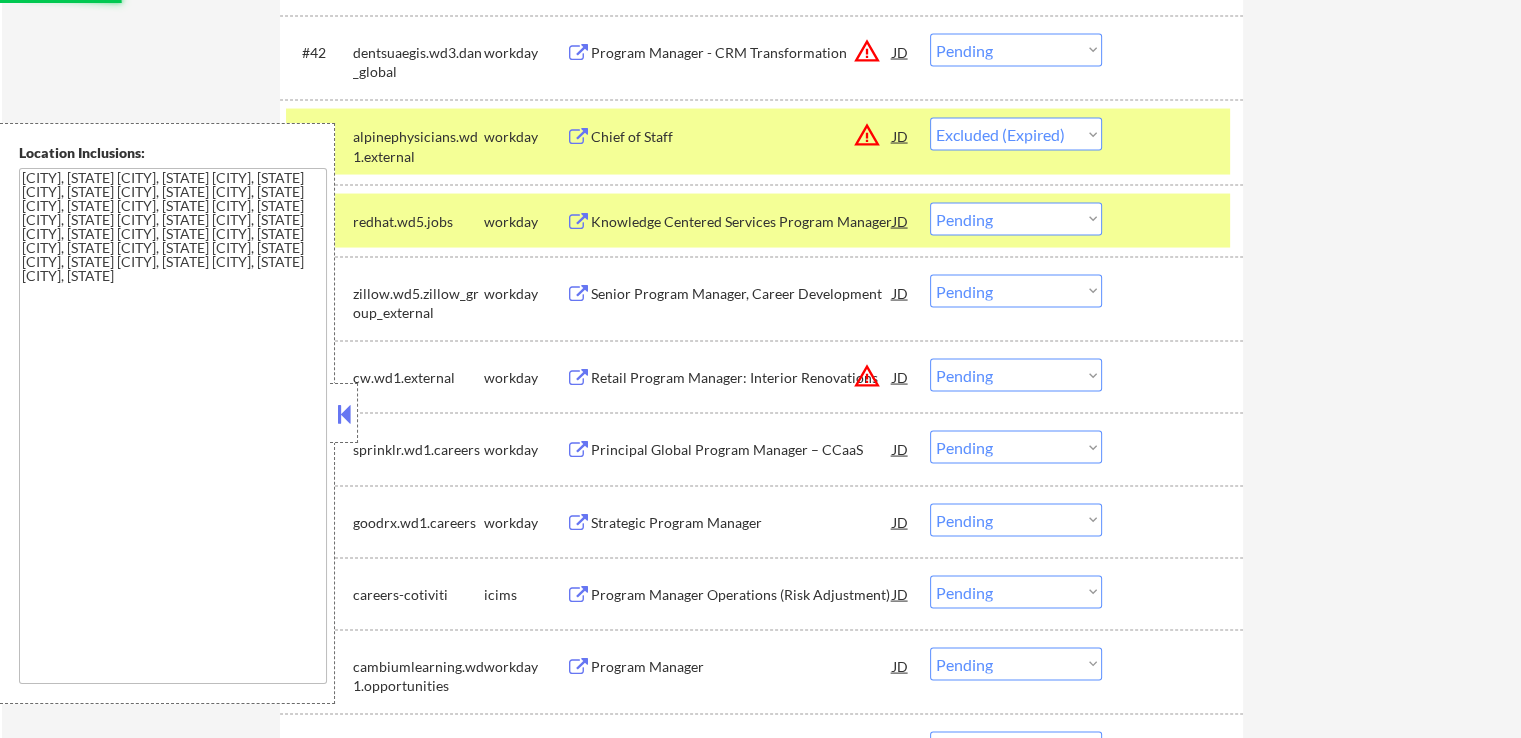 drag, startPoint x: 1021, startPoint y: 46, endPoint x: 1024, endPoint y: 61, distance: 15.297058 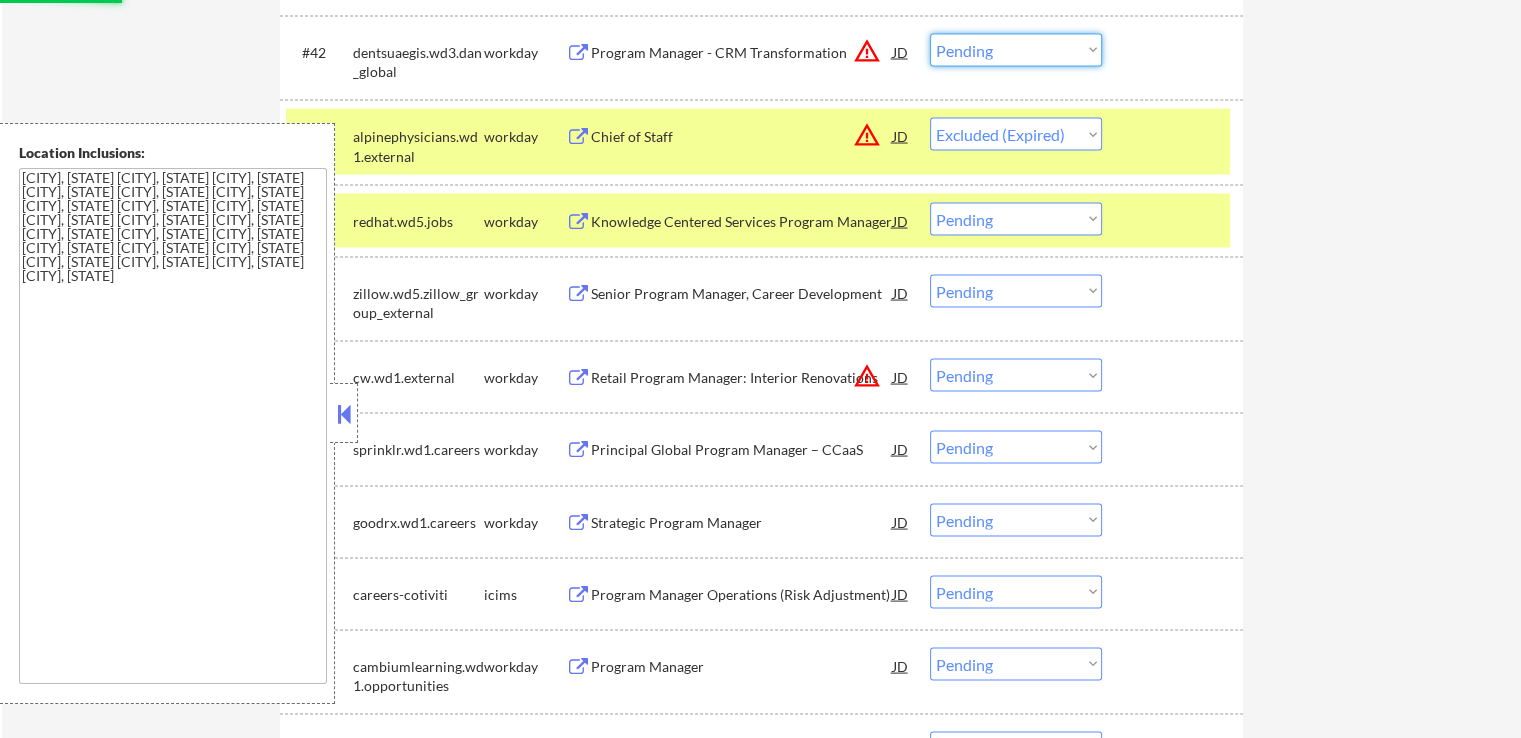 select on ""excluded__location_"" 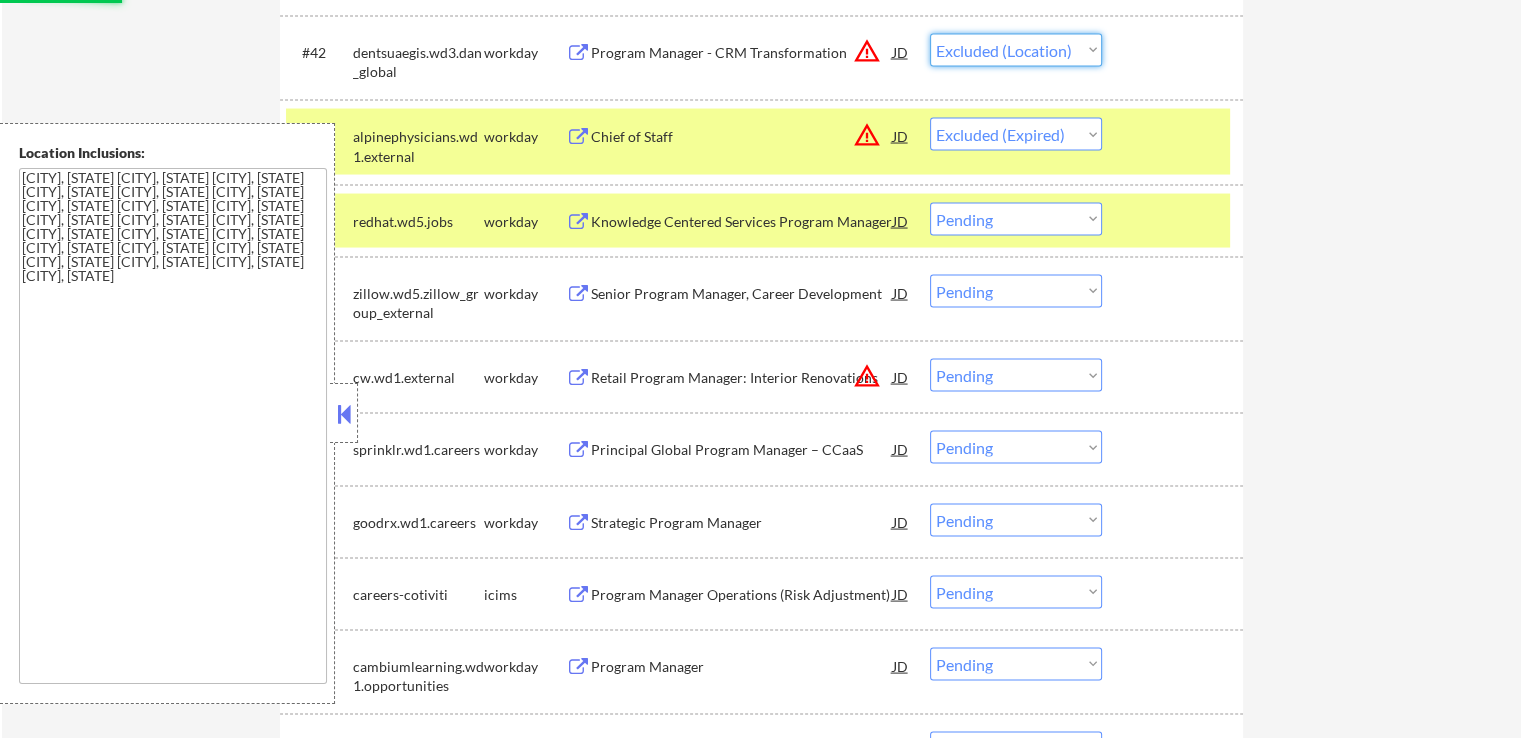 click on "Choose an option... Pending Applied Excluded (Questions) Excluded (Expired) Excluded (Location) Excluded (Bad Match) Excluded (Blocklist) Excluded (Salary) Excluded (Other)" at bounding box center [1016, 50] 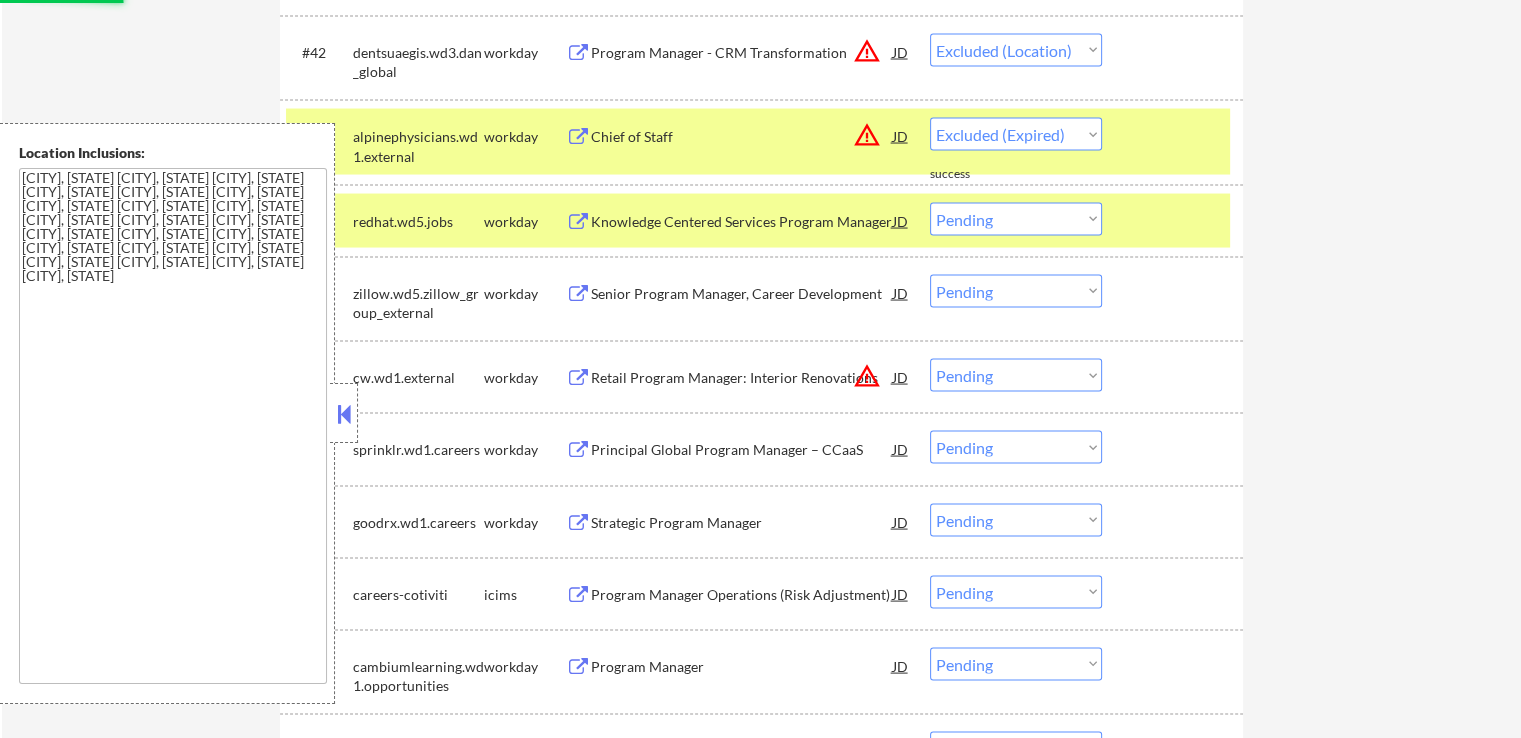 scroll, scrollTop: 4100, scrollLeft: 0, axis: vertical 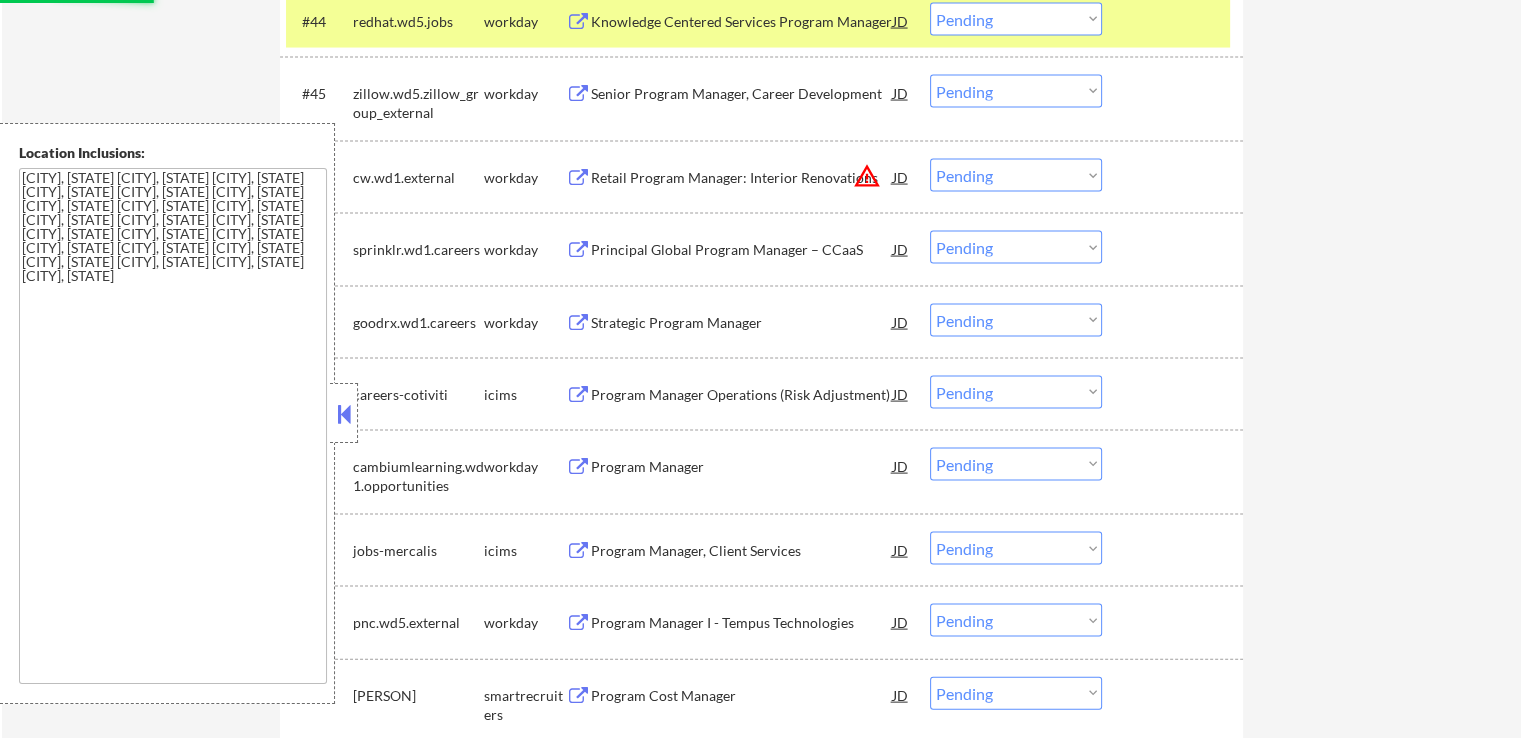 select on ""pending"" 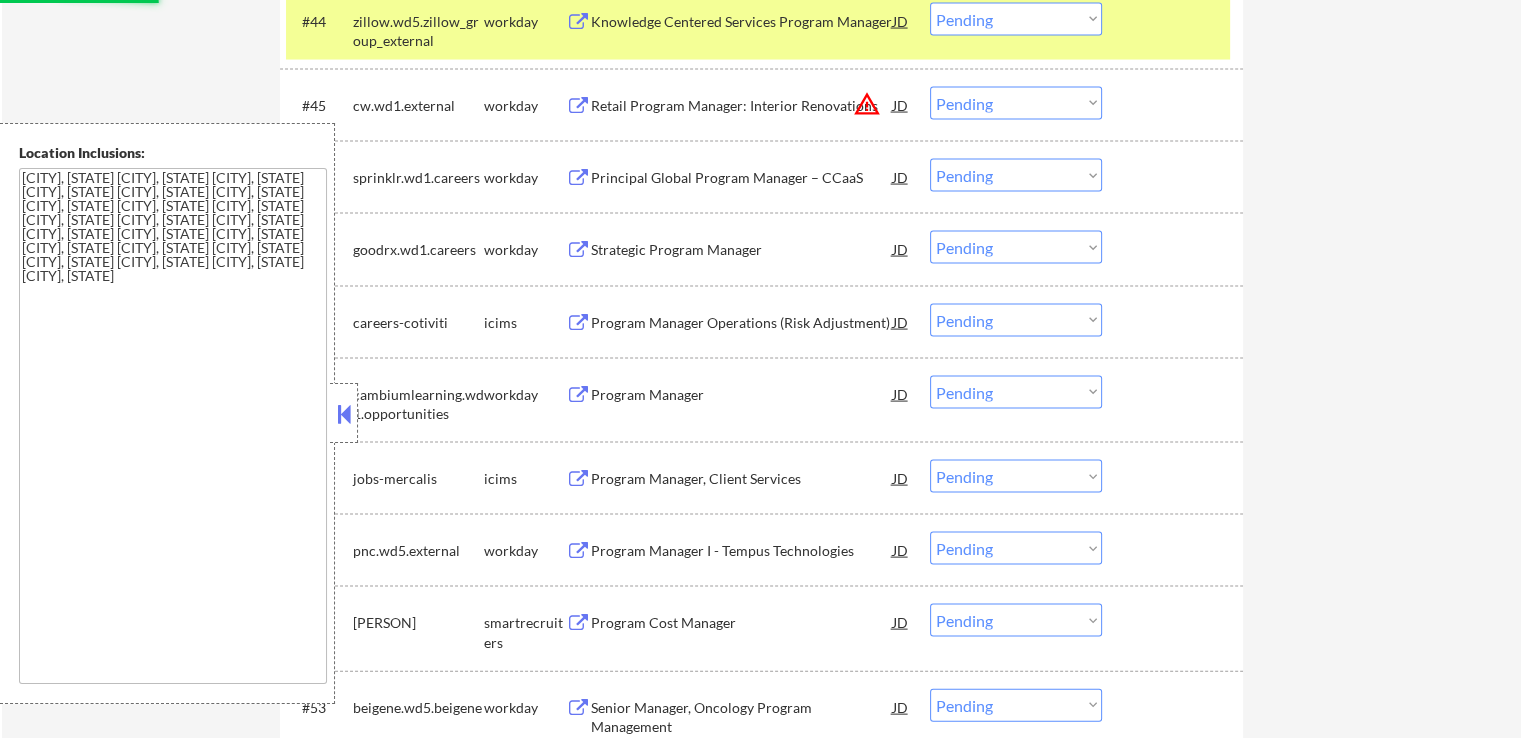select on ""pending"" 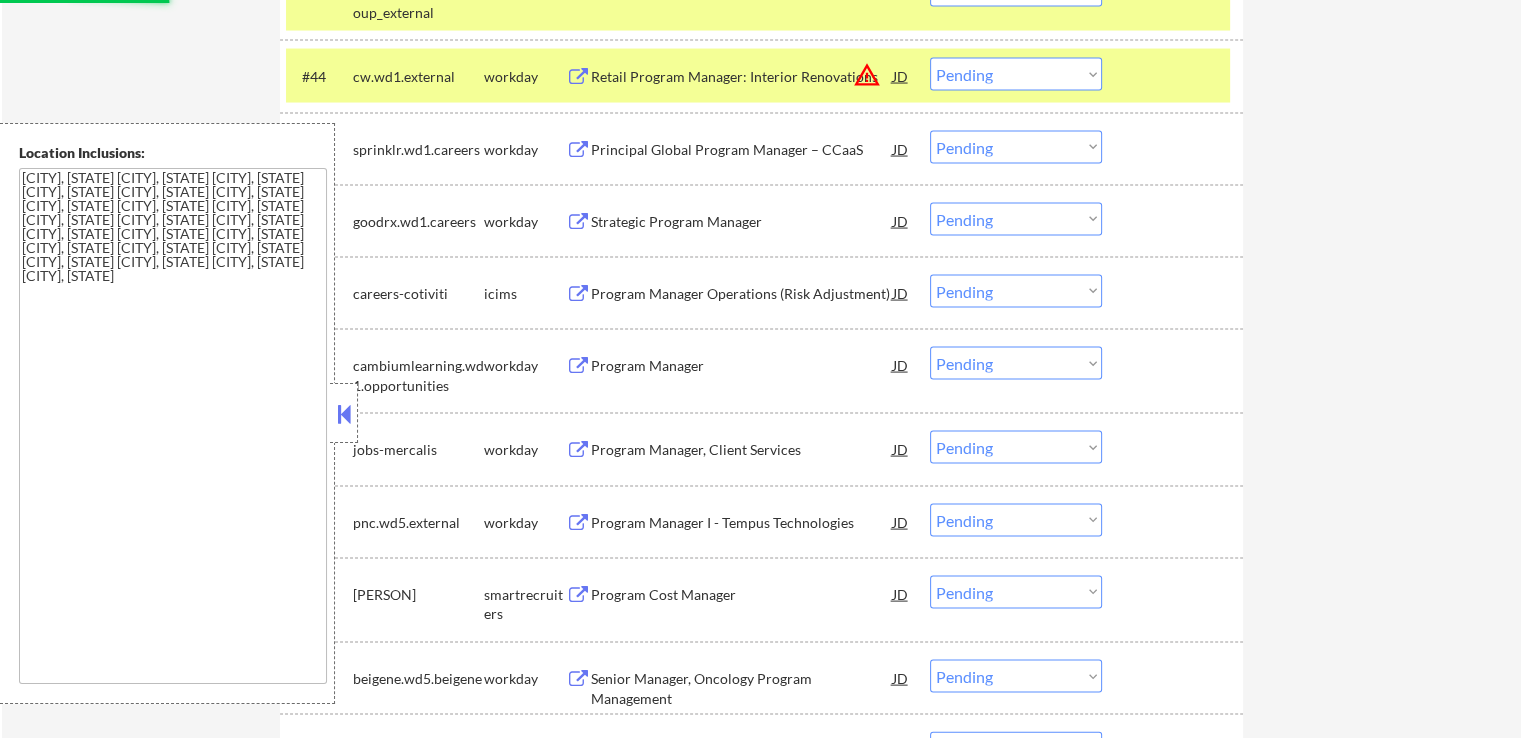 scroll, scrollTop: 3900, scrollLeft: 0, axis: vertical 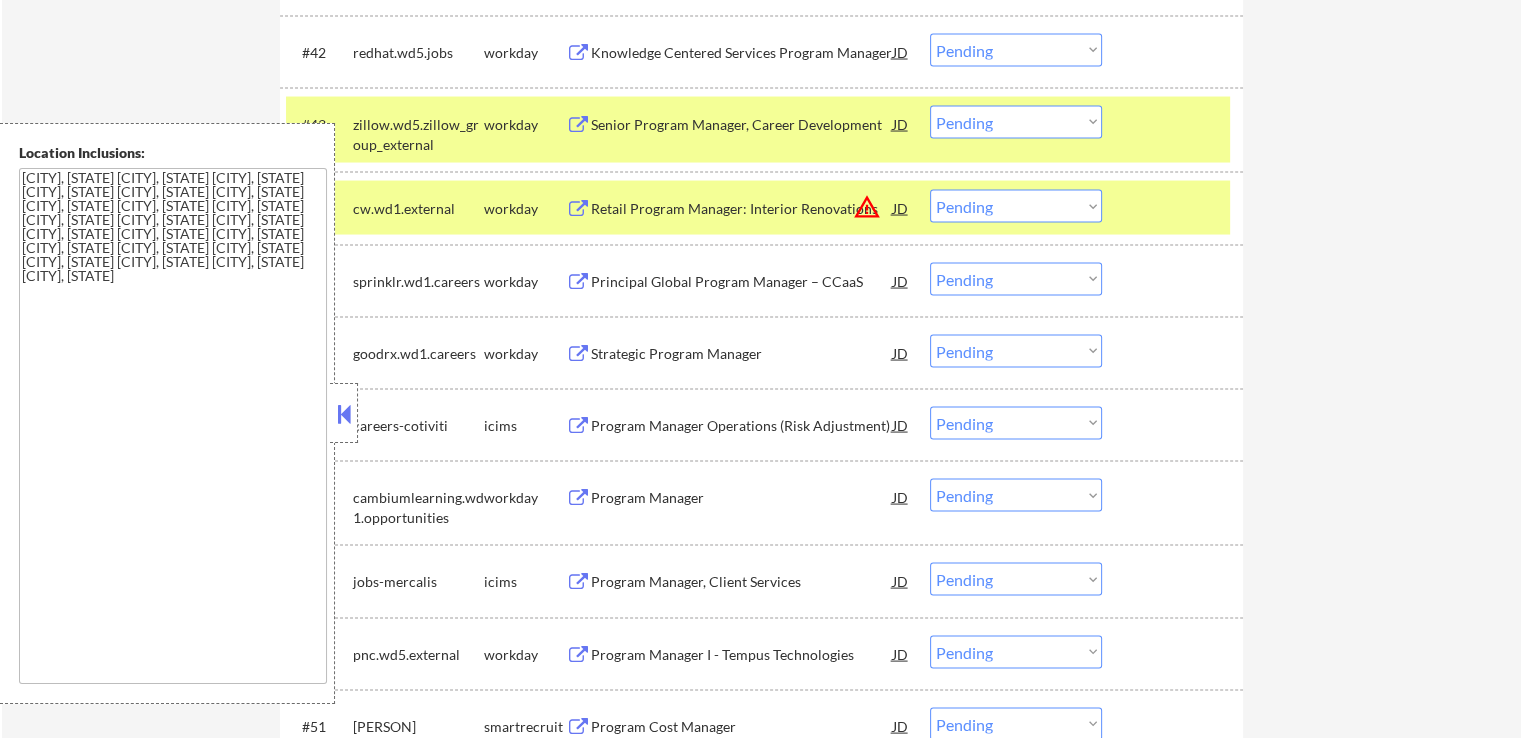 click on "Choose an option... Pending Applied Excluded (Questions) Excluded (Expired) Excluded (Location) Excluded (Bad Match) Excluded (Blocklist) Excluded (Salary) Excluded (Other)" at bounding box center (1016, 206) 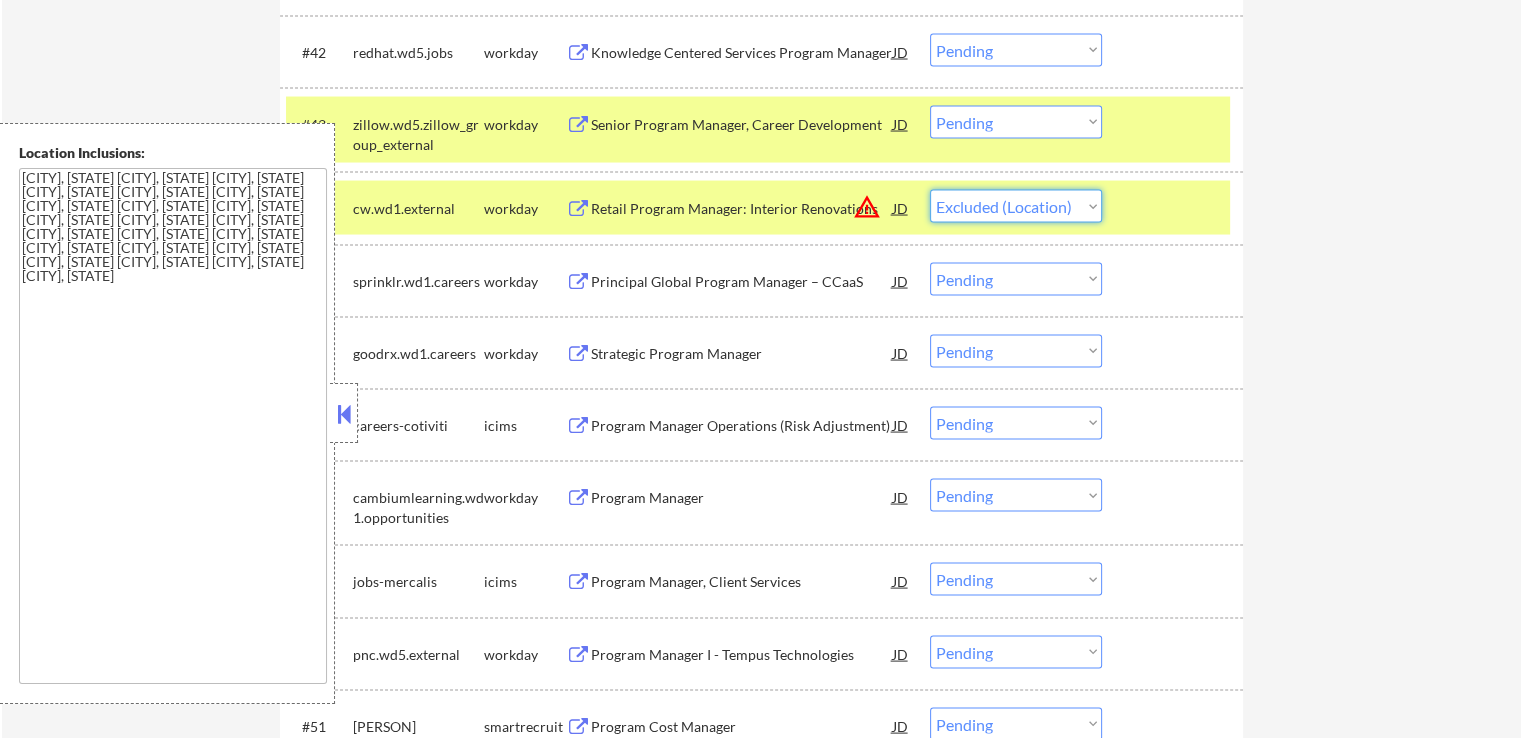 click on "Choose an option... Pending Applied Excluded (Questions) Excluded (Expired) Excluded (Location) Excluded (Bad Match) Excluded (Blocklist) Excluded (Salary) Excluded (Other)" at bounding box center (1016, 206) 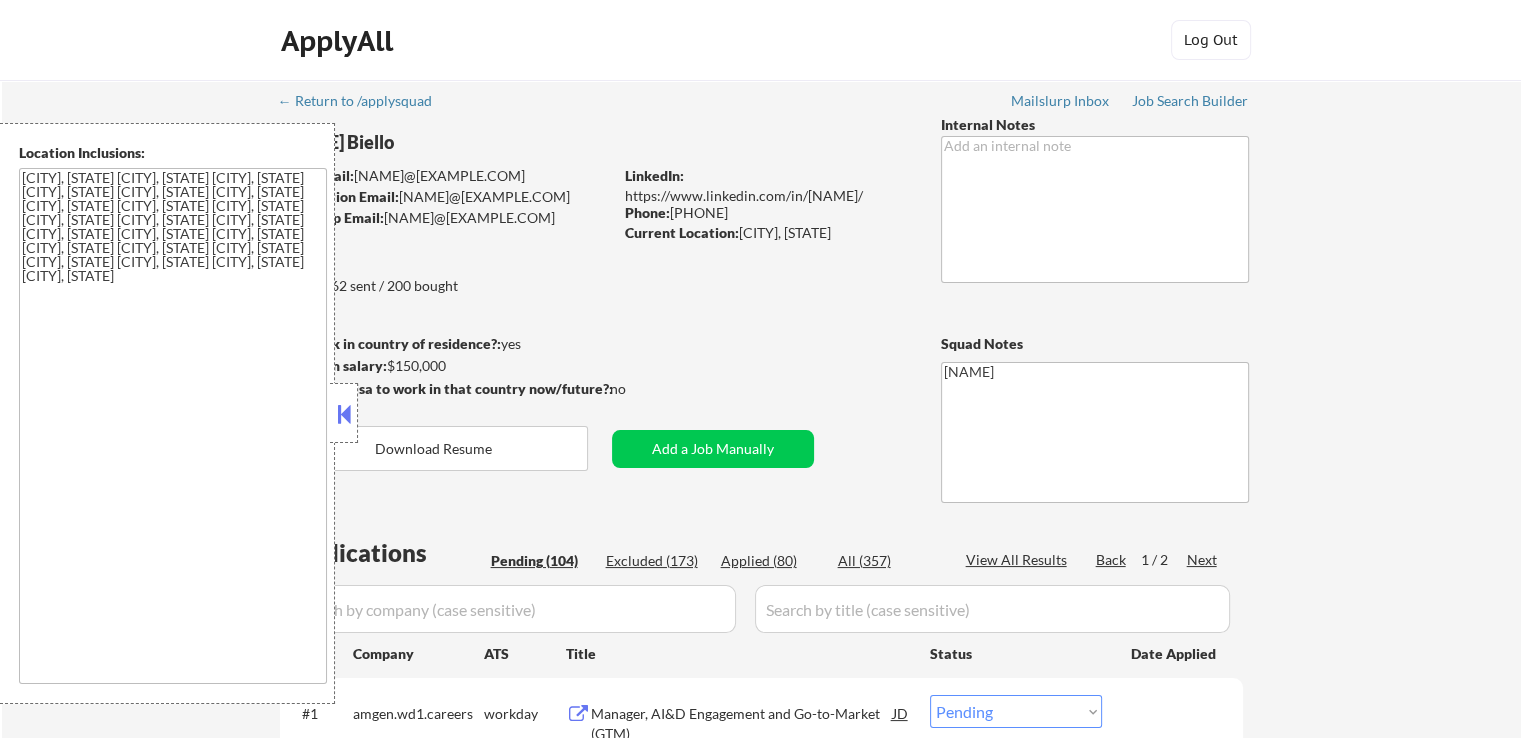 scroll, scrollTop: 100, scrollLeft: 0, axis: vertical 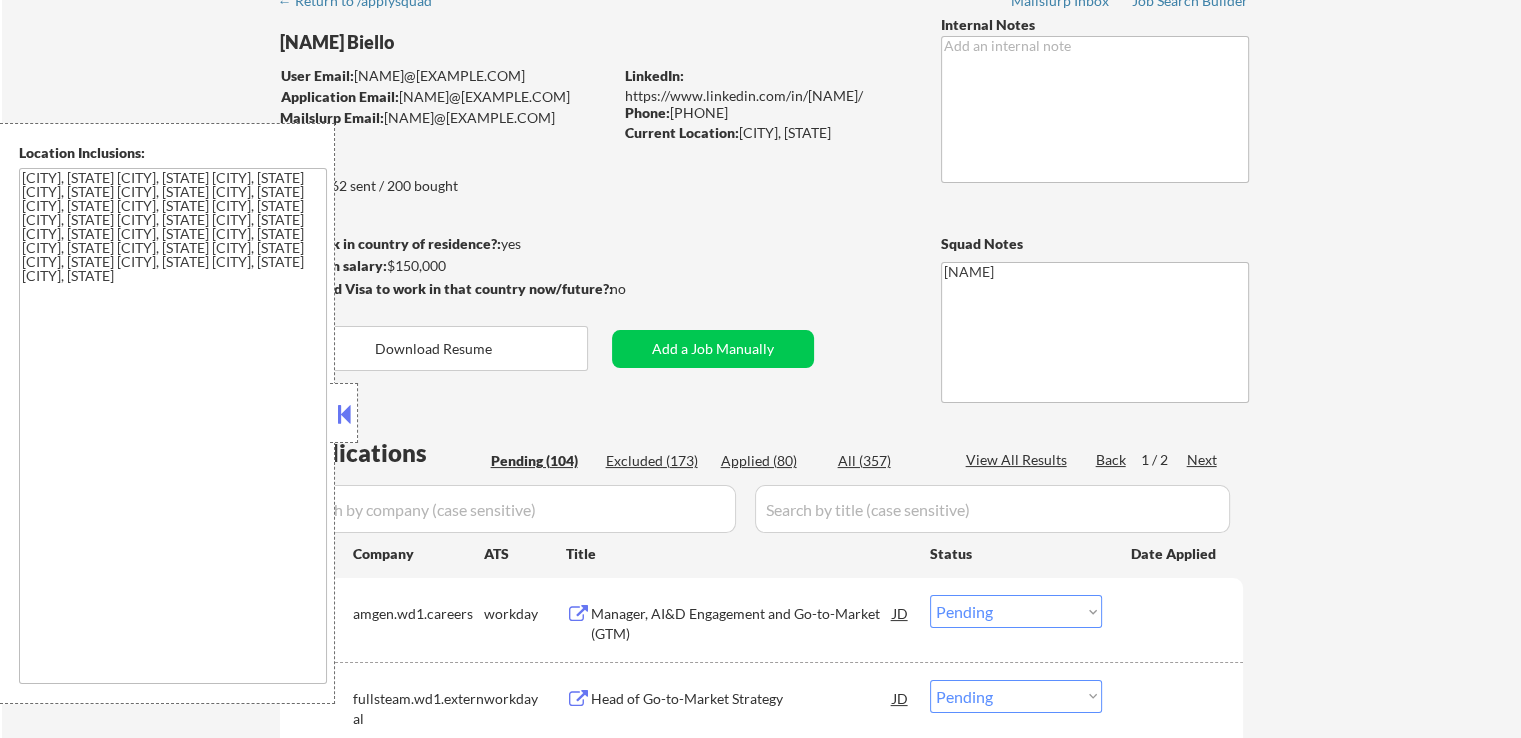 click on "← Return to /applysquad Mailslurp Inbox Job Search Builder Tina Biello User Email:  tinabiello@gmail.com Application Email:  tinabiello@gmail.com Mailslurp Email:  tina.biello2@mailflux.com LinkedIn:   https://www.linkedin.com/in/tinabiello/
Phone:  [PHONE] Current Location:  wake forest, North Carolina Applies:  62 sent / 200 bought Internal Notes Can work in country of residence?:  yes Squad Notes Minimum salary:  $150,000 Will need Visa to work in that country now/future?:   no Download Resume Add a Job Manually Ahsan Applications Pending (104) Excluded (173) Applied (80) All (357) View All Results Back 1 / 2
Next Company ATS Title Status Date Applied #1 amgen.wd1.careers workday Manager, AI&D Engagement and Go-to-Market (GTM) JD Choose an option... Pending Applied Excluded (Questions) Excluded (Expired) Excluded (Location) Excluded (Bad Match) Excluded (Blocklist) Excluded (Salary) Excluded (Other) #2 fullsteam.wd1.external workday Head of Go-to-Market Strategy JD Choose an option... Pending #3 JD" at bounding box center [761, 4320] 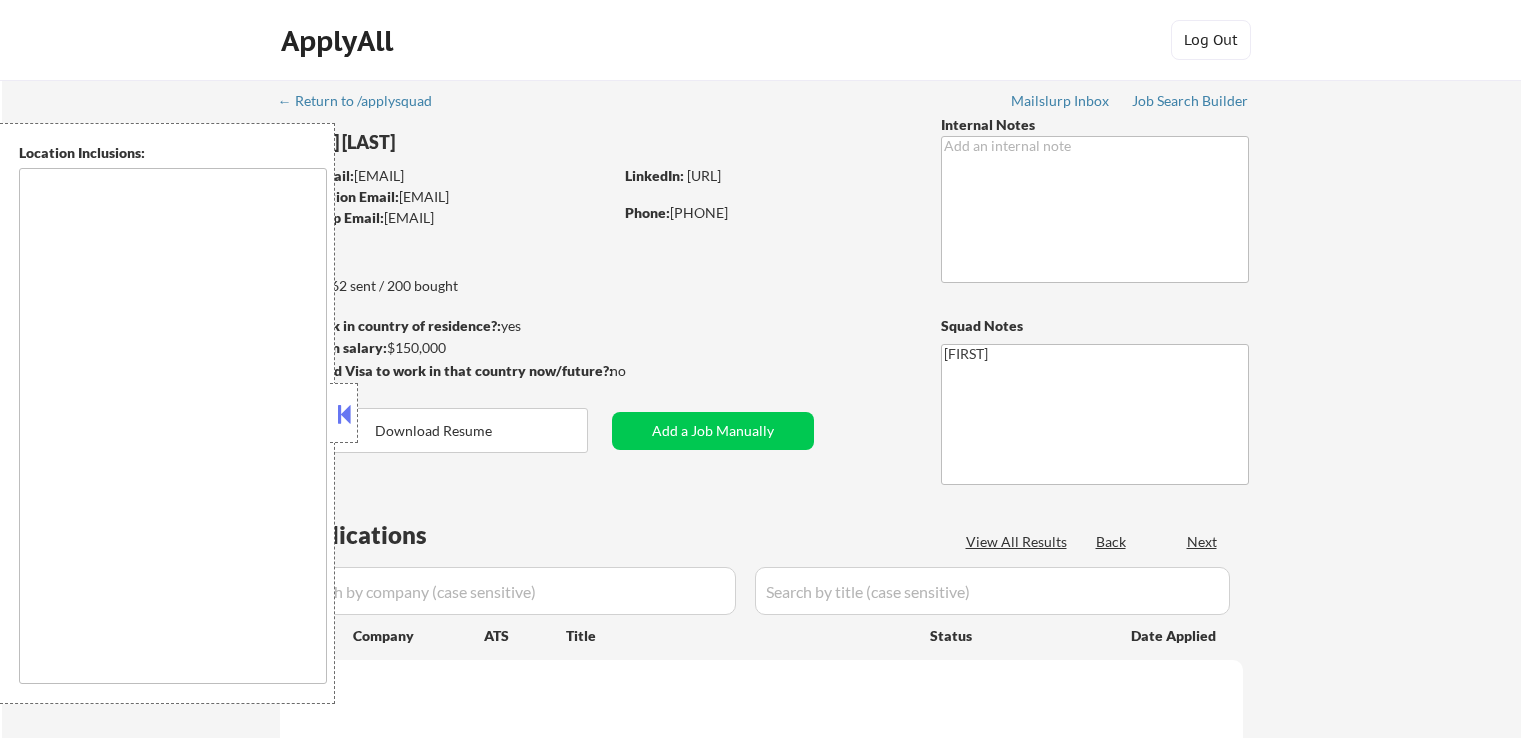 scroll, scrollTop: 0, scrollLeft: 0, axis: both 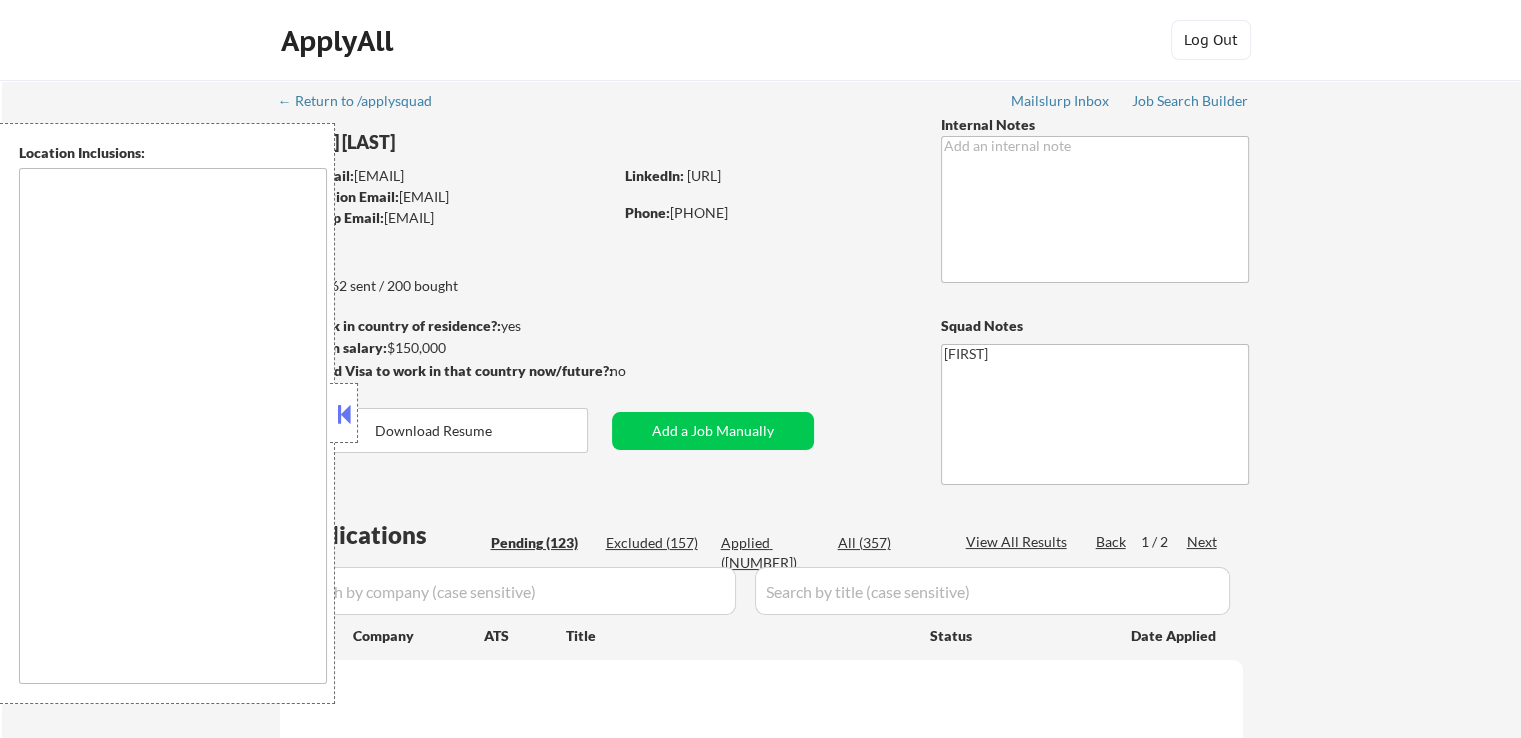 type on "[CITY], [STATE]   [CITY], [STATE]   [CITY], [STATE]   [CITY], [STATE]   [CITY], [STATE]   [CITY], [STATE]   [CITY], [STATE]   [CITY], [STATE]   [CITY], [STATE]   [CITY], [STATE]   [CITY], [STATE]   [CITY], [STATE]   [CITY], [STATE]   [CITY], [STATE]   [CITY], [STATE]   [CITY], [STATE]   [CITY], [STATE]   [CITY], [STATE]   [CITY], [STATE]   [CITY], [STATE]   [CITY], [STATE]" 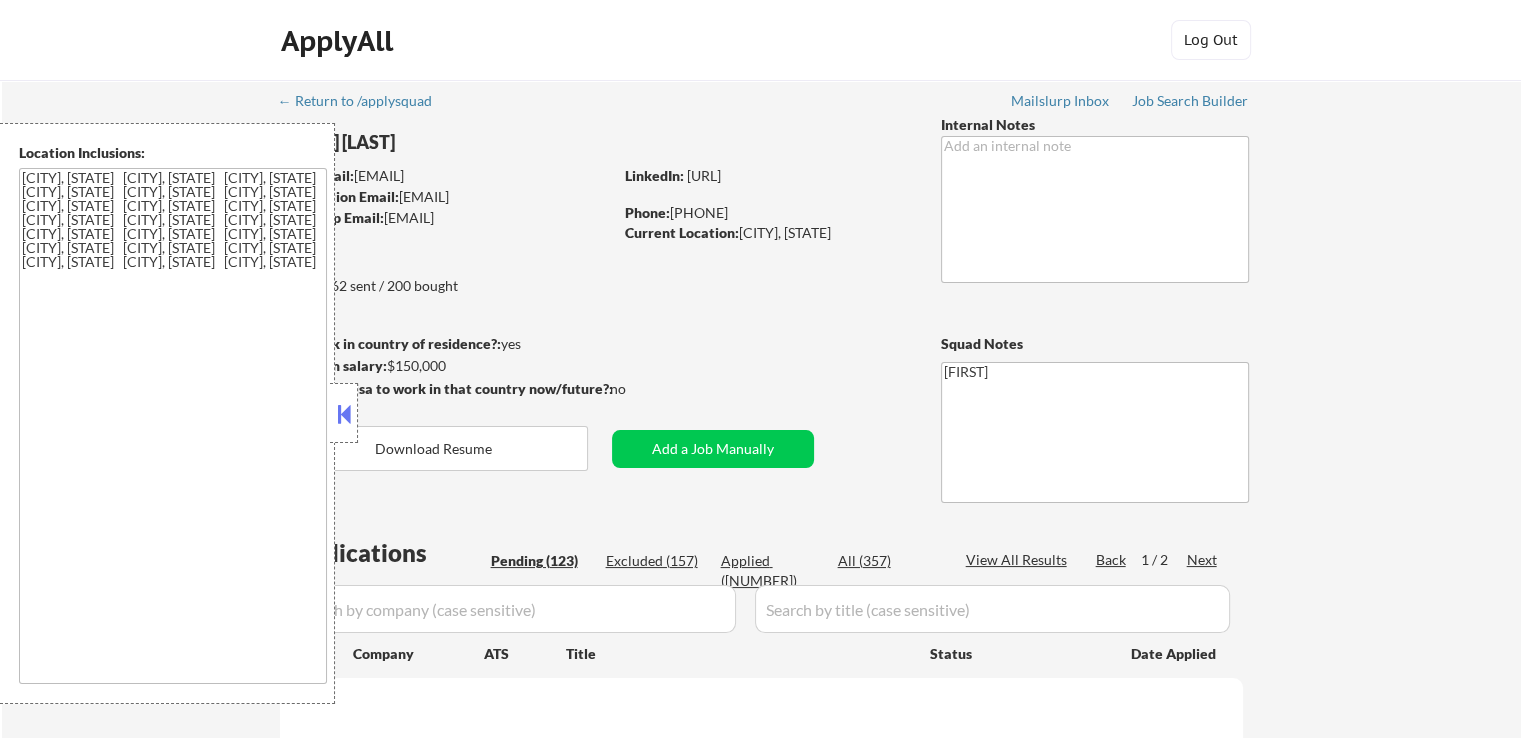 select on ""pending"" 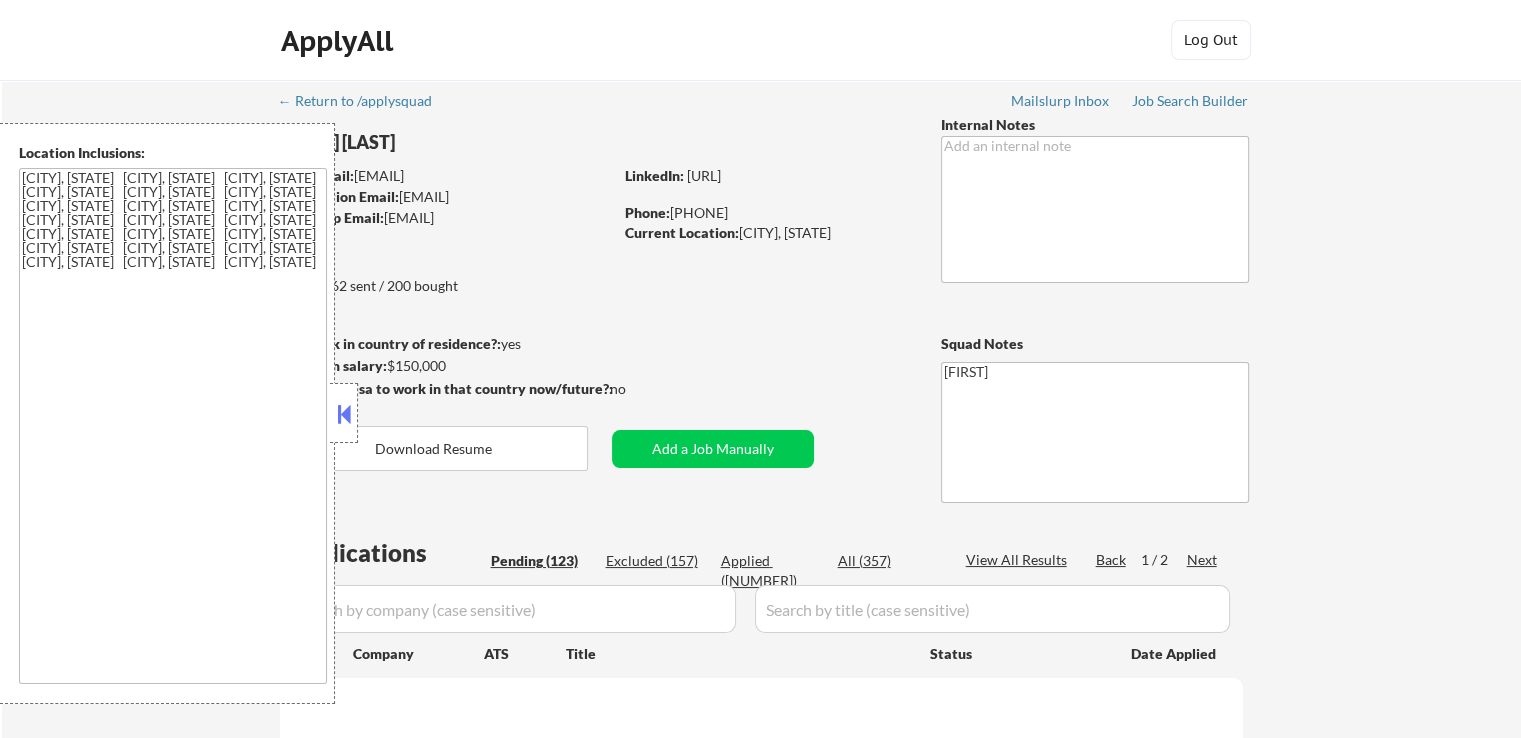 select on ""pending"" 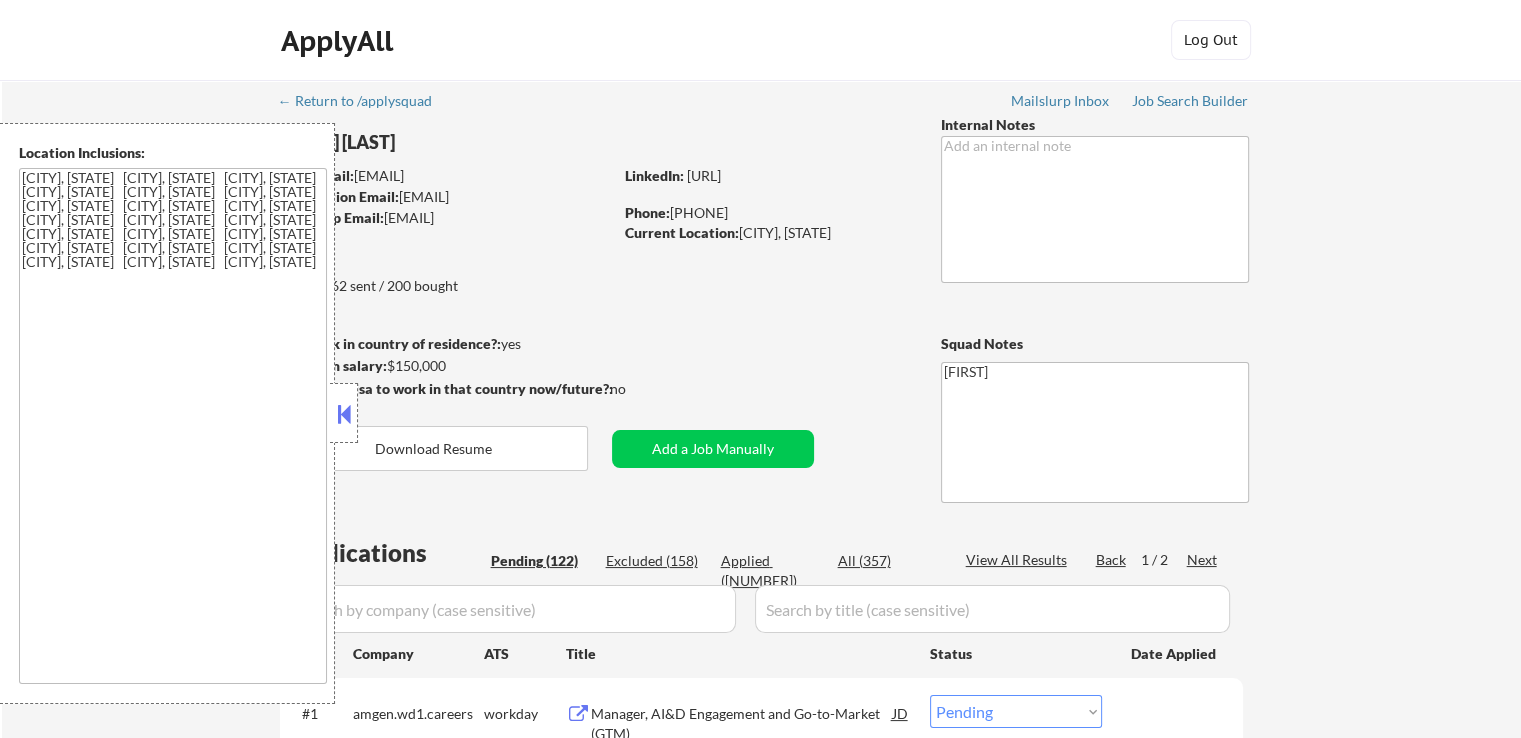select on ""pending"" 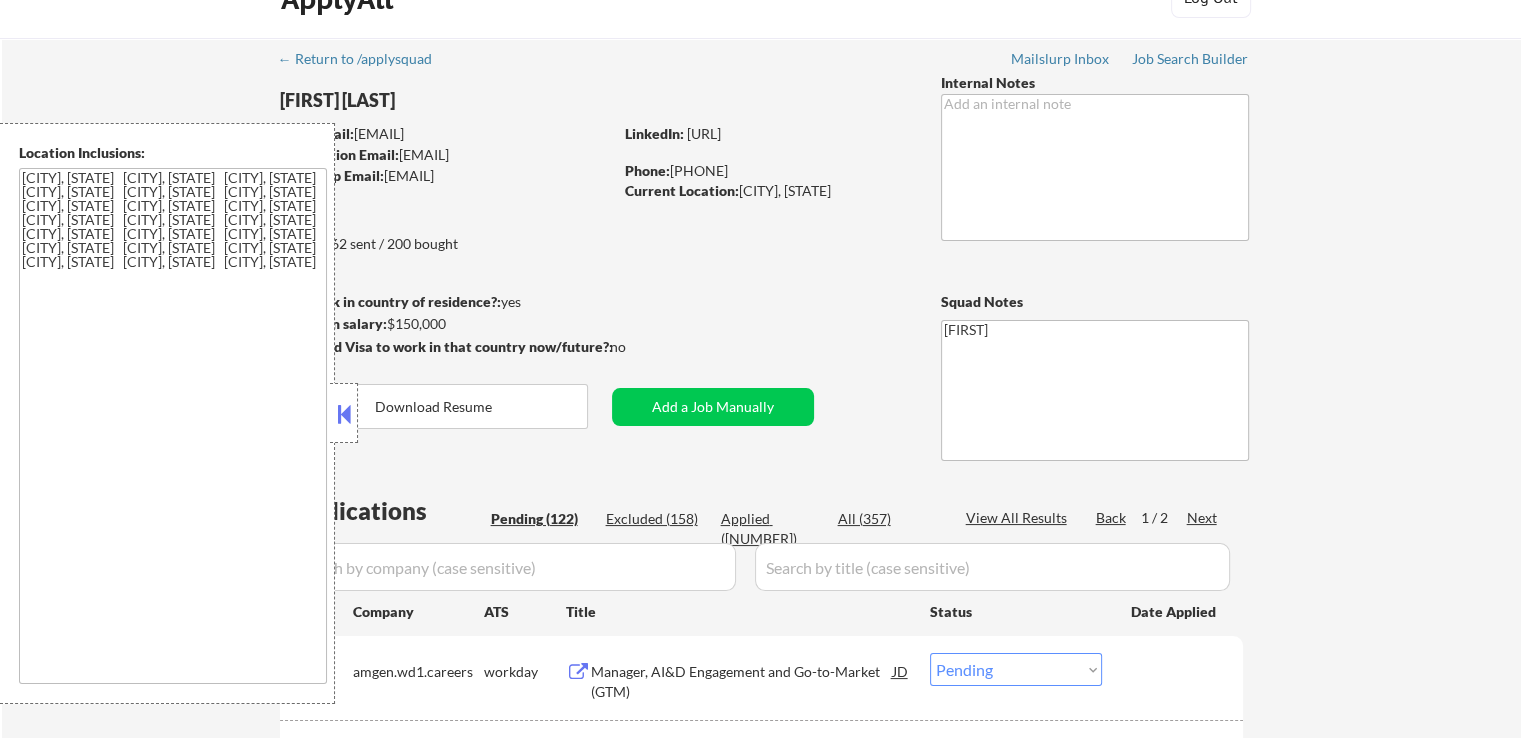 scroll, scrollTop: 0, scrollLeft: 0, axis: both 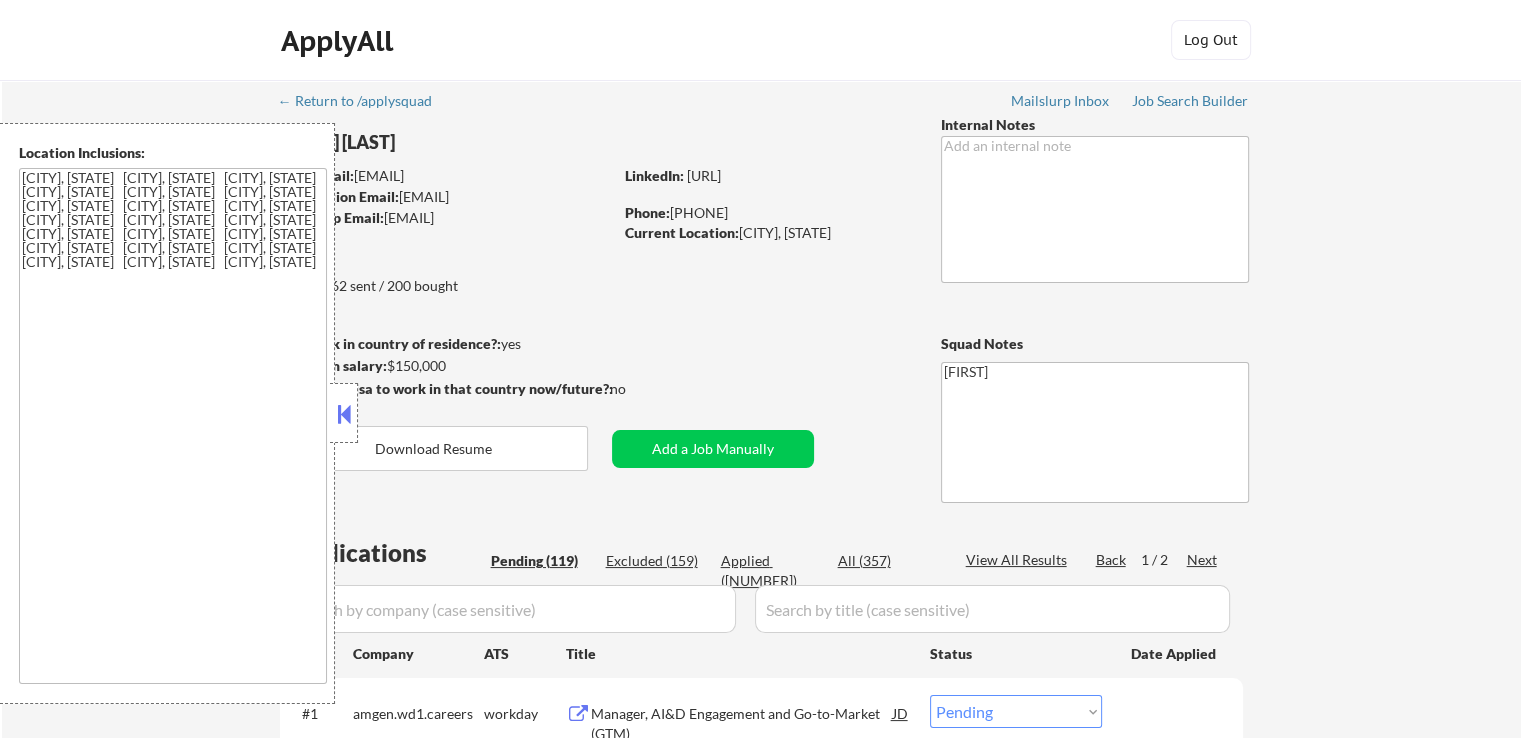 select on ""pending"" 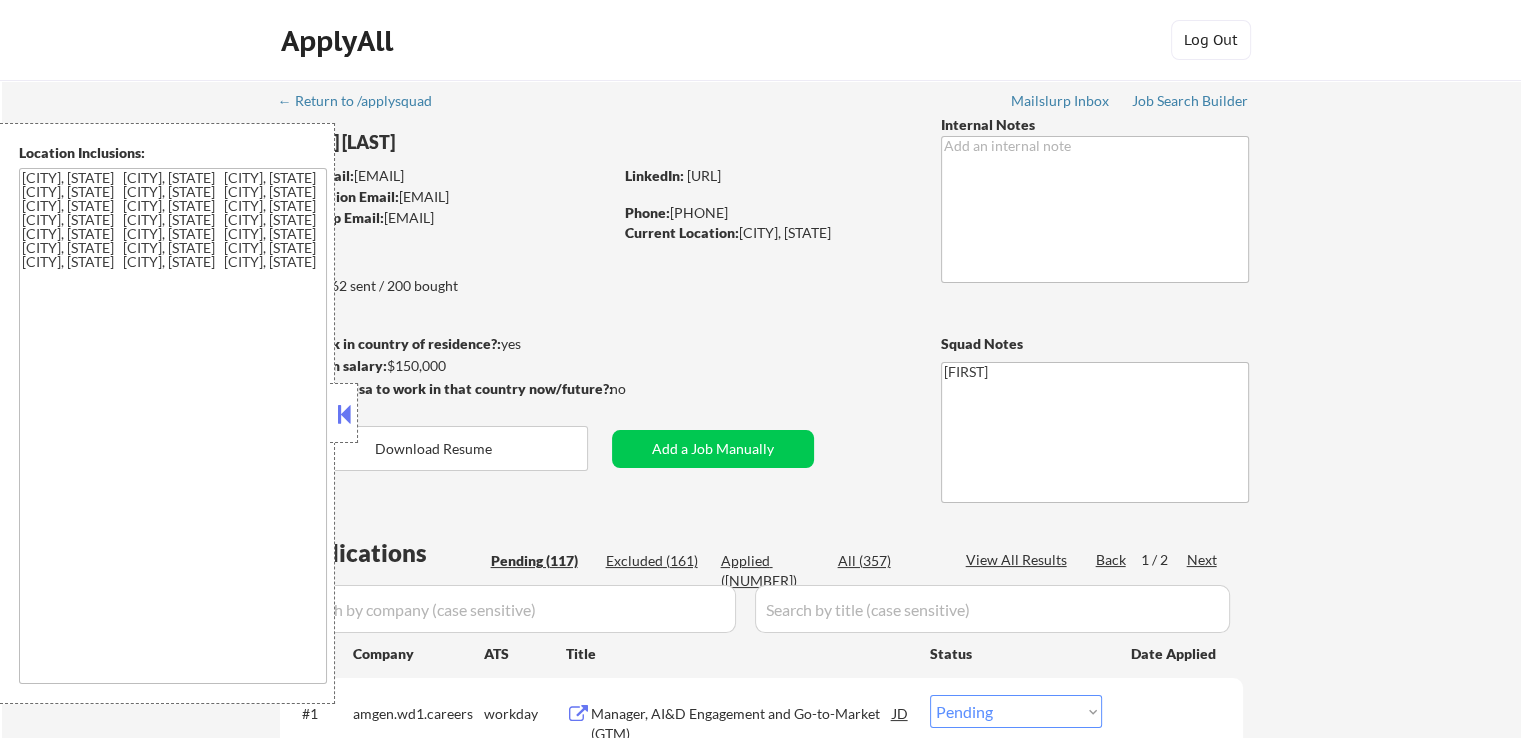 select on ""pending"" 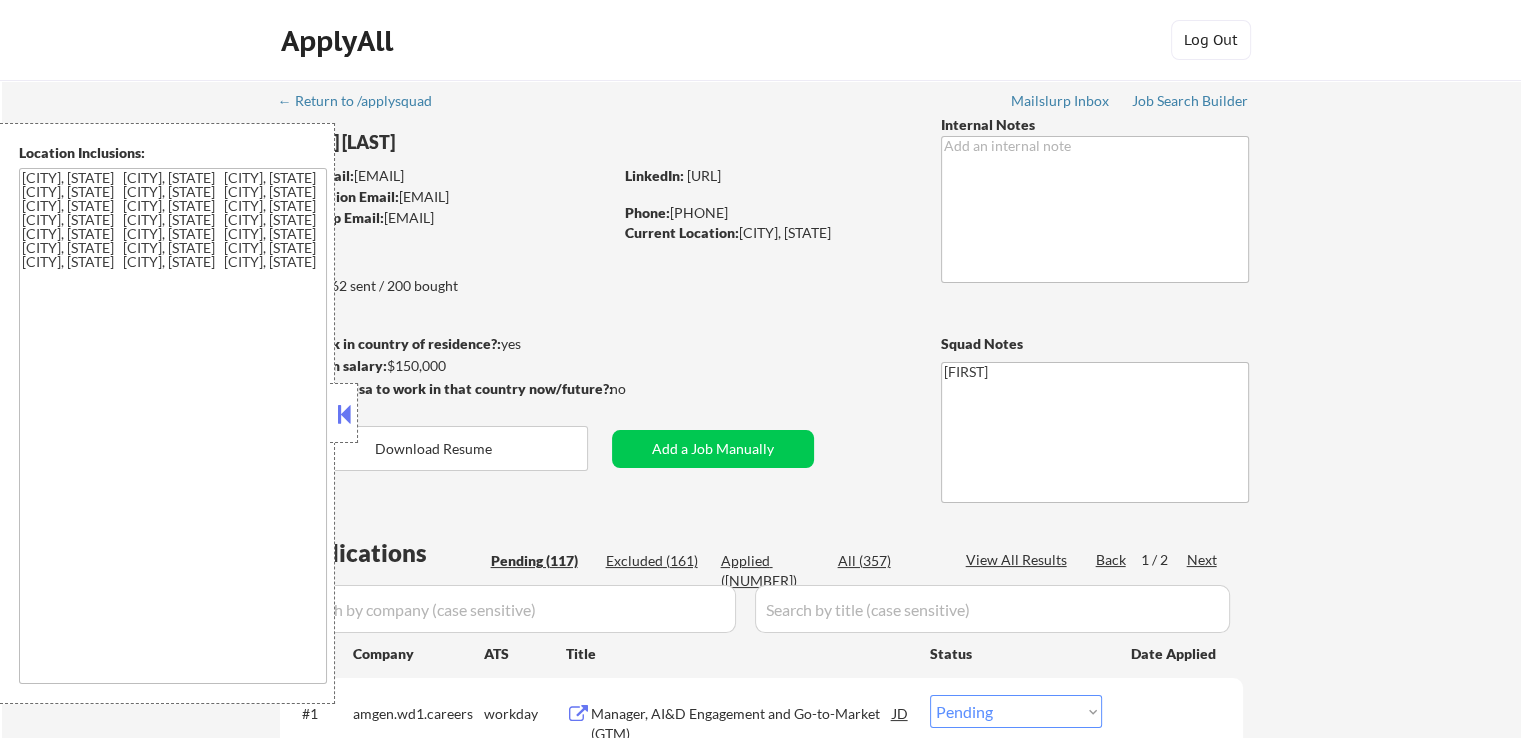 select on ""pending"" 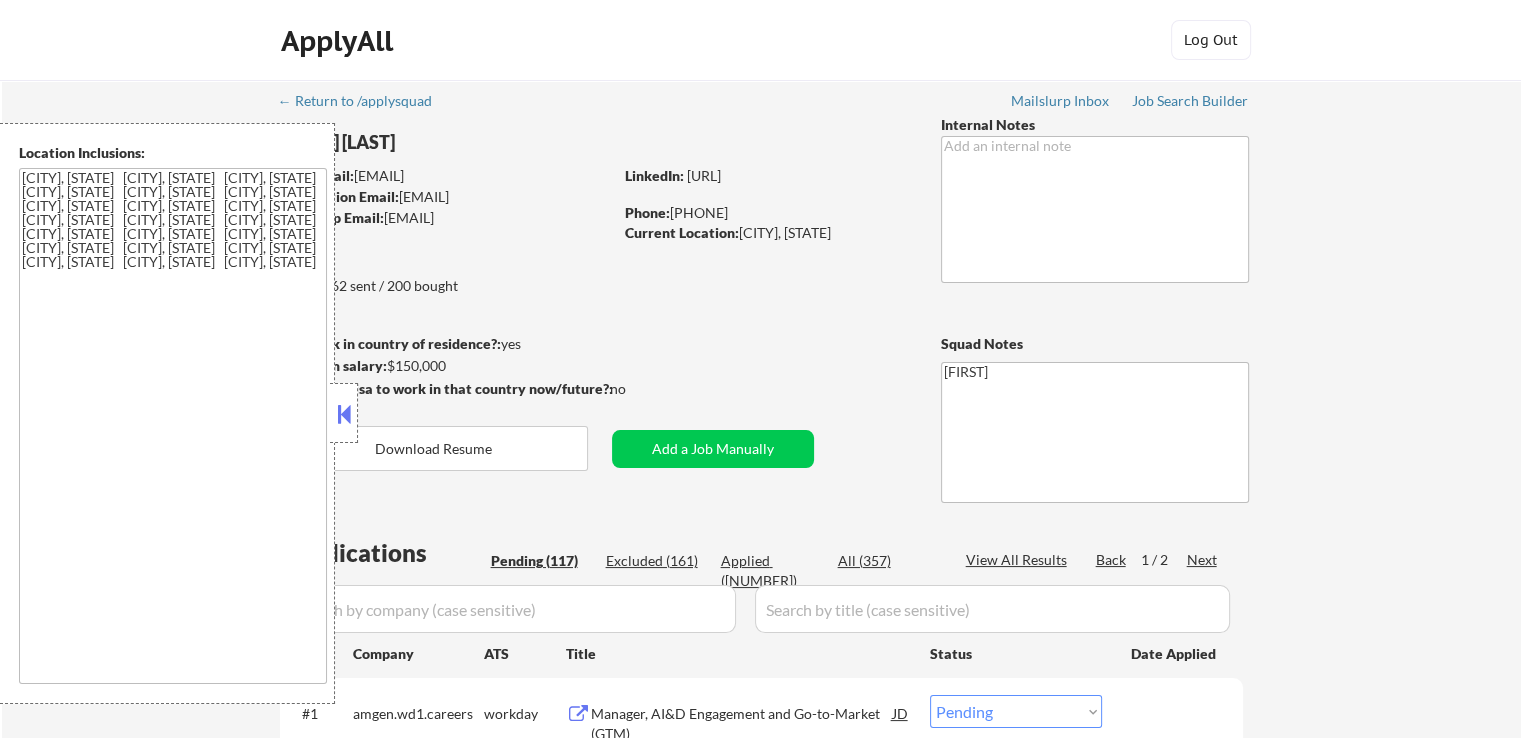 select on ""pending"" 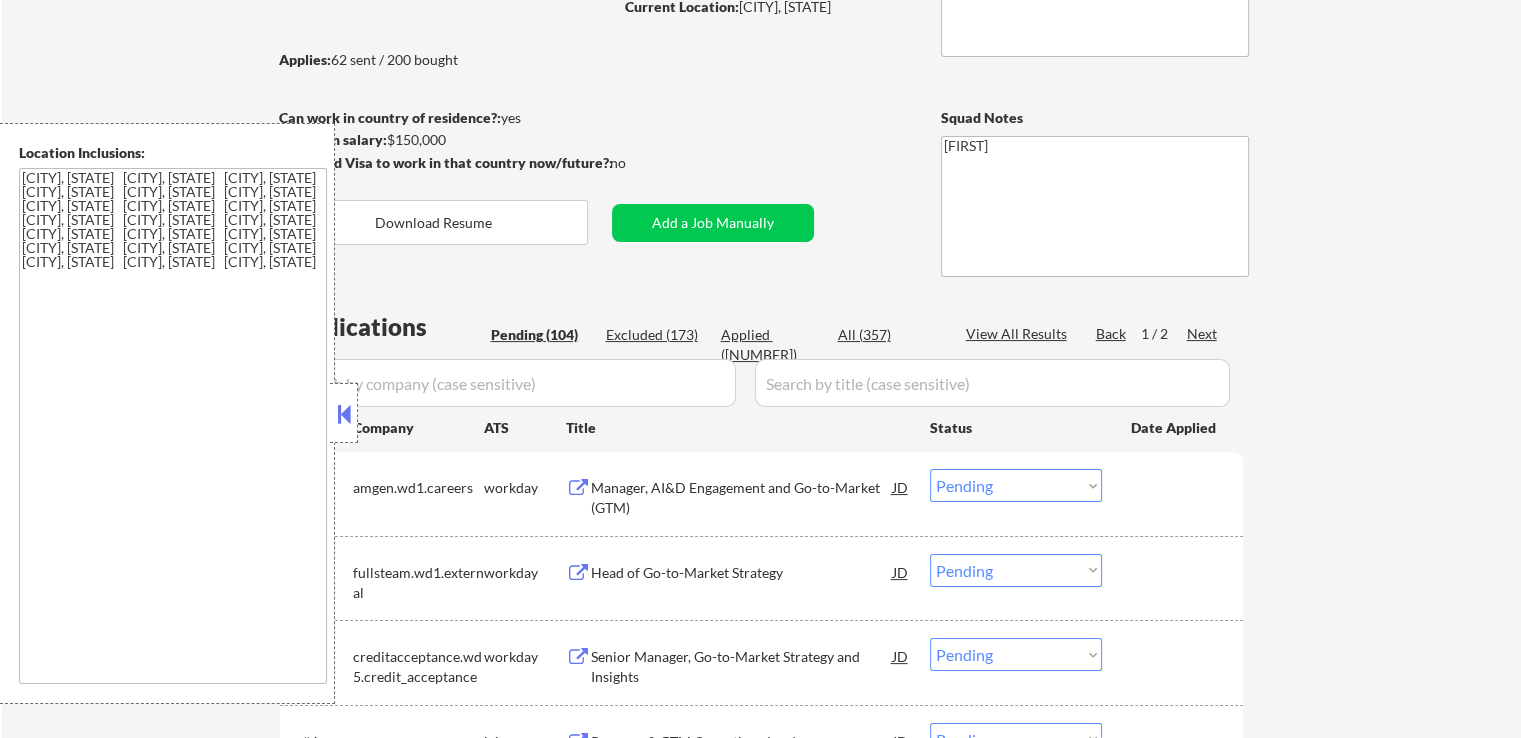 scroll, scrollTop: 300, scrollLeft: 0, axis: vertical 